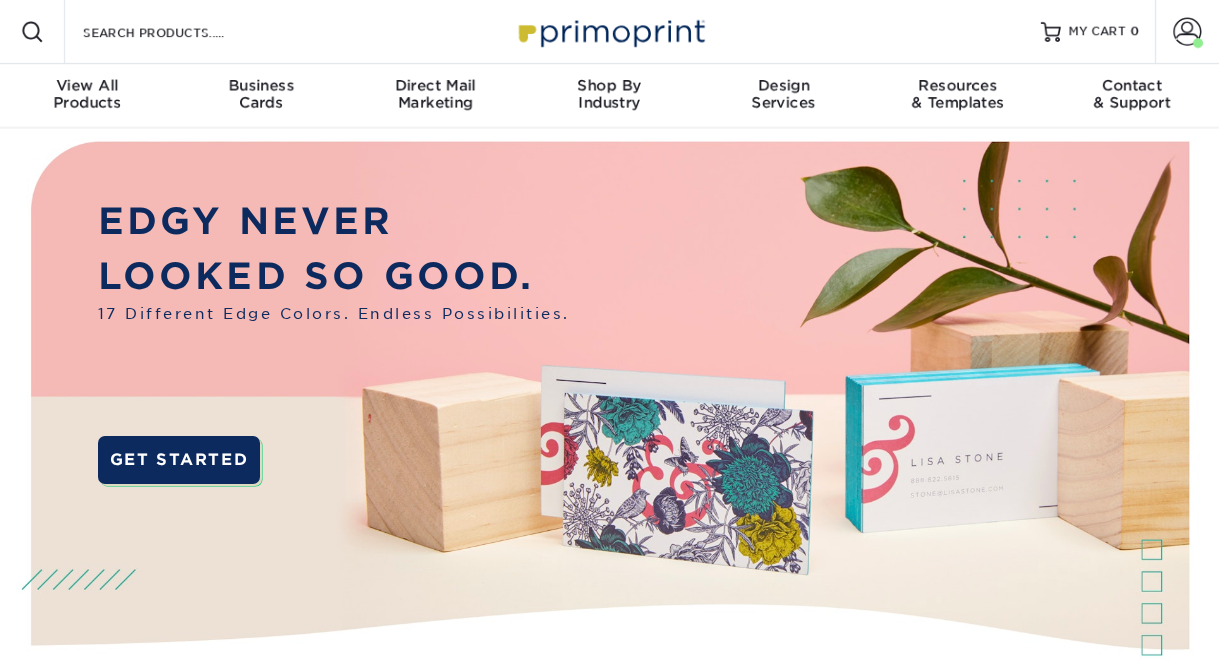 scroll, scrollTop: 0, scrollLeft: 0, axis: both 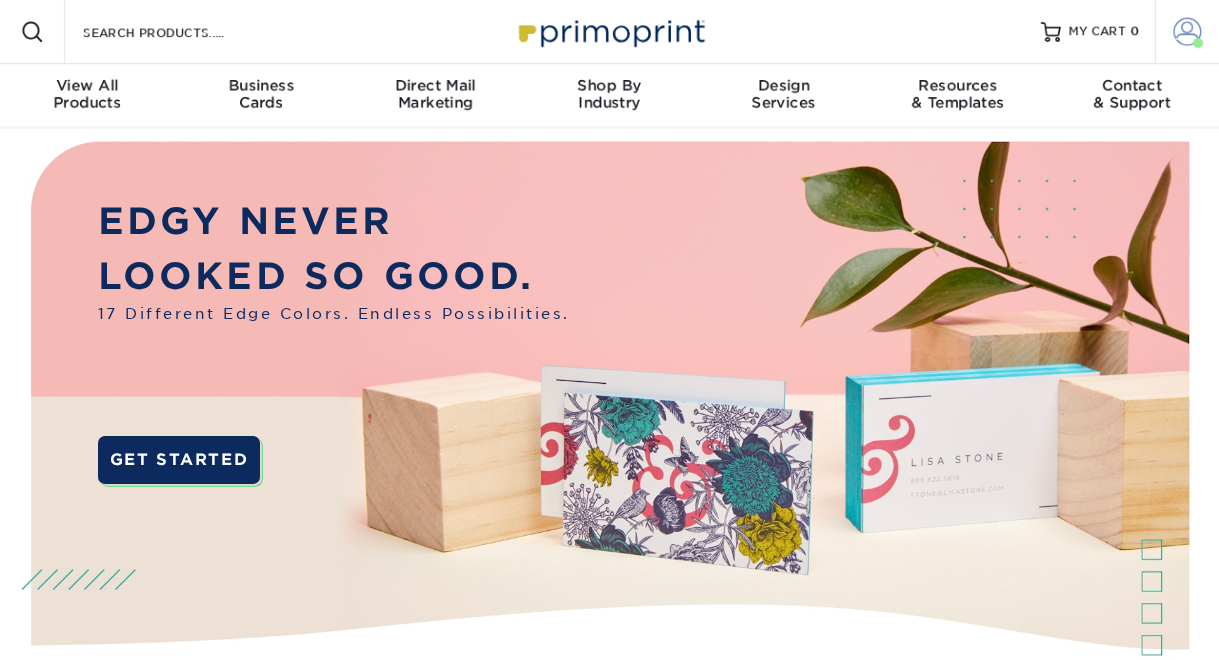 click at bounding box center (1188, 32) 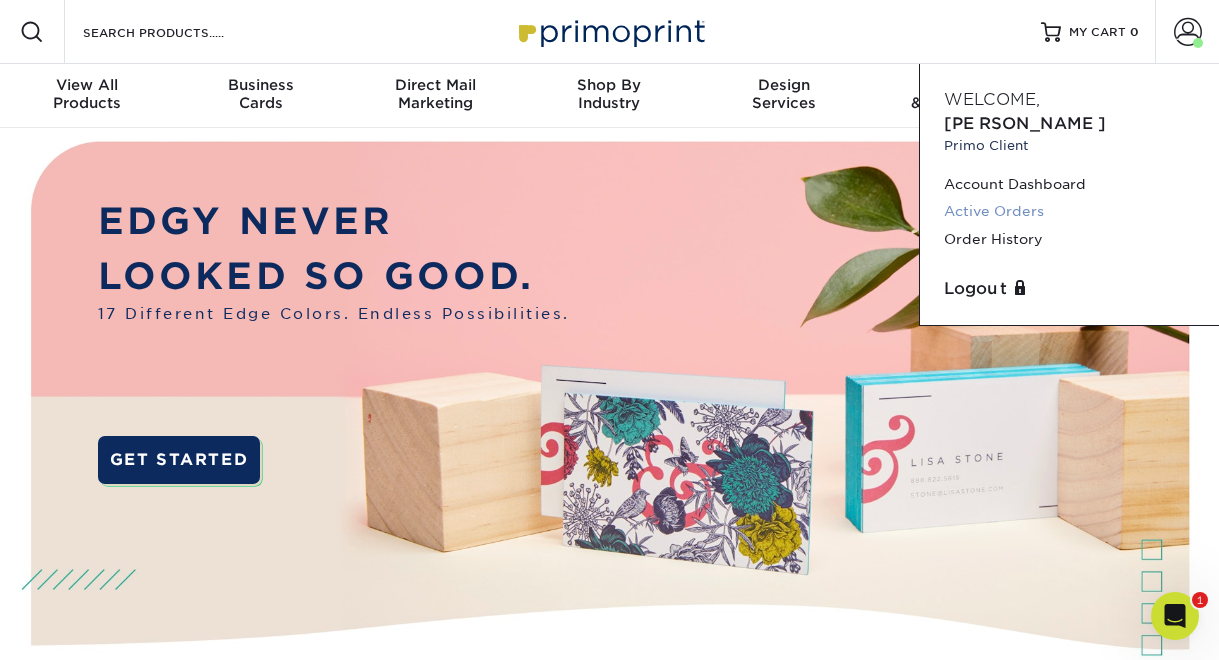 scroll, scrollTop: 0, scrollLeft: 0, axis: both 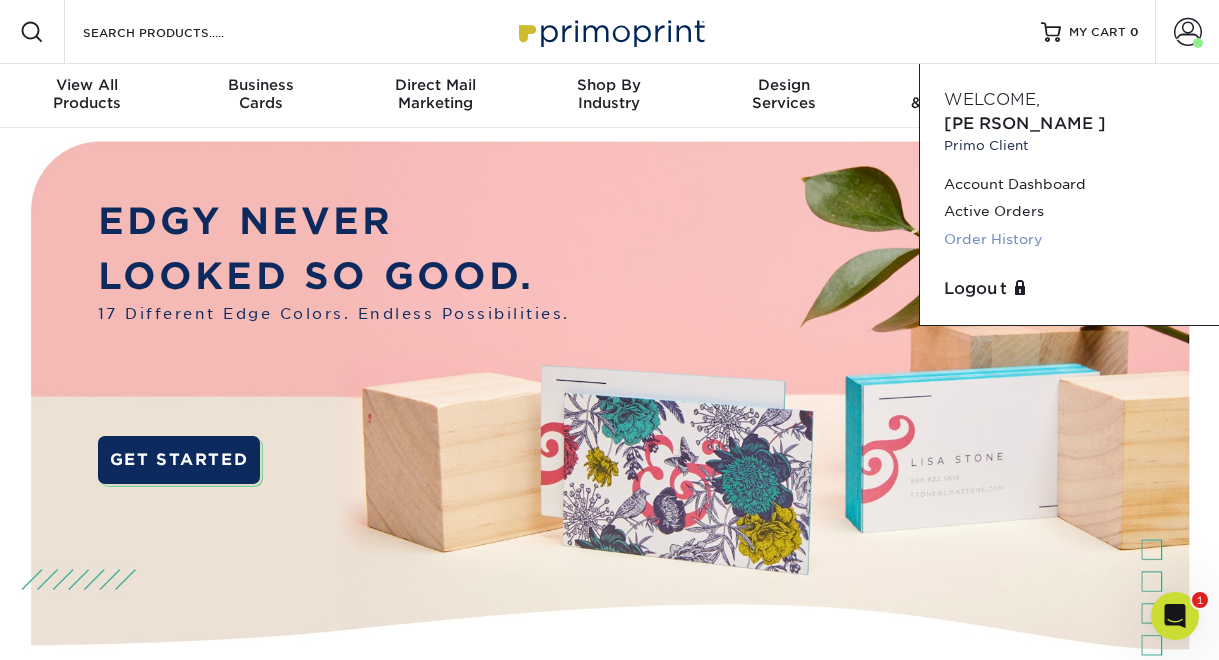 click on "Order History" at bounding box center [1069, 239] 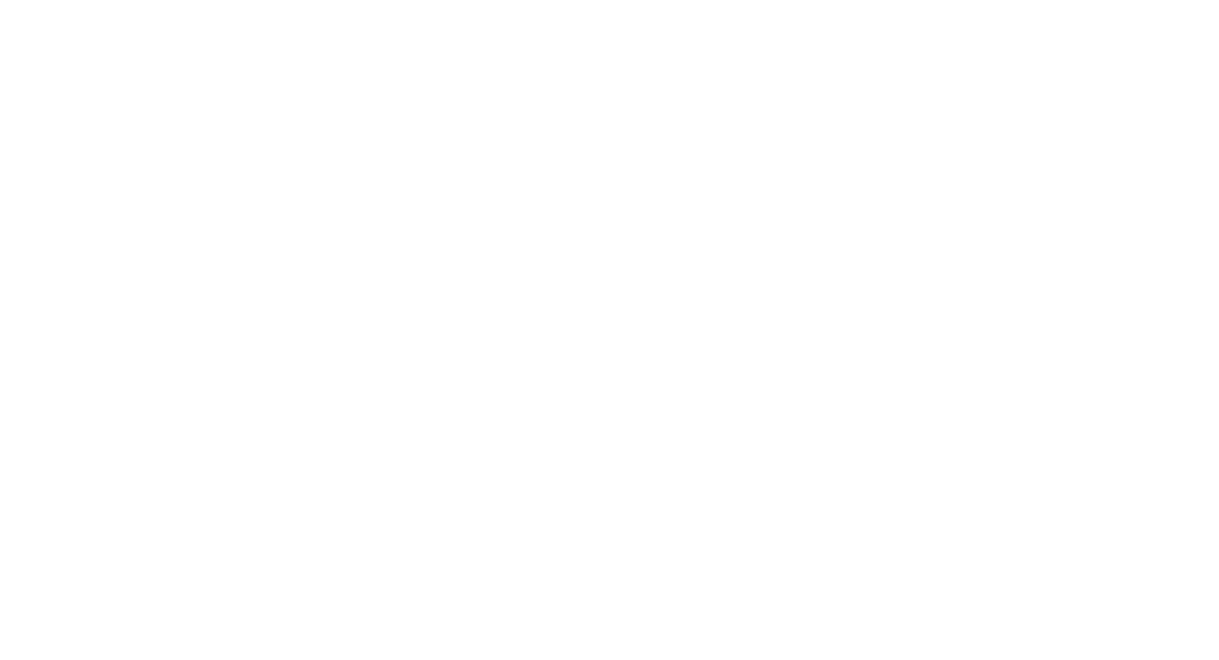 scroll, scrollTop: 0, scrollLeft: 0, axis: both 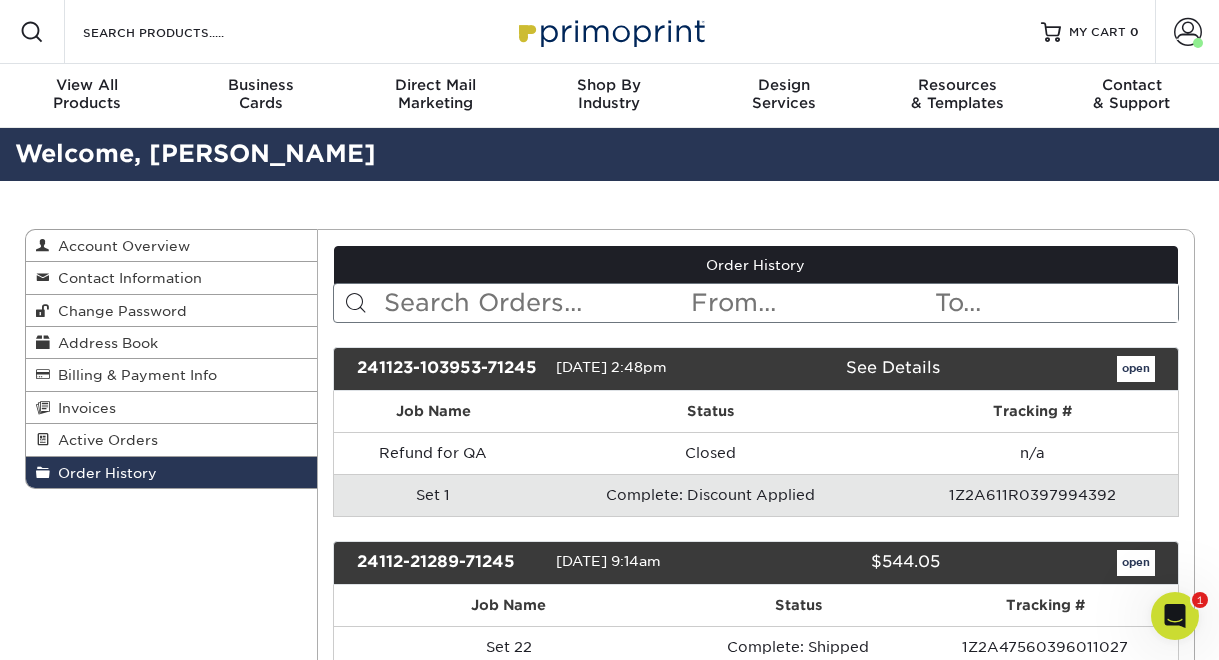 click on "See Details" at bounding box center [893, 367] 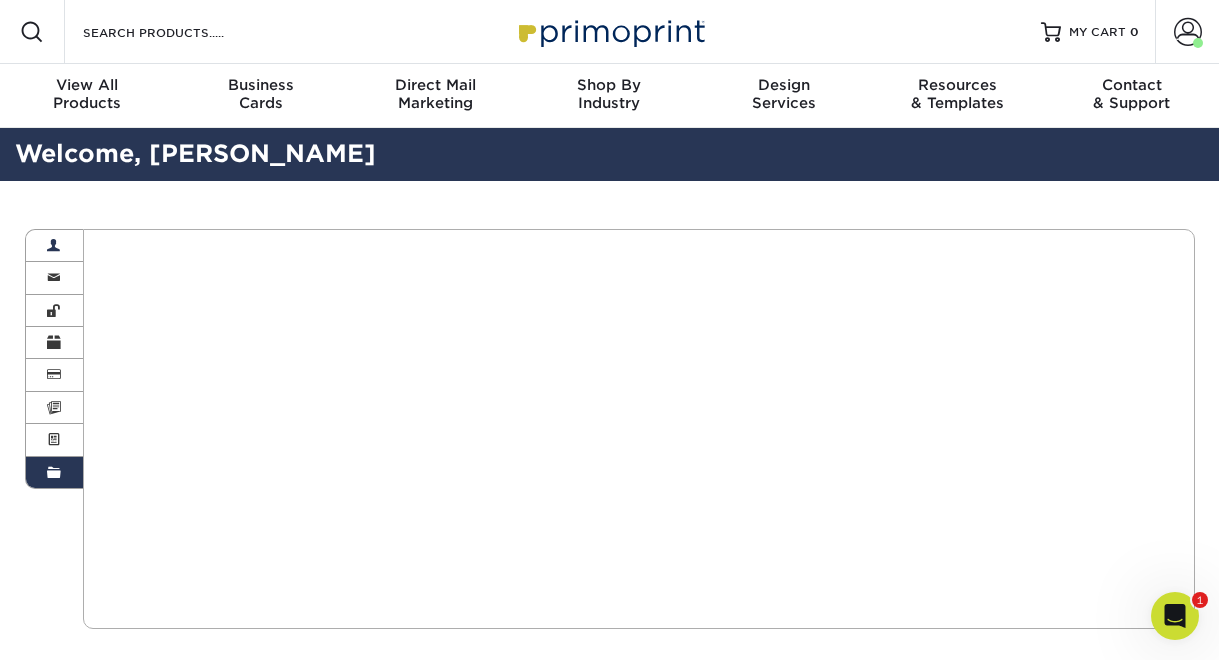 click at bounding box center (54, 246) 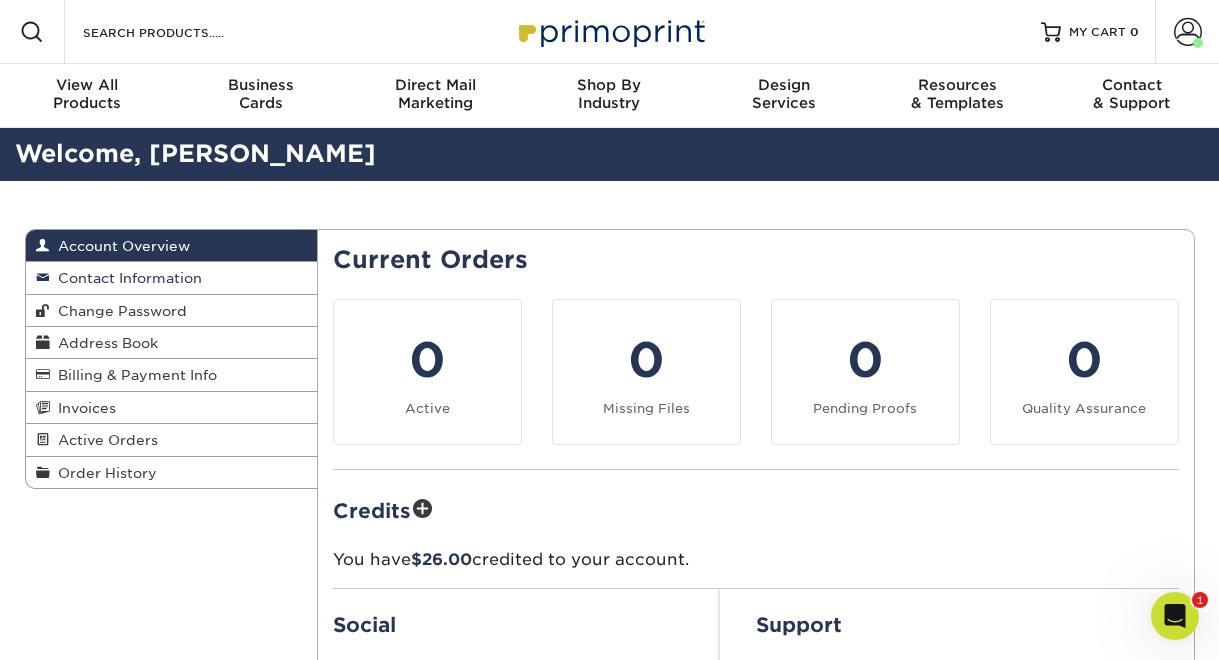 click on "Contact Information" at bounding box center (126, 278) 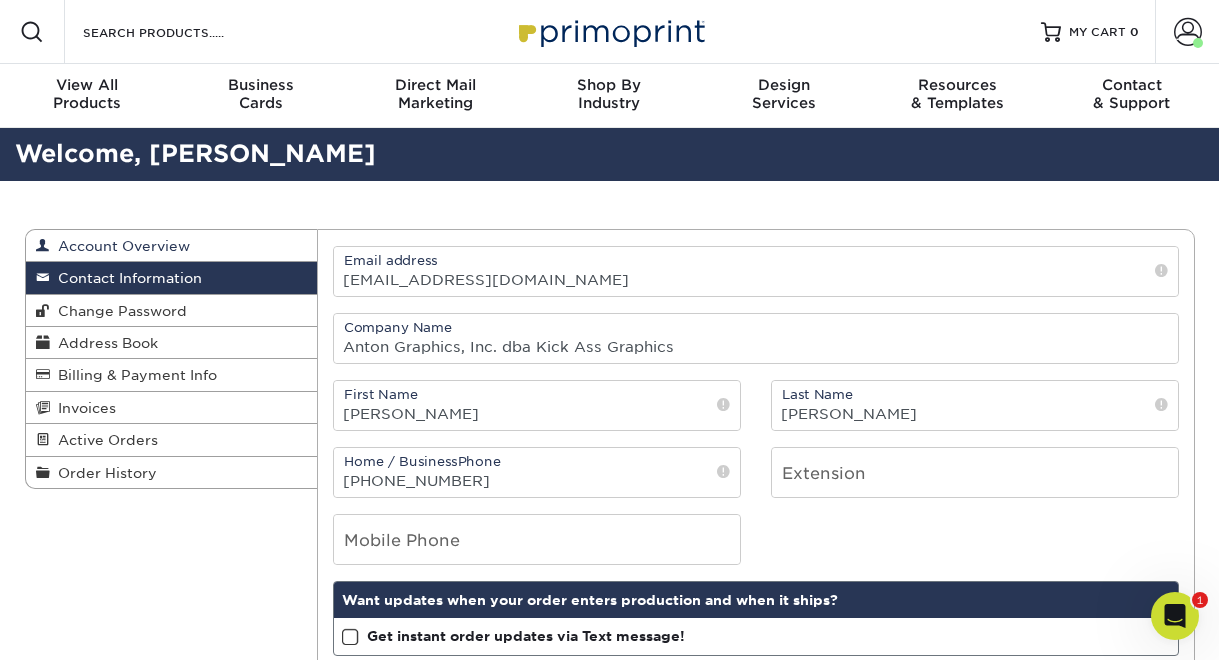 drag, startPoint x: 62, startPoint y: 252, endPoint x: 72, endPoint y: 253, distance: 10.049875 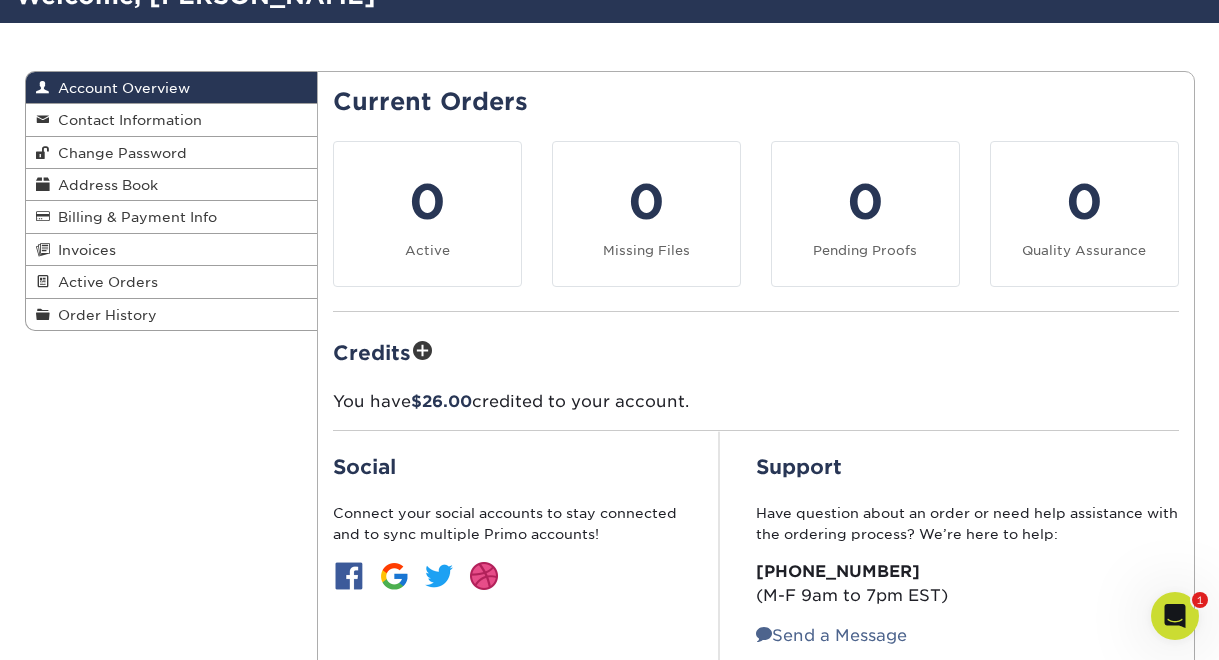 scroll, scrollTop: 47, scrollLeft: 0, axis: vertical 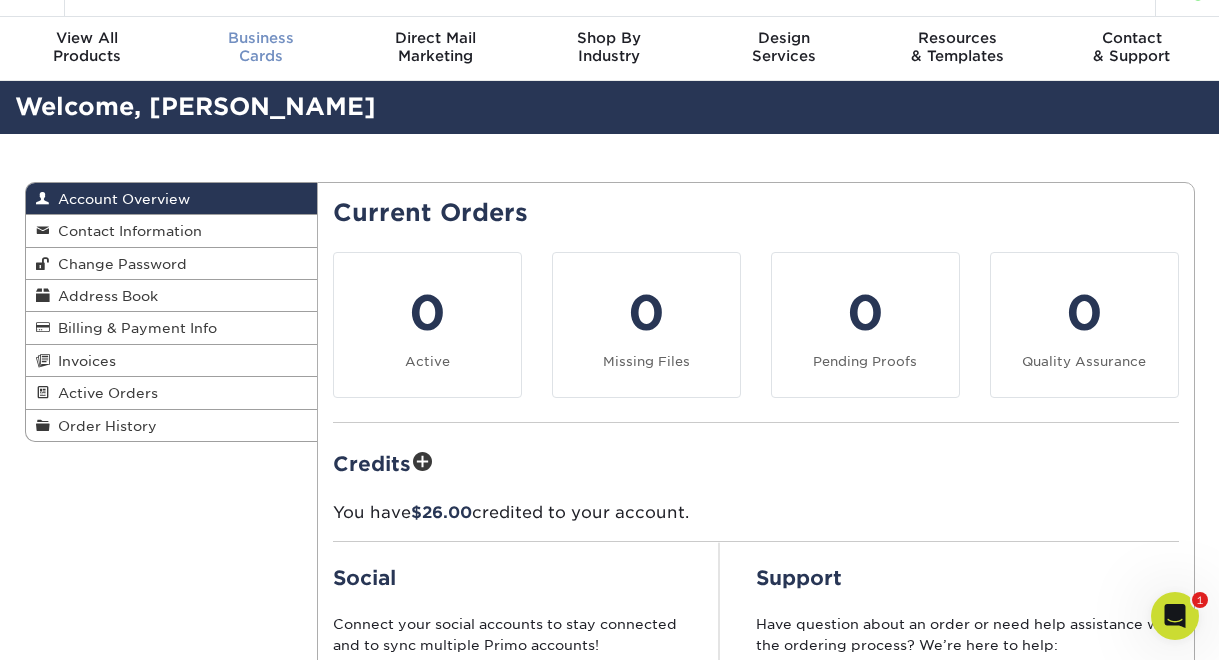click on "Business  Cards" at bounding box center (261, 47) 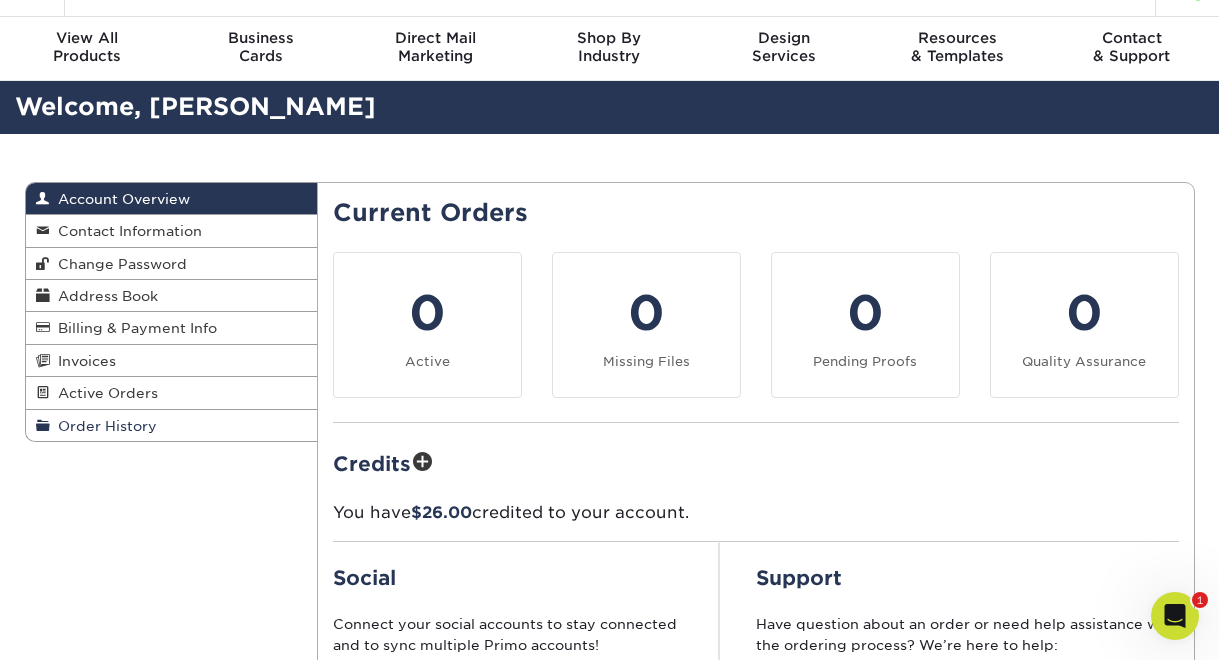 click on "Order History" at bounding box center (103, 426) 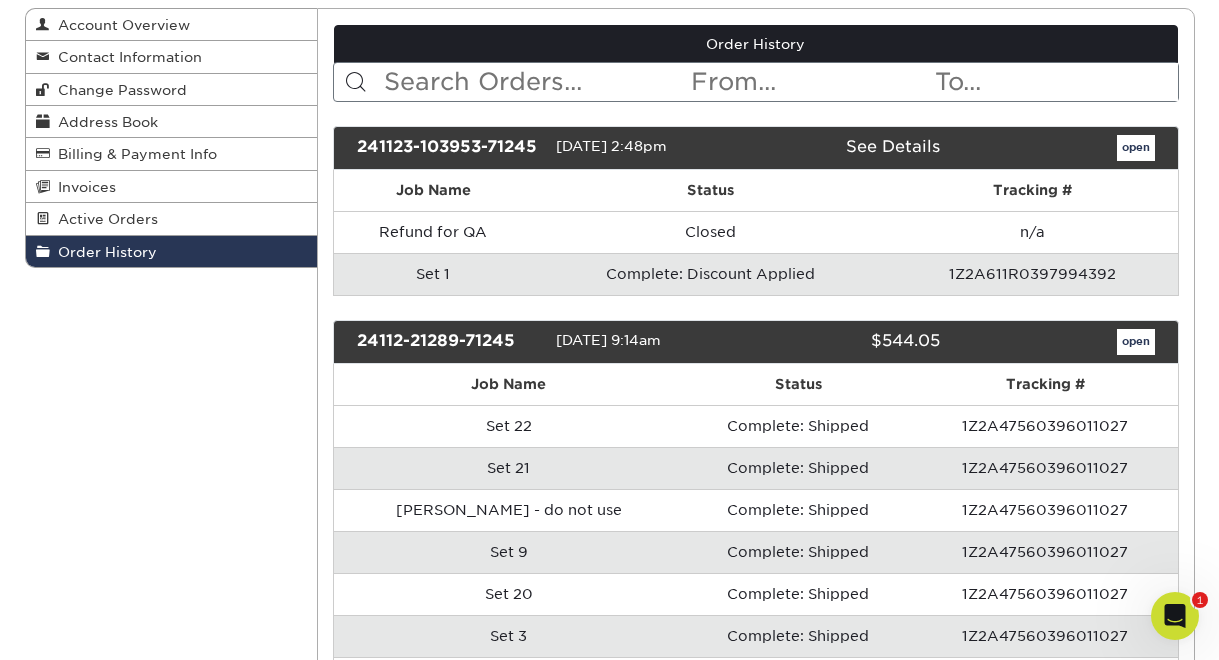 scroll, scrollTop: 243, scrollLeft: 0, axis: vertical 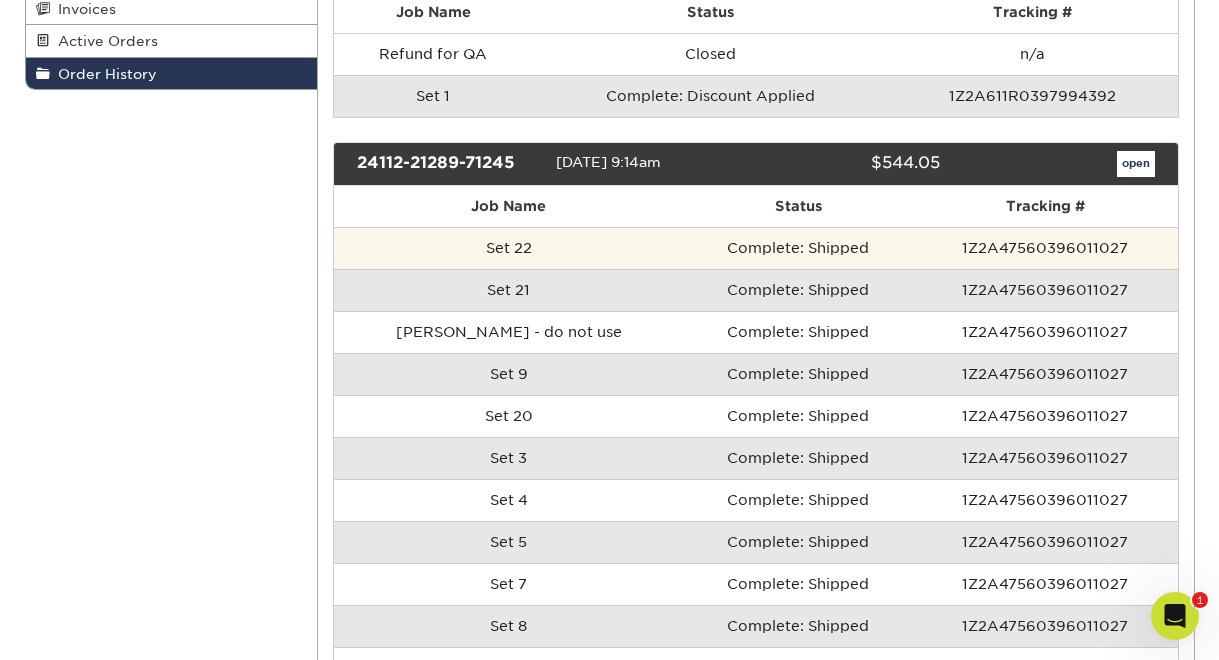 click on "Set 22" at bounding box center (508, 248) 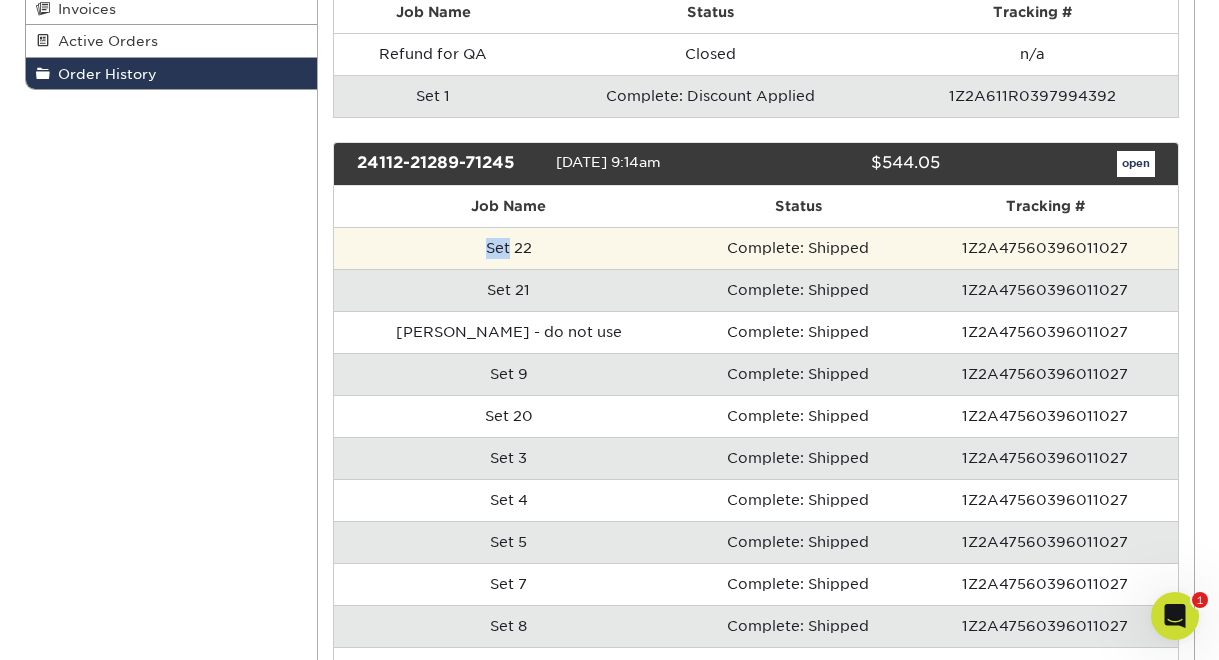 click on "Set 22" at bounding box center (508, 248) 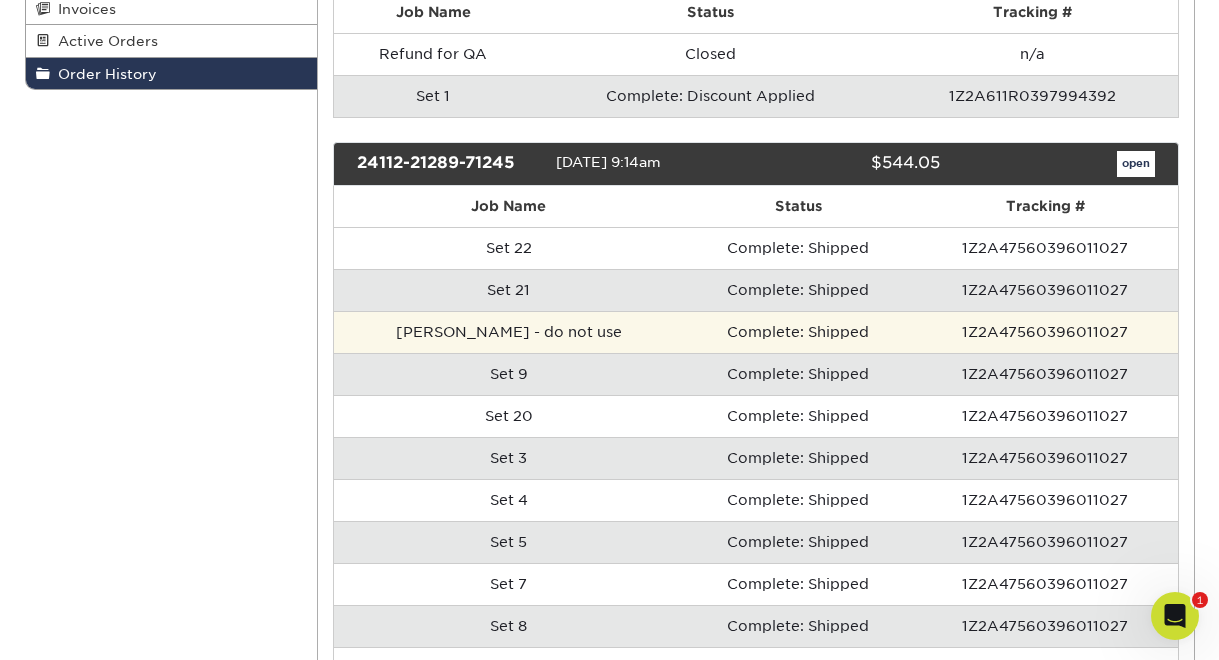click on "Complete: Shipped" at bounding box center (798, 332) 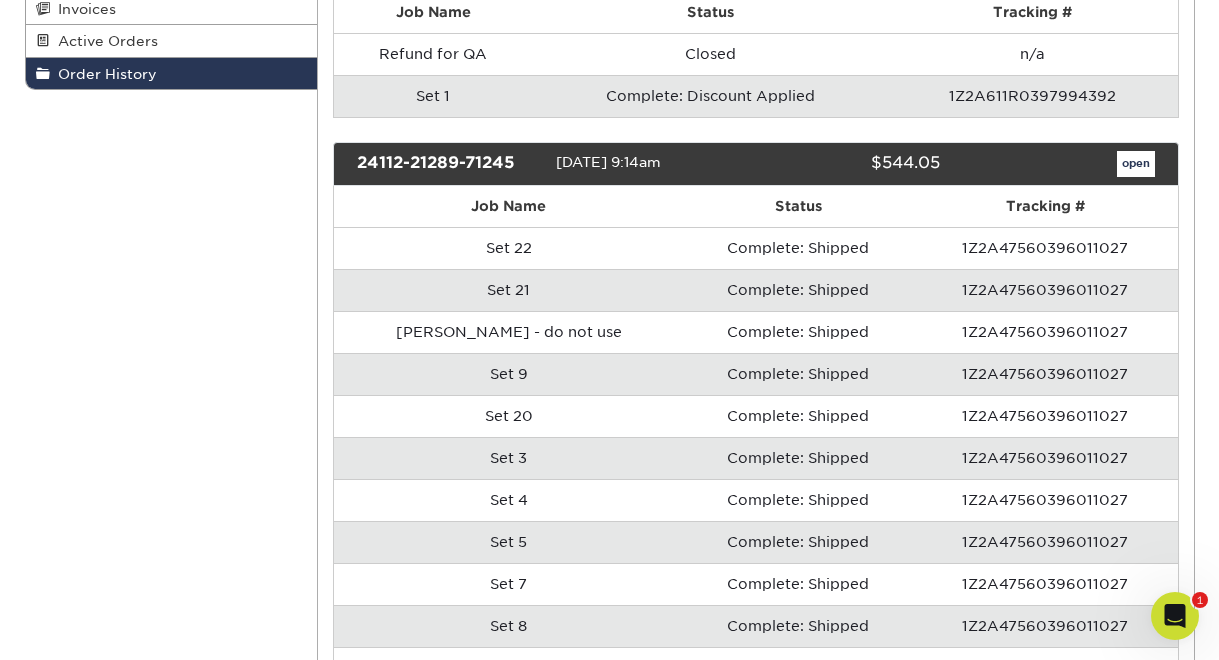 click on "Complete: Shipped" at bounding box center [798, 290] 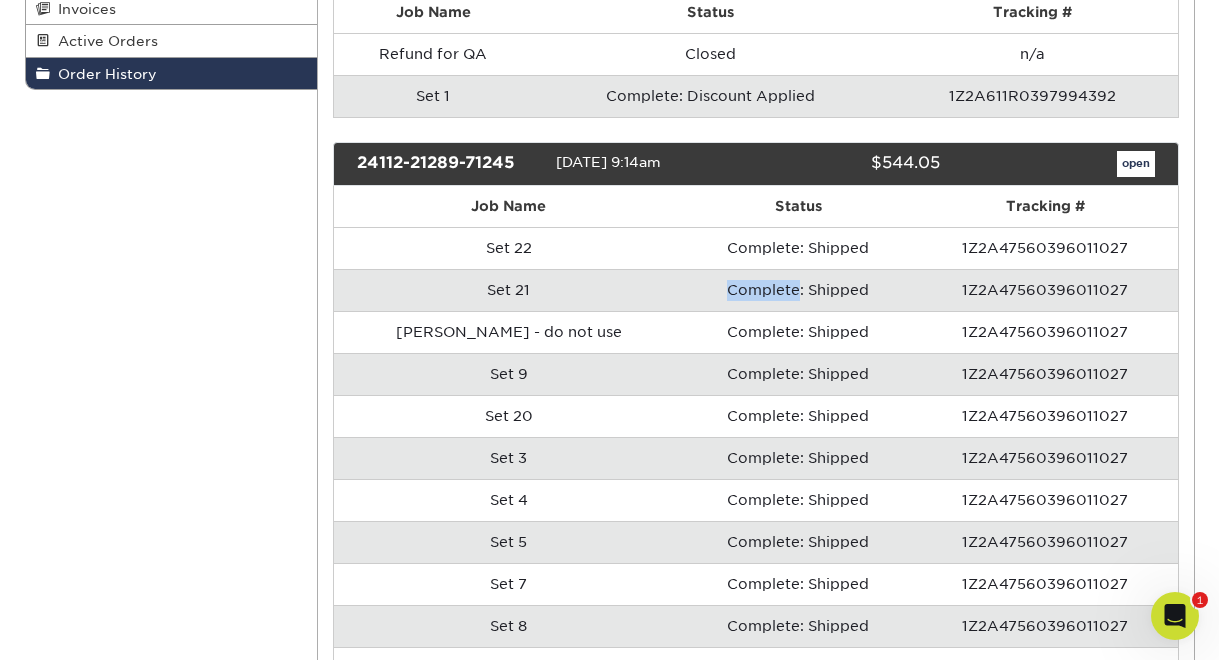 click on "Complete: Shipped" at bounding box center [798, 290] 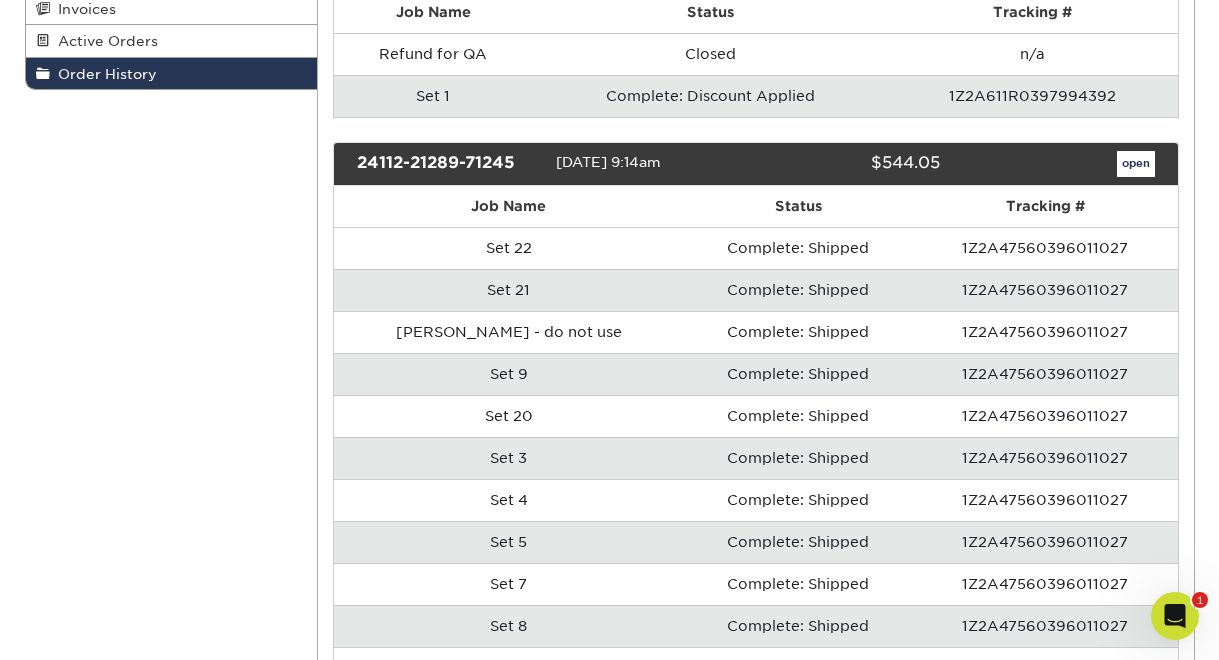 click on "Set 21" at bounding box center (508, 290) 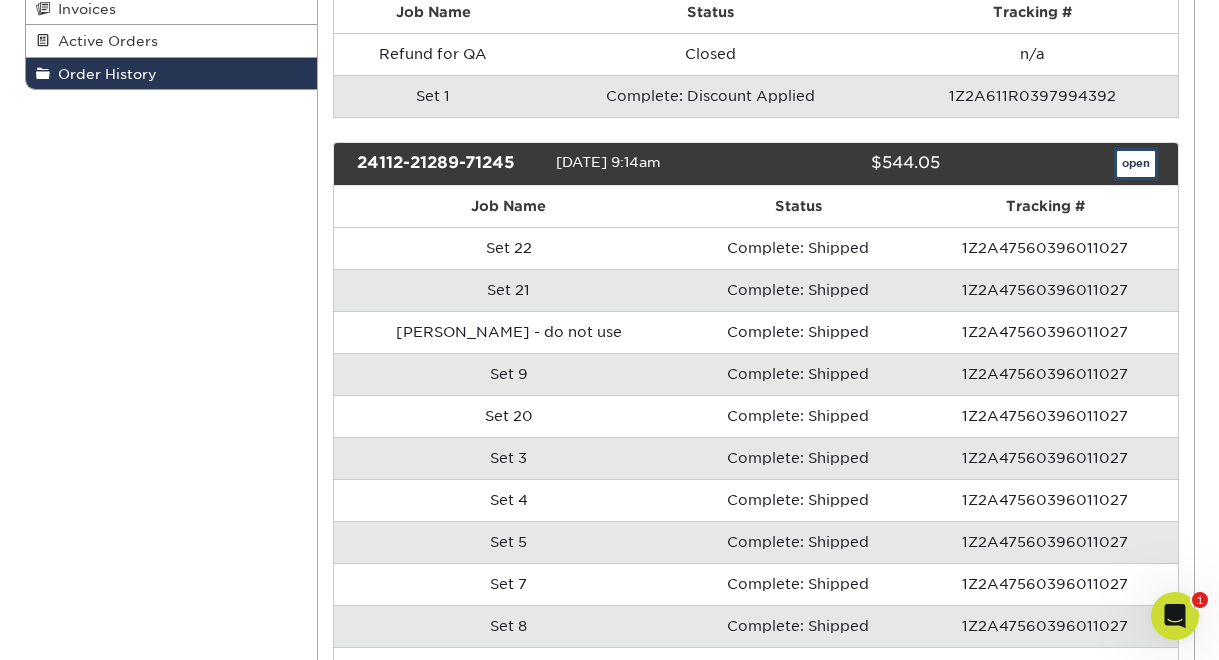 click on "open" at bounding box center (1136, 164) 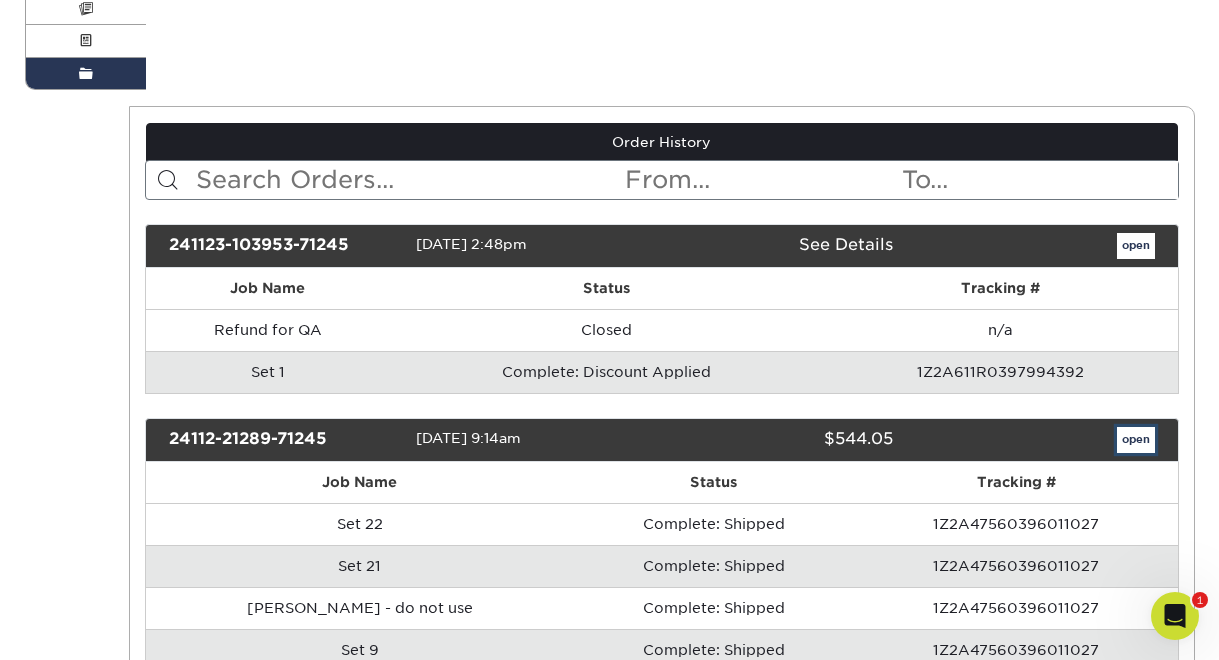 scroll, scrollTop: 0, scrollLeft: 0, axis: both 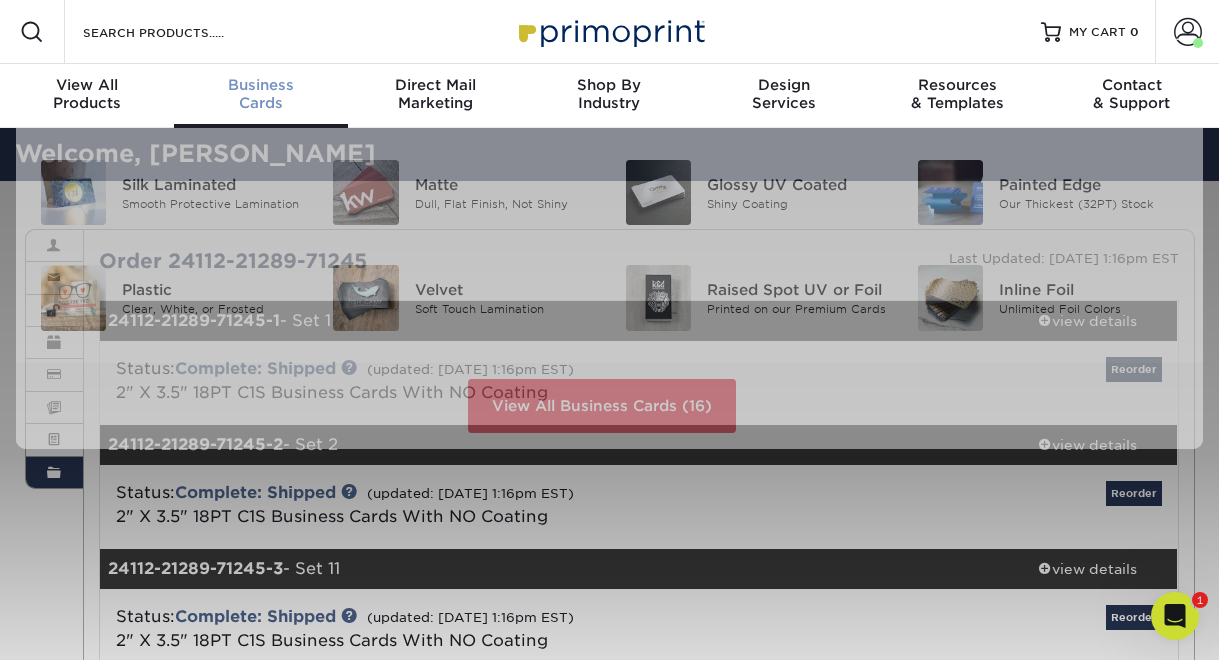 click on "Business" at bounding box center (261, 85) 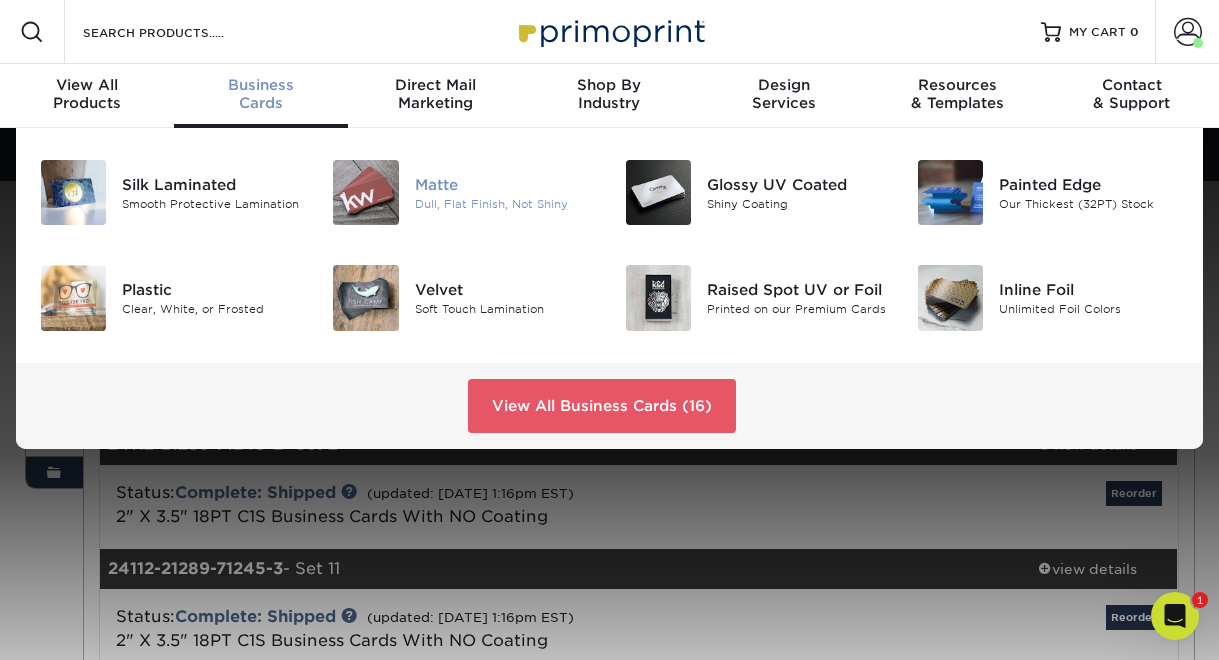click on "Dull, Flat Finish, Not Shiny" at bounding box center [505, 203] 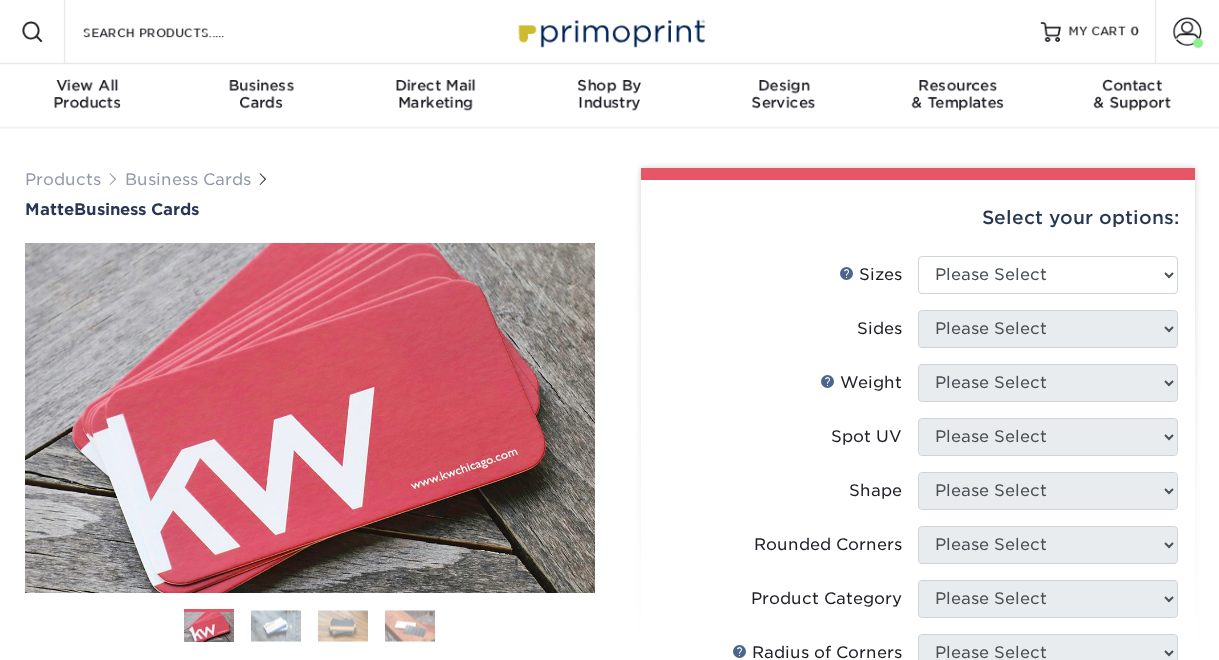 scroll, scrollTop: 0, scrollLeft: 0, axis: both 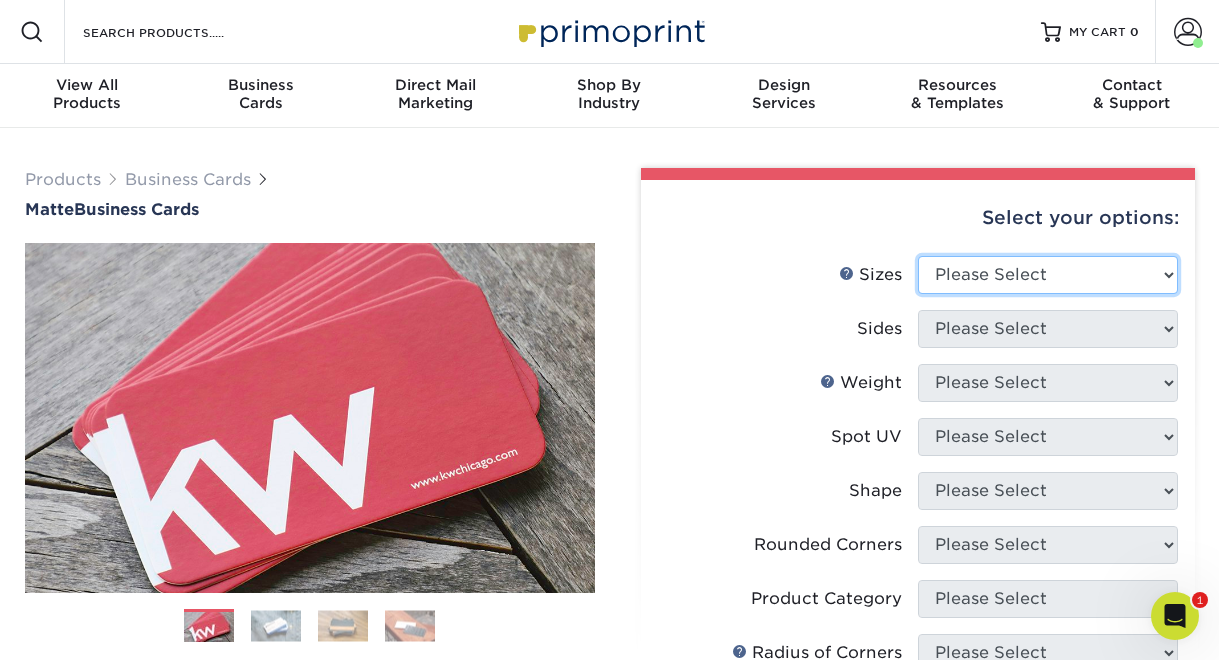 click on "Please Select
1.5" x 3.5"  - Mini
1.75" x 3.5" - Mini
2" x 2" - Square
2" x 3" - Mini
2" x 3.5" - Standard
2" x 7" - Foldover Card
2.125" x 3.375" - European
2.5" x 2.5" - Square 3.5" x 4" - Foldover Card" at bounding box center [1048, 275] 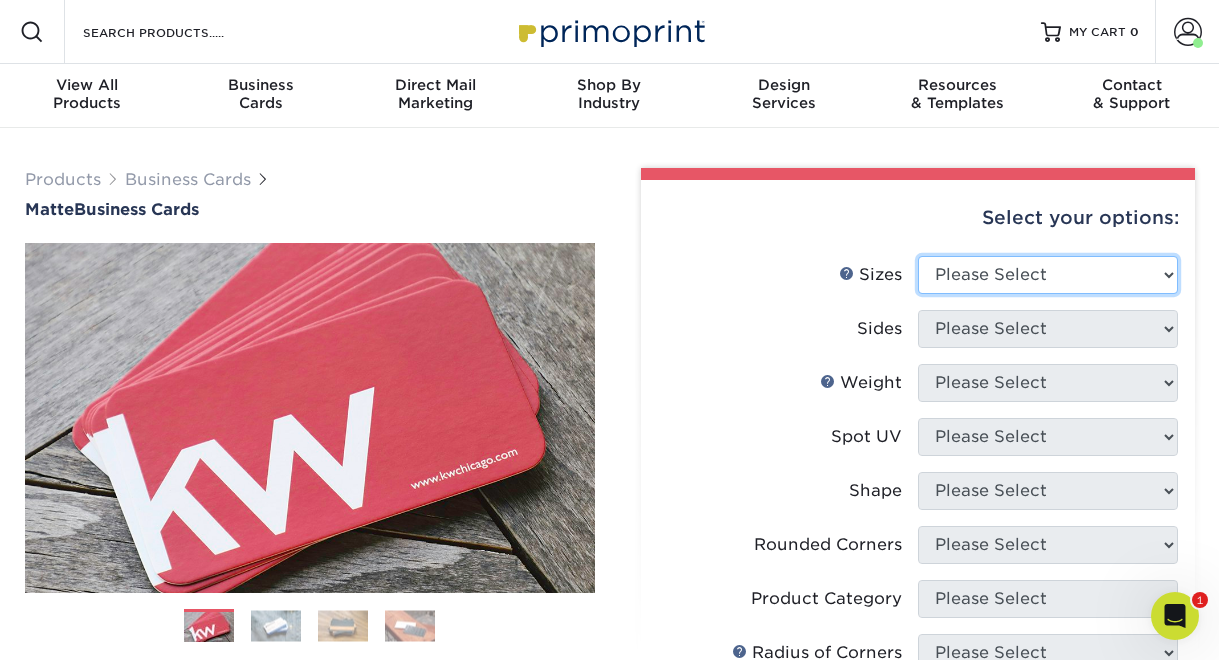 select on "2.00x3.50" 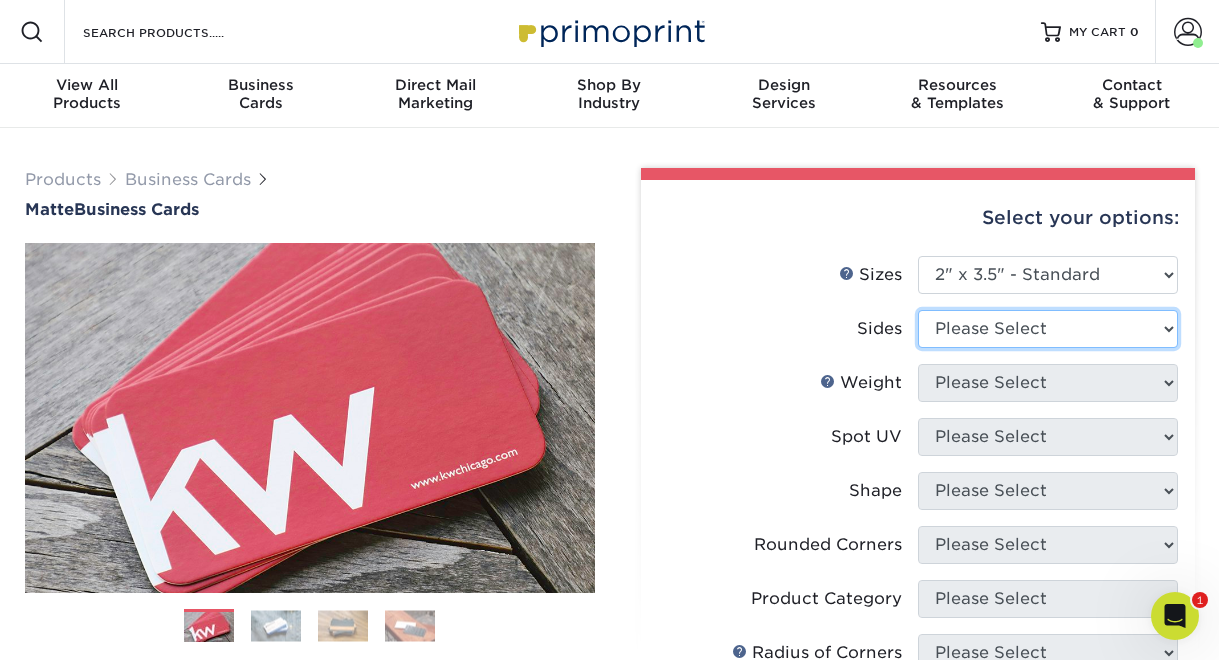 click on "Please Select Print Both Sides Print Front Only" at bounding box center [1048, 329] 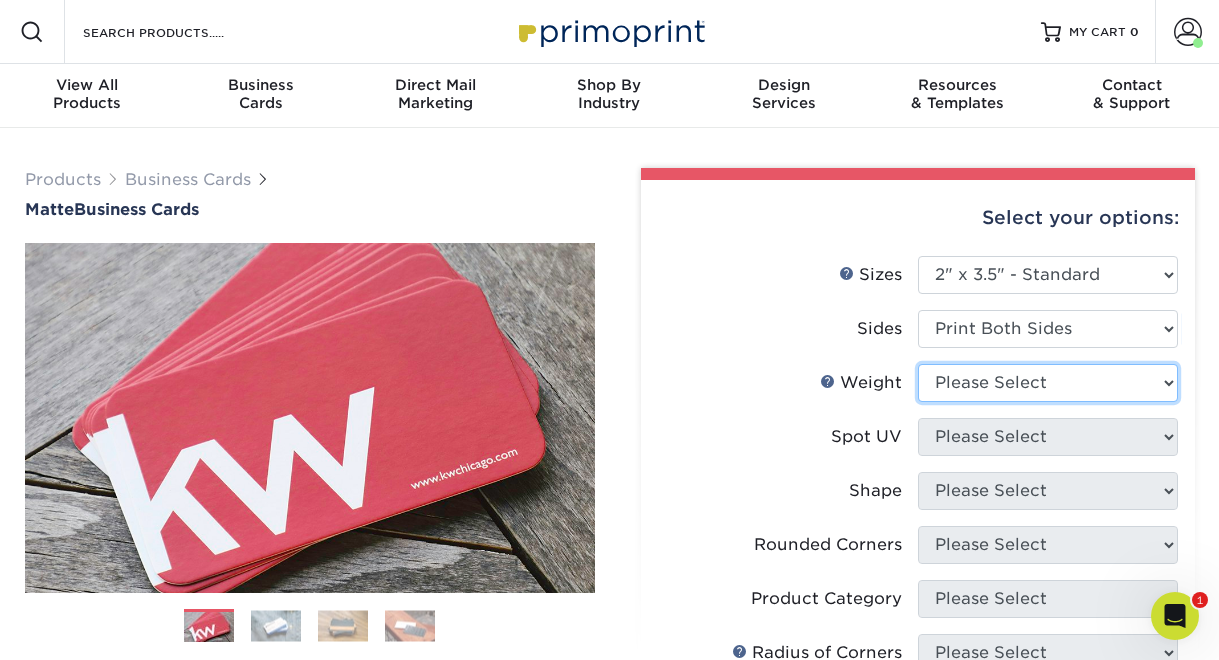 click on "Please Select 16PT 14PT" at bounding box center [1048, 383] 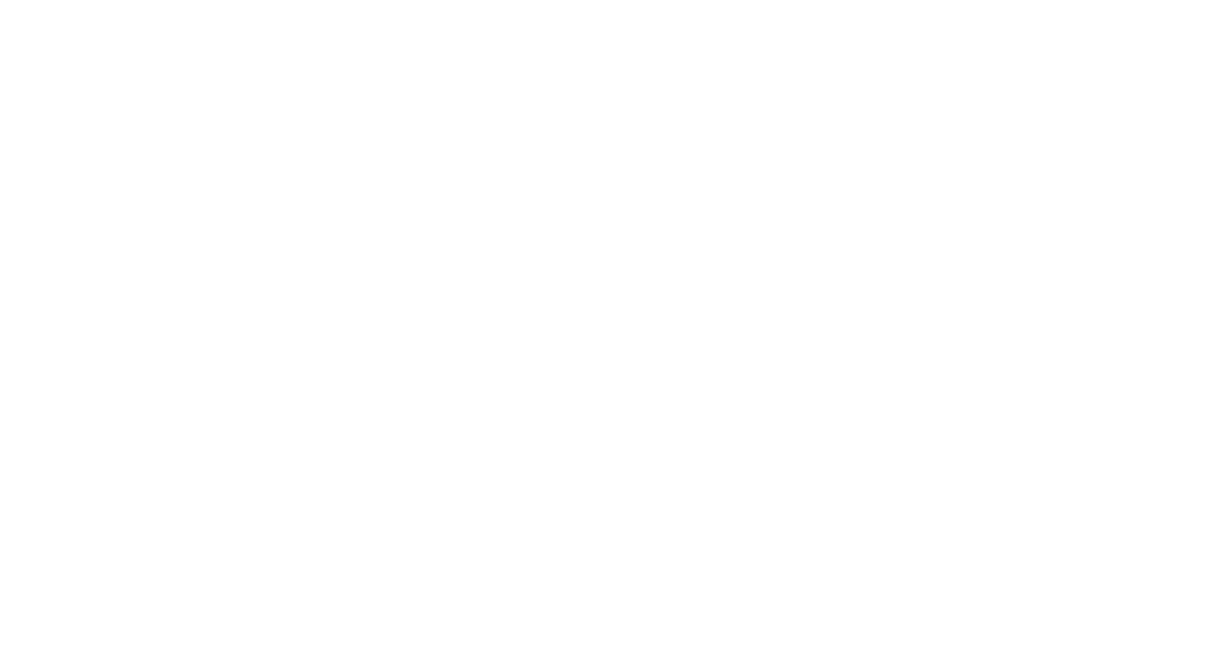 scroll, scrollTop: 0, scrollLeft: 0, axis: both 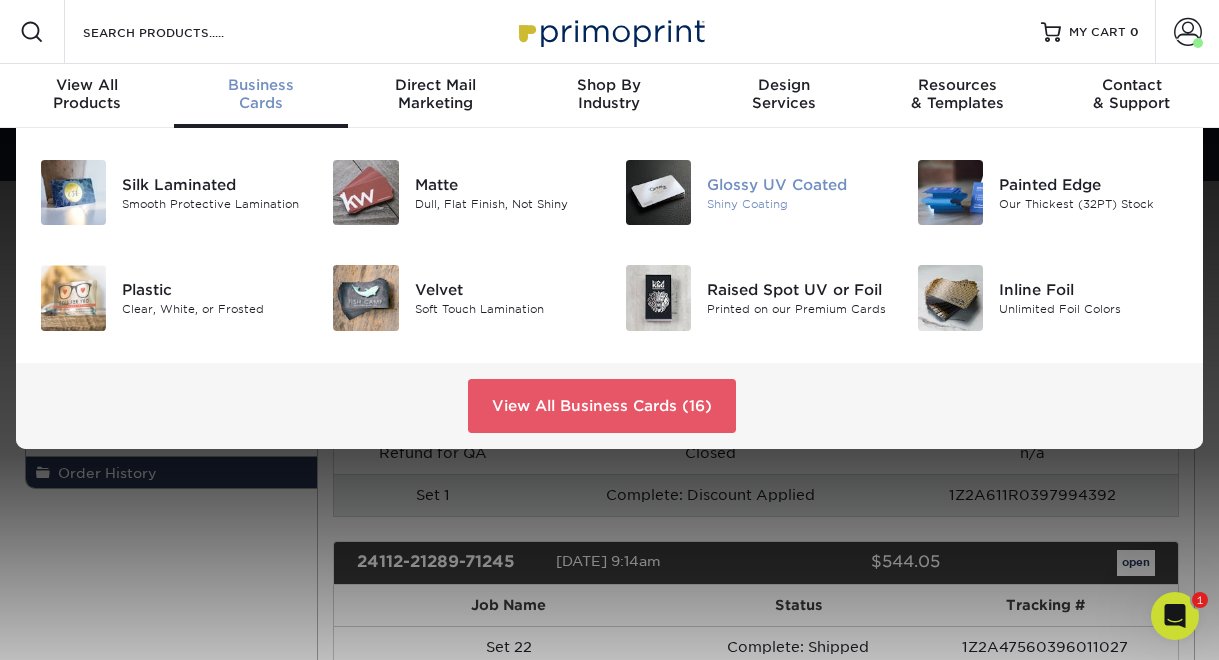 click on "Glossy UV Coated" at bounding box center [797, 184] 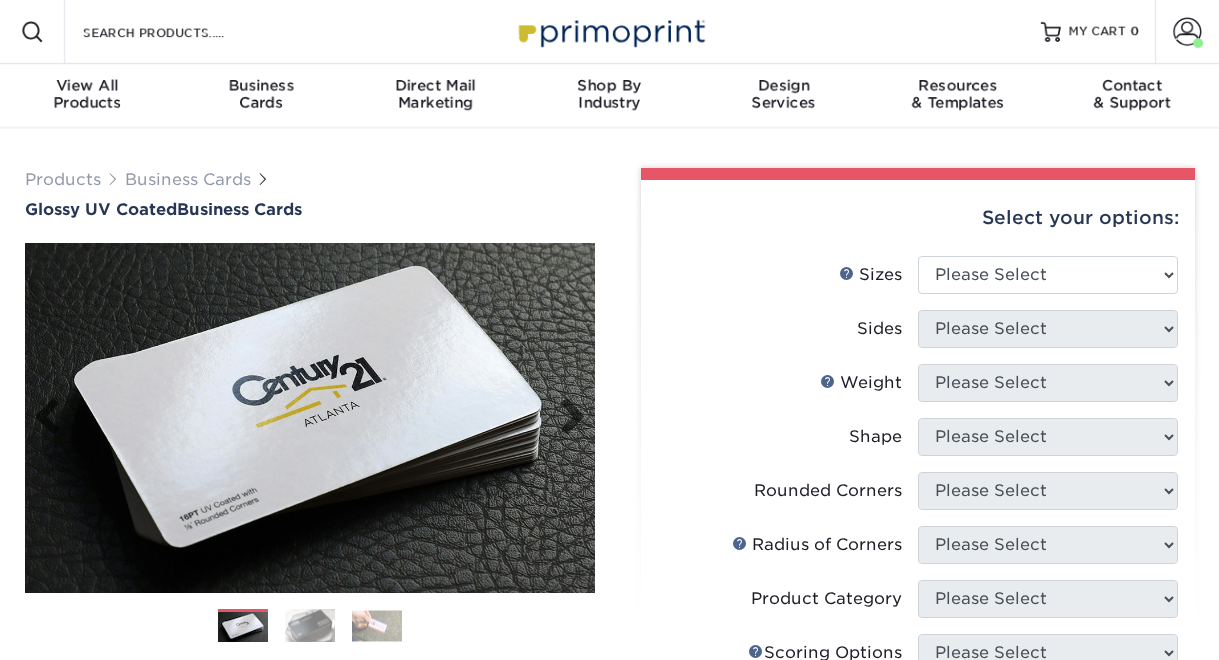scroll, scrollTop: 0, scrollLeft: 0, axis: both 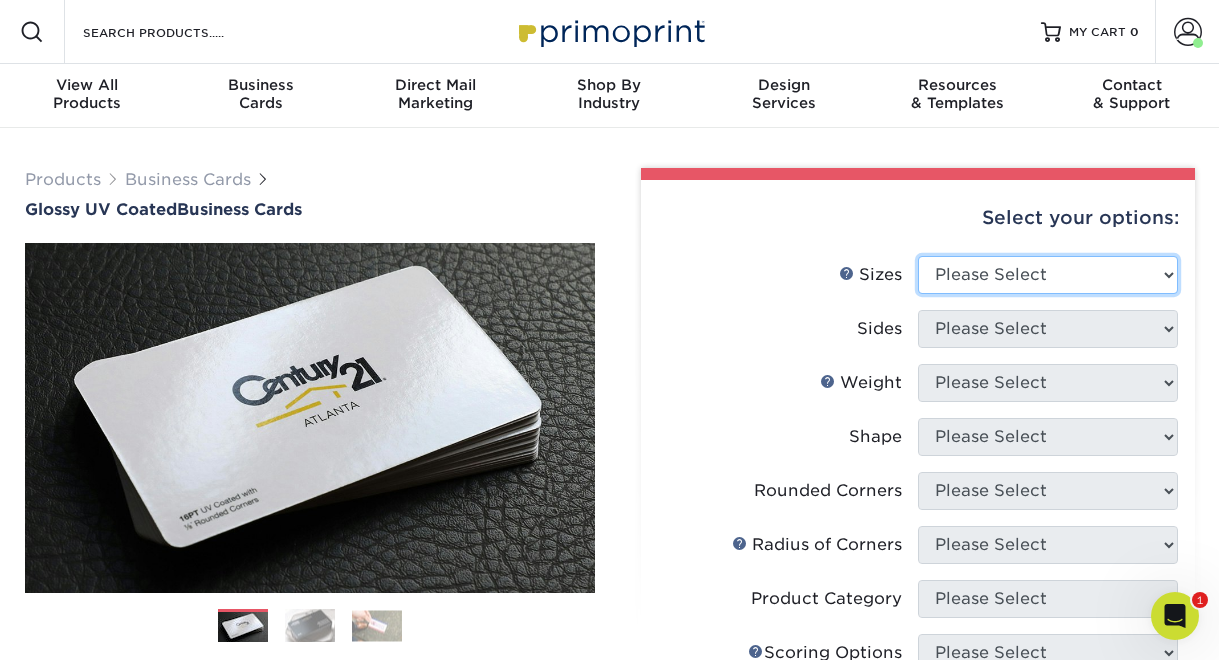 click on "Please Select
1.5" x 3.5"  - Mini
1.75" x 3.5" - Mini
2" x 2" - Square
2" x 3" - Mini
2" x 3.5" - Standard
2" x 7" - Foldover Card
2.125" x 3.375" - European
2.5" x 2.5" - Square 3.5" x 4" - Foldover Card" at bounding box center [1048, 275] 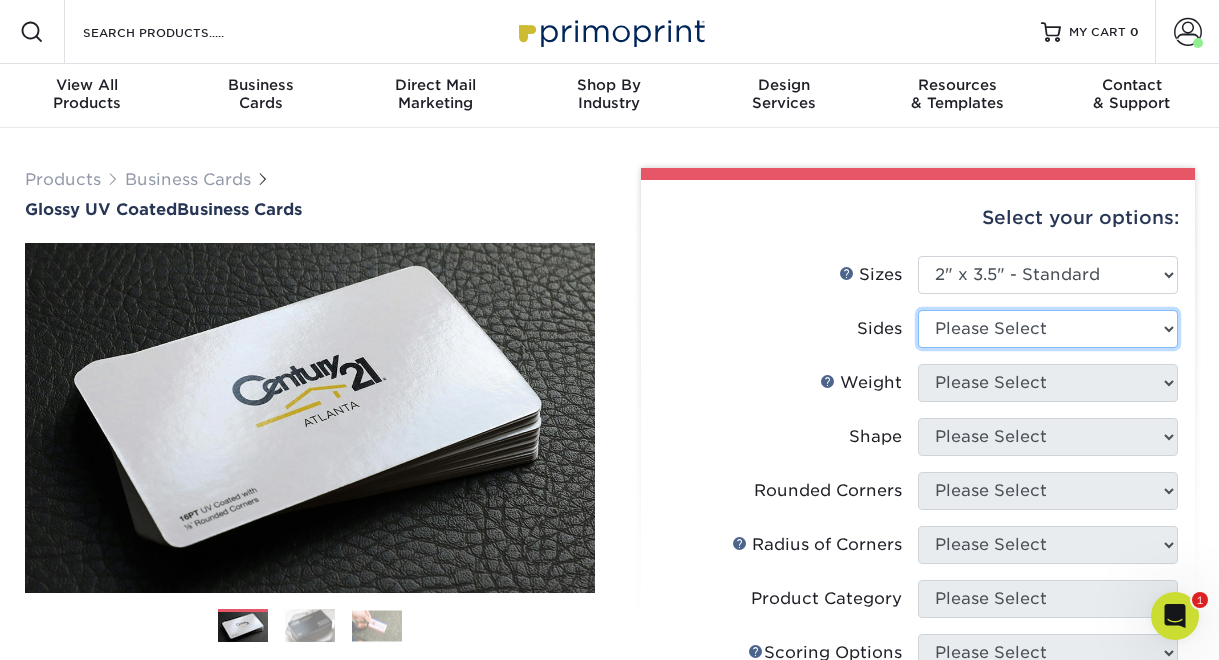 click on "Please Select Print Both Sides Print Front Only" at bounding box center (1048, 329) 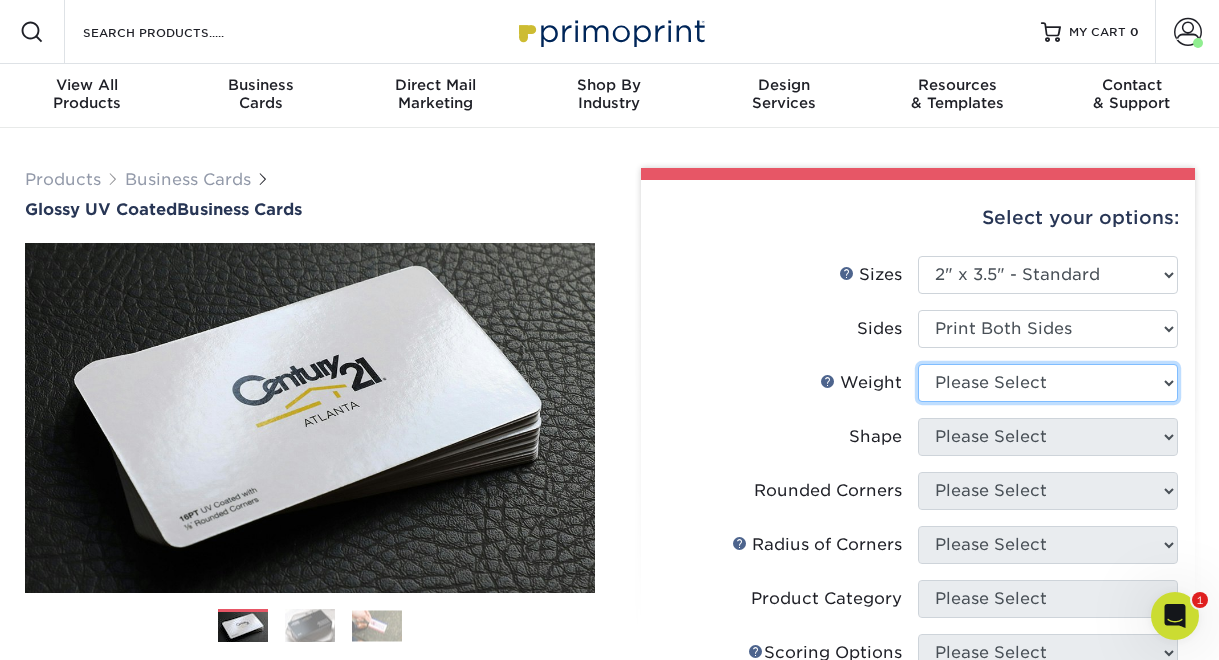 click on "Please Select 16PT 14PT" at bounding box center [1048, 383] 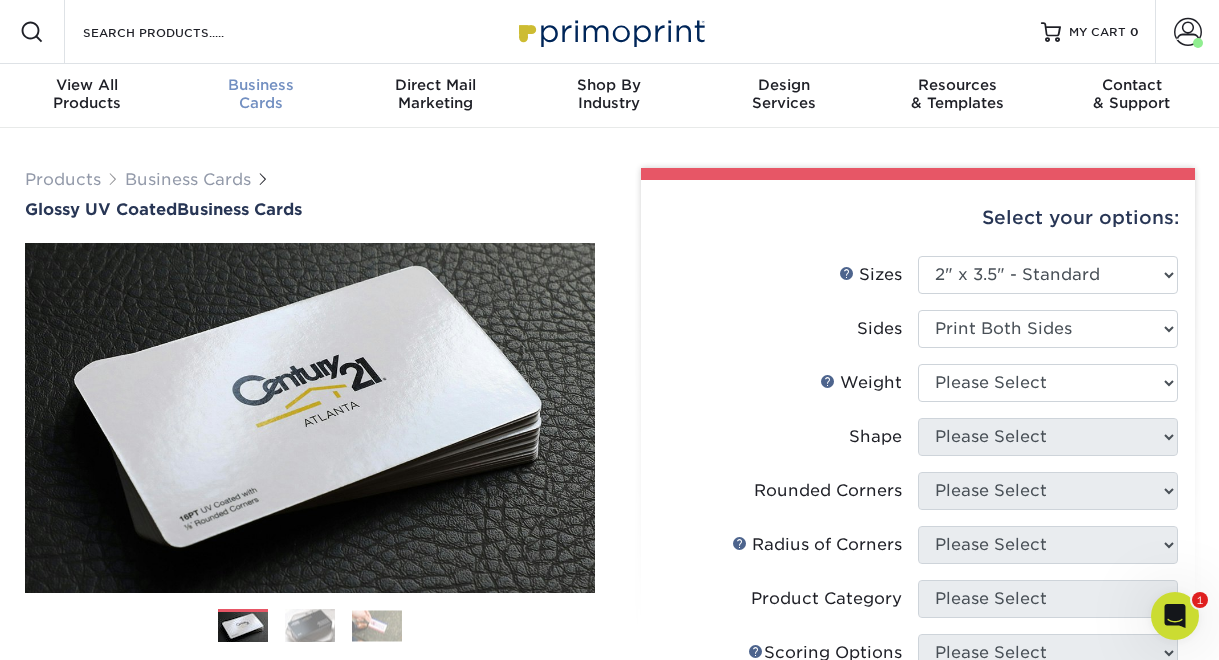 click on "Business" at bounding box center [261, 85] 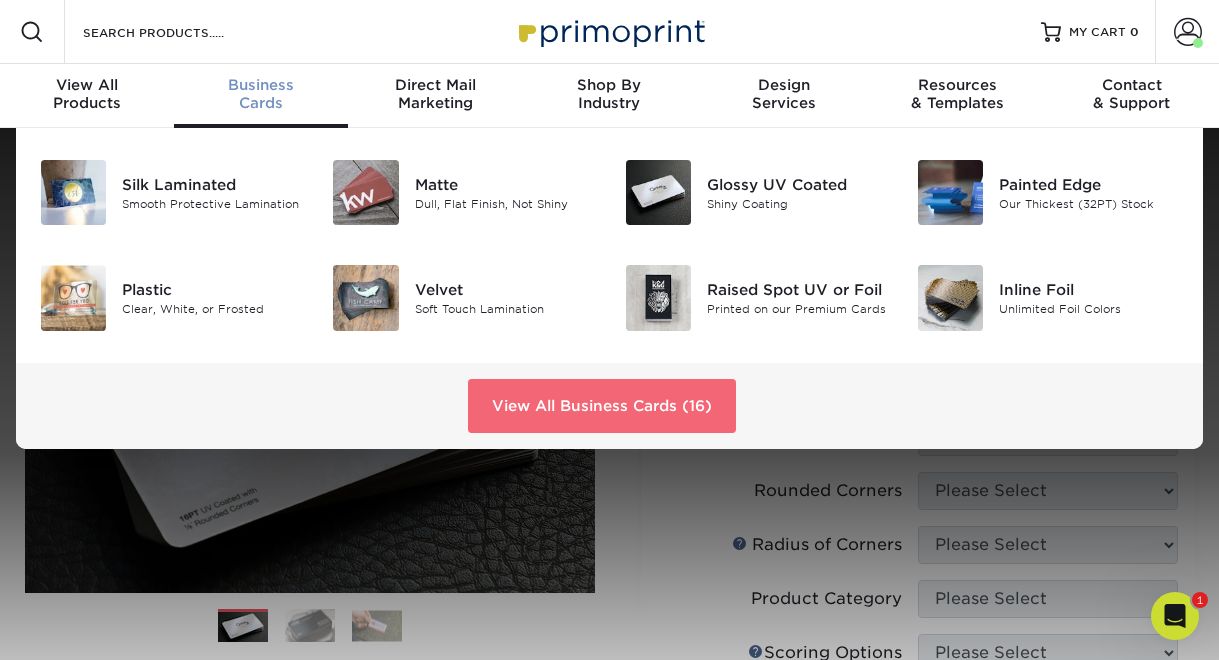 click on "View All Business Cards (16)" at bounding box center (602, 406) 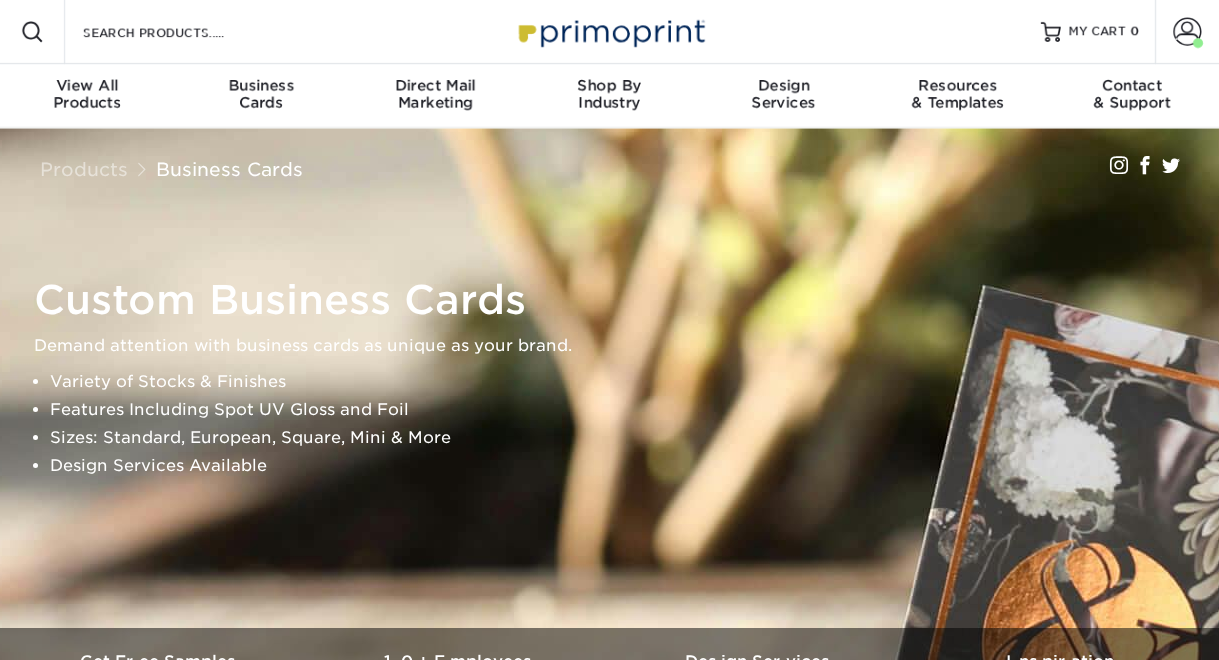 scroll, scrollTop: 0, scrollLeft: 0, axis: both 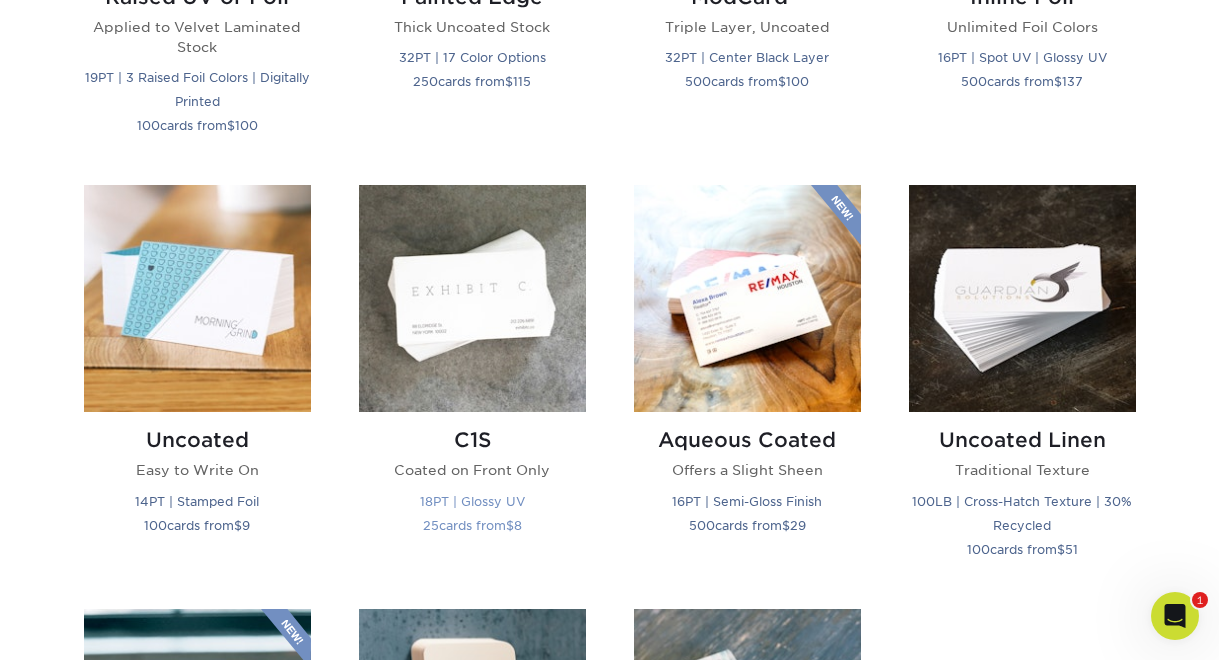 click on "C1S" at bounding box center [472, 440] 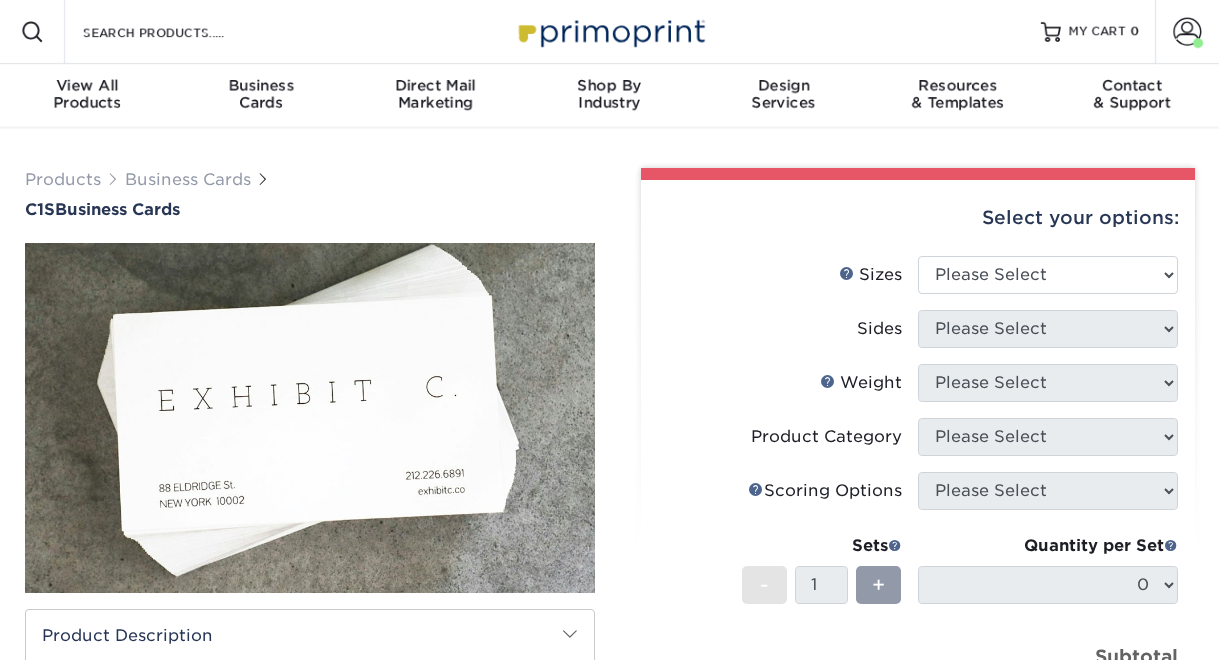 scroll, scrollTop: 0, scrollLeft: 0, axis: both 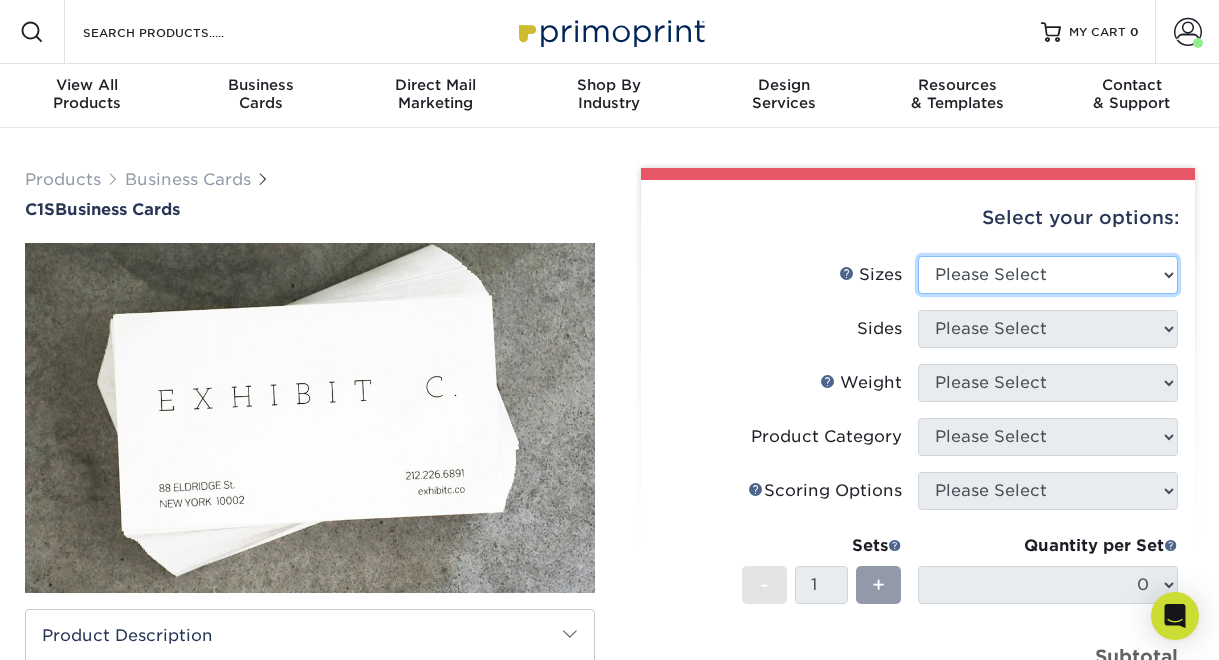 click on "Please Select
2" x 3.5" - Standard
2.125" x 3.375" - European
2.5" x 2.5" - Square
3.5" x 4" - Foldover Card" at bounding box center [1048, 275] 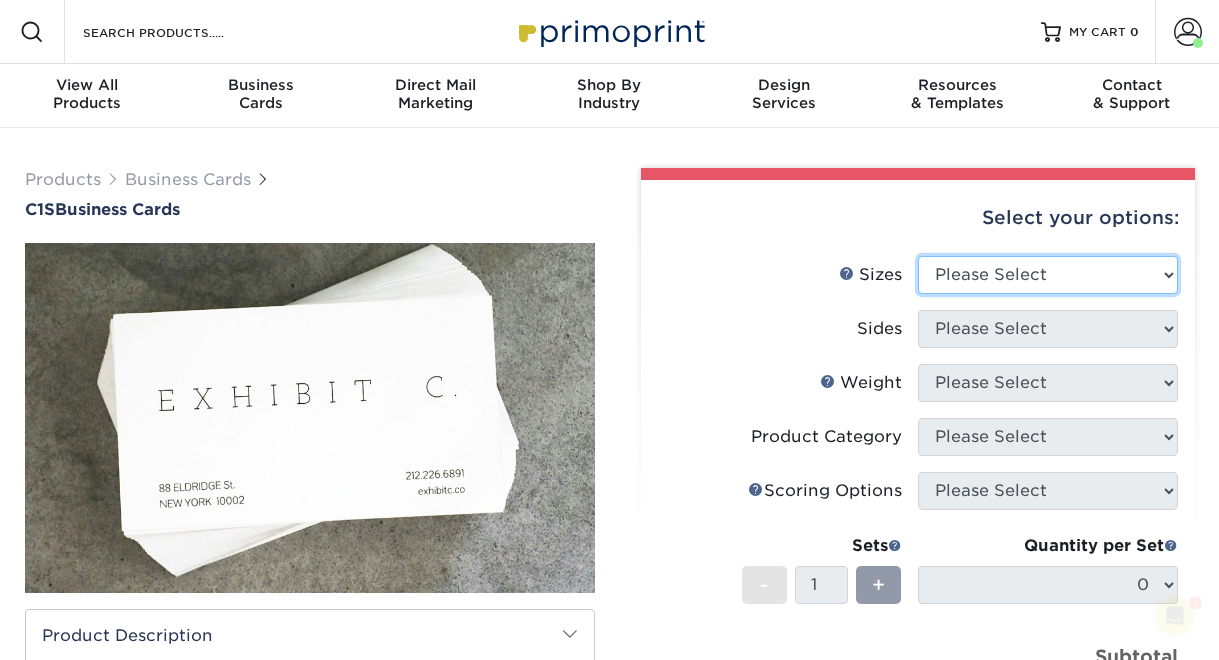 scroll, scrollTop: 0, scrollLeft: 0, axis: both 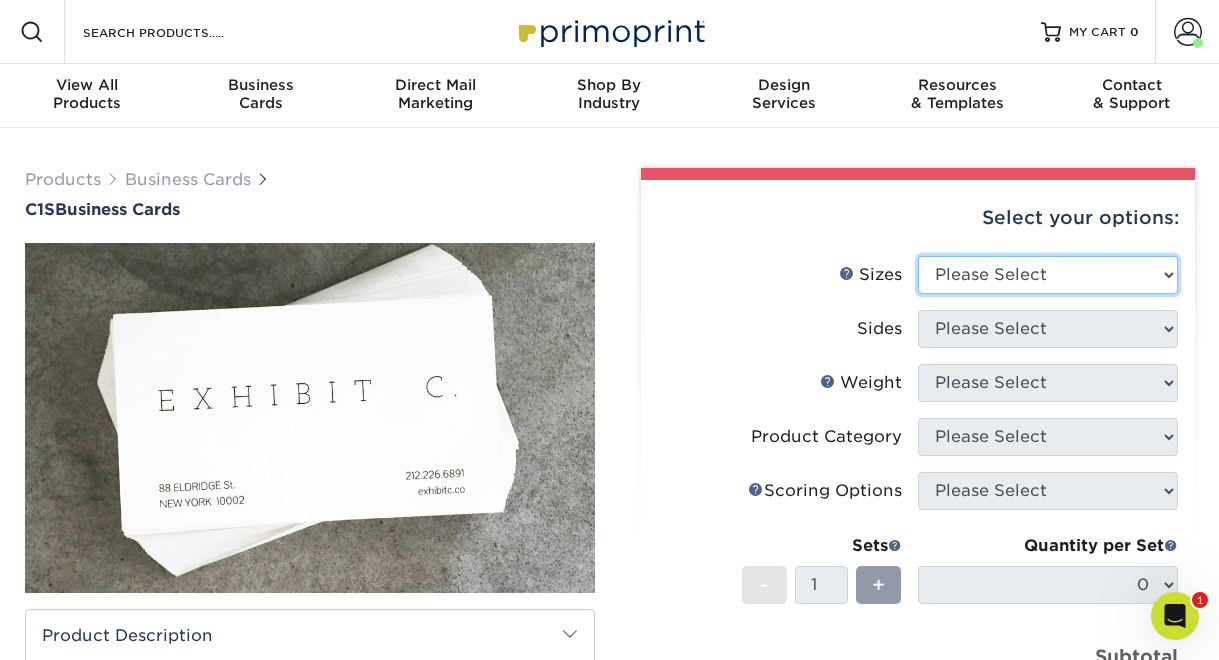 select on "2.00x3.50" 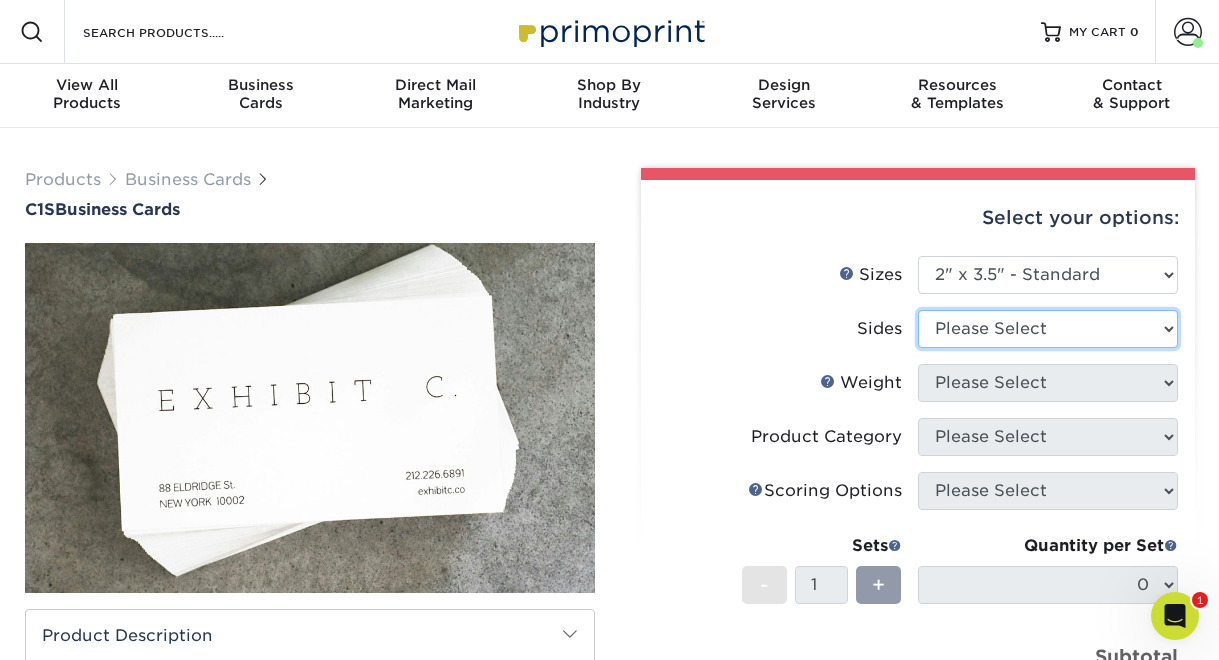click on "Please Select Print Both Sides Print Front Only" at bounding box center (1048, 329) 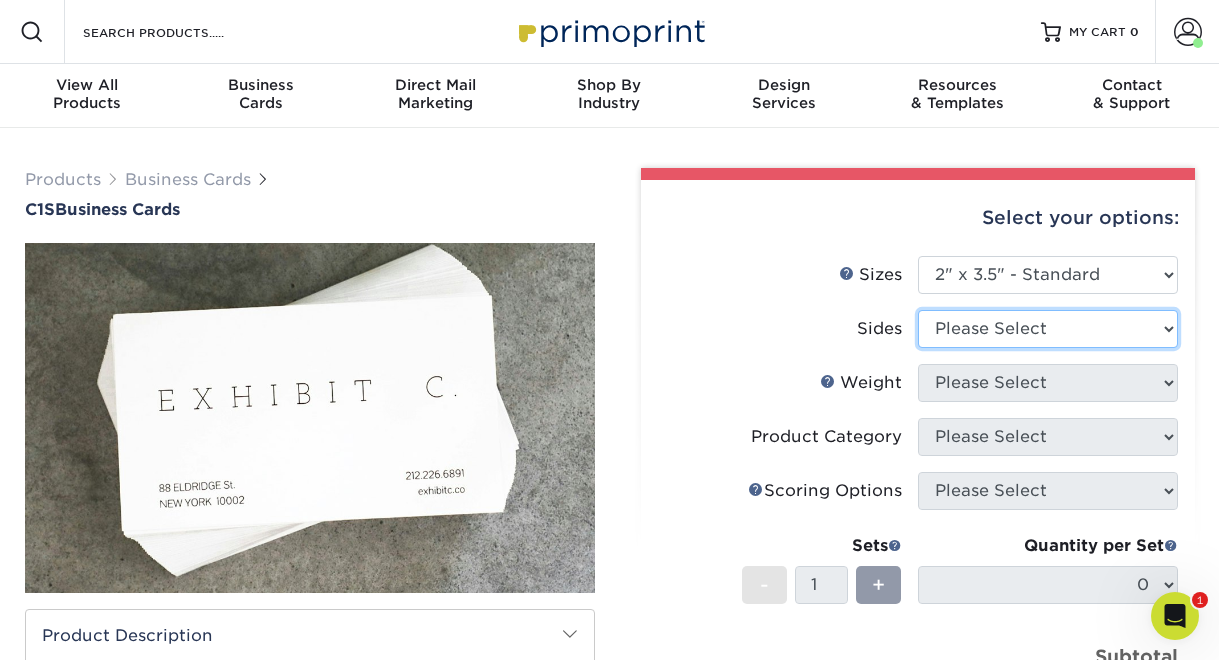 select on "13abbda7-1d64-4f25-8bb2-c179b224825d" 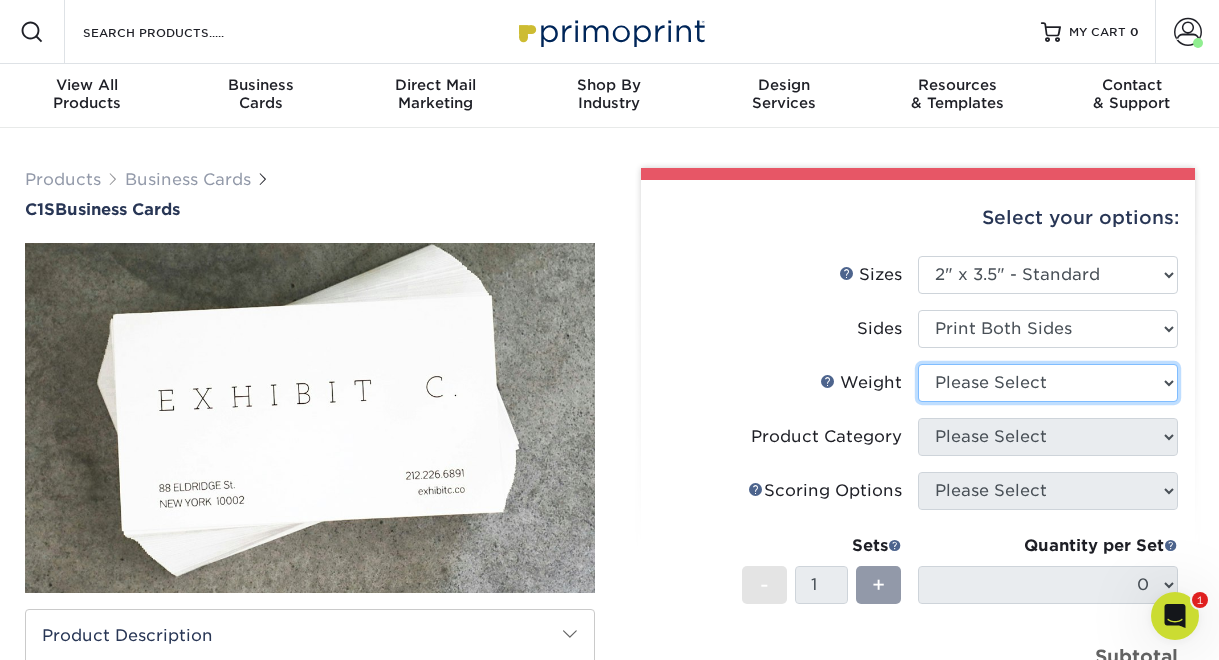 click on "Please Select 18PT C1S" at bounding box center (1048, 383) 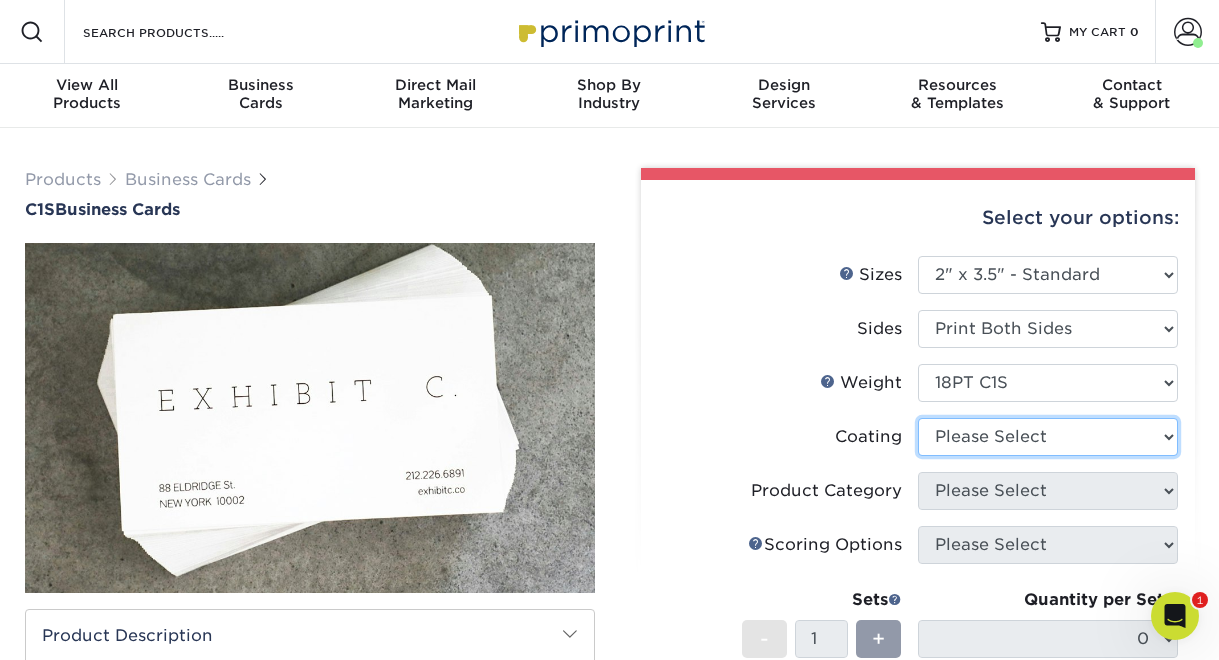 click at bounding box center (1048, 437) 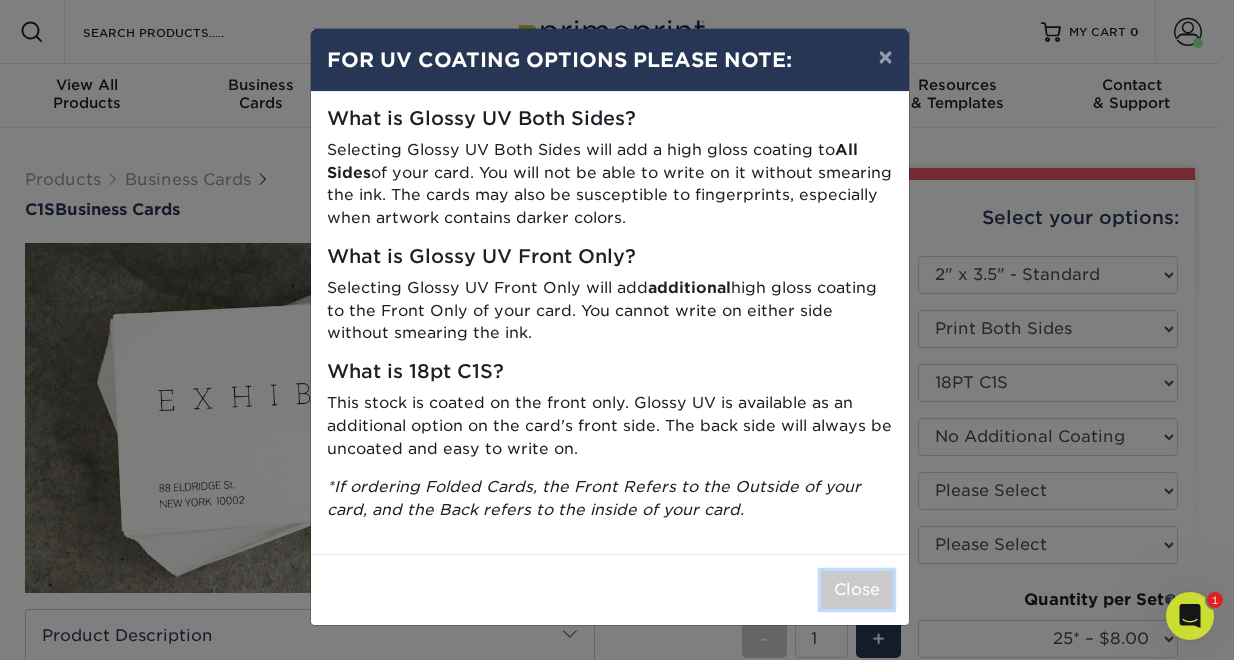 click on "Close" at bounding box center (857, 590) 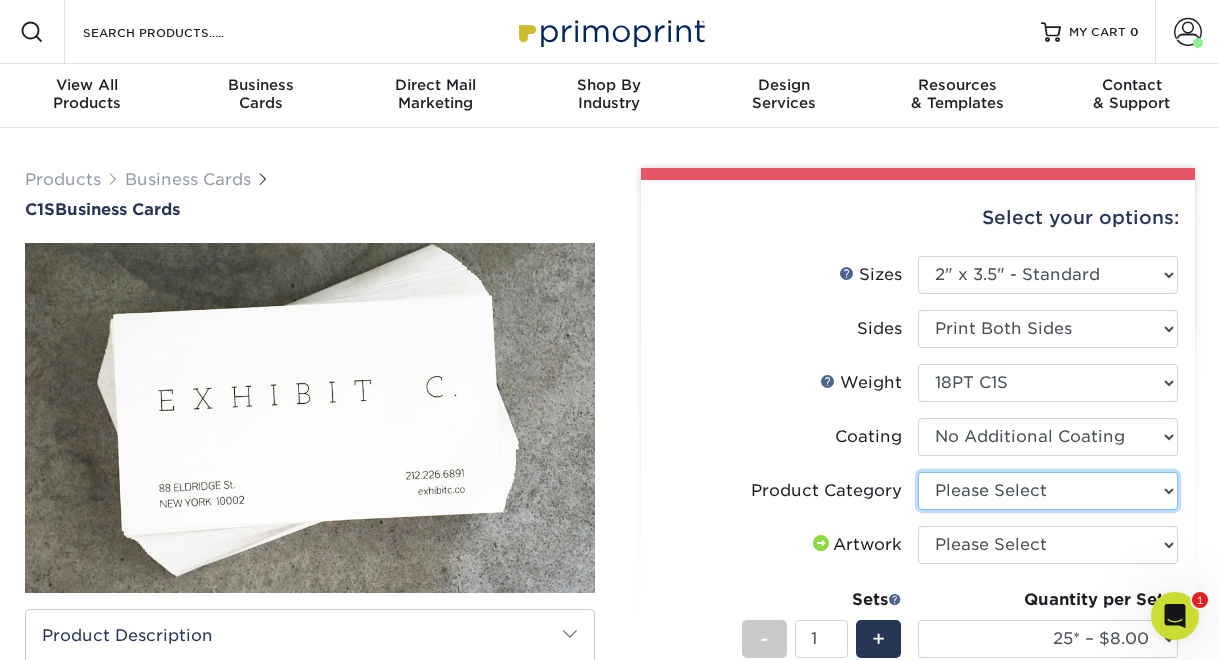 click on "Please Select Business Cards" at bounding box center [1048, 491] 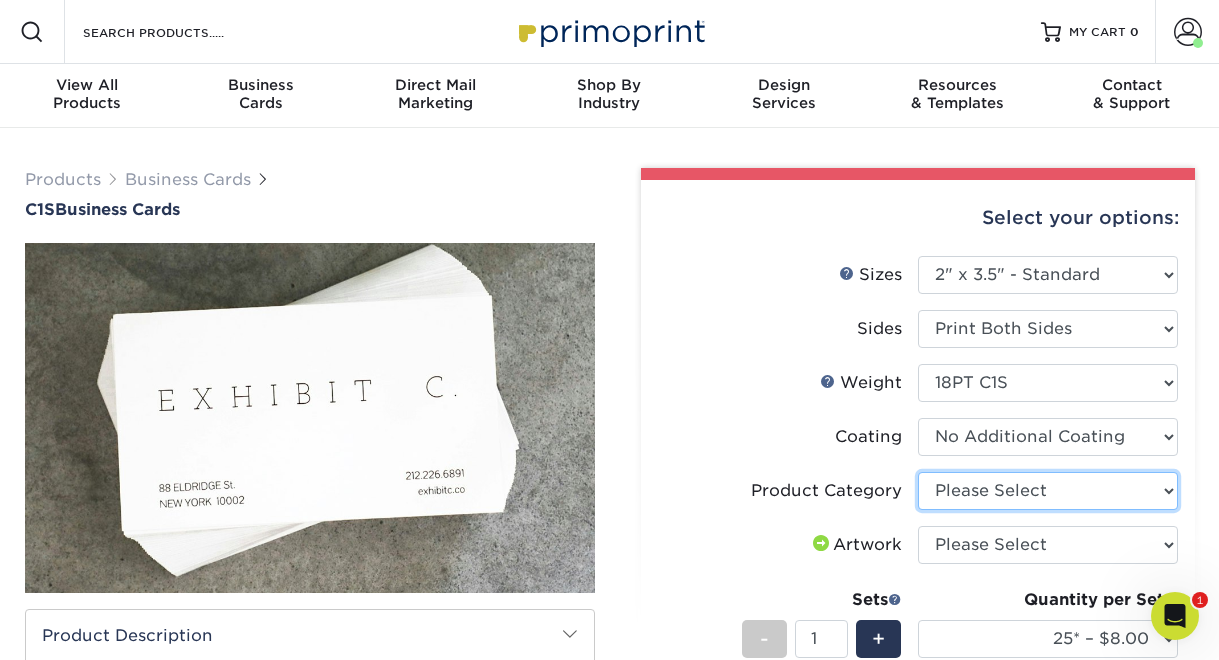 select on "3b5148f1-0588-4f88-a218-97bcfdce65c1" 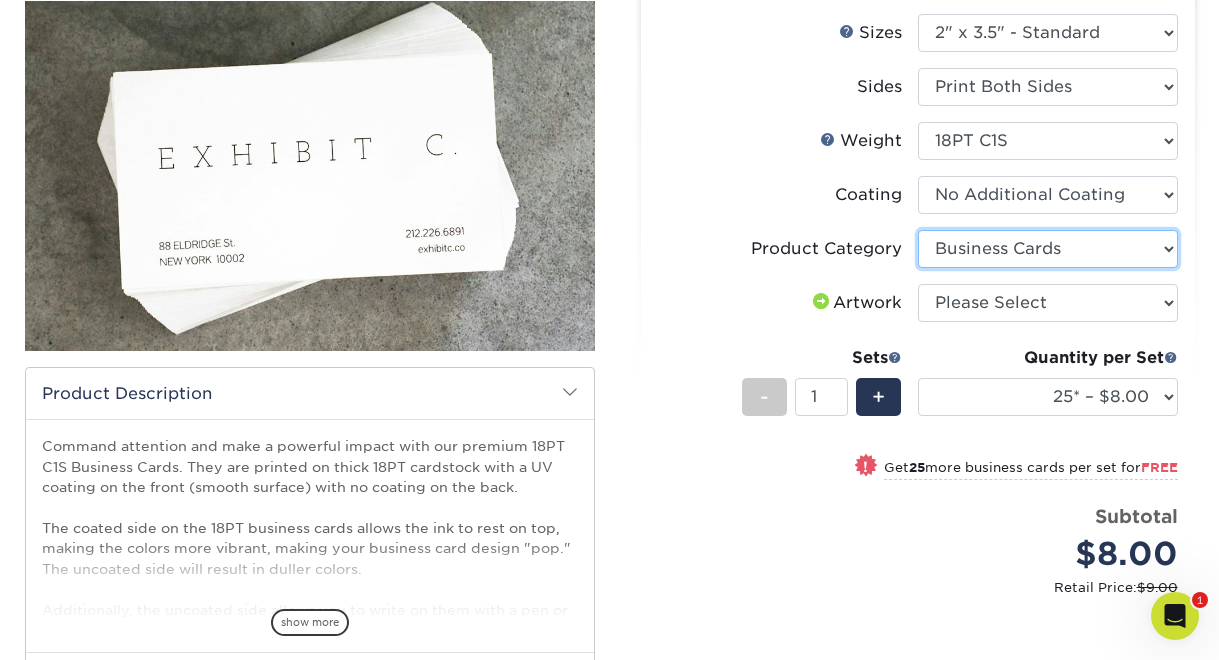 scroll, scrollTop: 301, scrollLeft: 0, axis: vertical 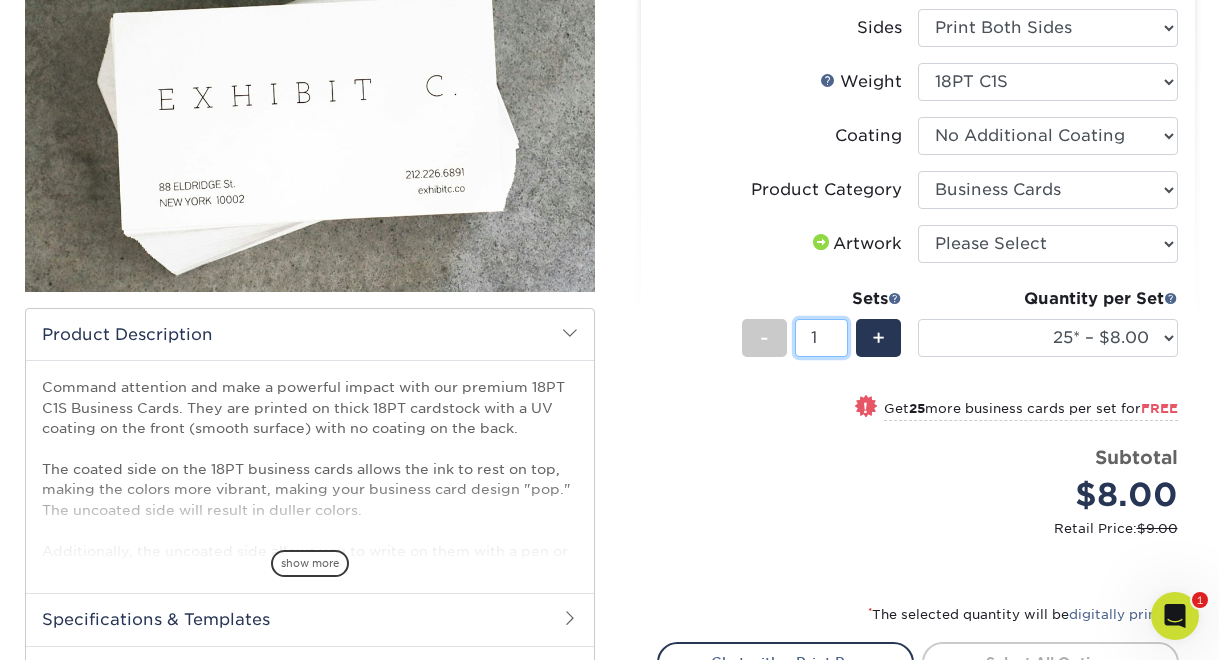 drag, startPoint x: 821, startPoint y: 335, endPoint x: 805, endPoint y: 334, distance: 16.03122 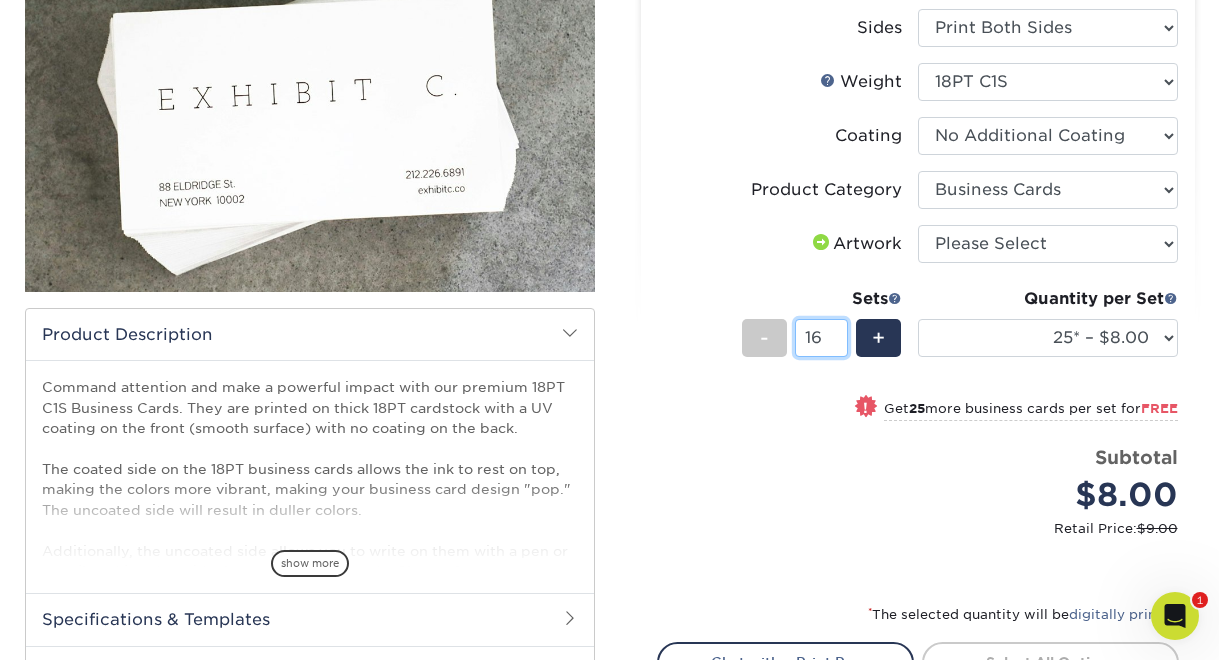 type on "16" 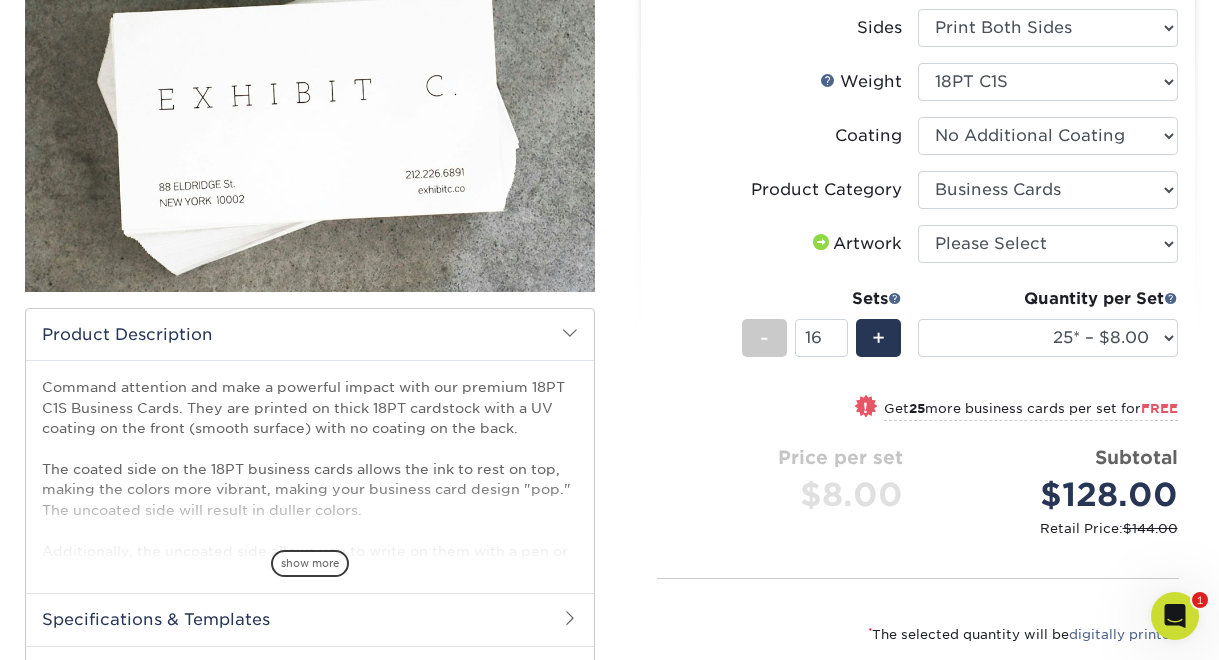 click on "Quantity per Set
25* – $8.00 50* – $8.00 75* – $8.00 100* – $8.00 250* – $17.00 500 – $33.00 1000 – $47.00 2500 – $101.00 5000 – $144.00 10000 – $235.00 15000 – $349.00 20000 – $459.00 25000 – $567.00
(Price includes envelopes)" at bounding box center (1048, 333) 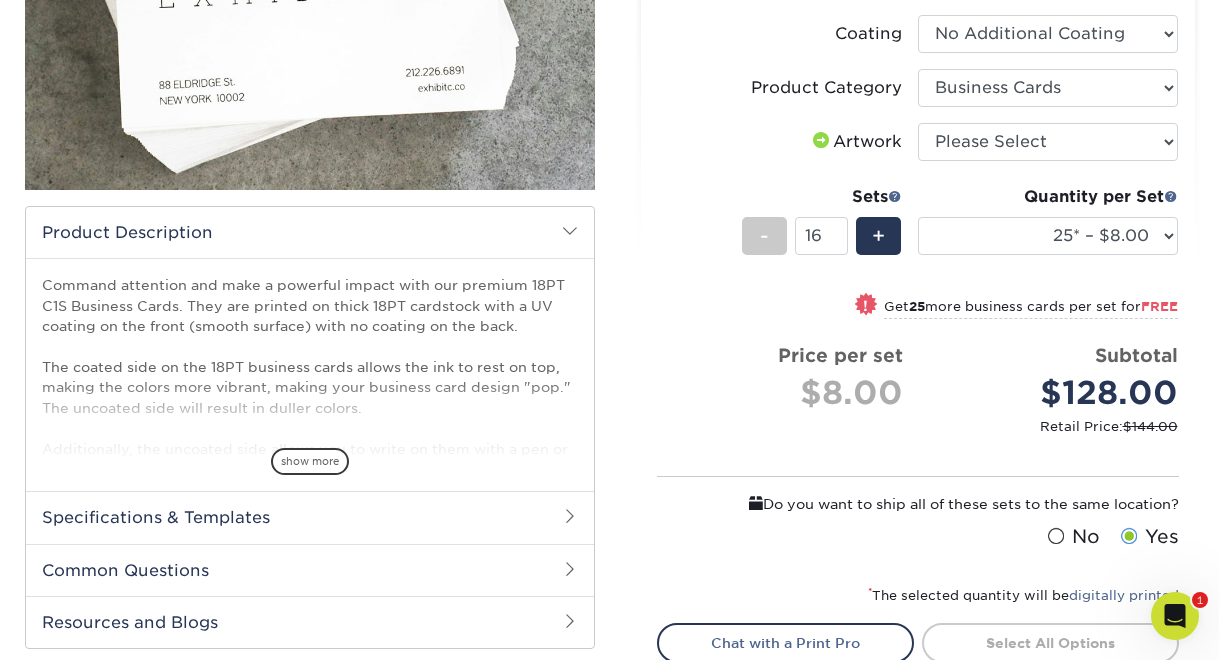 scroll, scrollTop: 423, scrollLeft: 0, axis: vertical 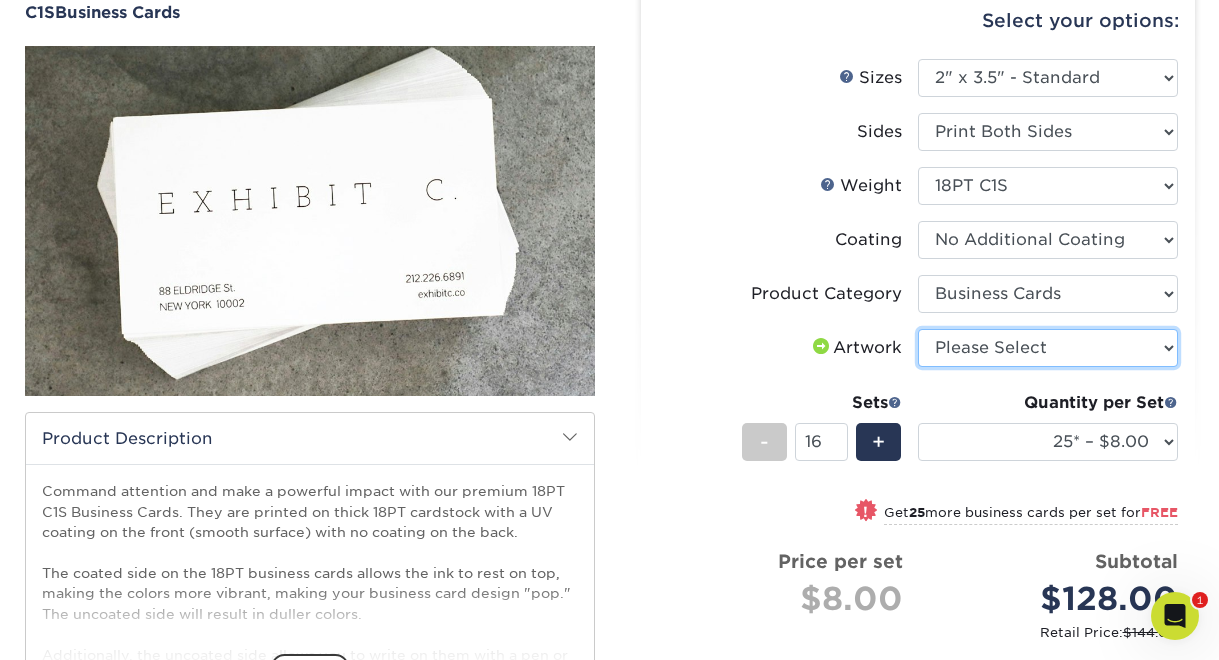 click on "Please Select I will upload files I need a design - $100" at bounding box center (1048, 348) 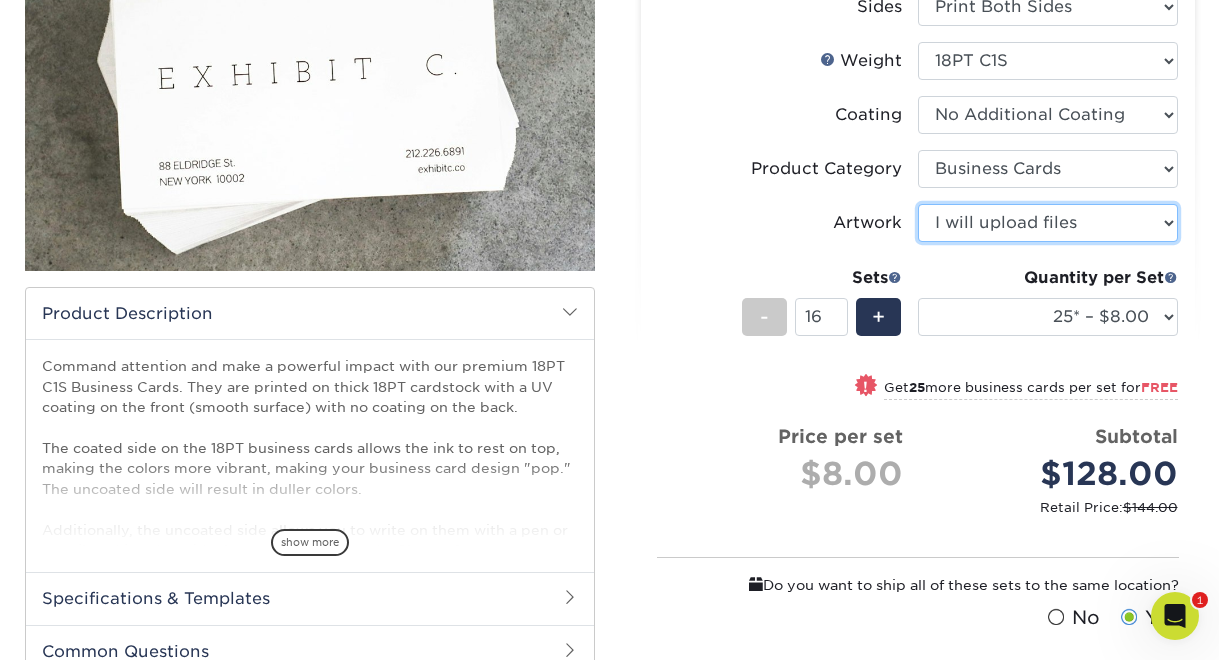 scroll, scrollTop: 325, scrollLeft: 0, axis: vertical 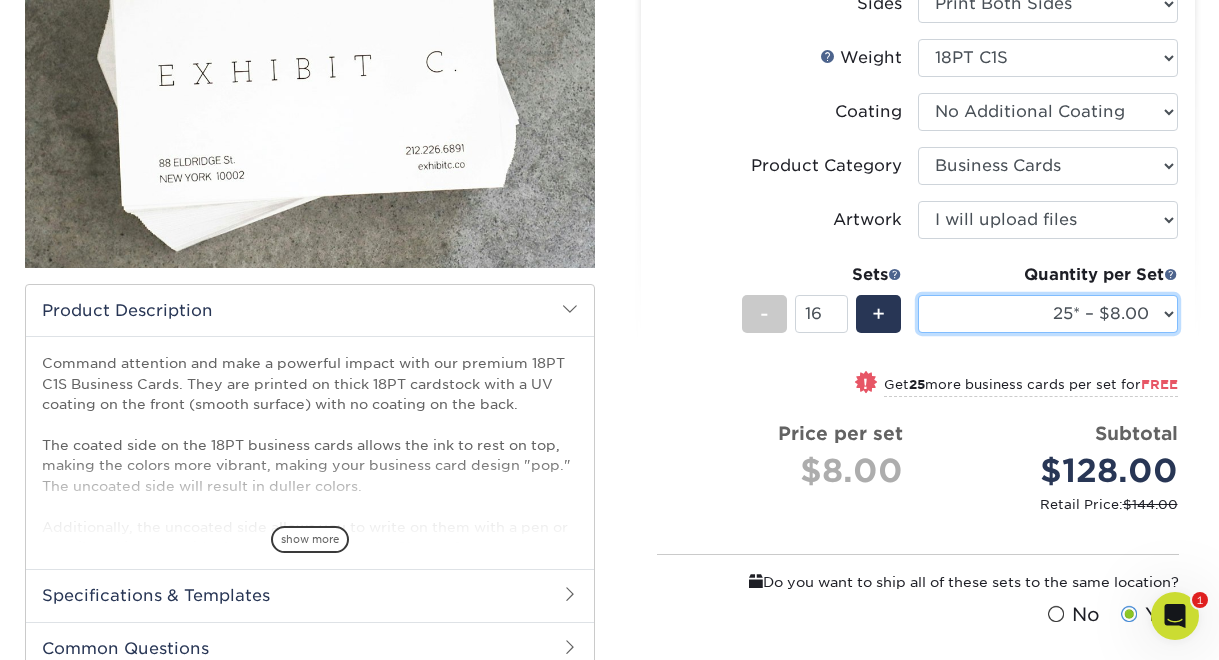 click on "25* – $8.00 50* – $8.00 75* – $8.00 100* – $8.00 250* – $17.00 500 – $33.00 1000 – $47.00 2500 – $101.00 5000 – $144.00 10000 – $235.00 15000 – $349.00 20000 – $459.00 25000 – $567.00" at bounding box center (1048, 314) 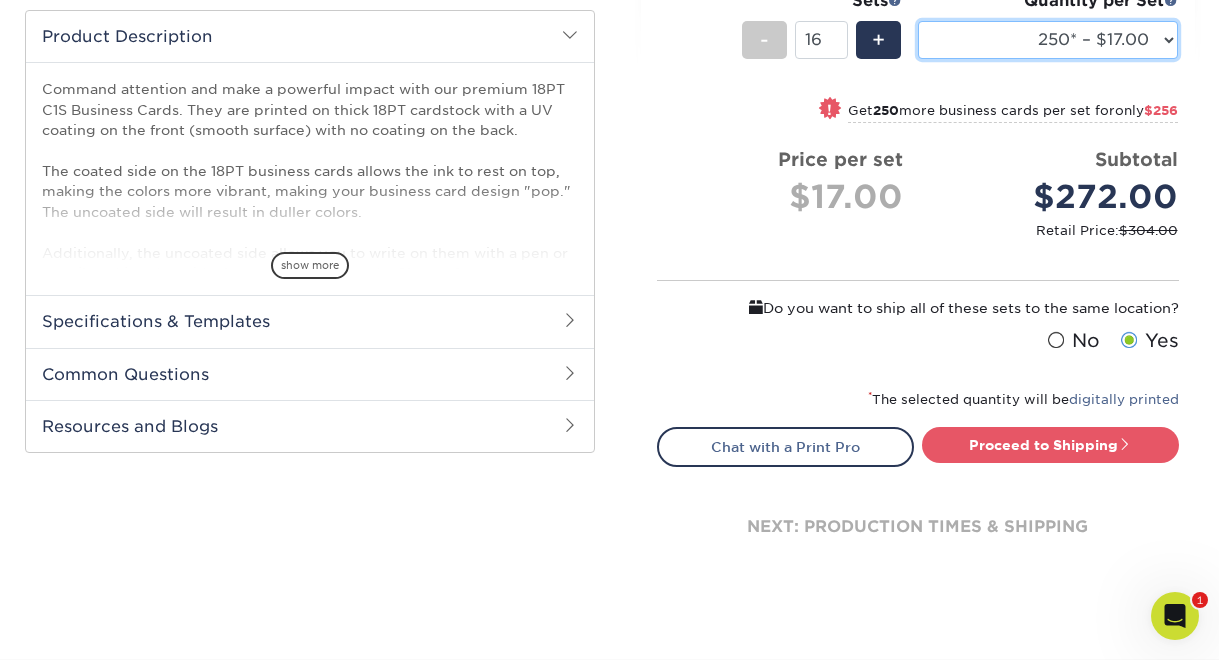 scroll, scrollTop: 616, scrollLeft: 0, axis: vertical 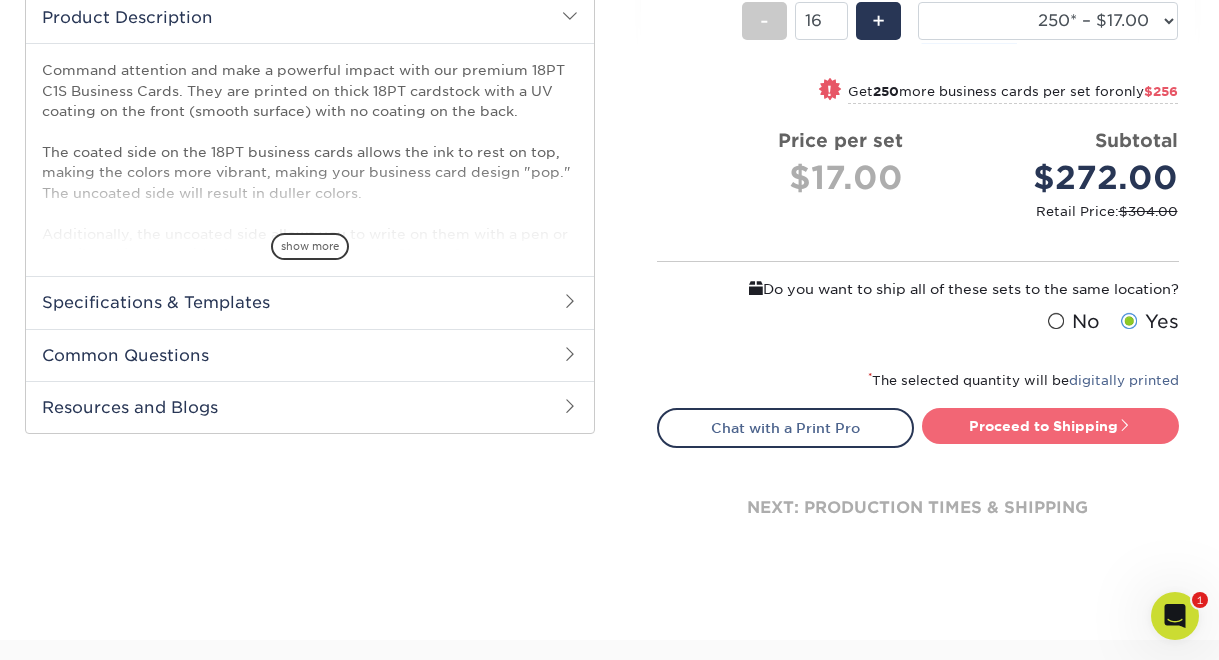 click on "Proceed to Shipping" at bounding box center (1050, 426) 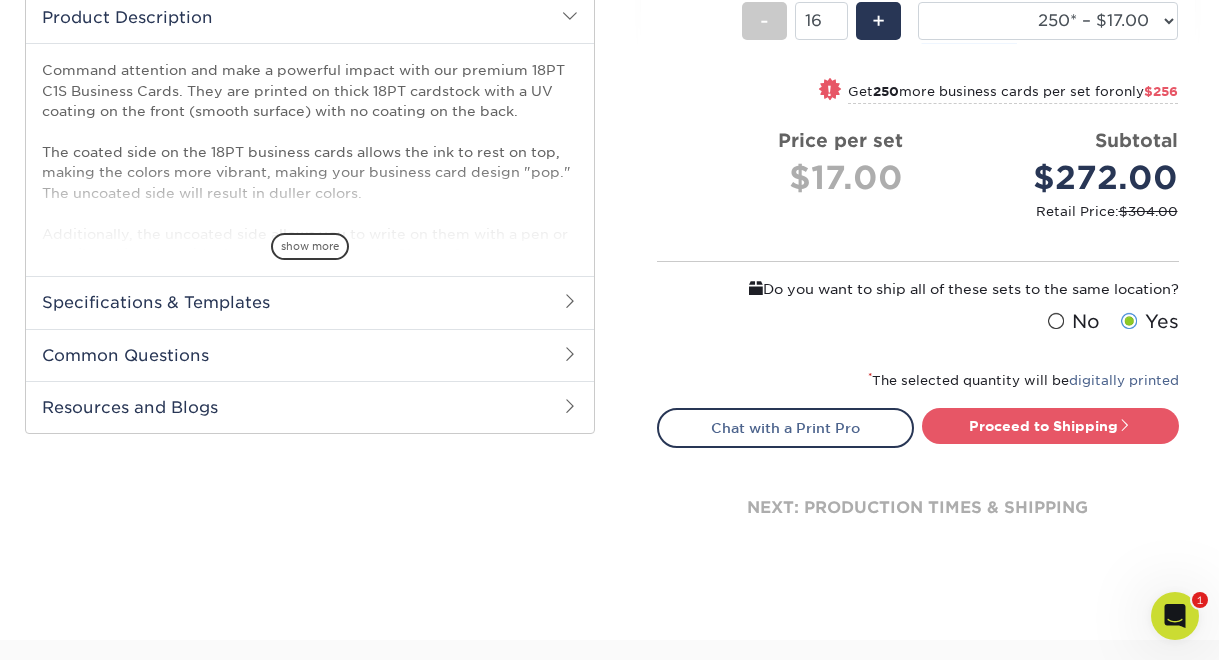 type on "Set 1" 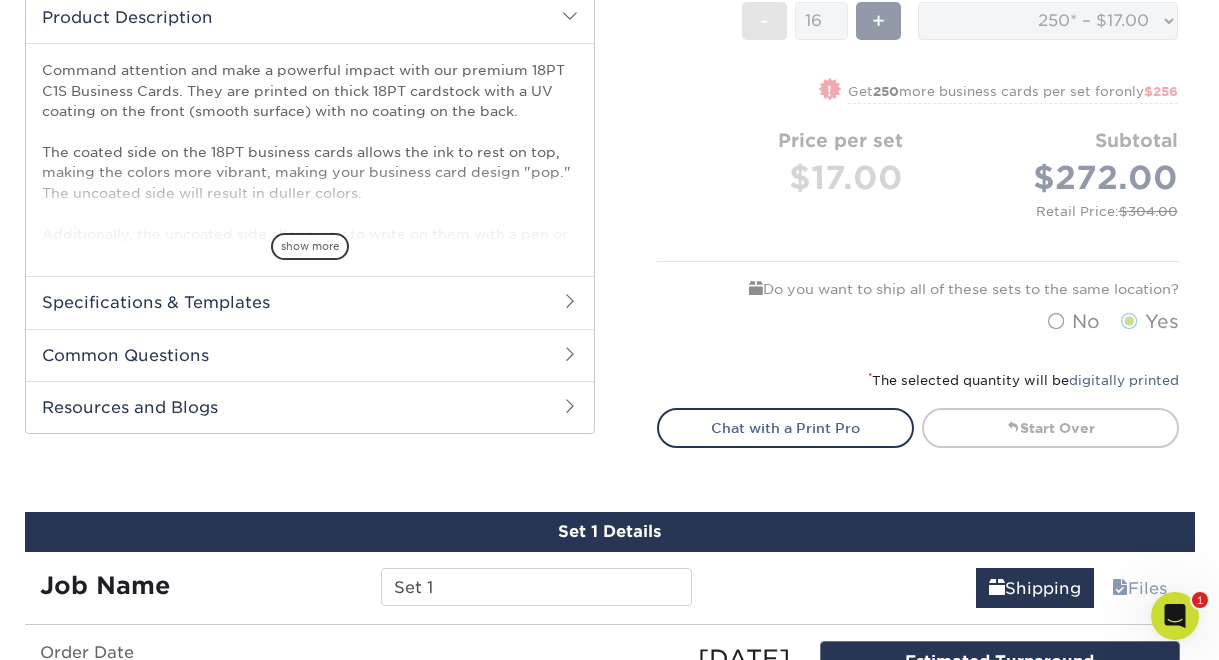 select on "cc08775f-debf-40bc-9b30-7fea9f8246ae" 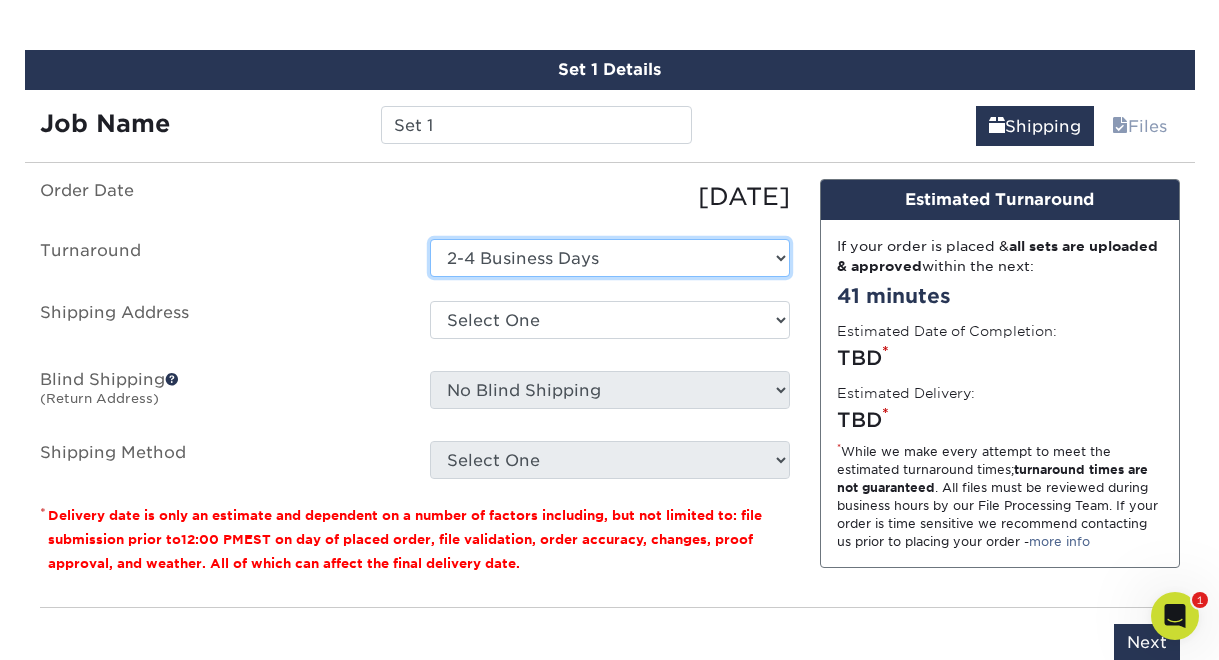 click on "Select One 2-4 Business Days" at bounding box center (610, 258) 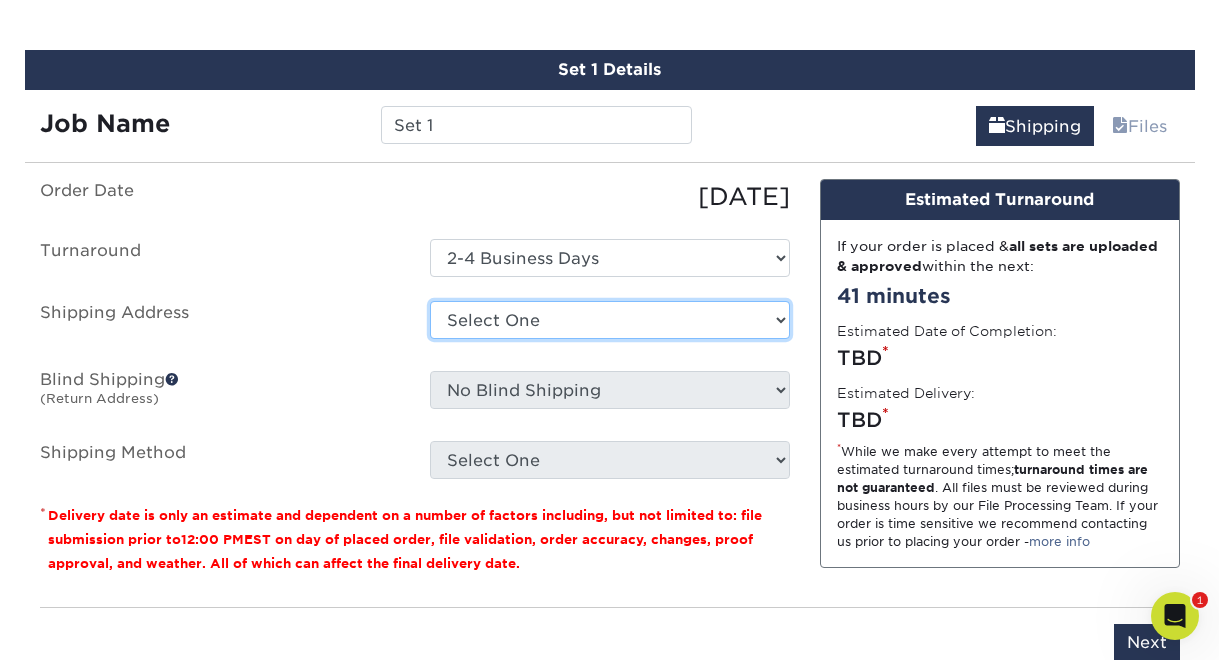 click on "Select One
Kick Ass Graphics
Nueva Aesthetics
ProActive new address
ProActive Property Managment
+ Add New Address" at bounding box center [610, 320] 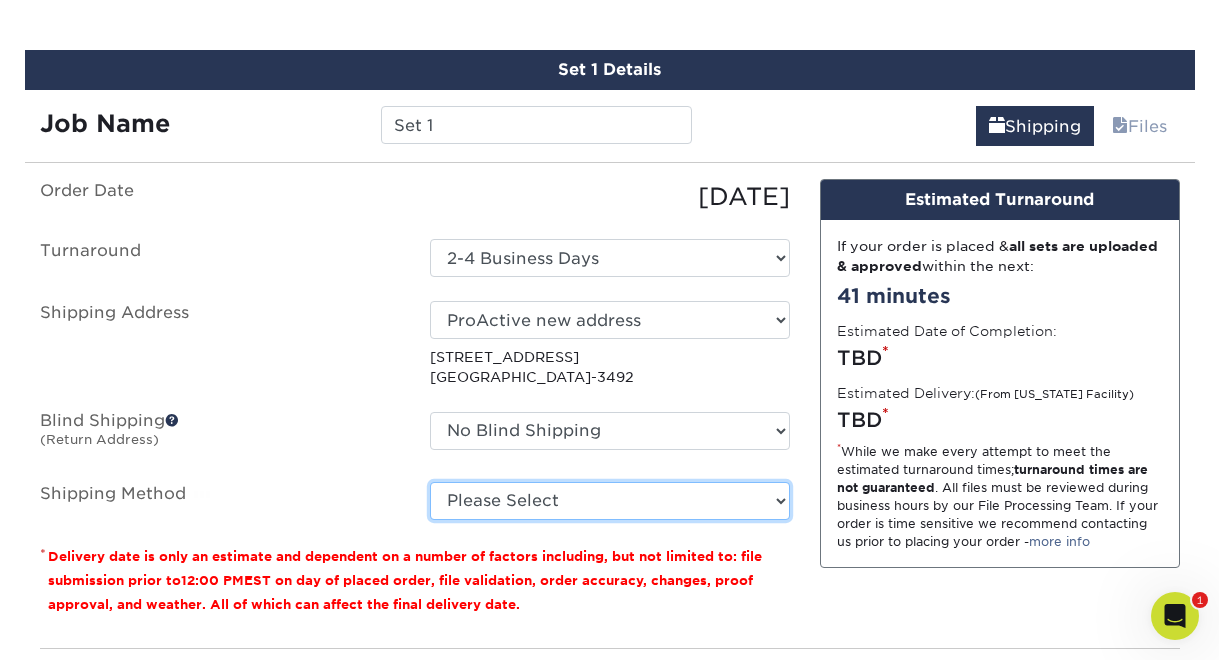 click on "Please Select Ground Shipping (+$18.75) 3 Day Shipping Service (+$28.66) 2 Day Air Shipping (+$36.02) Next Day Shipping by 5pm (+$62.10) Next Day Shipping by 12 noon (+$63.84) Next Day Air Early A.M. (+$287.46)" at bounding box center [610, 501] 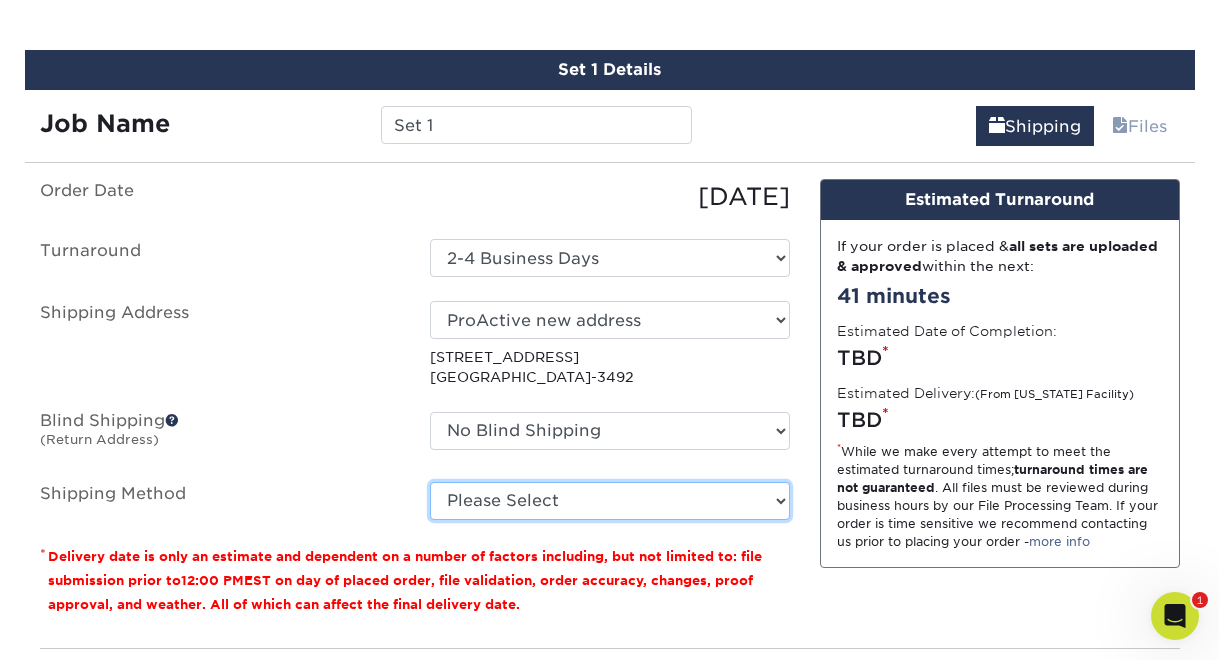 select on "03" 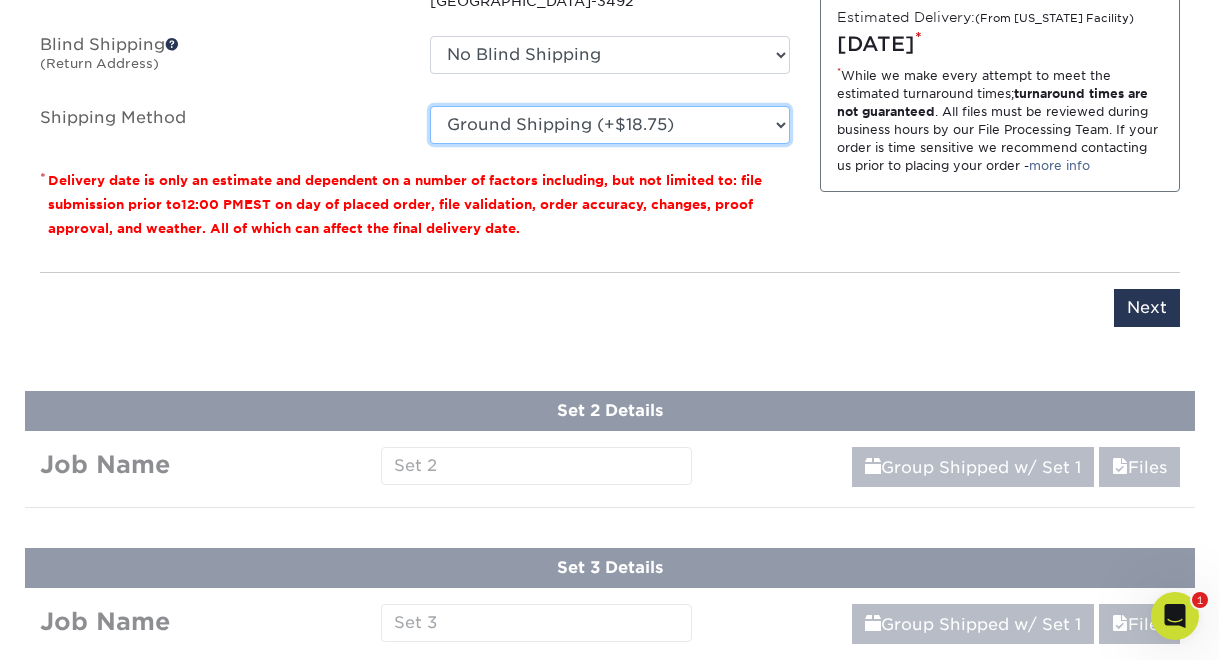 scroll, scrollTop: 1550, scrollLeft: 0, axis: vertical 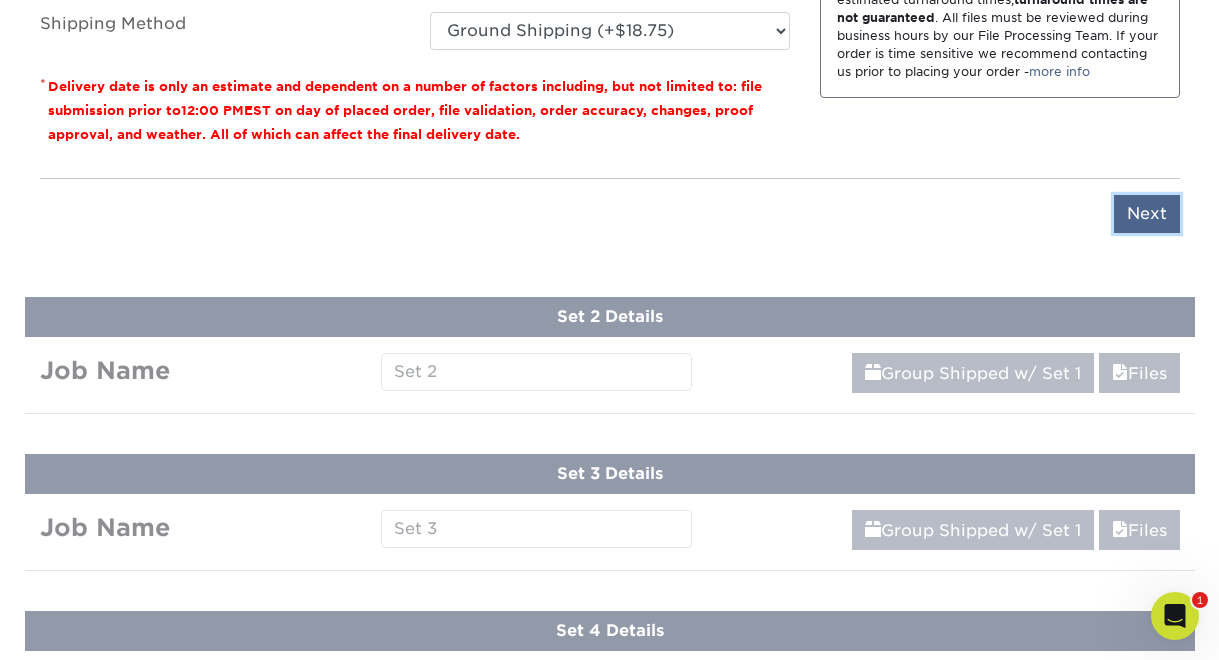 click on "Next" at bounding box center (1147, 214) 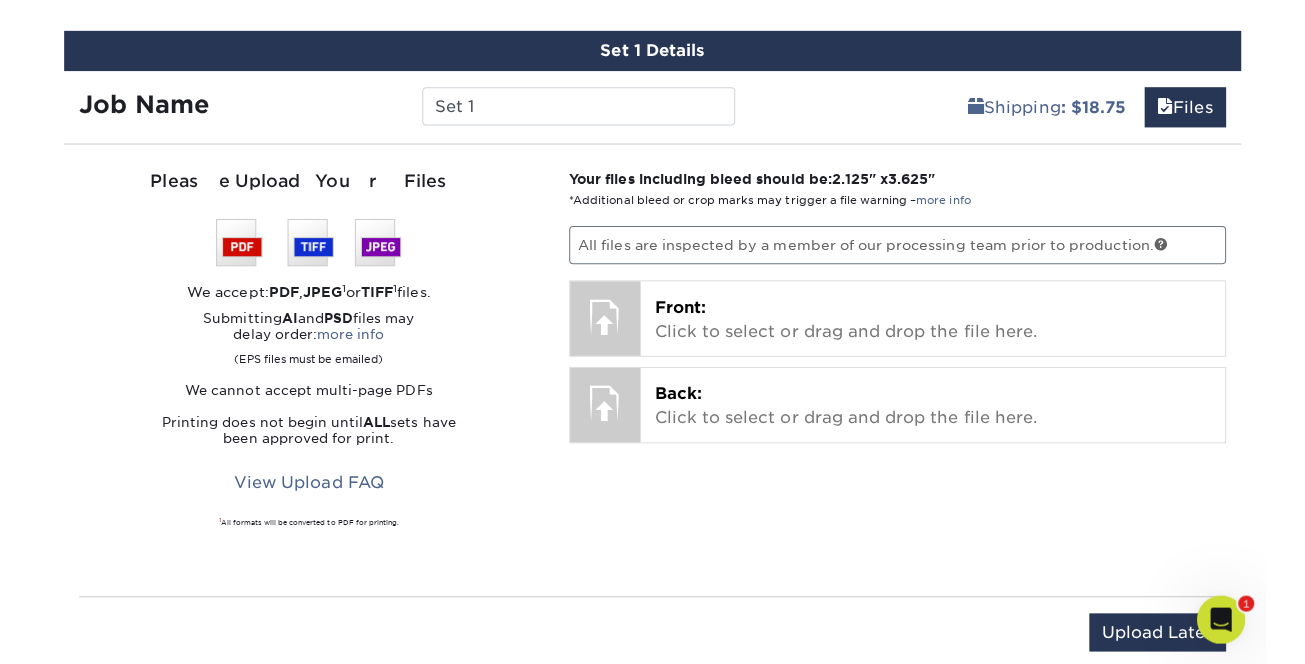 scroll, scrollTop: 1049, scrollLeft: 0, axis: vertical 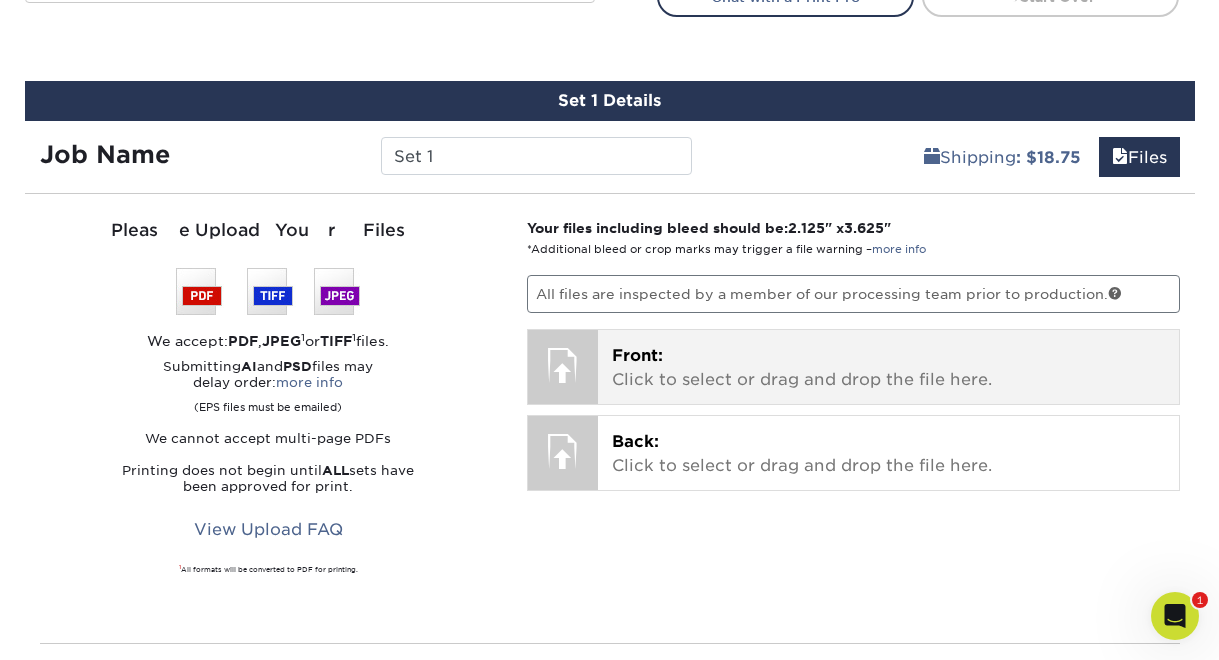 click at bounding box center [563, 365] 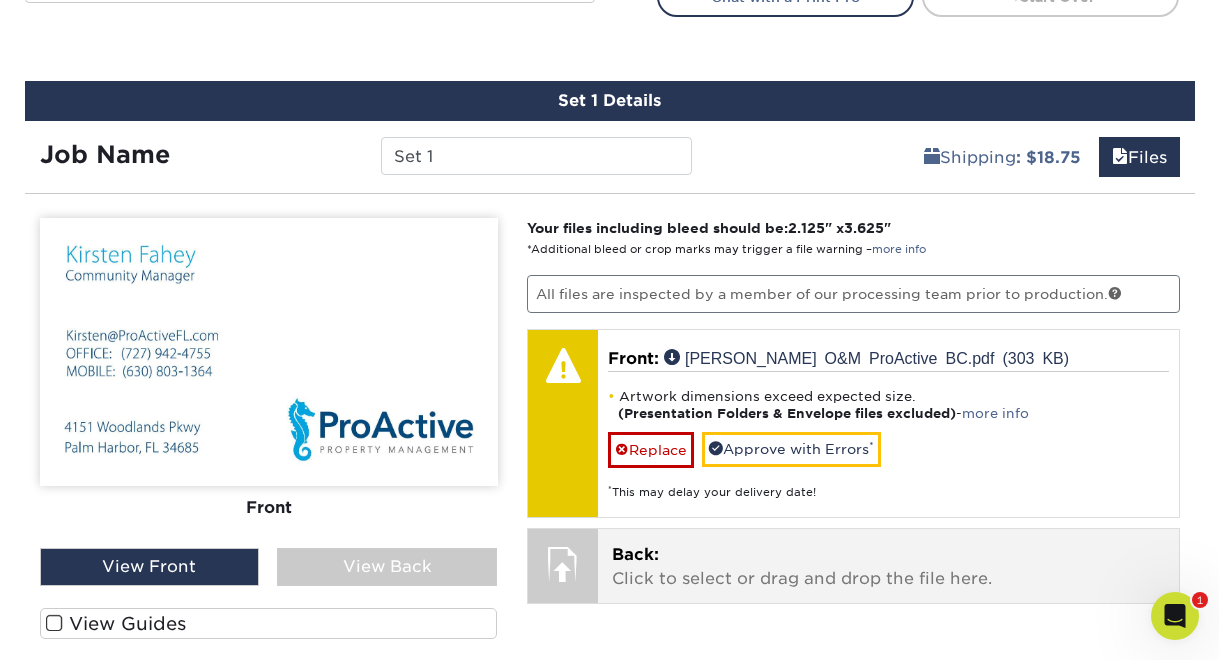 click on "Back: Click to select or drag and drop the file here." at bounding box center (888, 567) 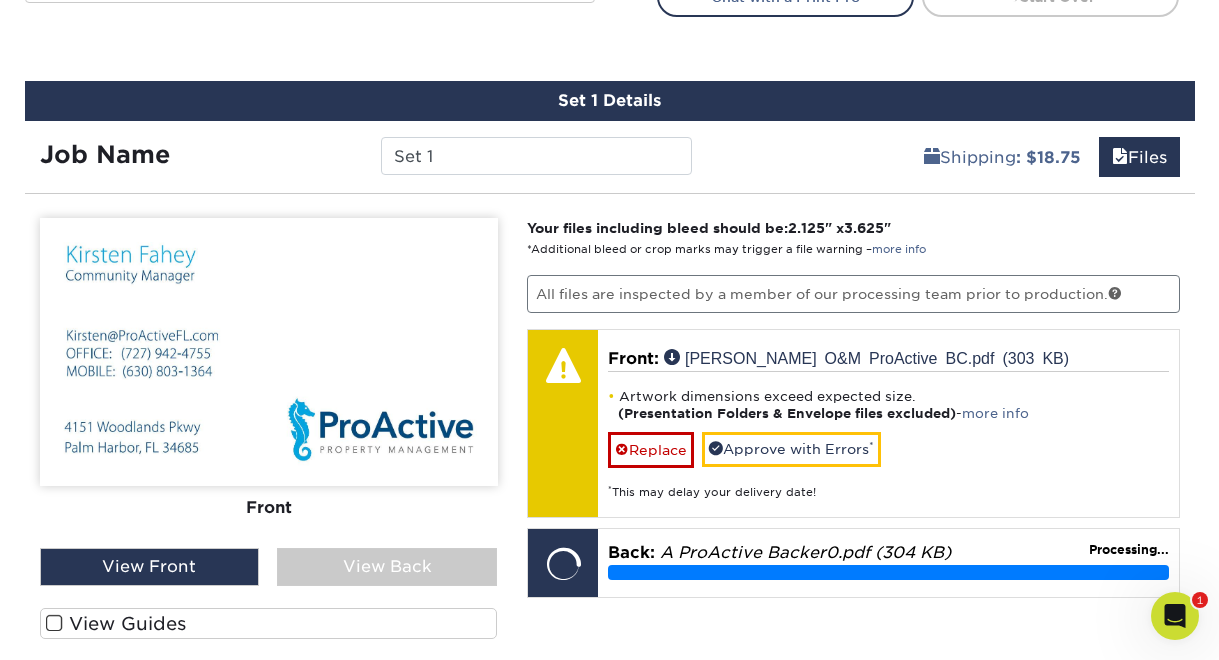 click on "View Back" at bounding box center (387, 567) 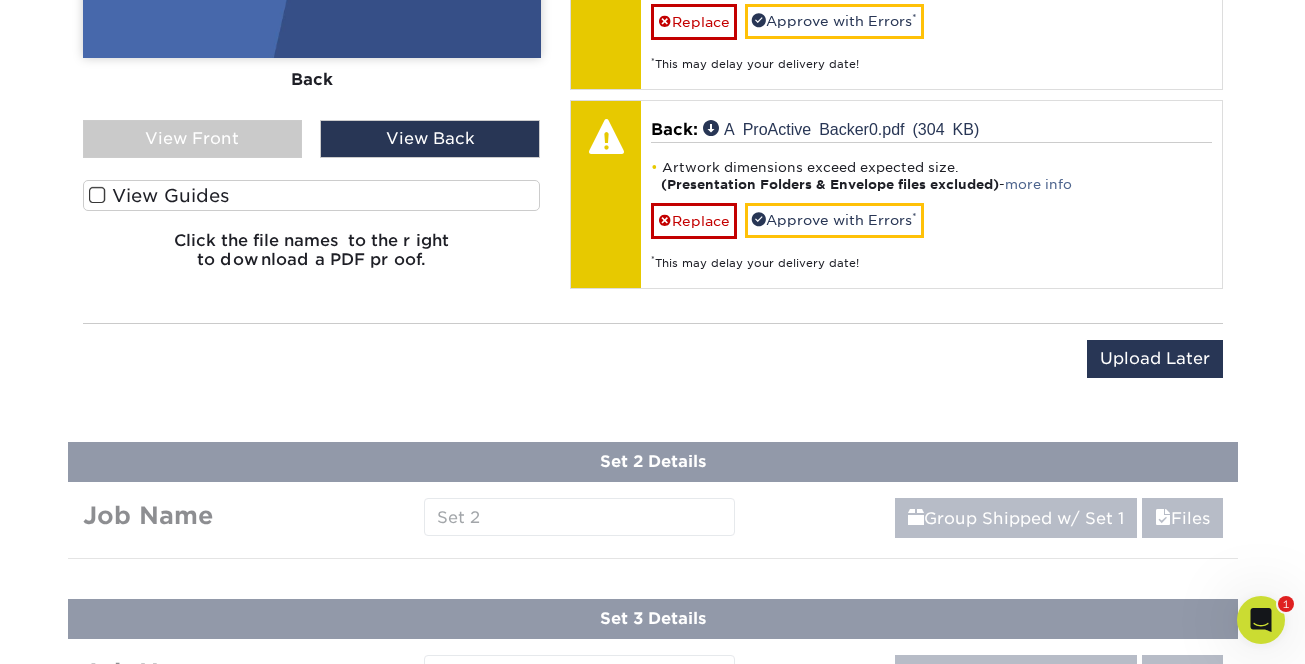 scroll, scrollTop: 1469, scrollLeft: 0, axis: vertical 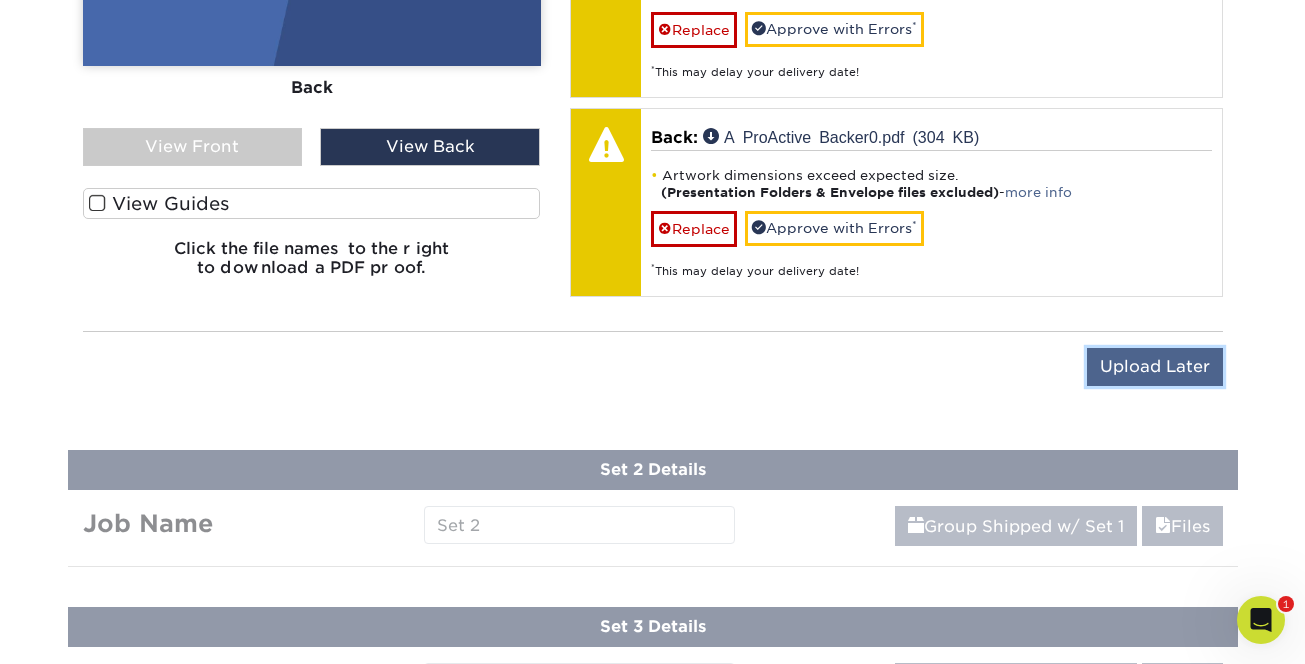 click on "Upload Later" at bounding box center (1155, 367) 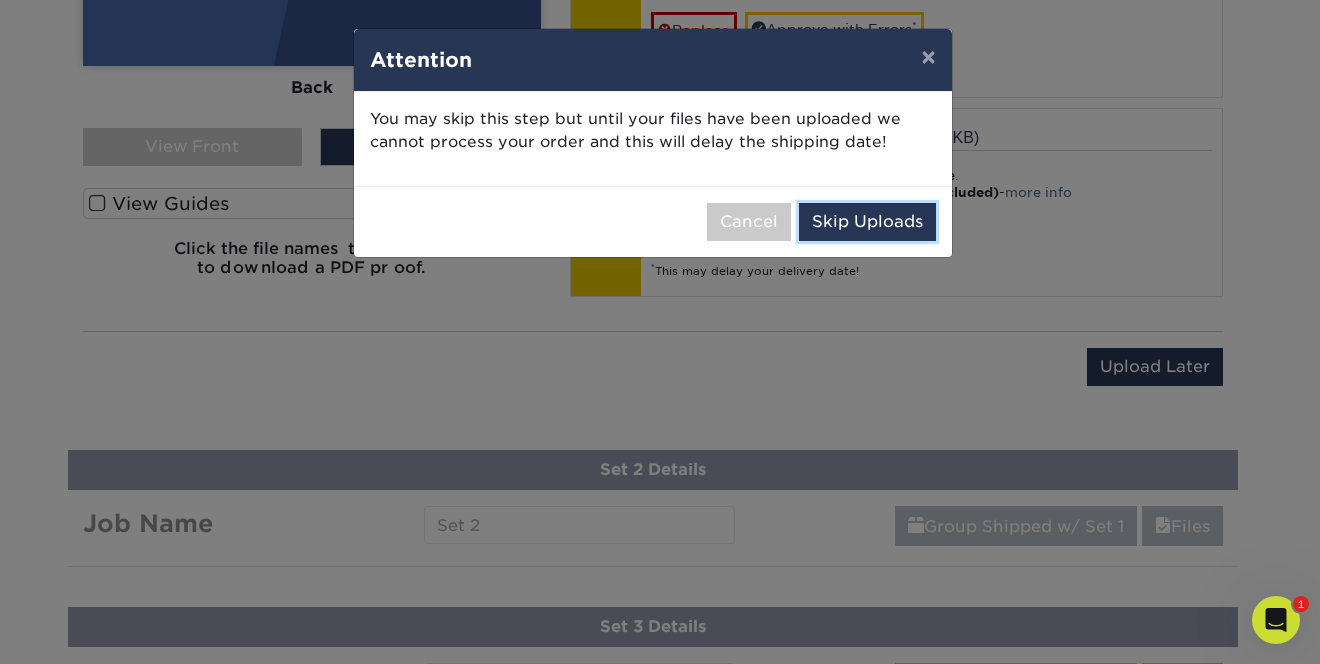 click on "Skip Uploads" at bounding box center [867, 222] 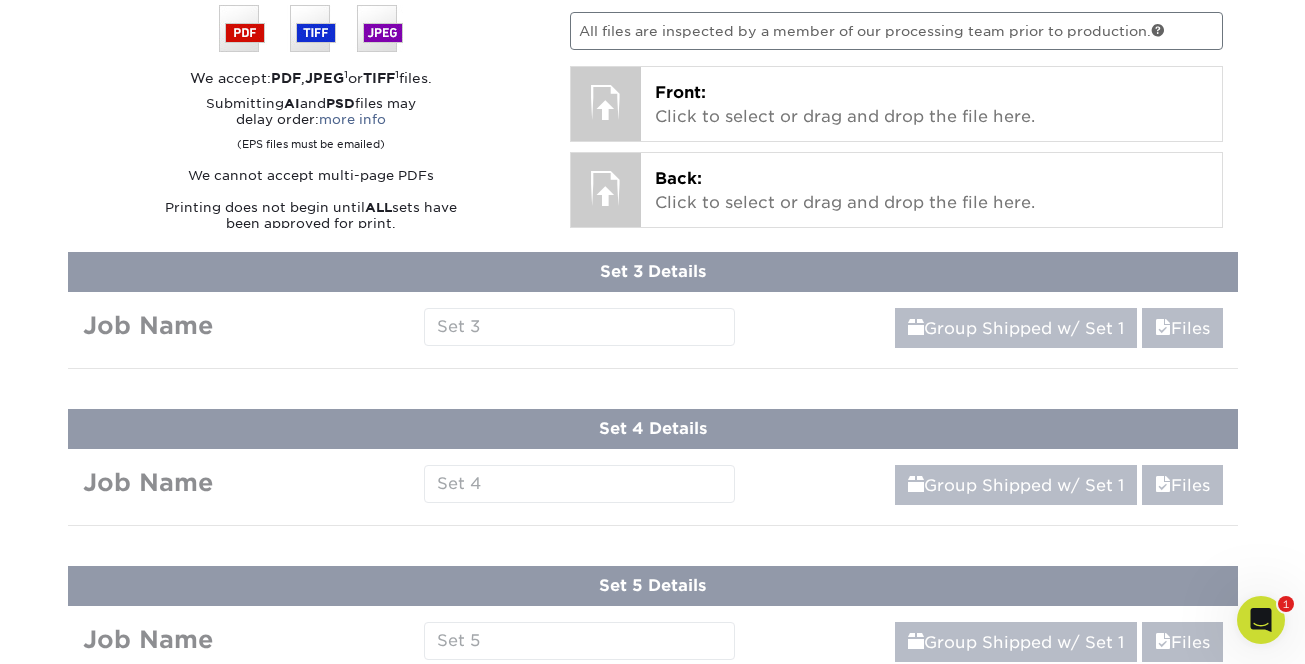 scroll, scrollTop: 1026, scrollLeft: 0, axis: vertical 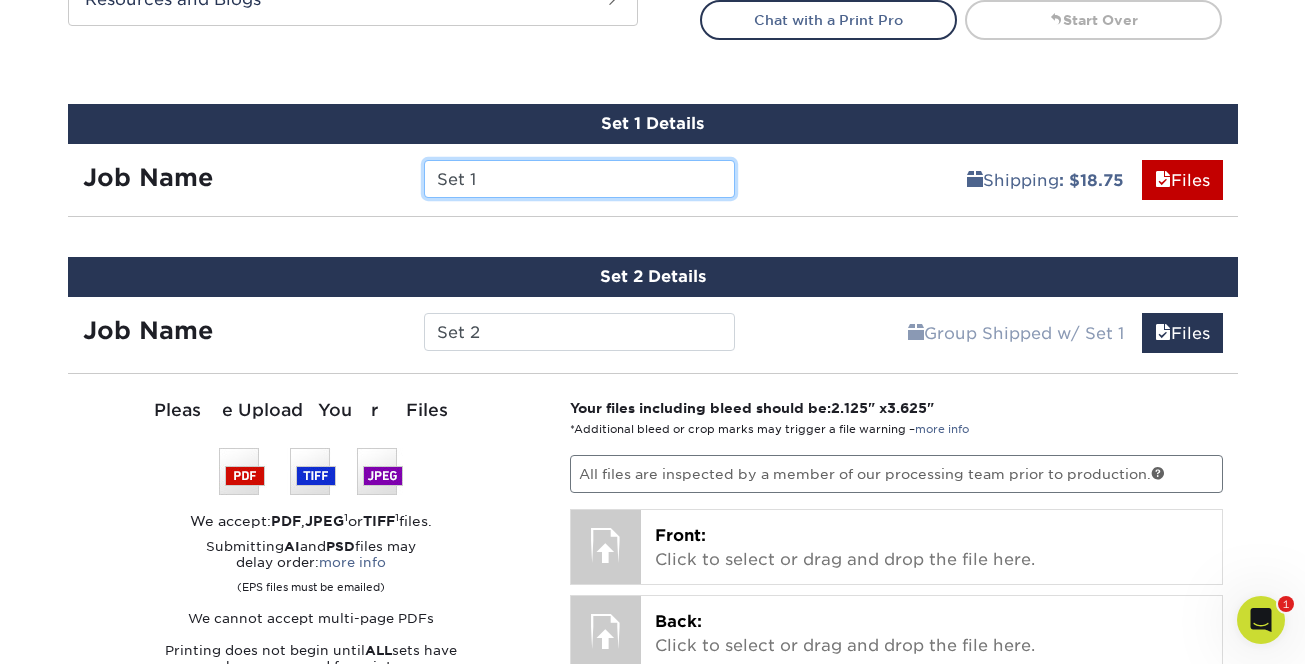 click on "Set 1" at bounding box center [579, 179] 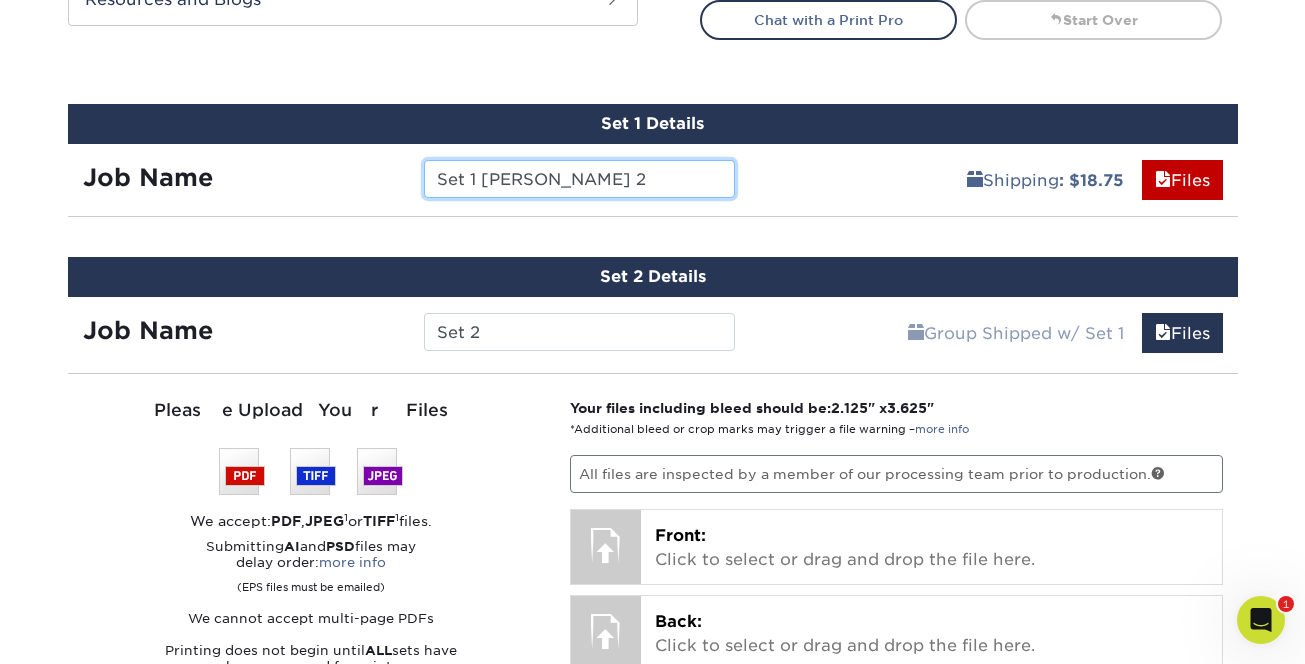 type on "Set 1 FAHEY 2" 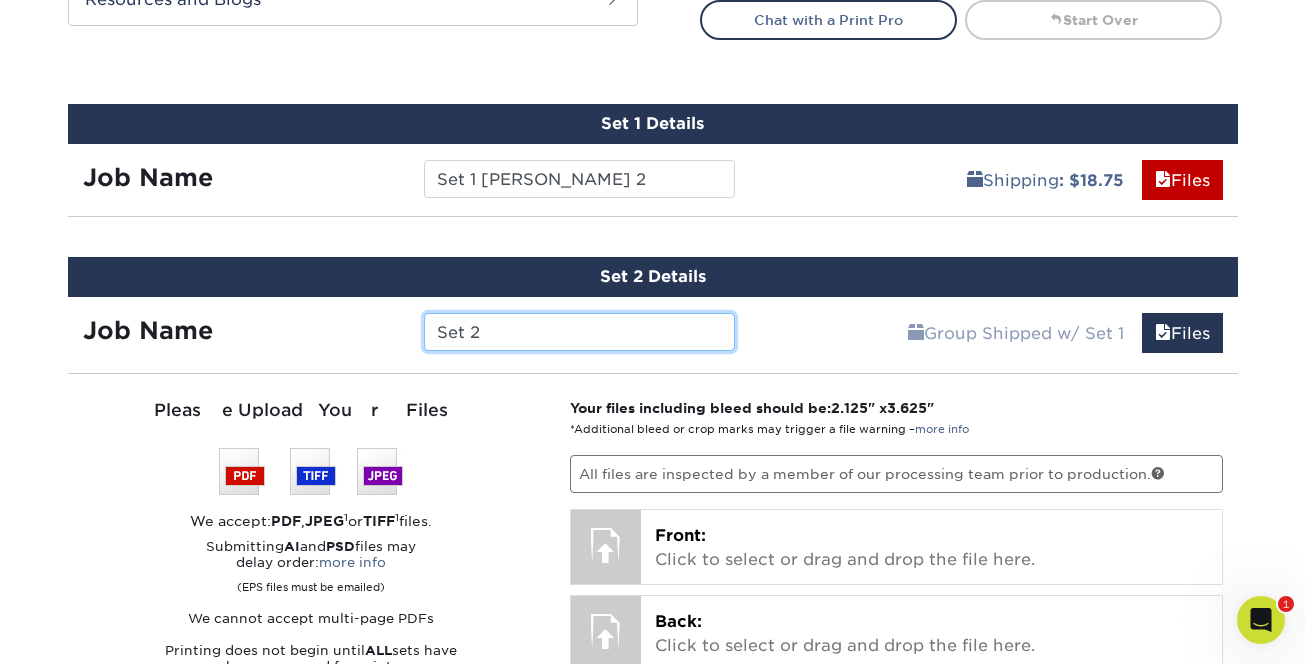 click on "Set 2" at bounding box center (579, 332) 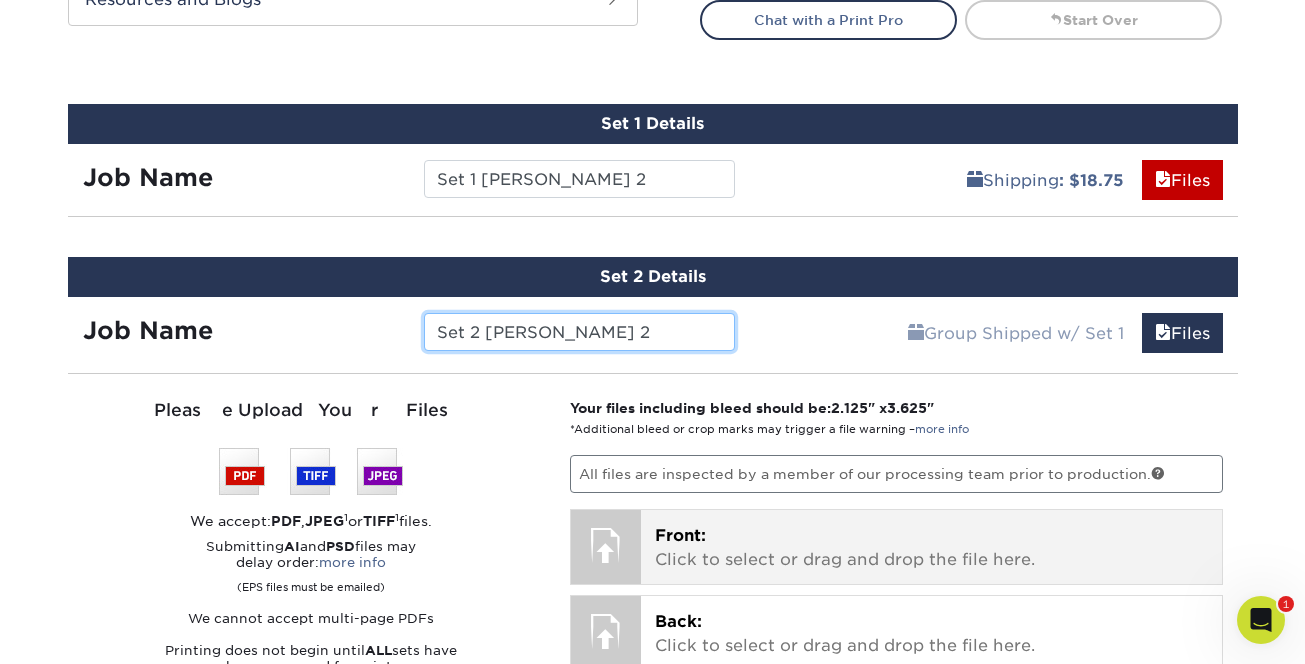 type on "Set 2 Fahey 2" 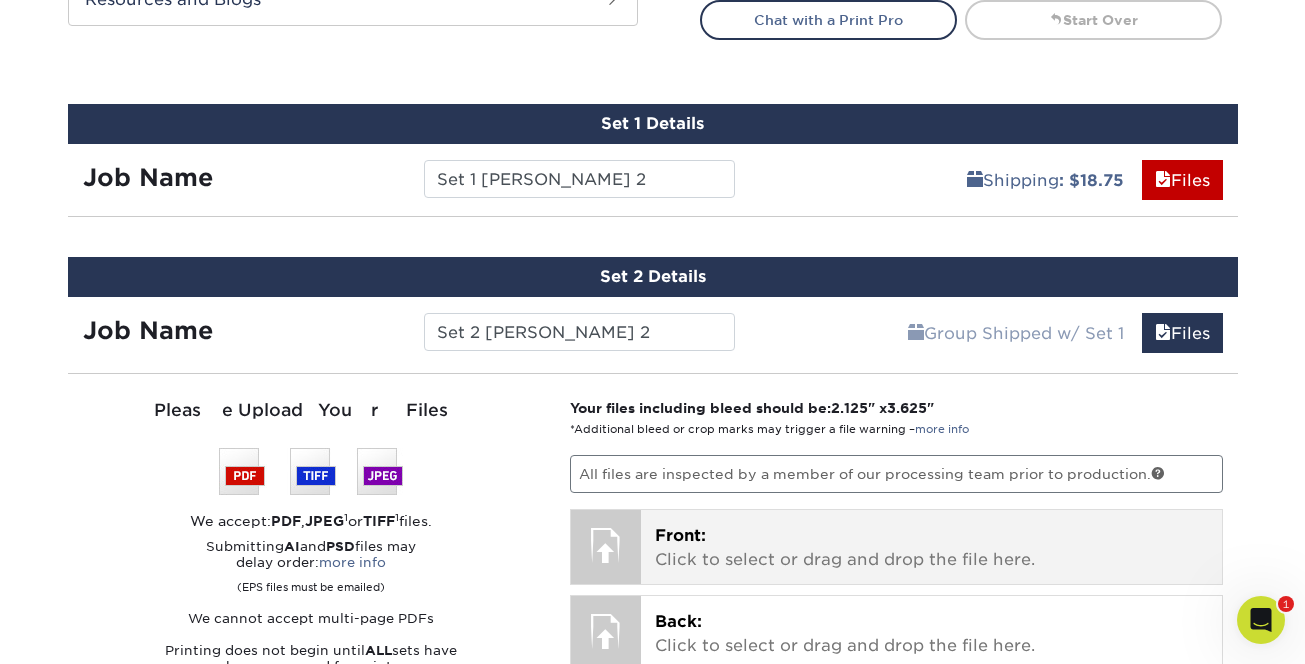 click on "Front: Click to select or drag and drop the file here." at bounding box center (931, 548) 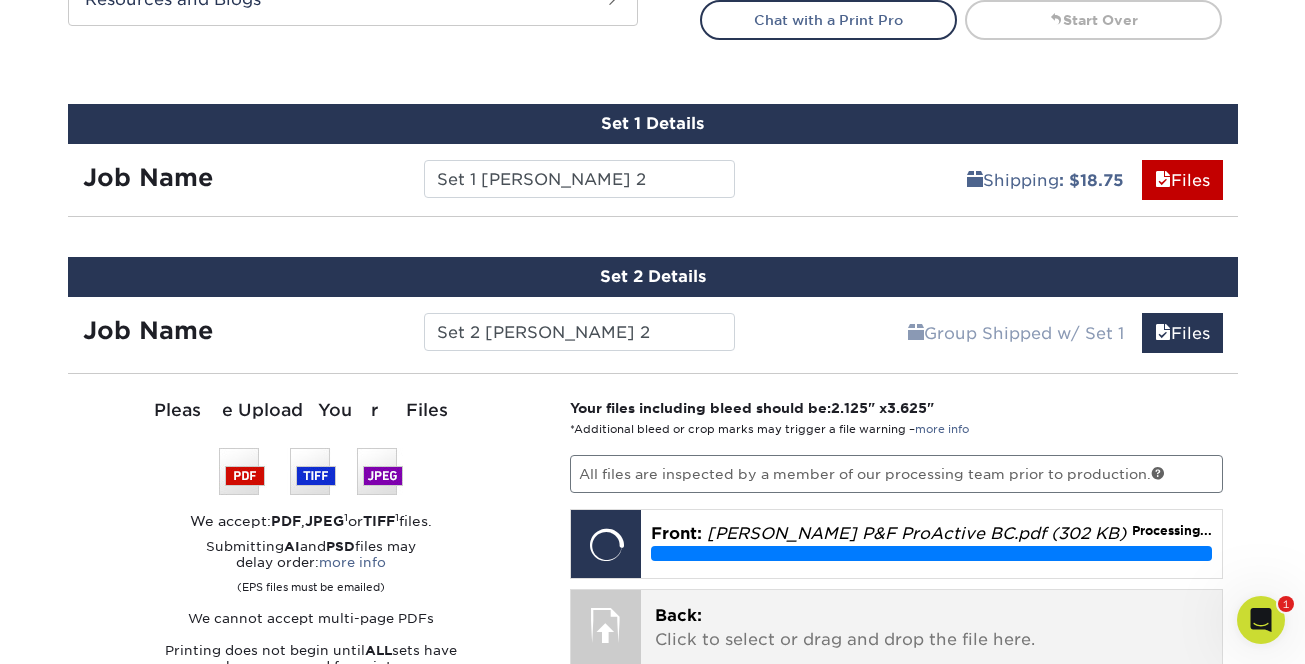 click at bounding box center [606, 625] 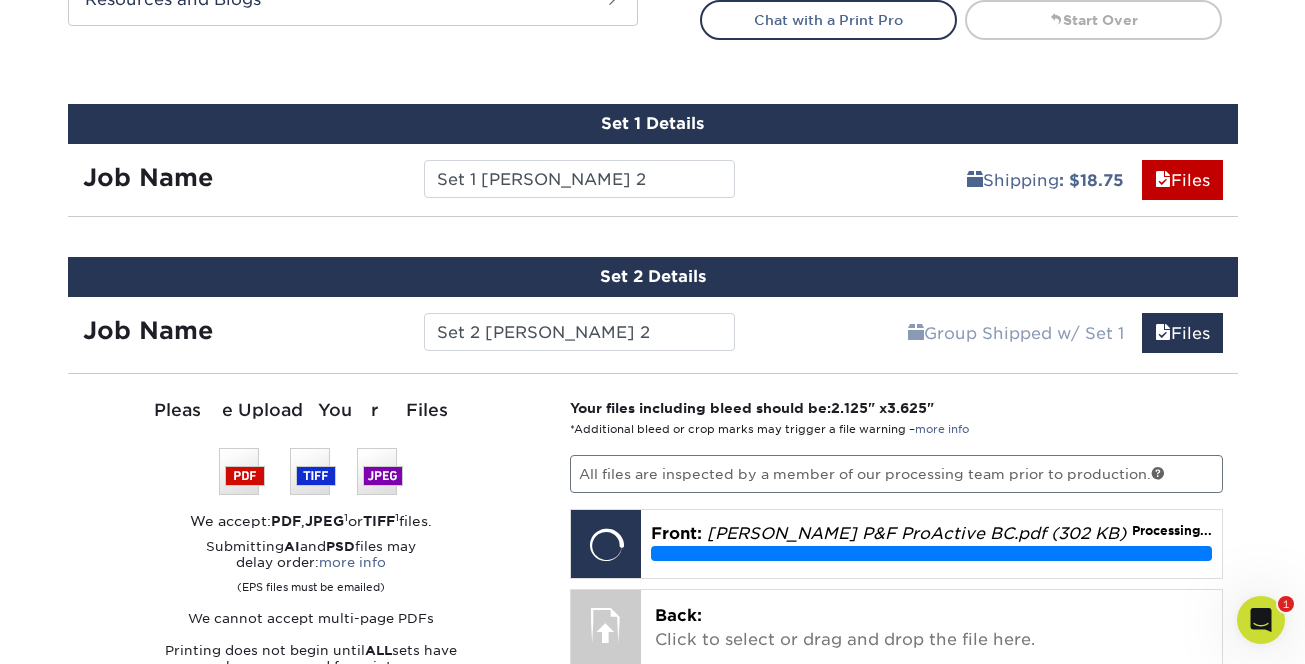 scroll, scrollTop: 1132, scrollLeft: 0, axis: vertical 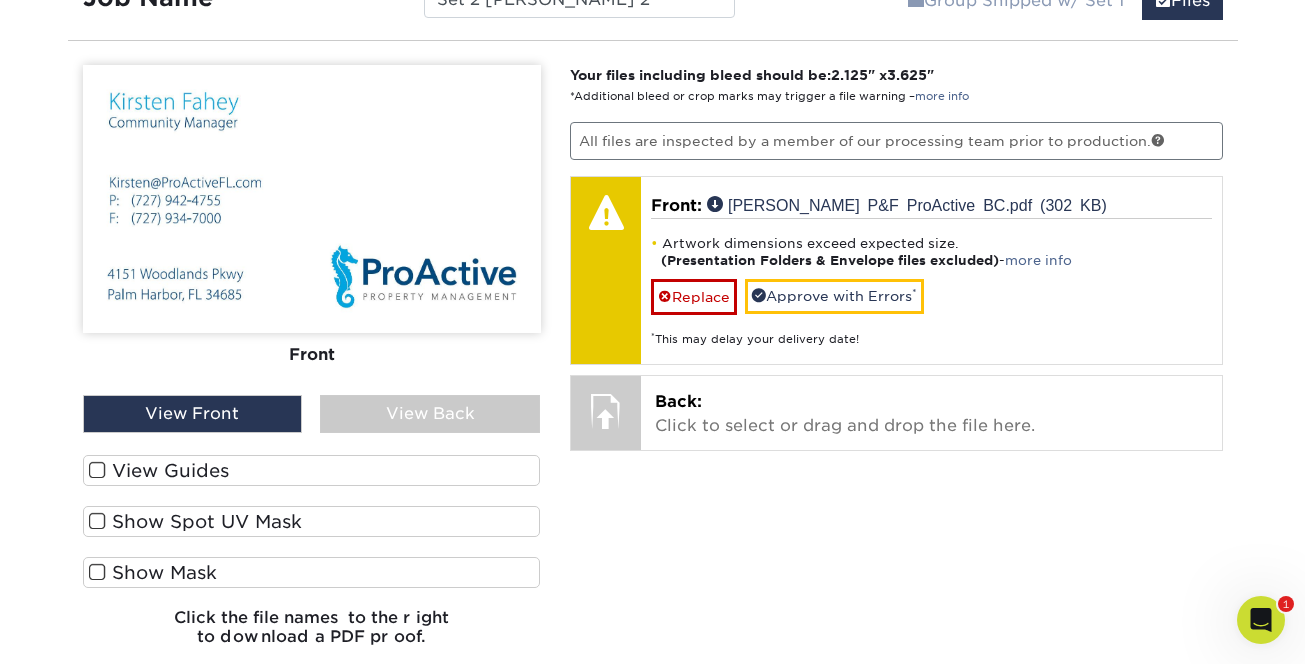 click at bounding box center [97, 470] 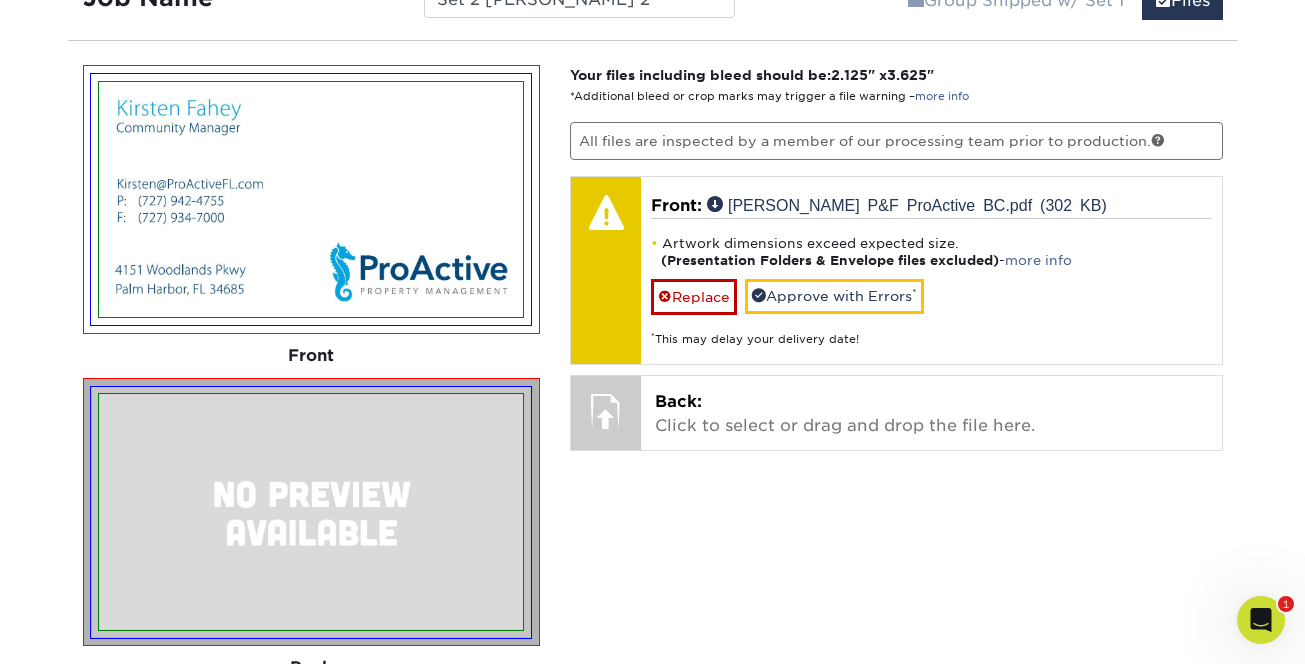 click on "Front" at bounding box center (312, 356) 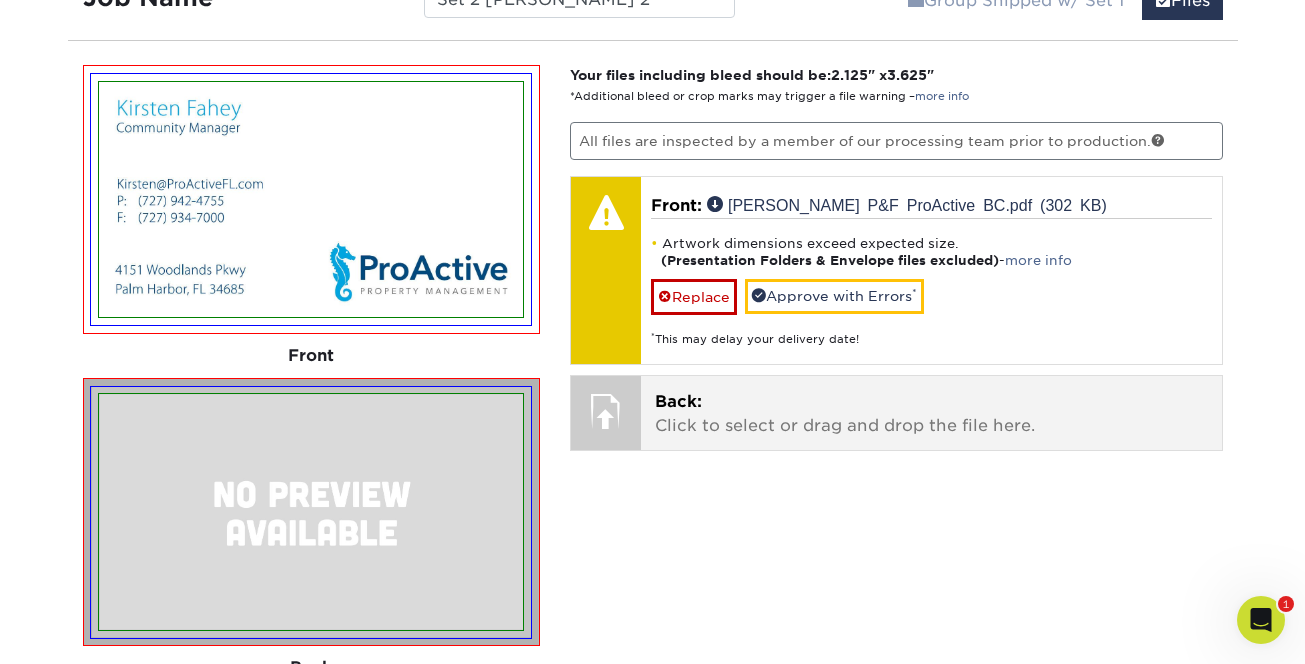 click on "Back: Click to select or drag and drop the file here." at bounding box center (931, 414) 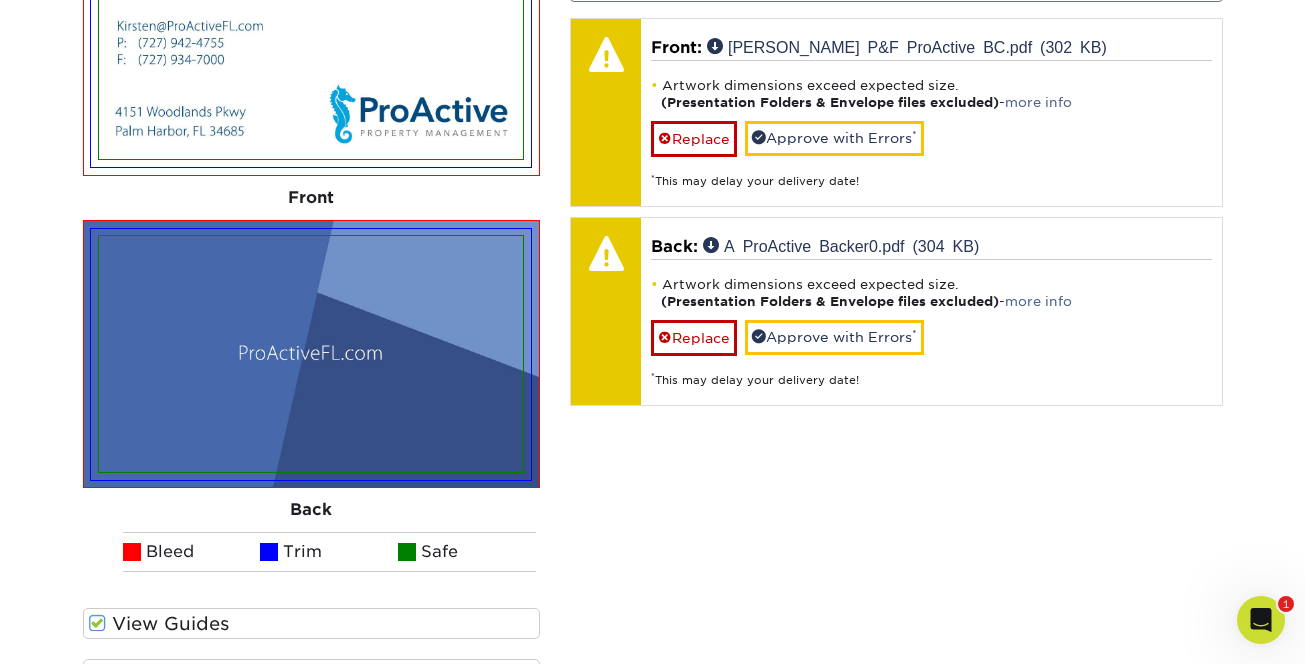 scroll, scrollTop: 1525, scrollLeft: 0, axis: vertical 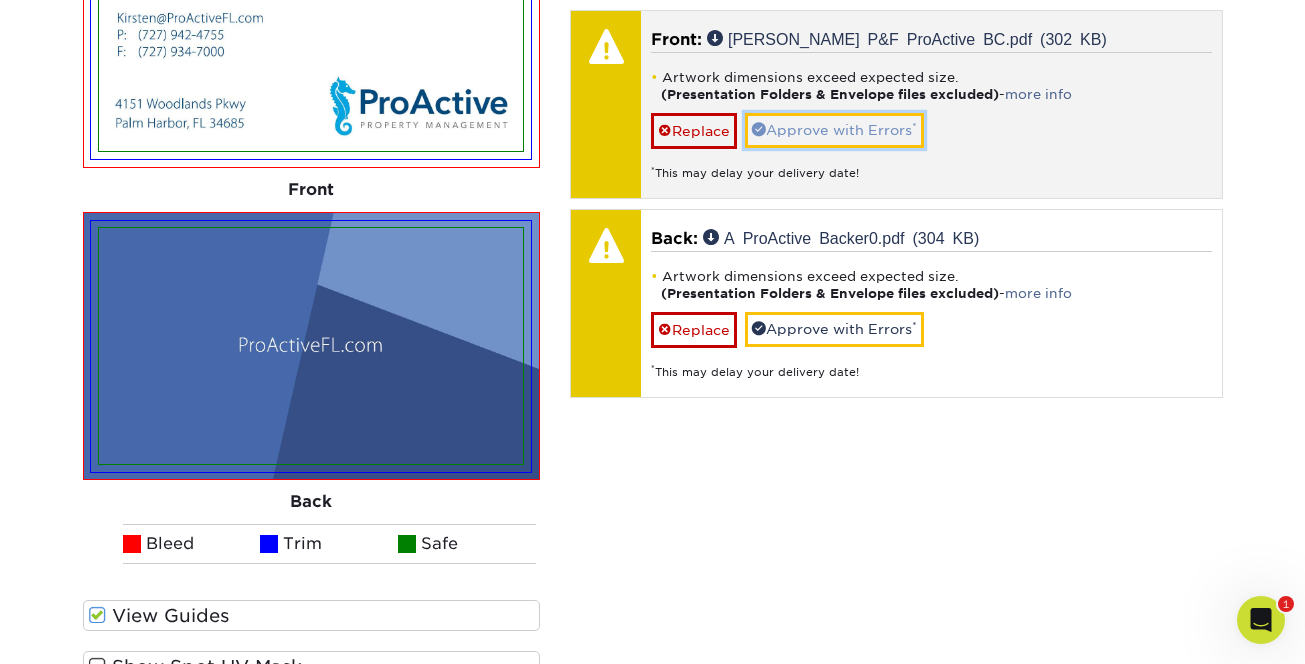 click on "Approve with Errors *" at bounding box center [834, 130] 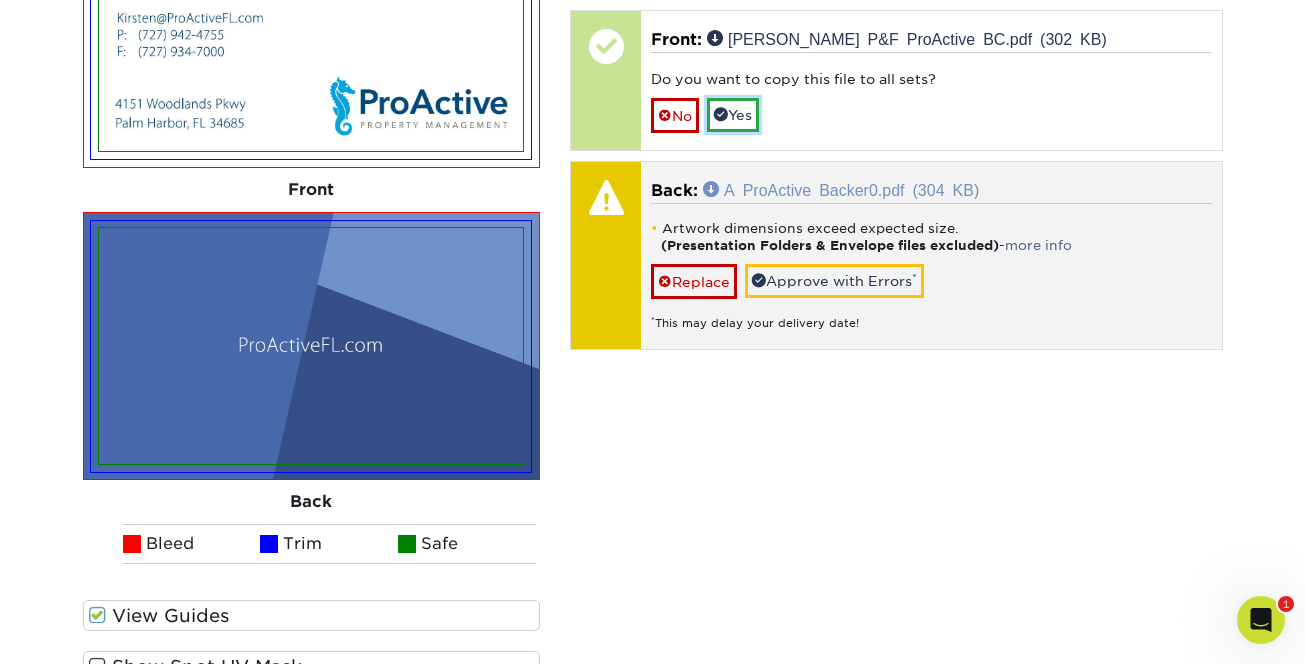 drag, startPoint x: 739, startPoint y: 111, endPoint x: 804, endPoint y: 122, distance: 65.9242 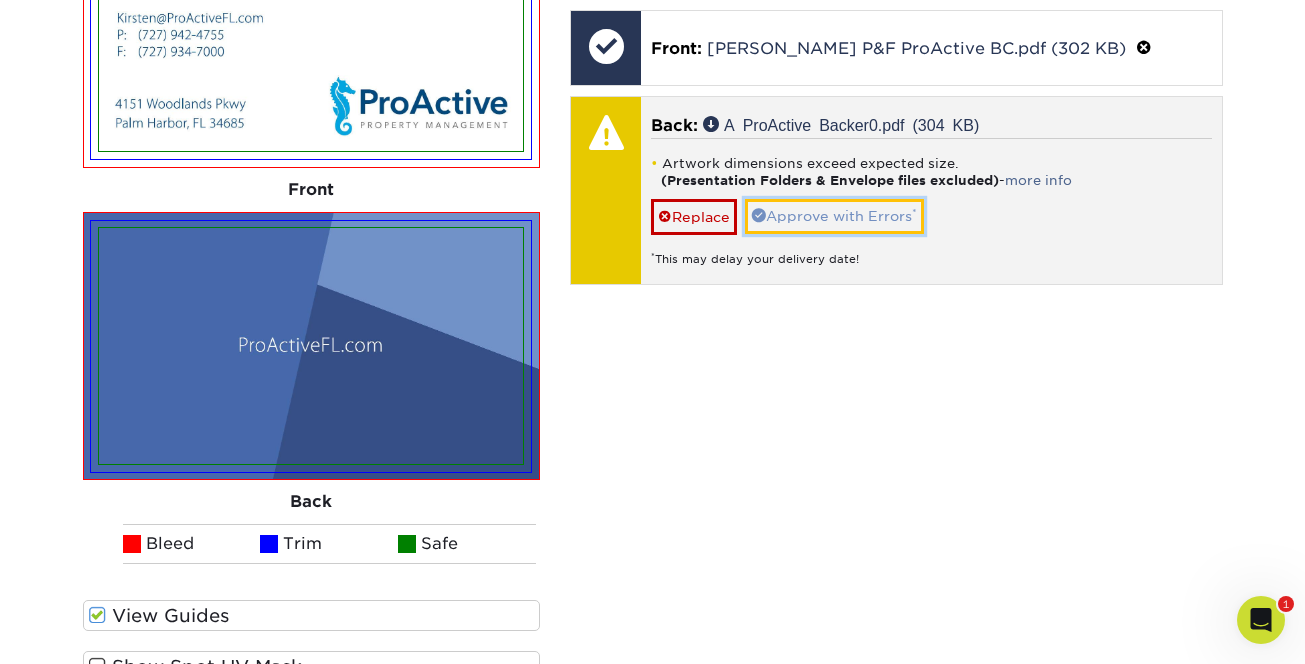 click on "Approve with Errors *" at bounding box center (834, 216) 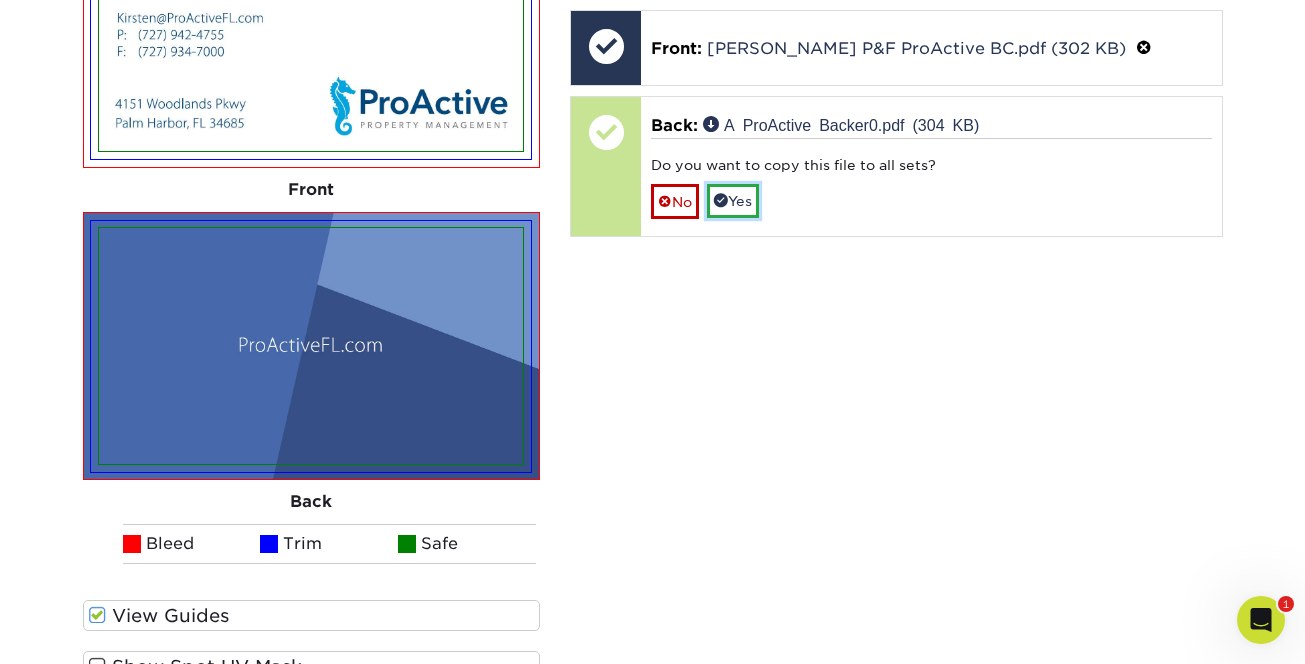 click at bounding box center (721, 200) 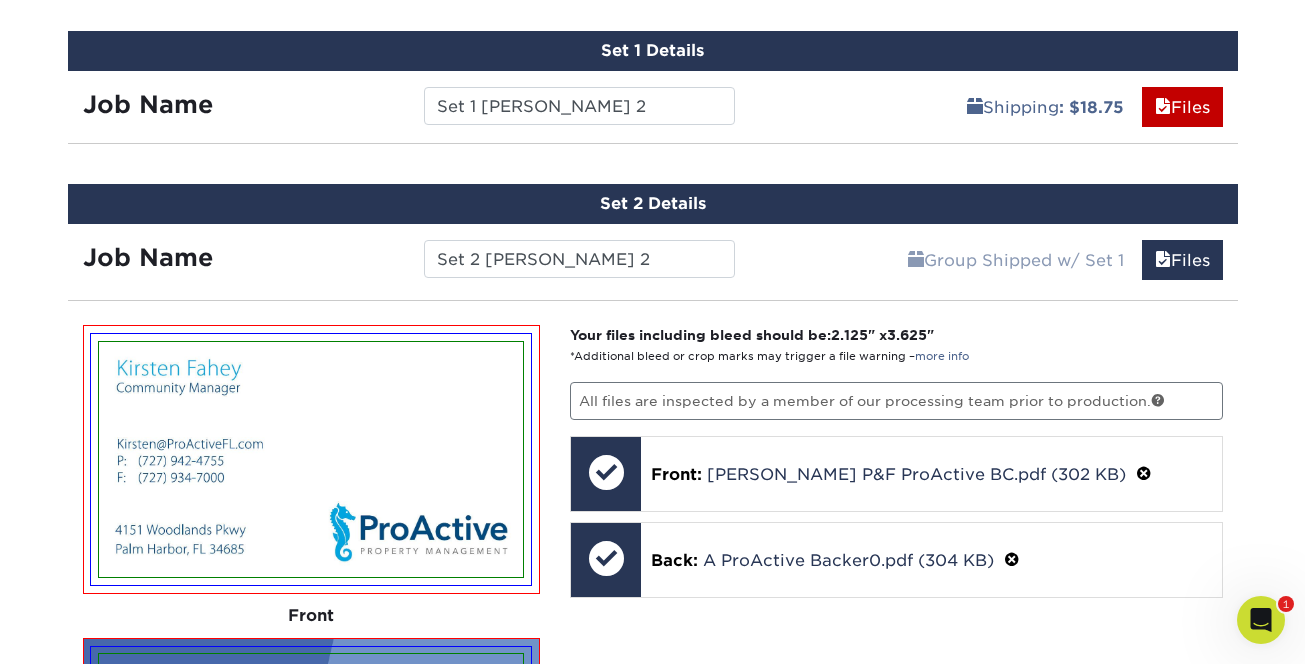 scroll, scrollTop: 1005, scrollLeft: 0, axis: vertical 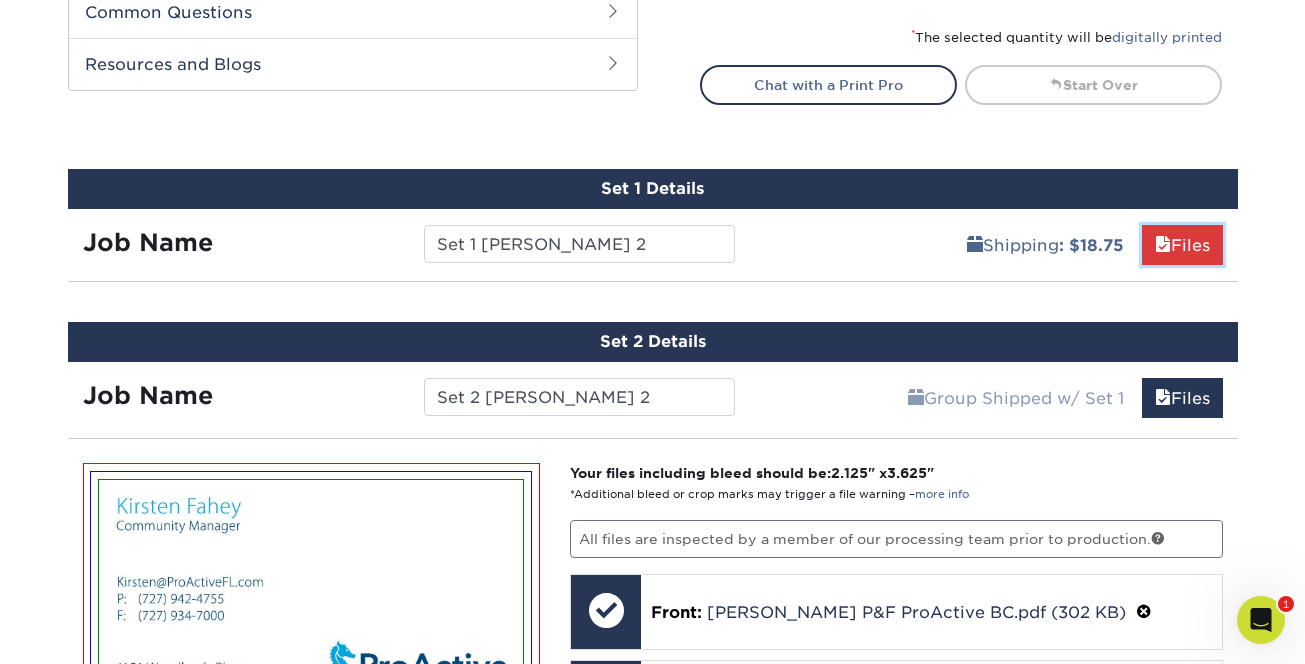 click on "Files" at bounding box center (1182, 245) 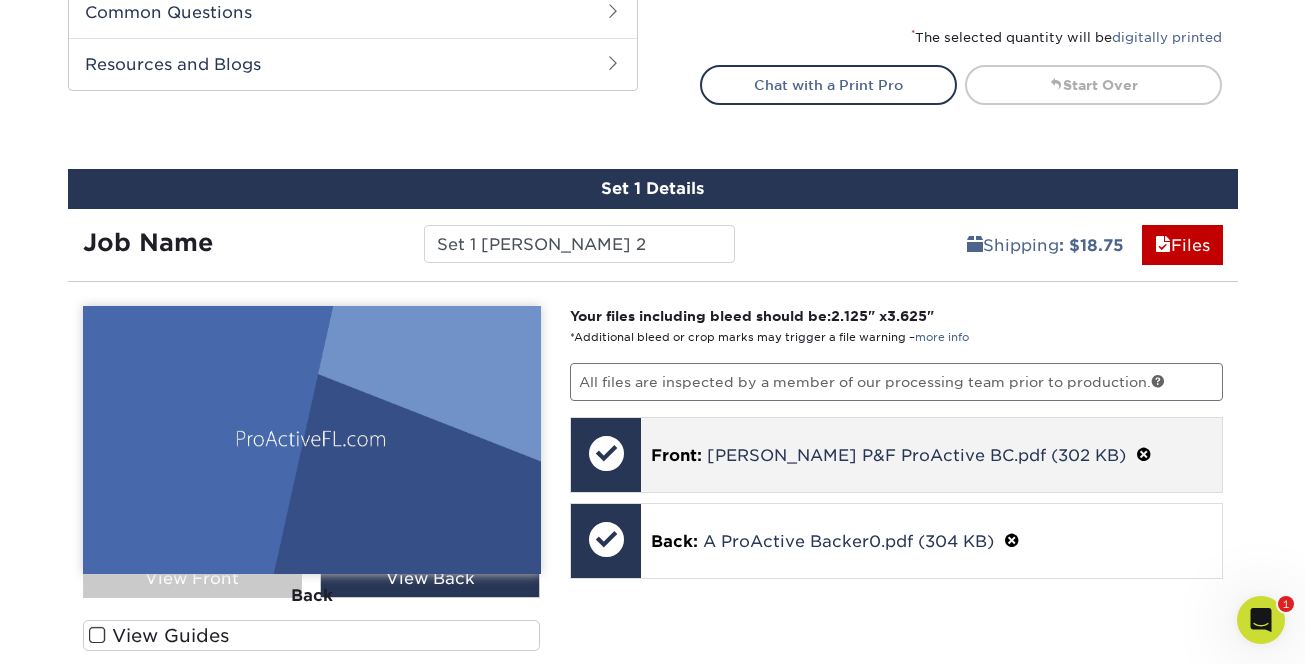 click on "Front:   Fahey P&F ProActive BC.pdf (302 KB)" at bounding box center [931, 455] 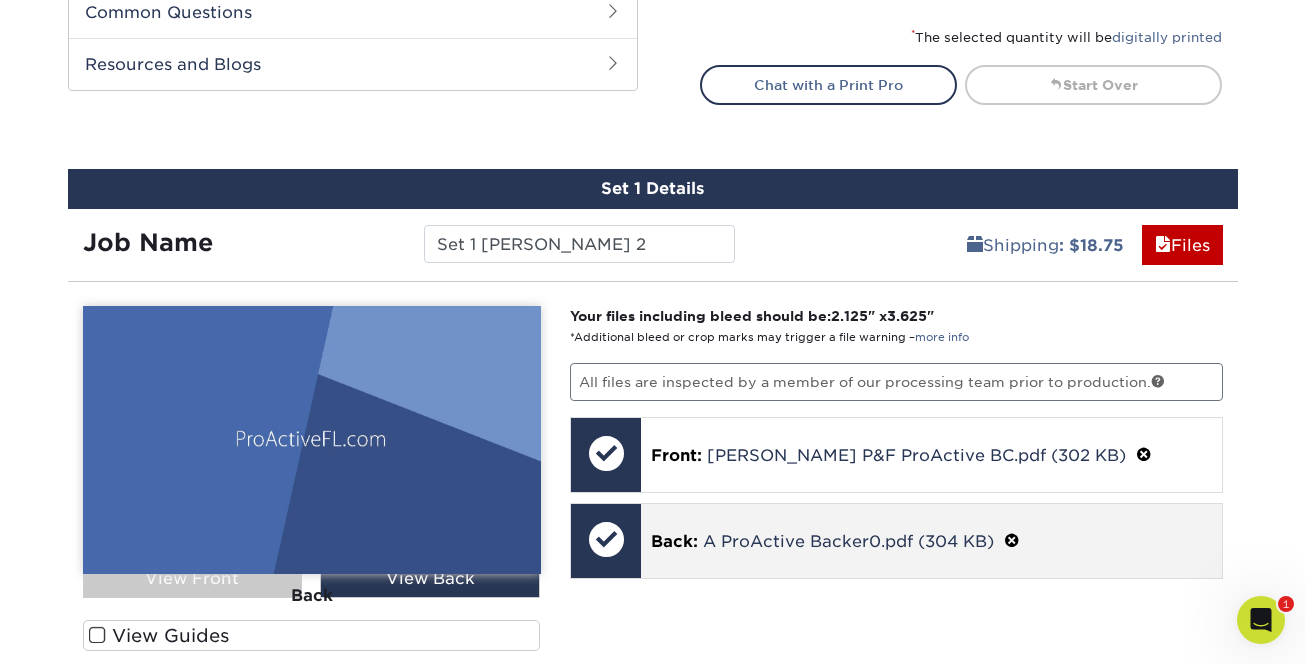 drag, startPoint x: 677, startPoint y: 530, endPoint x: 697, endPoint y: 534, distance: 20.396078 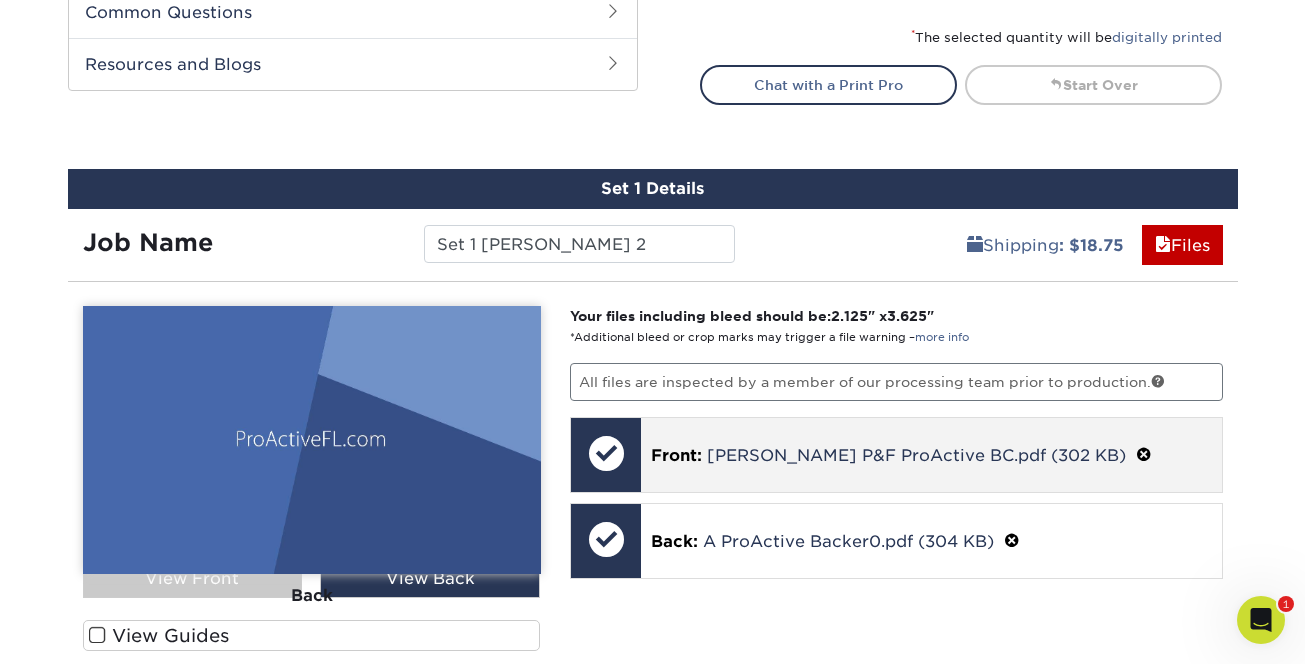 click on "Front:" at bounding box center (676, 455) 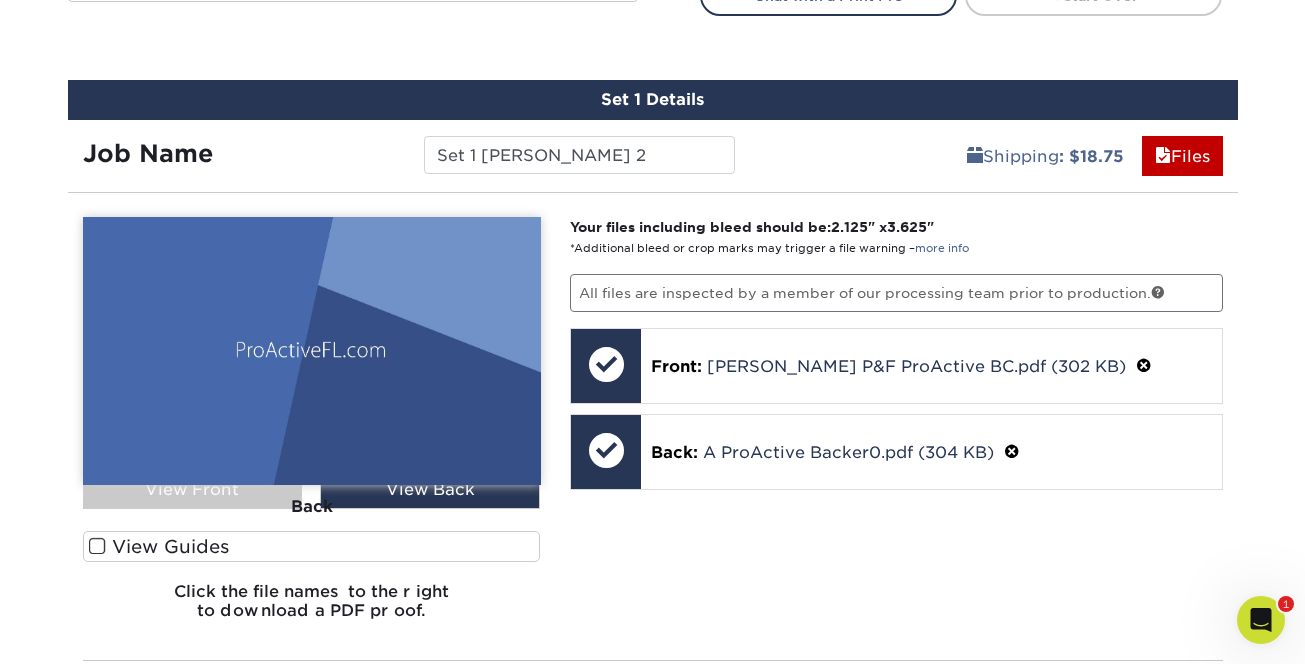 scroll, scrollTop: 1032, scrollLeft: 0, axis: vertical 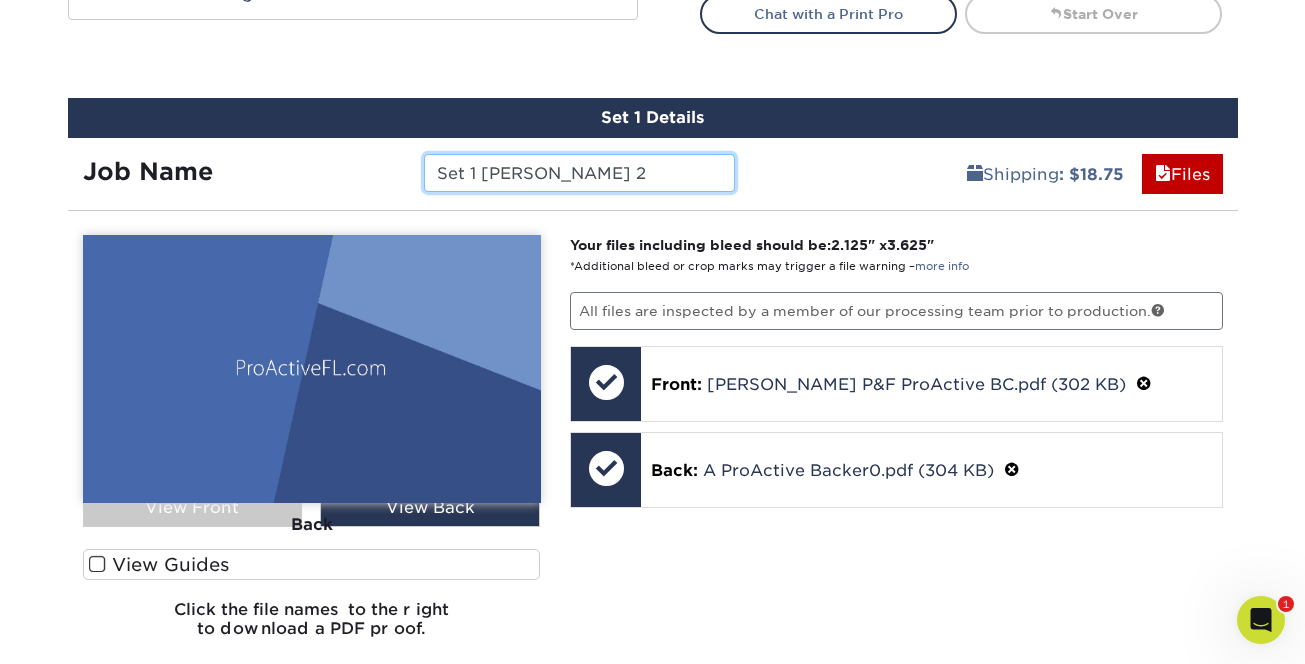 click on "Set 1 FAHEY 2" at bounding box center (579, 173) 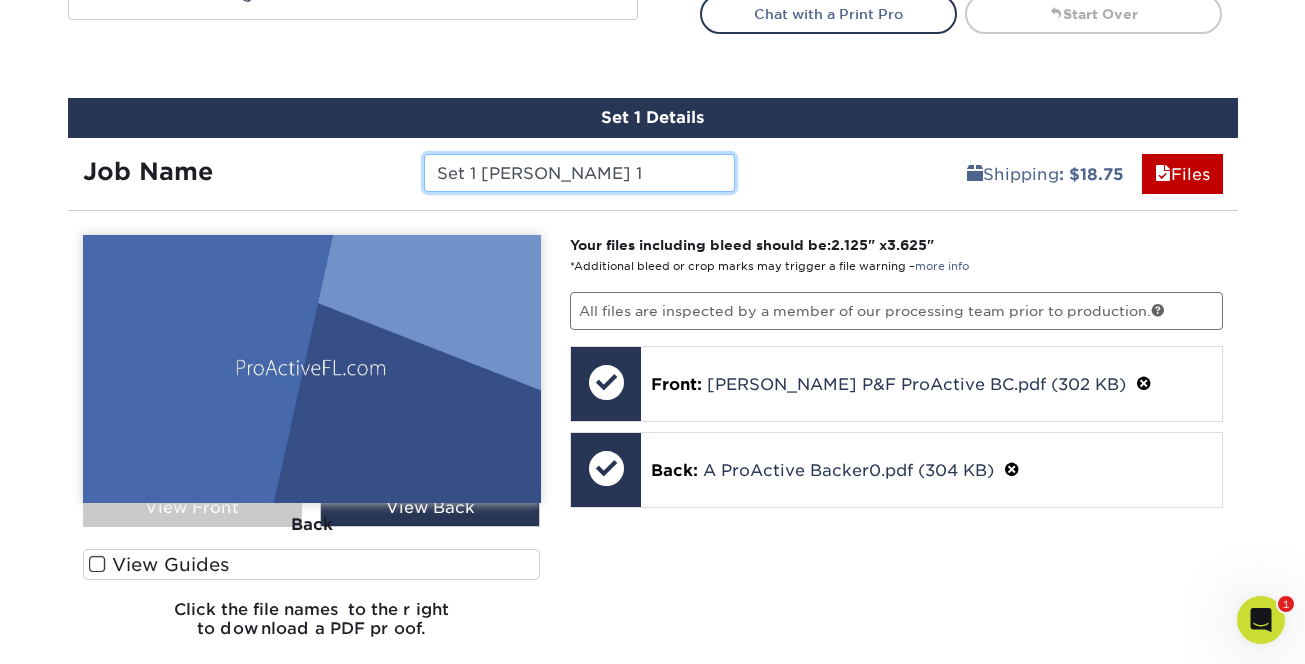 type on "Set 1 FAHEY 1" 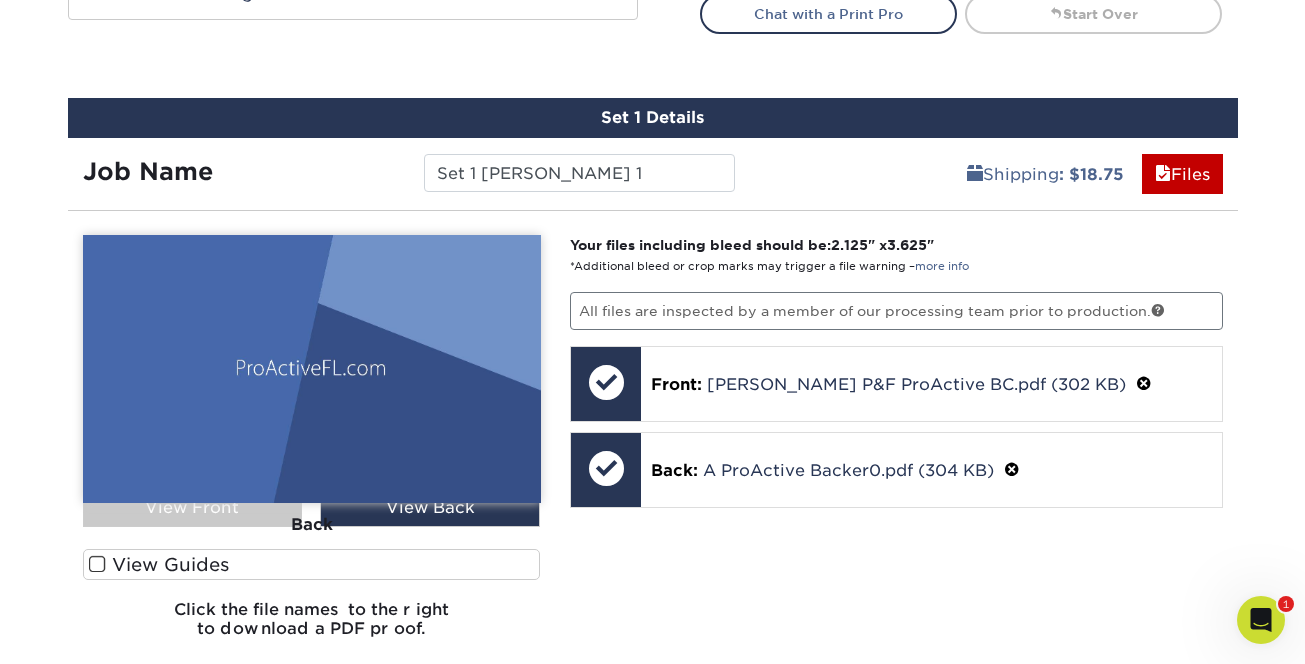 click at bounding box center (312, 369) 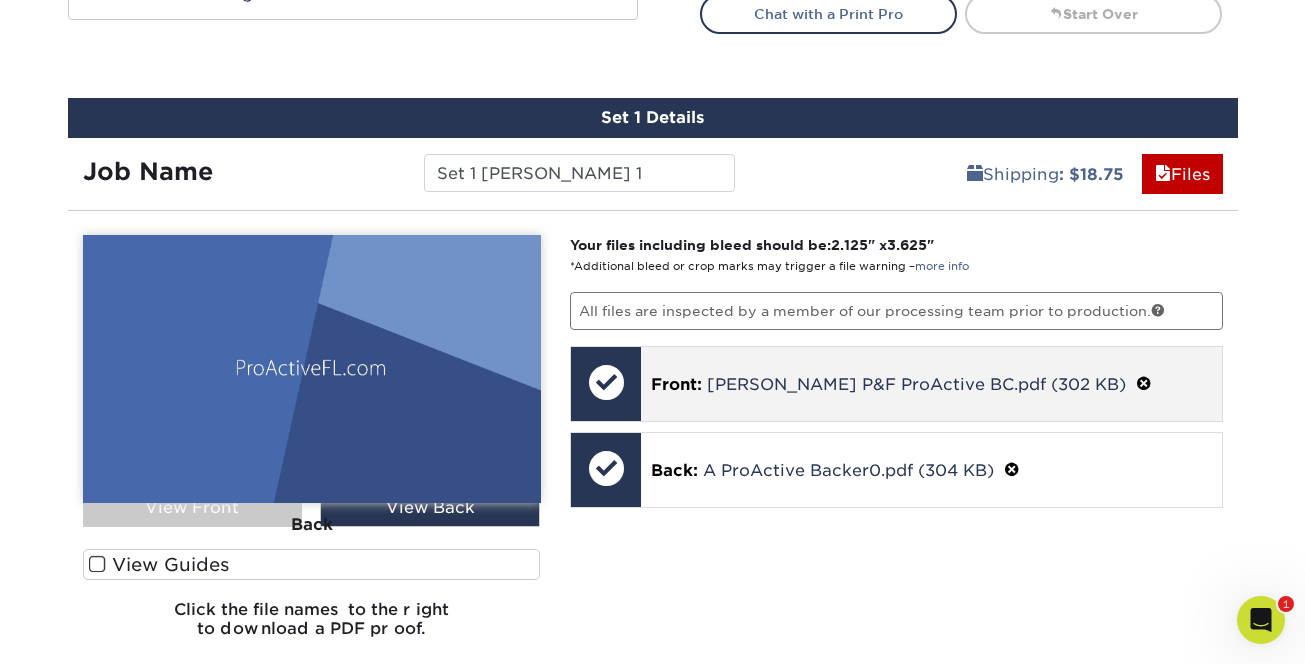 click at bounding box center (606, 382) 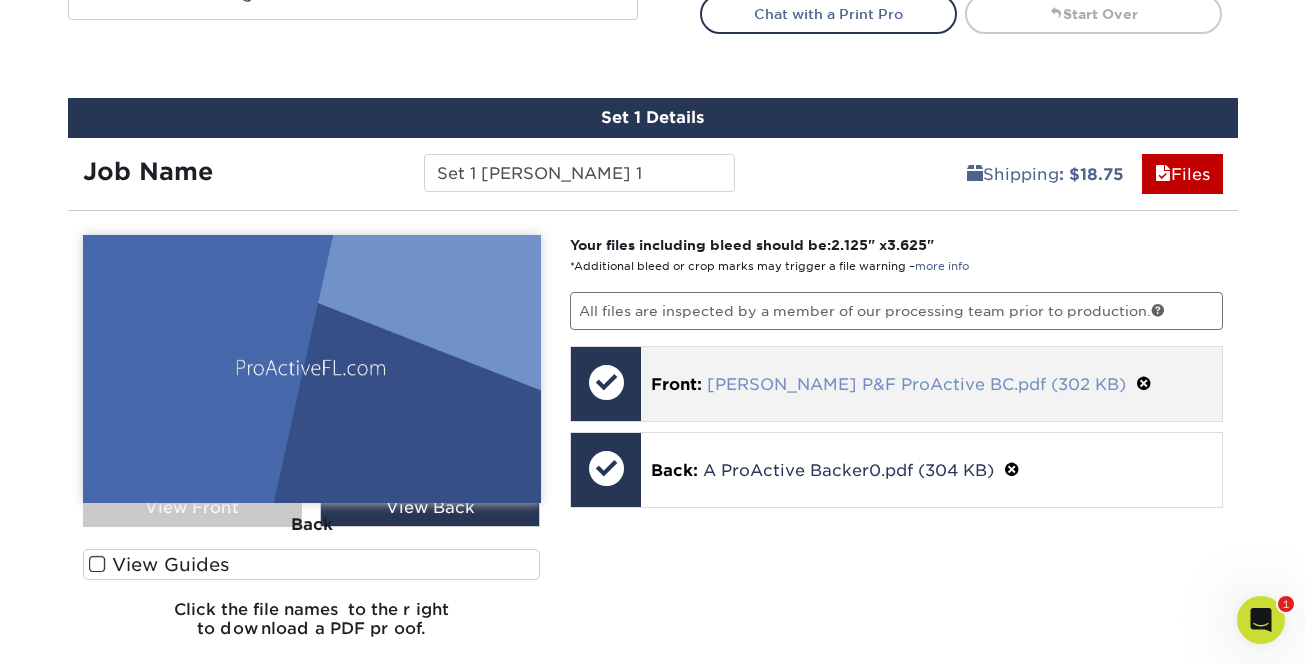 click on "Fahey P&F ProActive BC.pdf (302 KB)" at bounding box center (916, 384) 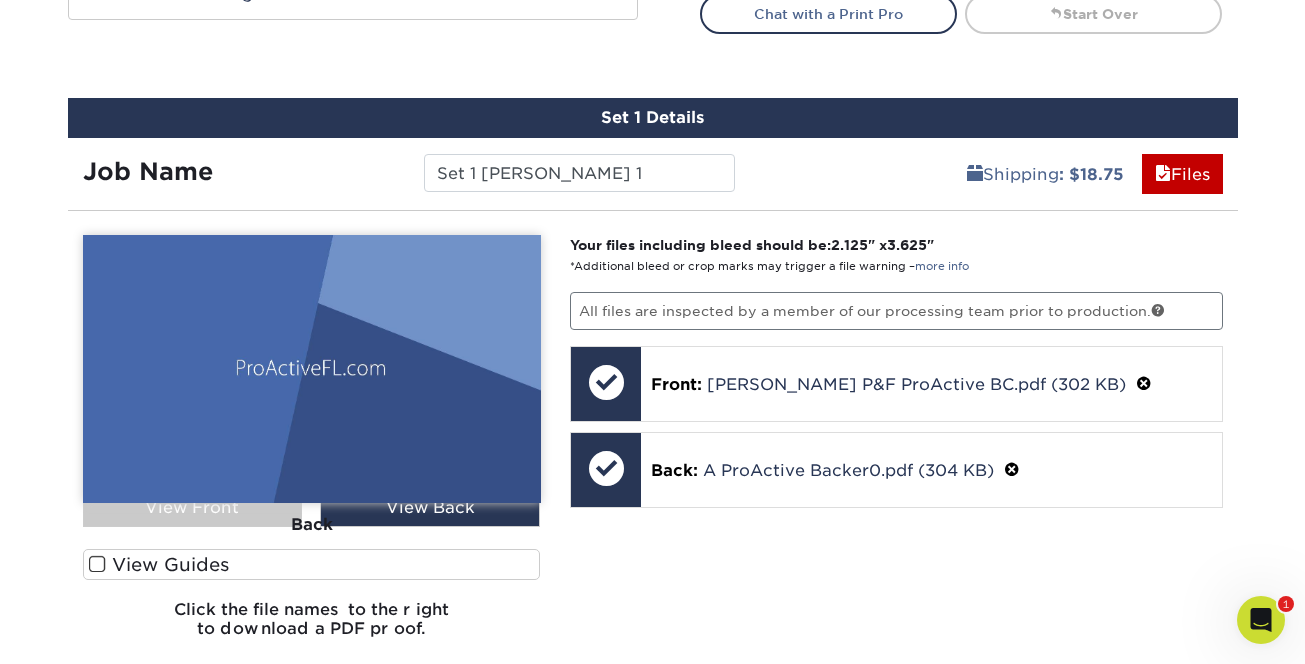 click at bounding box center (312, 369) 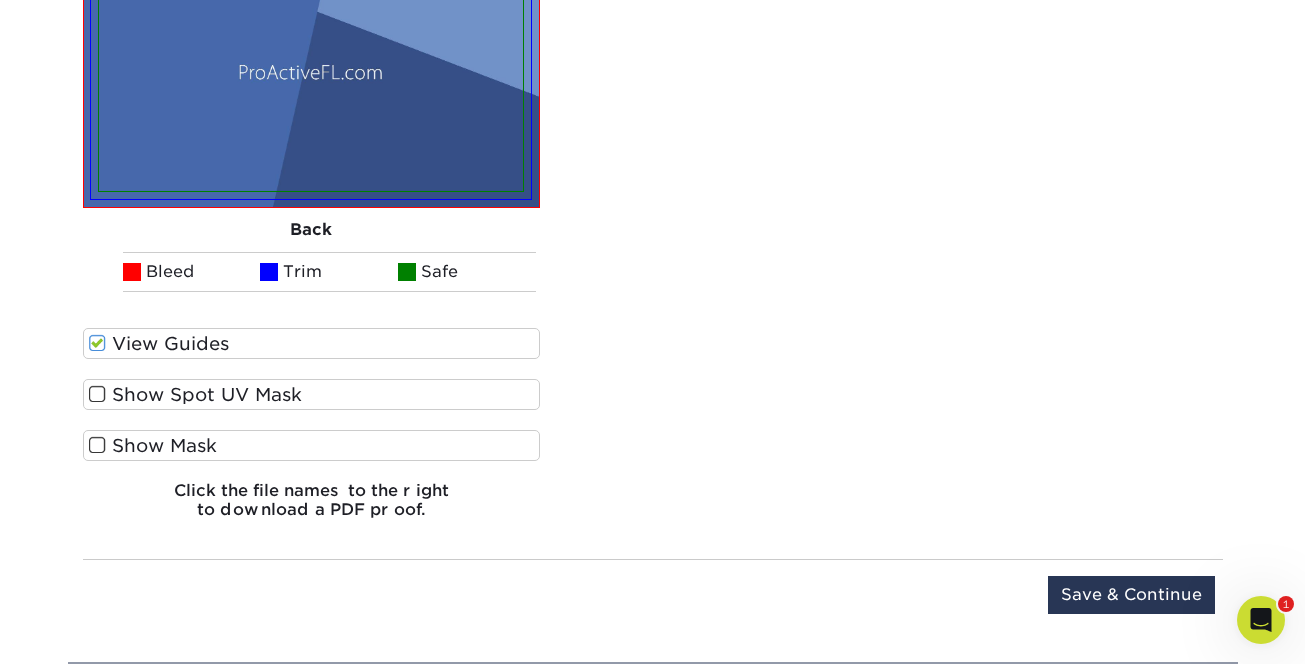 scroll, scrollTop: 2196, scrollLeft: 0, axis: vertical 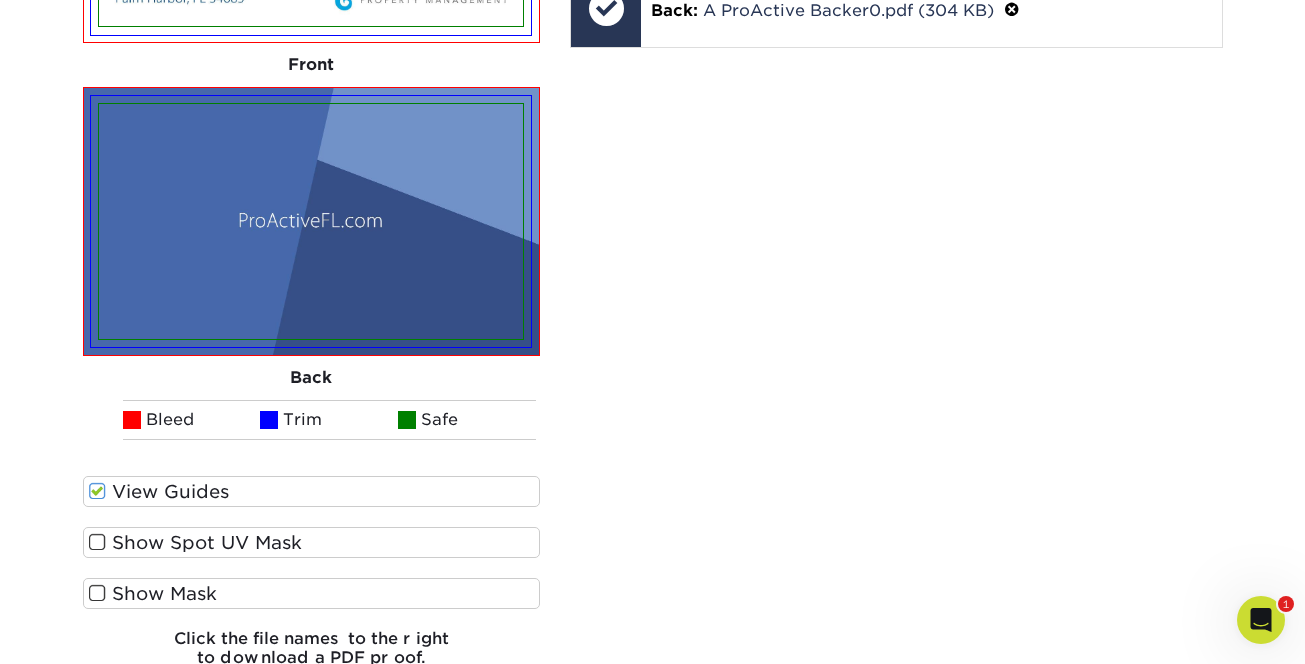 click at bounding box center [97, 491] 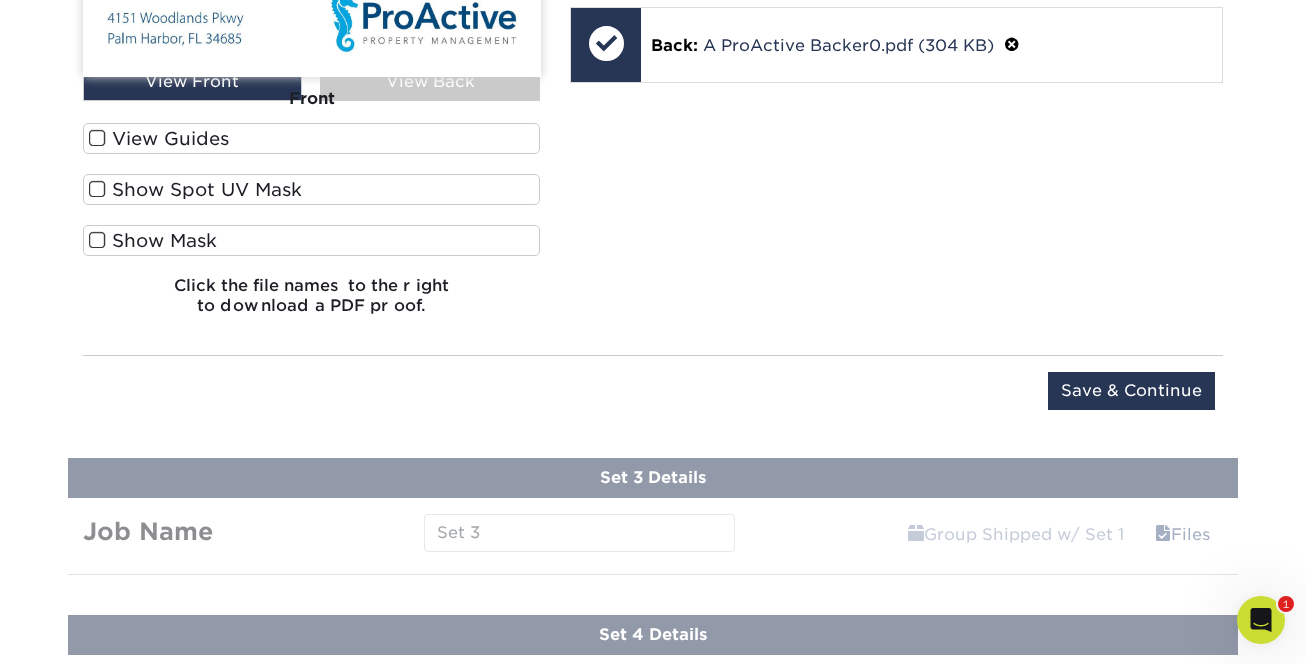 scroll, scrollTop: 2201, scrollLeft: 0, axis: vertical 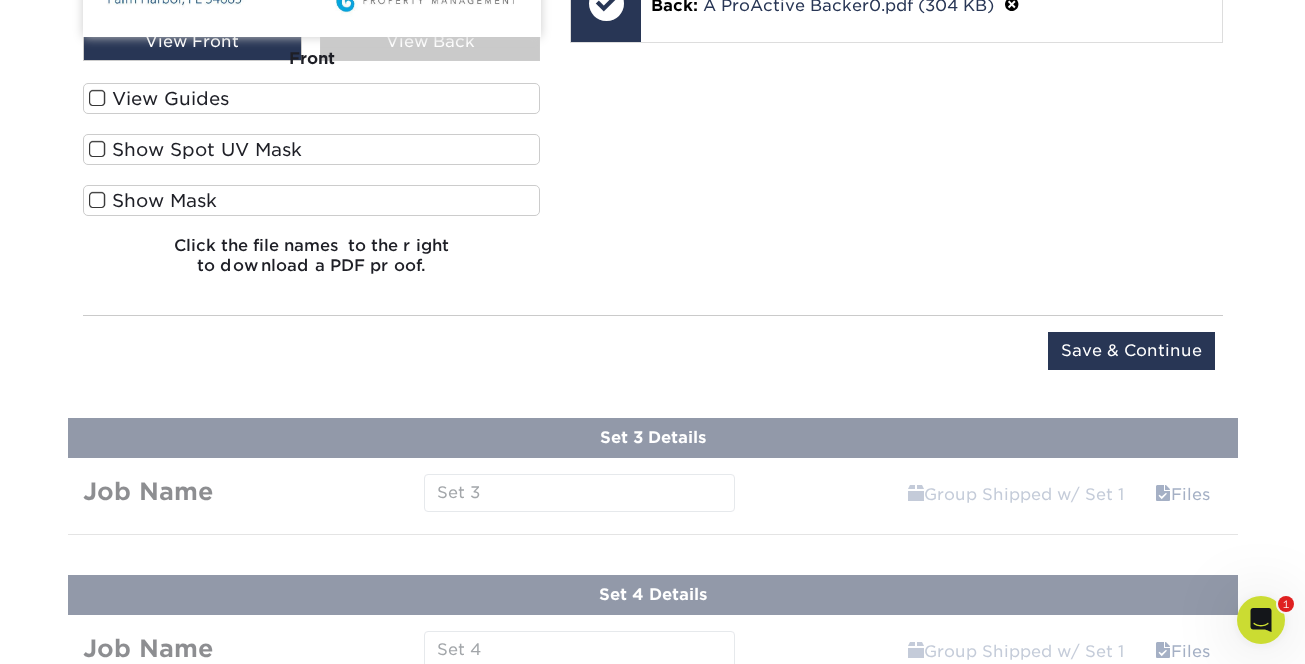 click on "Products
Business Cards
C1S  Business Cards" at bounding box center (652, 263) 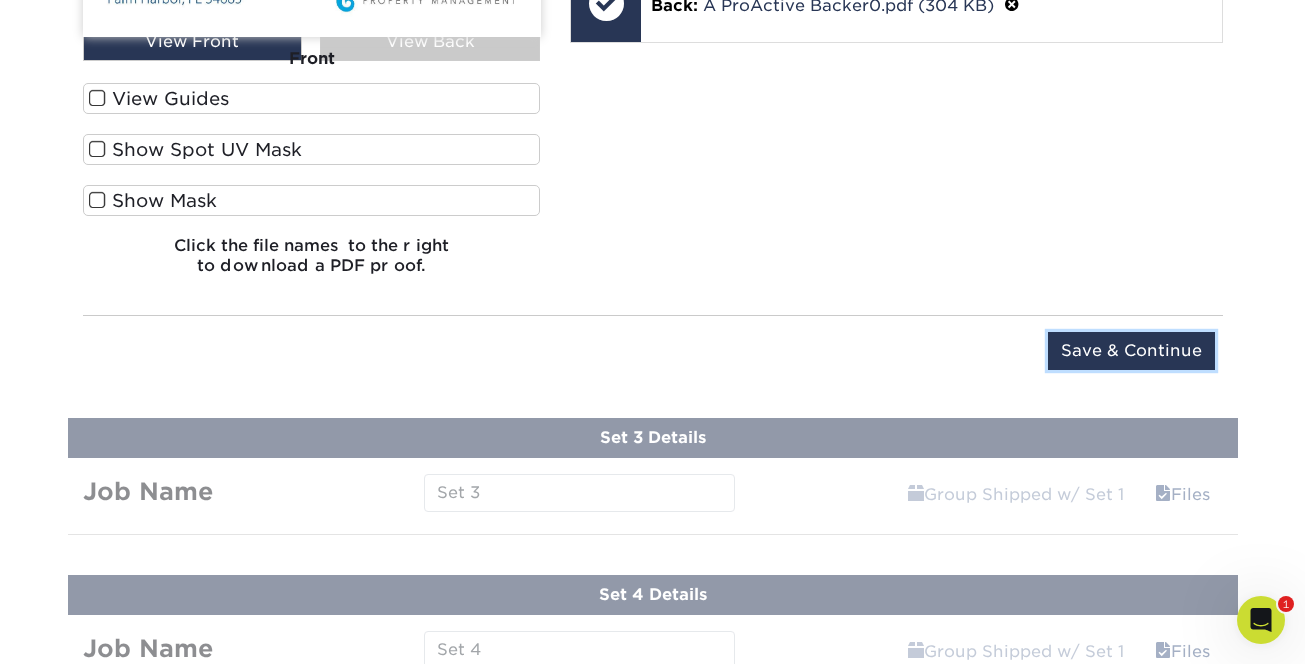 click on "Save & Continue" at bounding box center [1131, 351] 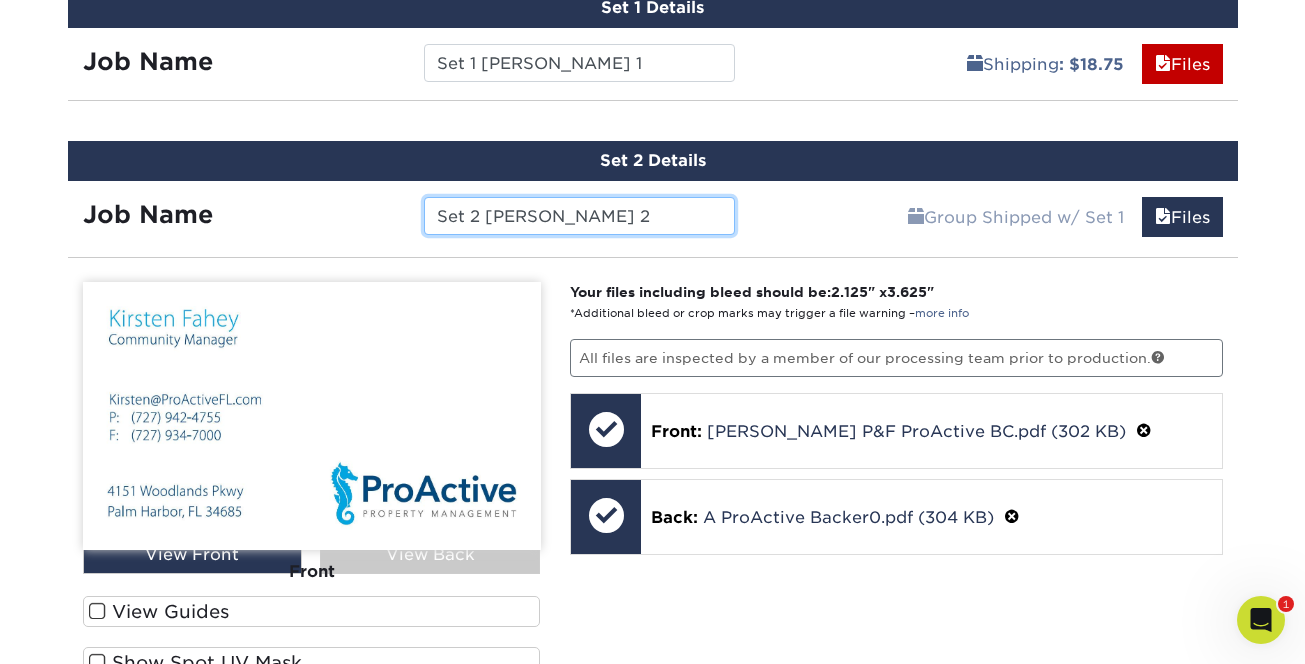 scroll, scrollTop: 1164, scrollLeft: 0, axis: vertical 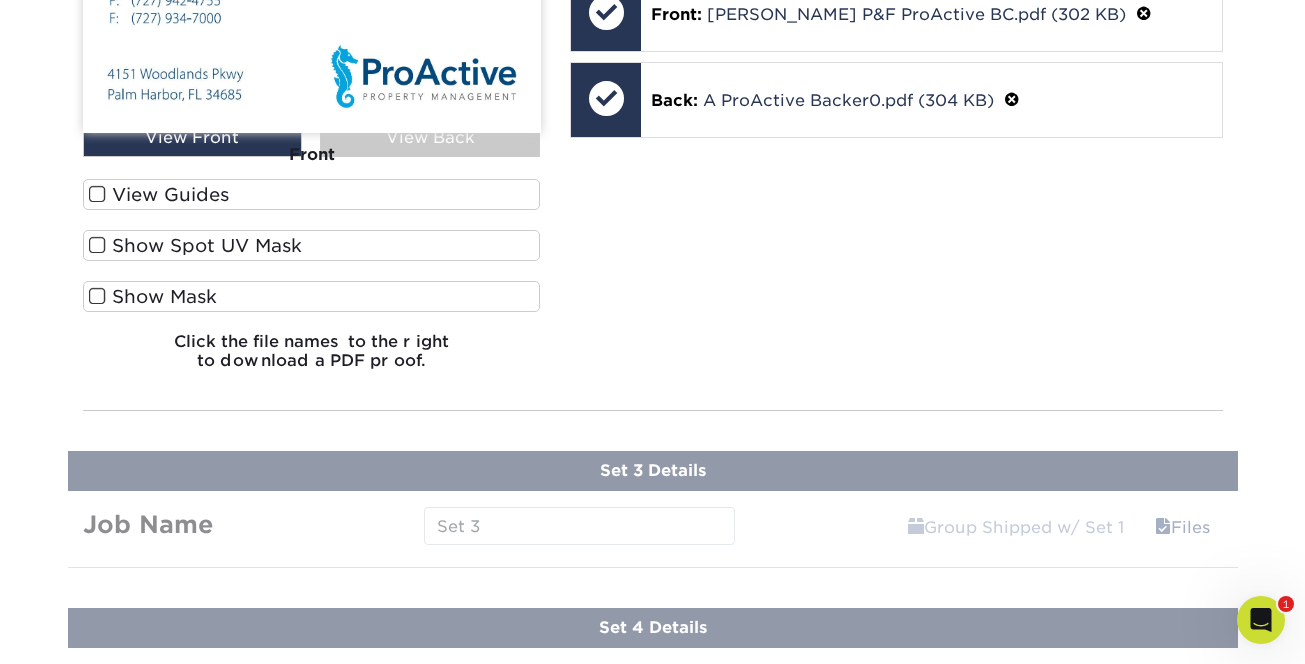 click on "Products
Business Cards
C1S  Business Cards" at bounding box center [652, 601] 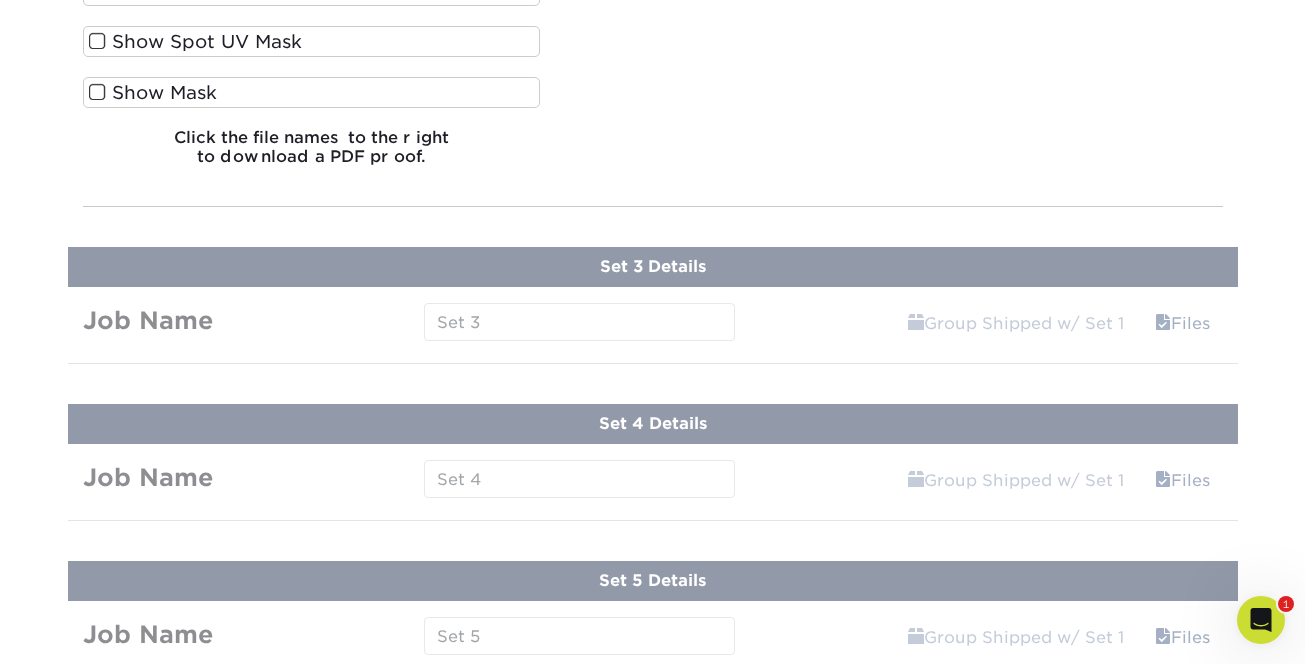 scroll, scrollTop: 1677, scrollLeft: 0, axis: vertical 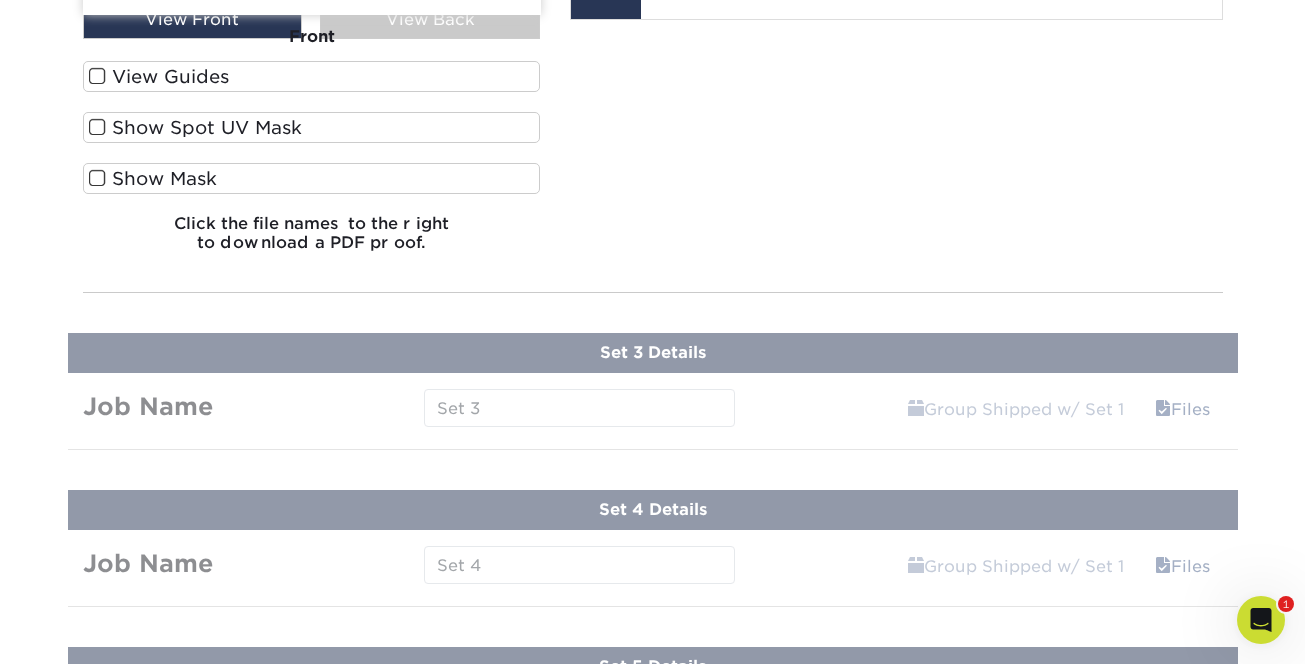 click on "Products
Business Cards
C1S  Business Cards" at bounding box center (652, 483) 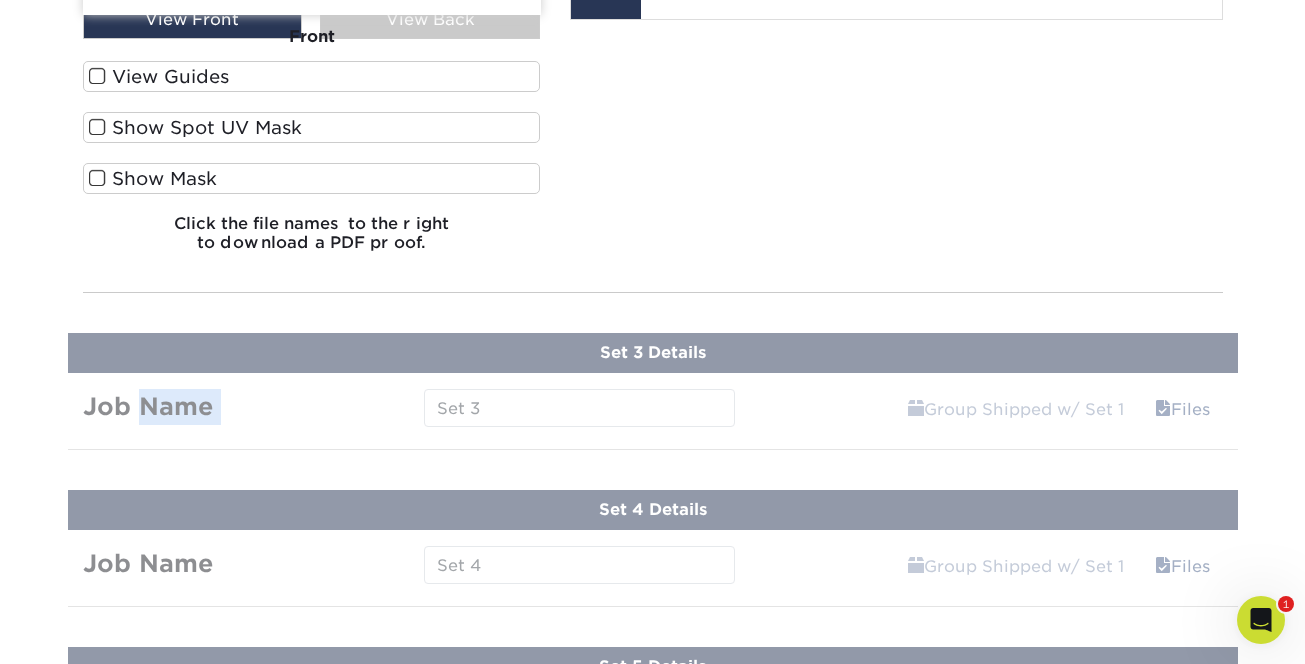 click on "Products
Business Cards
C1S  Business Cards" at bounding box center (652, 483) 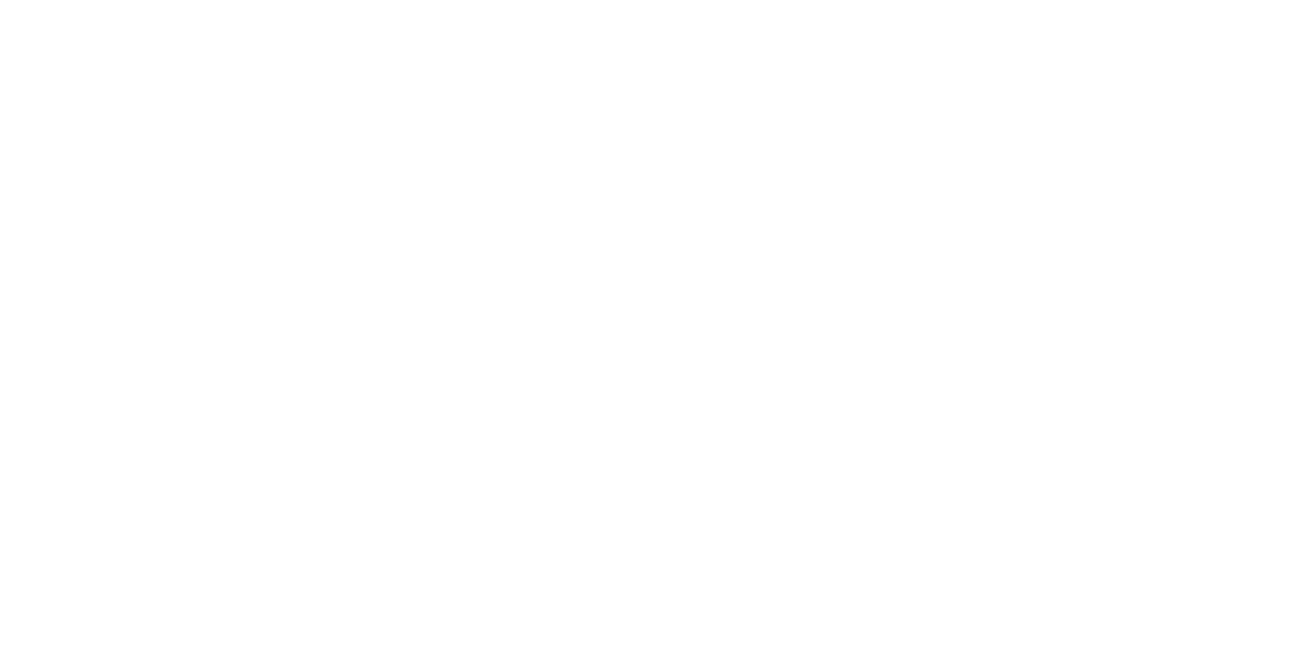 scroll, scrollTop: 0, scrollLeft: 0, axis: both 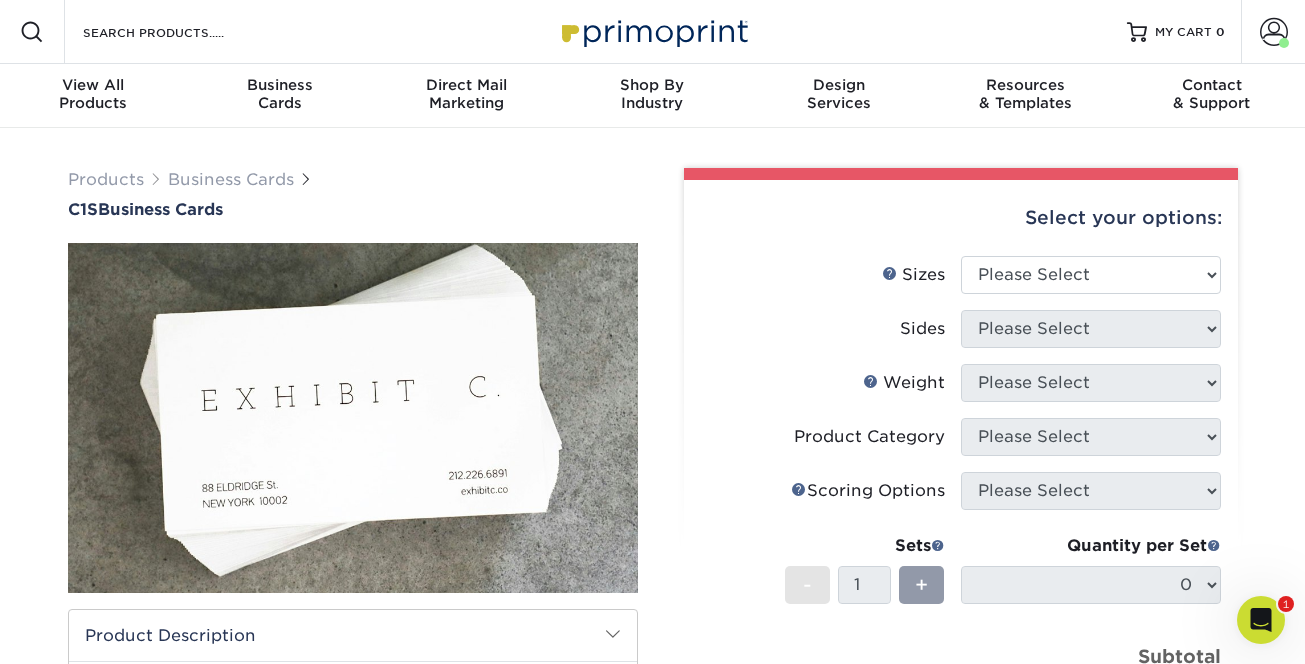 click 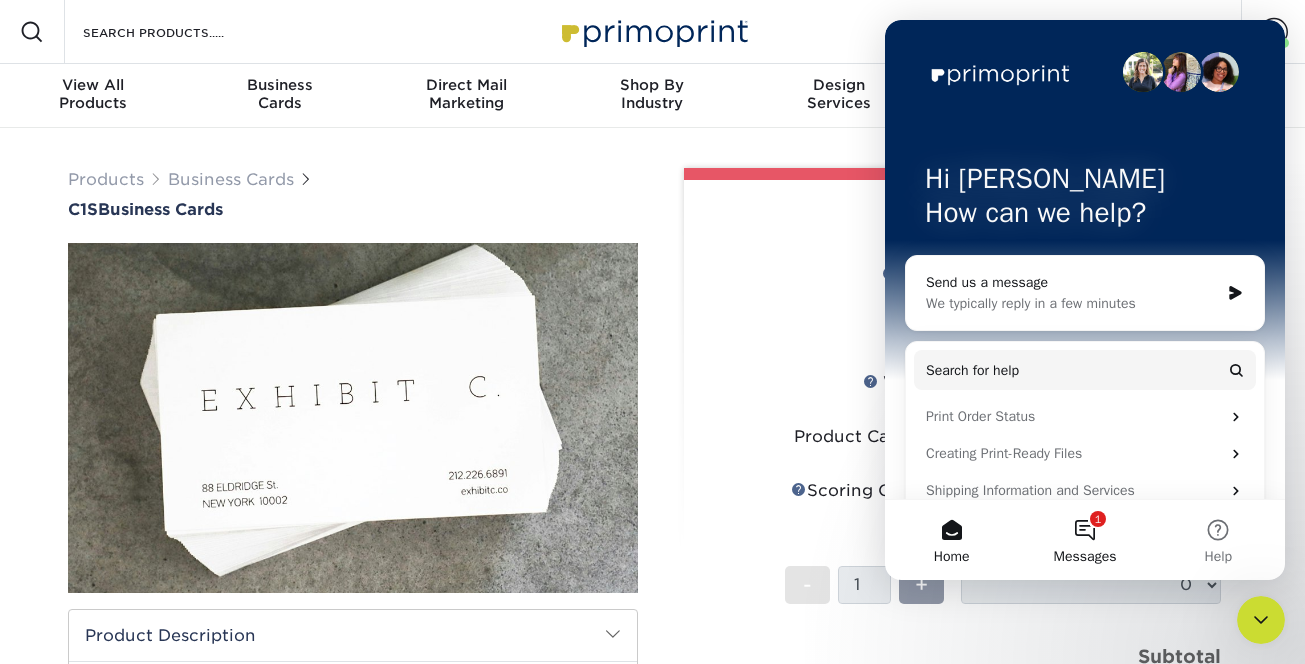 scroll, scrollTop: 0, scrollLeft: 0, axis: both 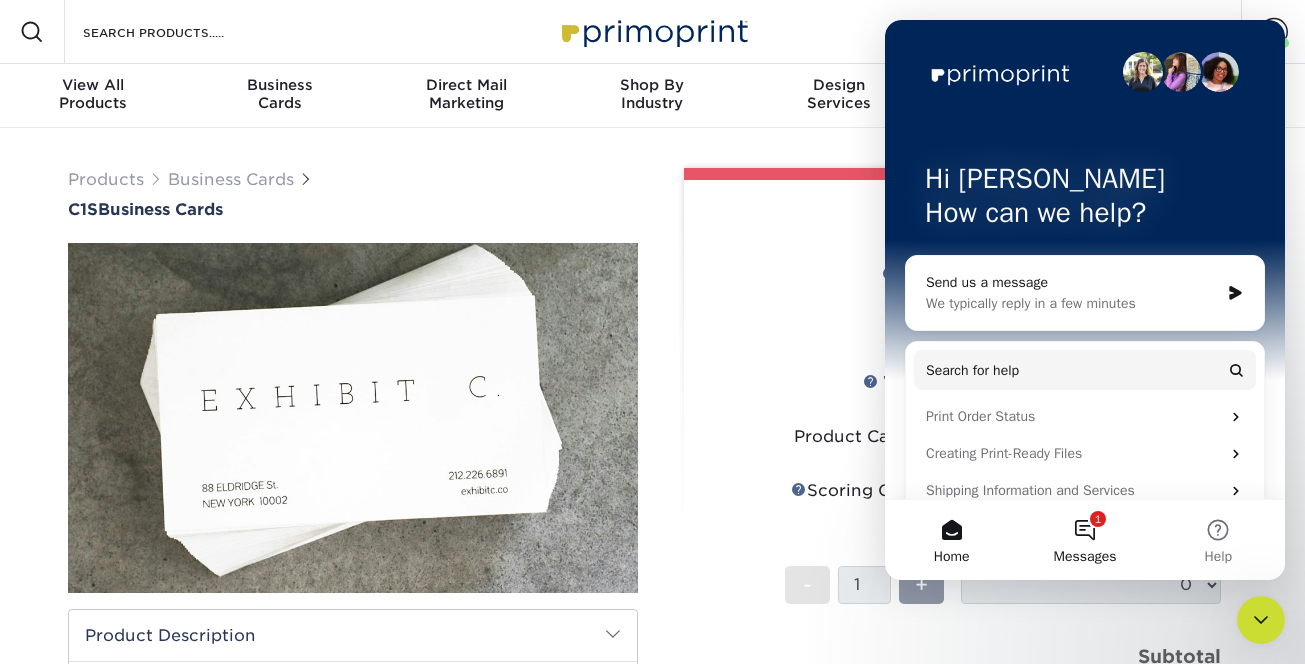 click on "1 Messages" at bounding box center [1084, 540] 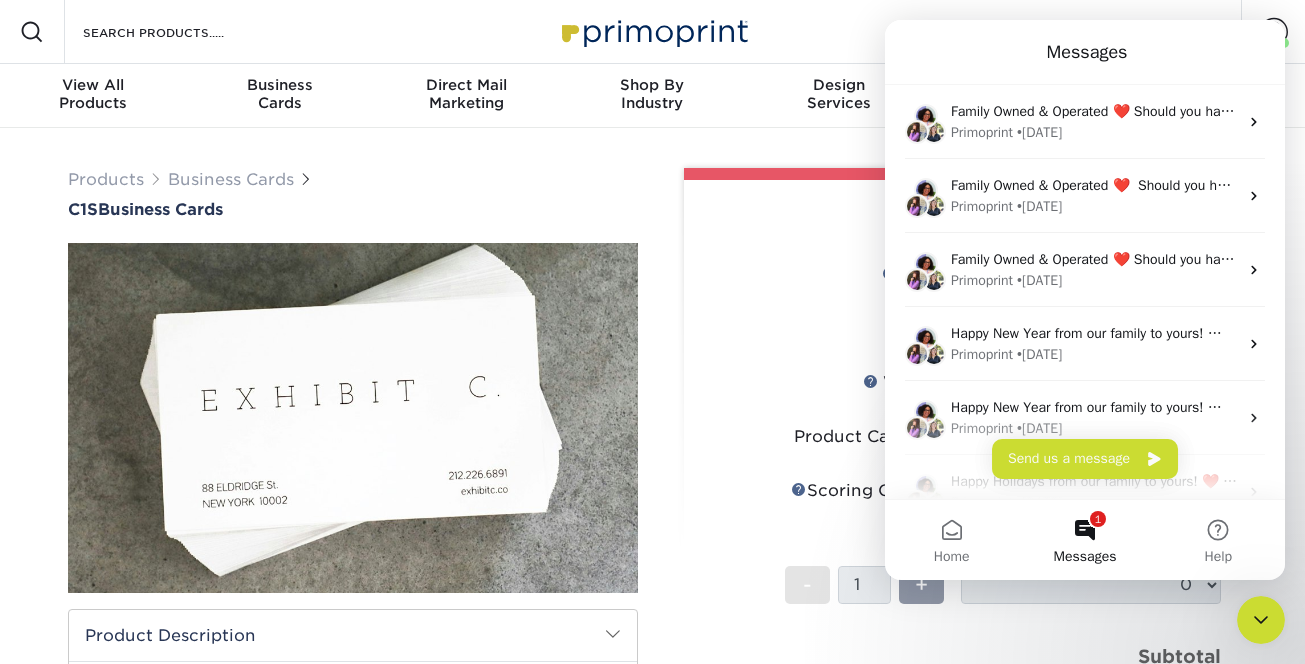 click on "Messages" at bounding box center [1085, 52] 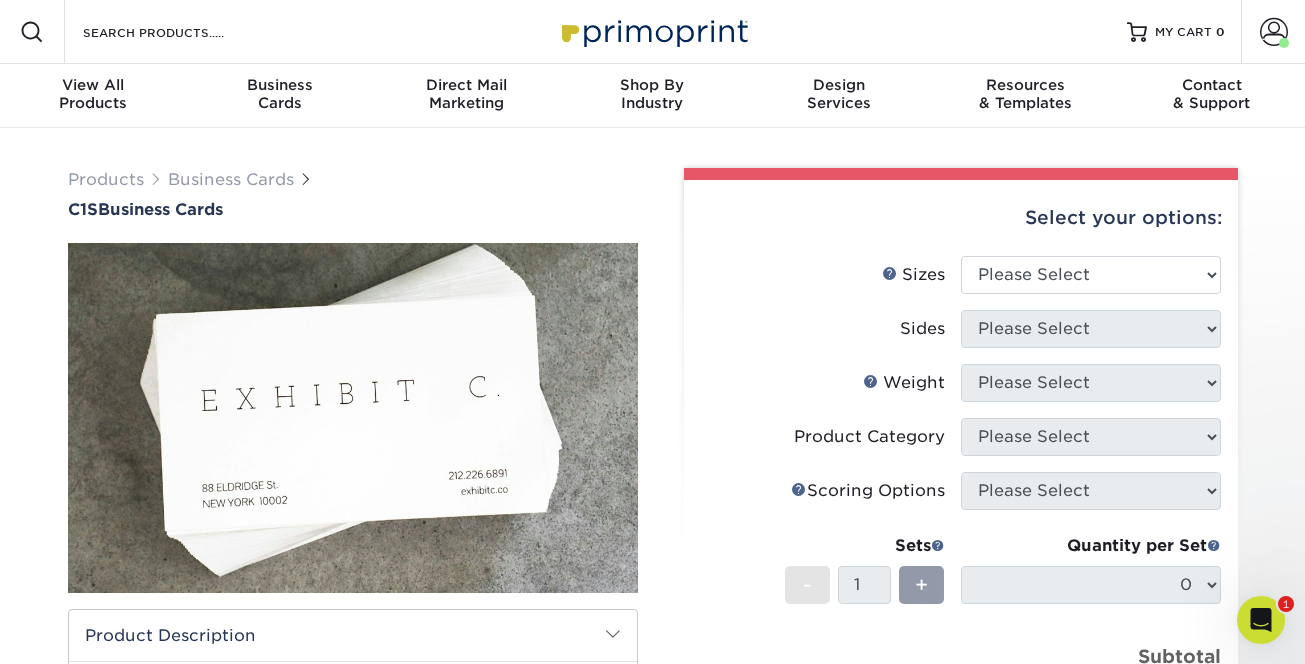 scroll, scrollTop: 0, scrollLeft: 0, axis: both 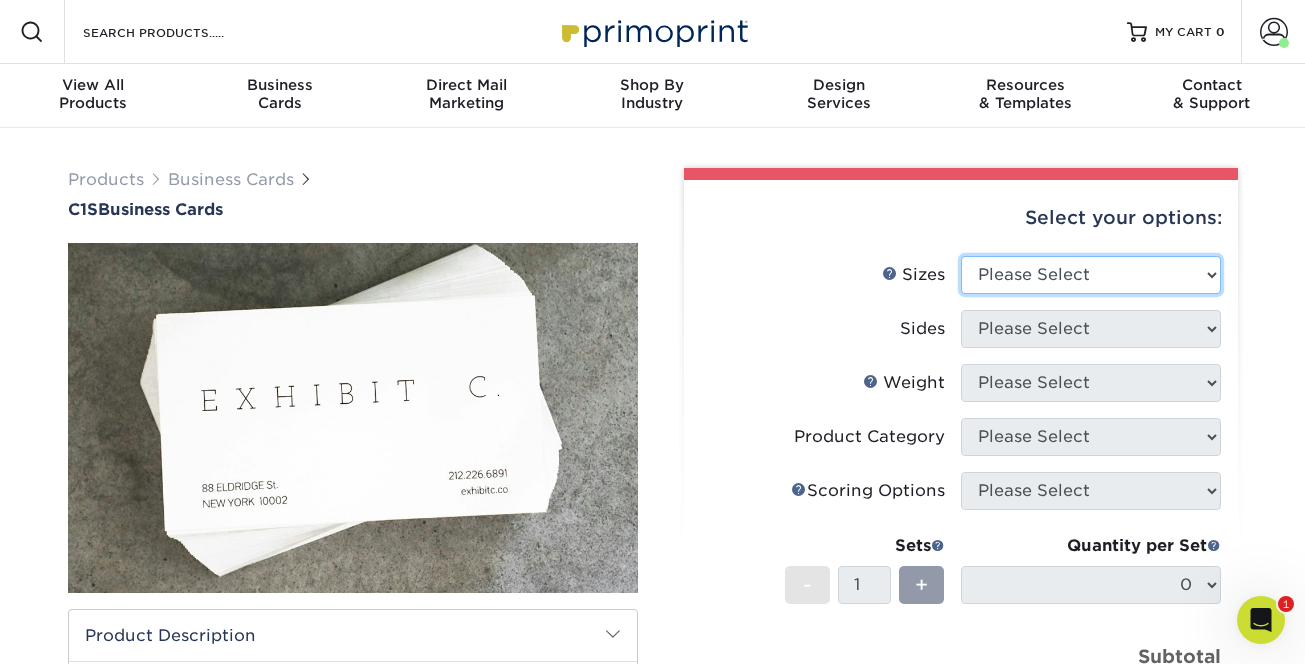 click on "Please Select
2" x 3.5" - Standard
2.125" x 3.375" - European
2.5" x 2.5" - Square
3.5" x 4" - Foldover Card" at bounding box center (1091, 275) 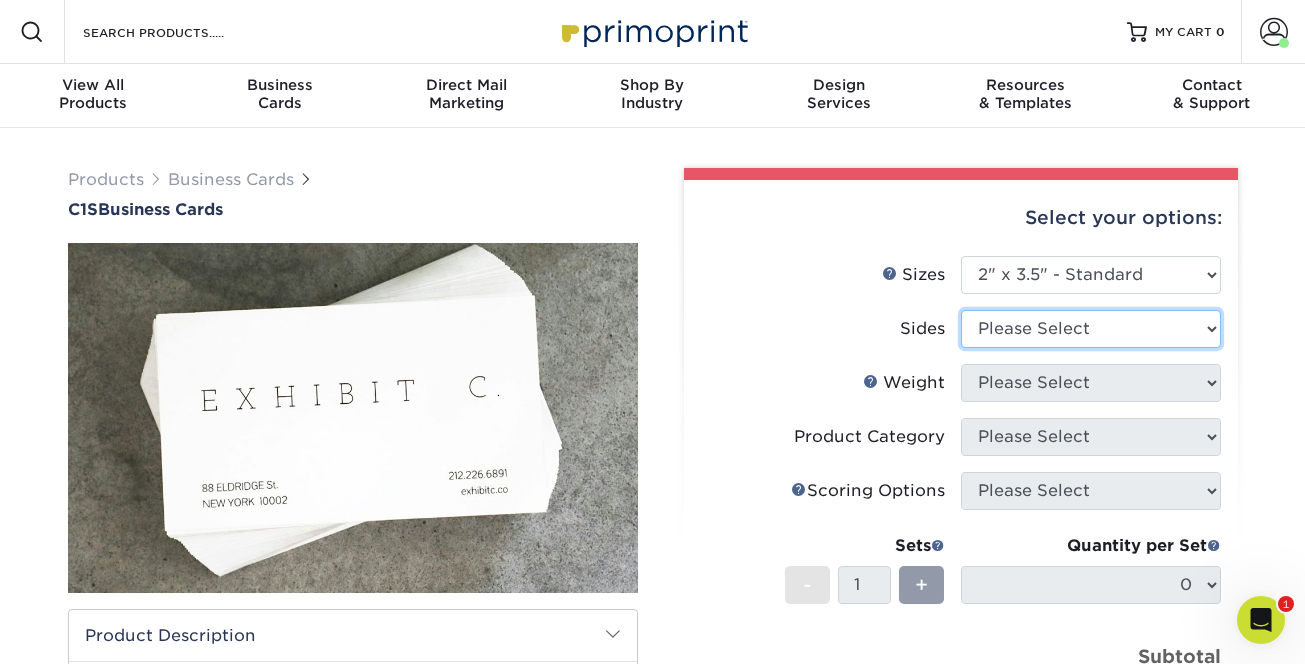 click on "Please Select Print Both Sides Print Front Only" at bounding box center [1091, 329] 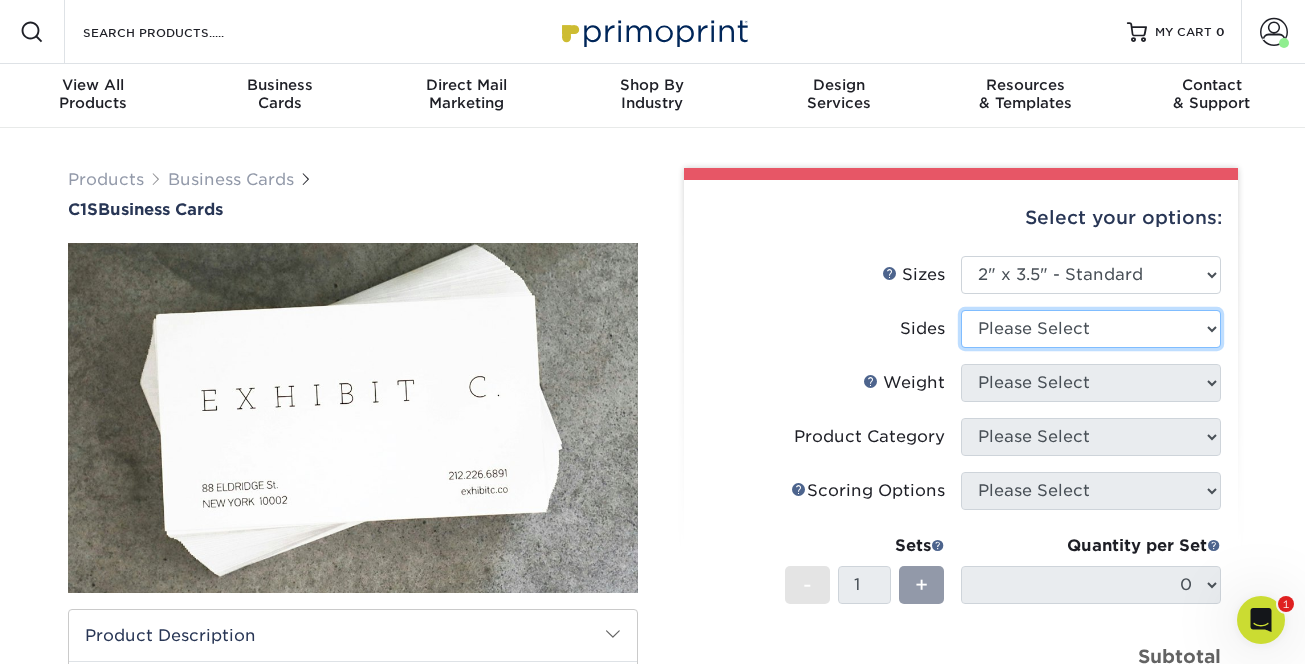 select on "13abbda7-1d64-4f25-8bb2-c179b224825d" 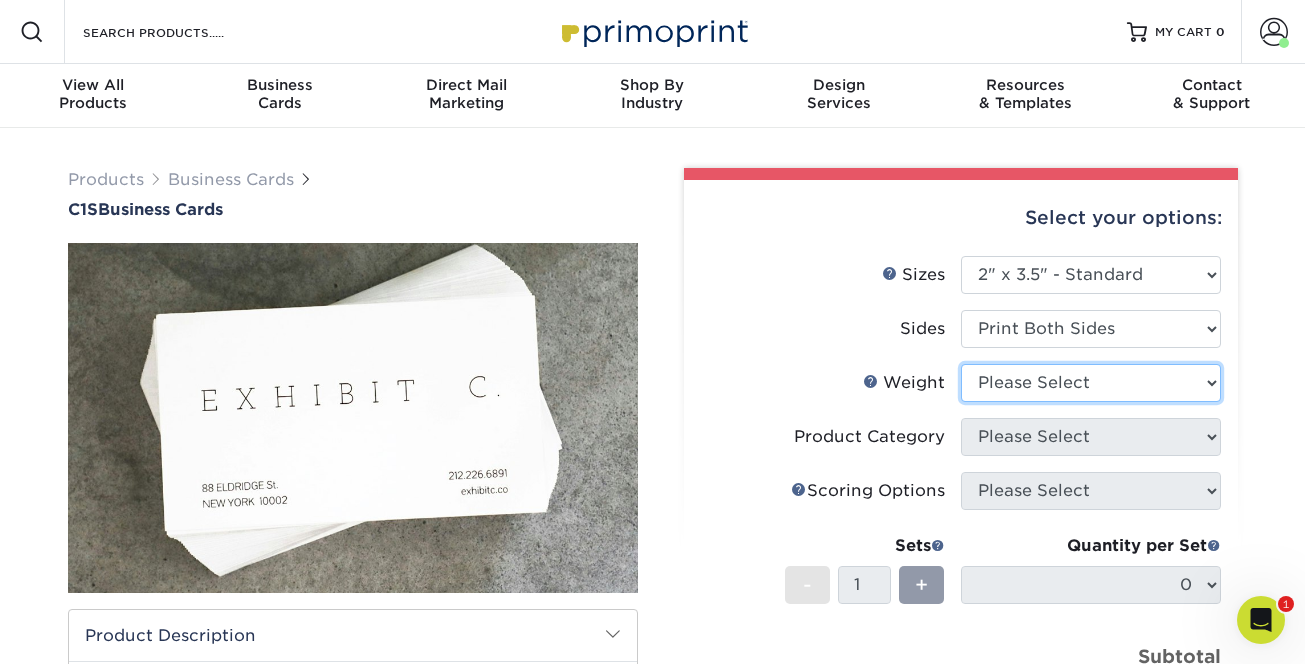 click on "Please Select 18PT C1S" at bounding box center (1091, 383) 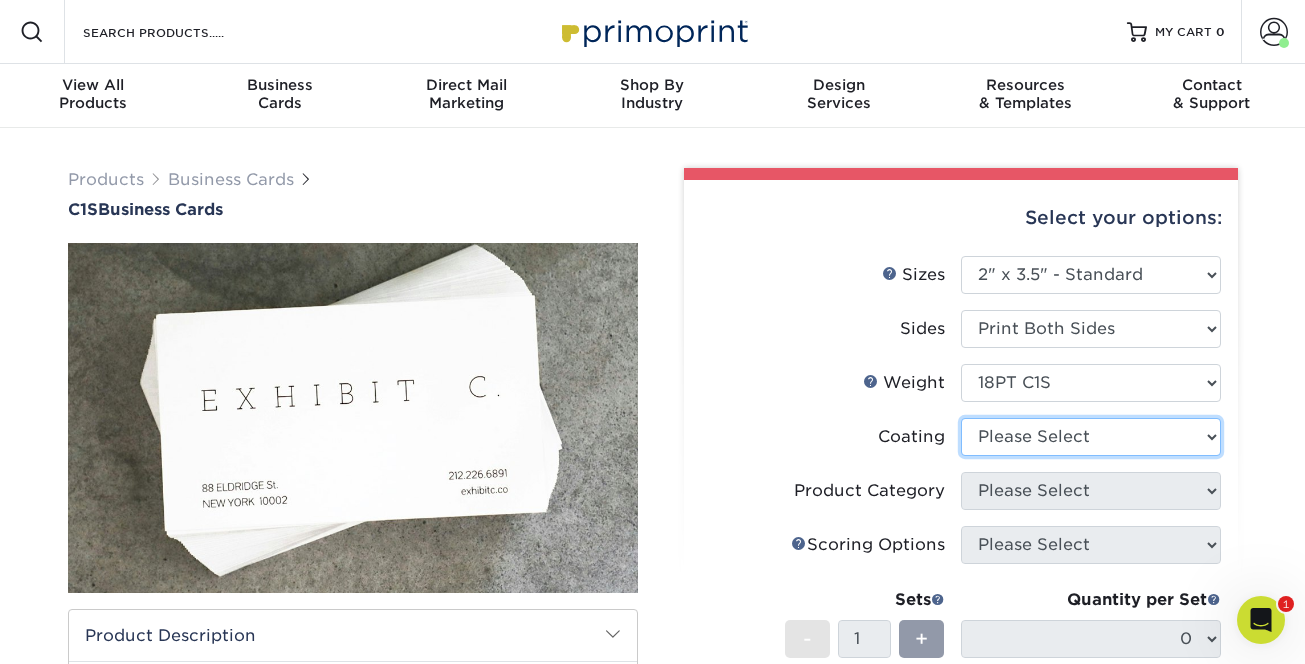 click at bounding box center [1091, 437] 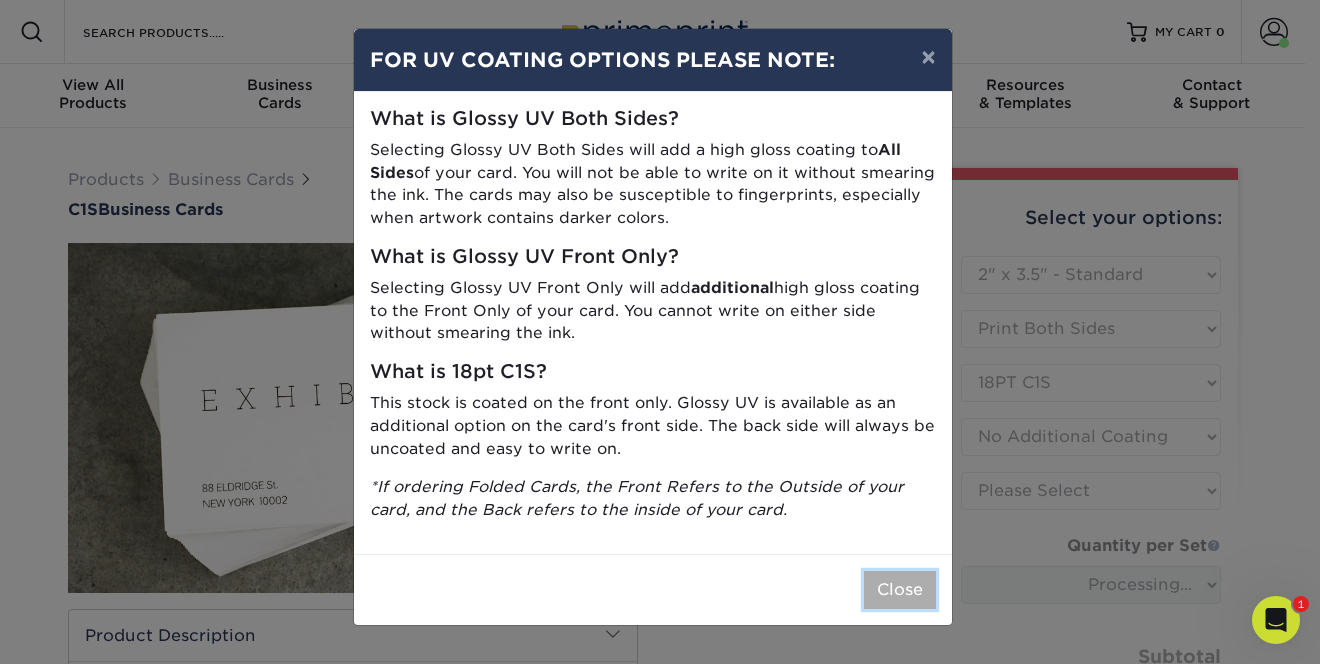 click on "Close" at bounding box center (900, 590) 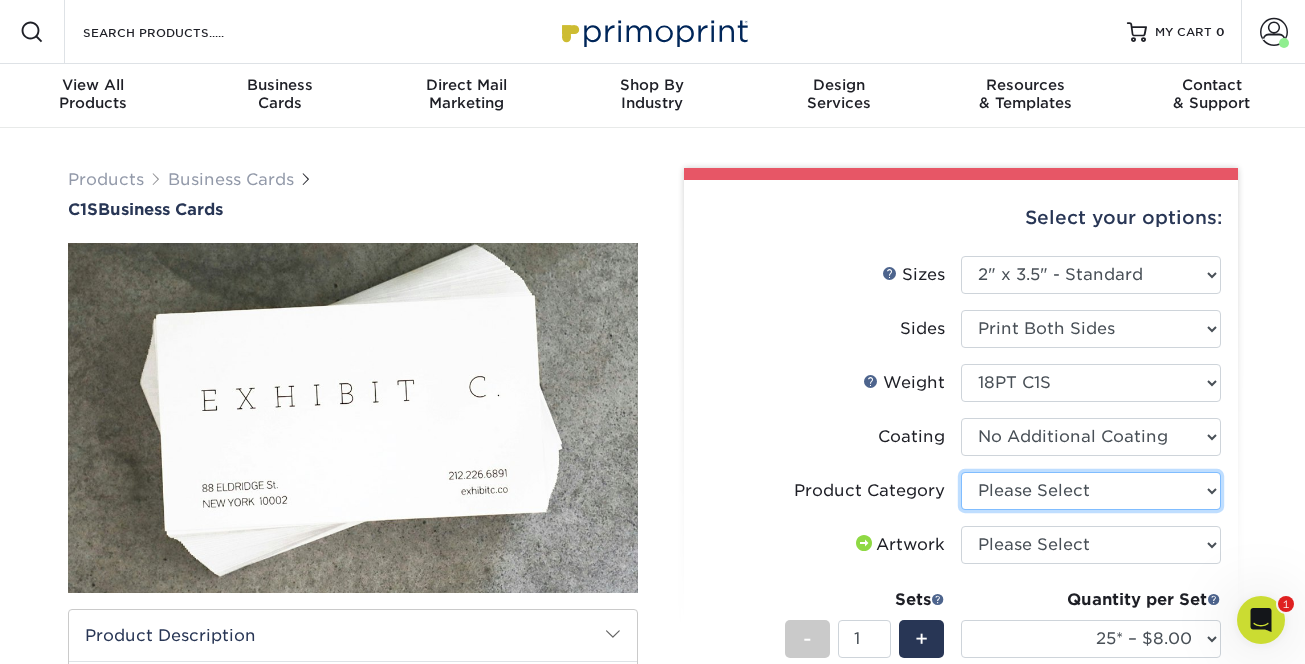 click on "Please Select Business Cards" at bounding box center (1091, 491) 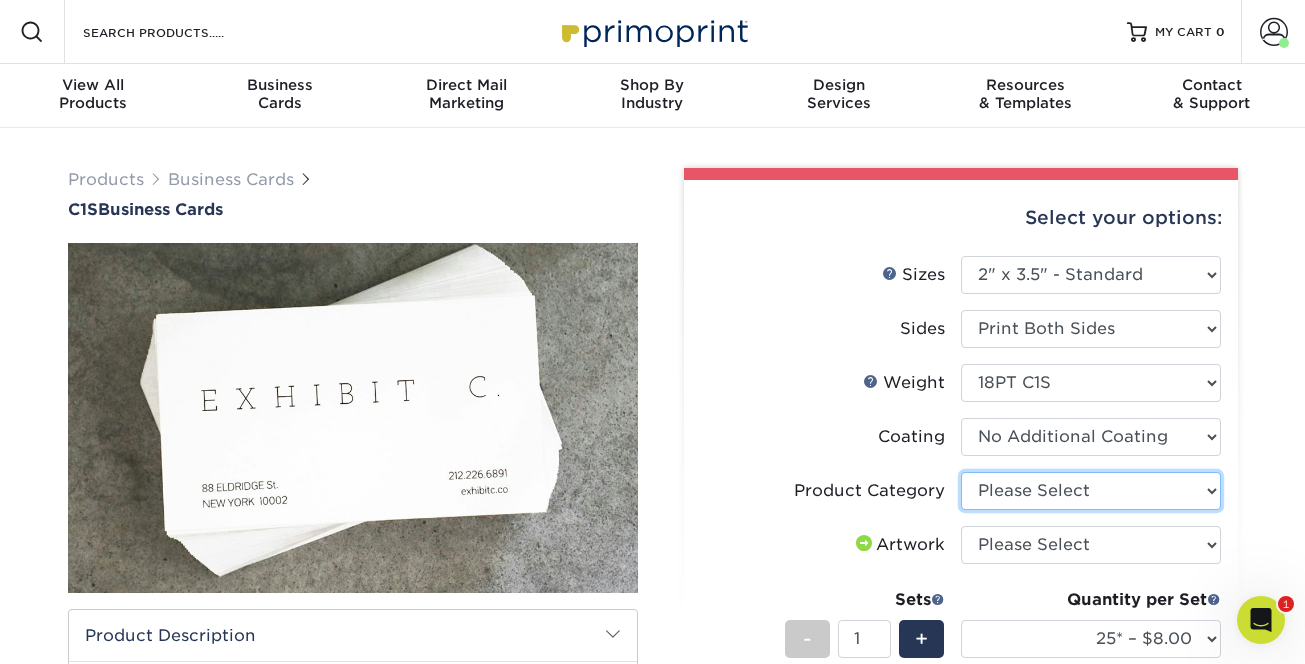 select on "3b5148f1-0588-4f88-a218-97bcfdce65c1" 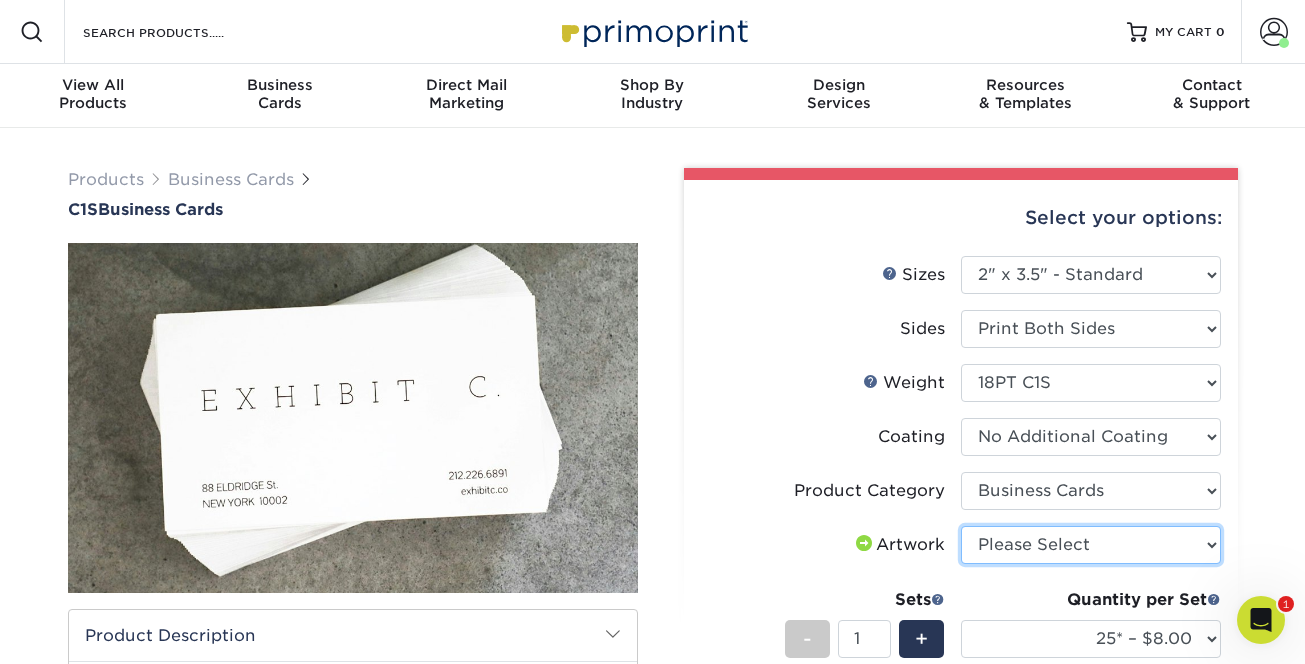 click on "Please Select I will upload files I need a design - $100" at bounding box center [1091, 545] 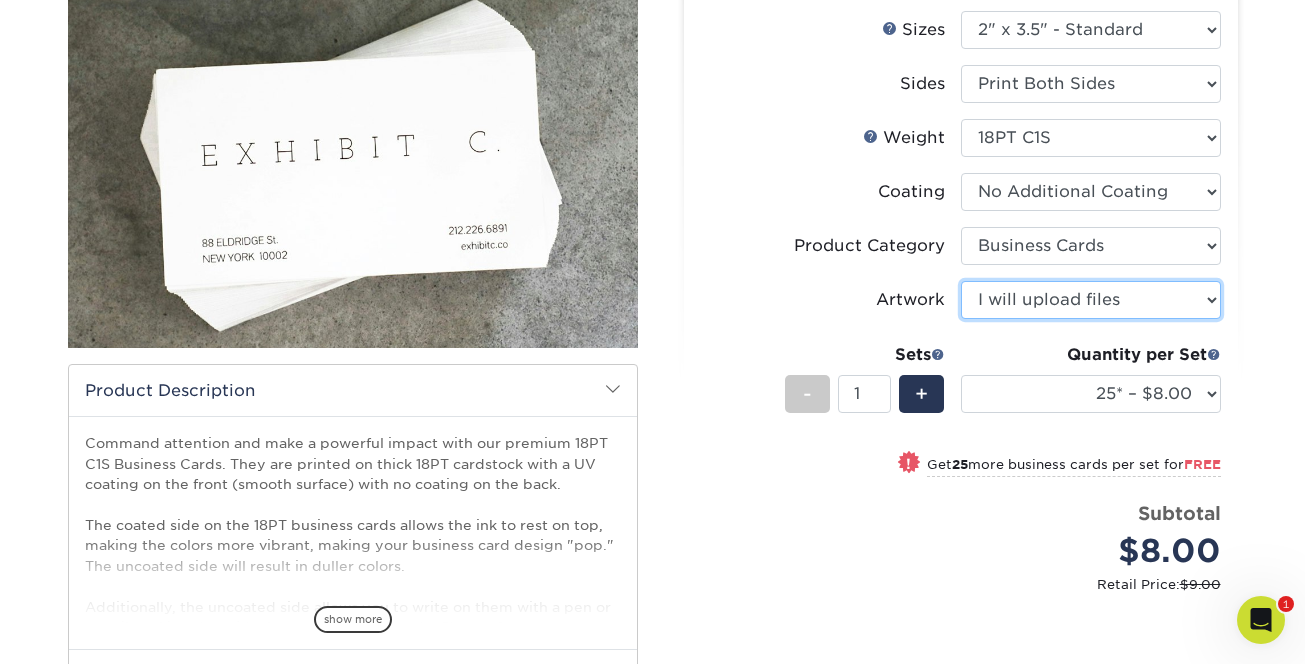 scroll, scrollTop: 255, scrollLeft: 0, axis: vertical 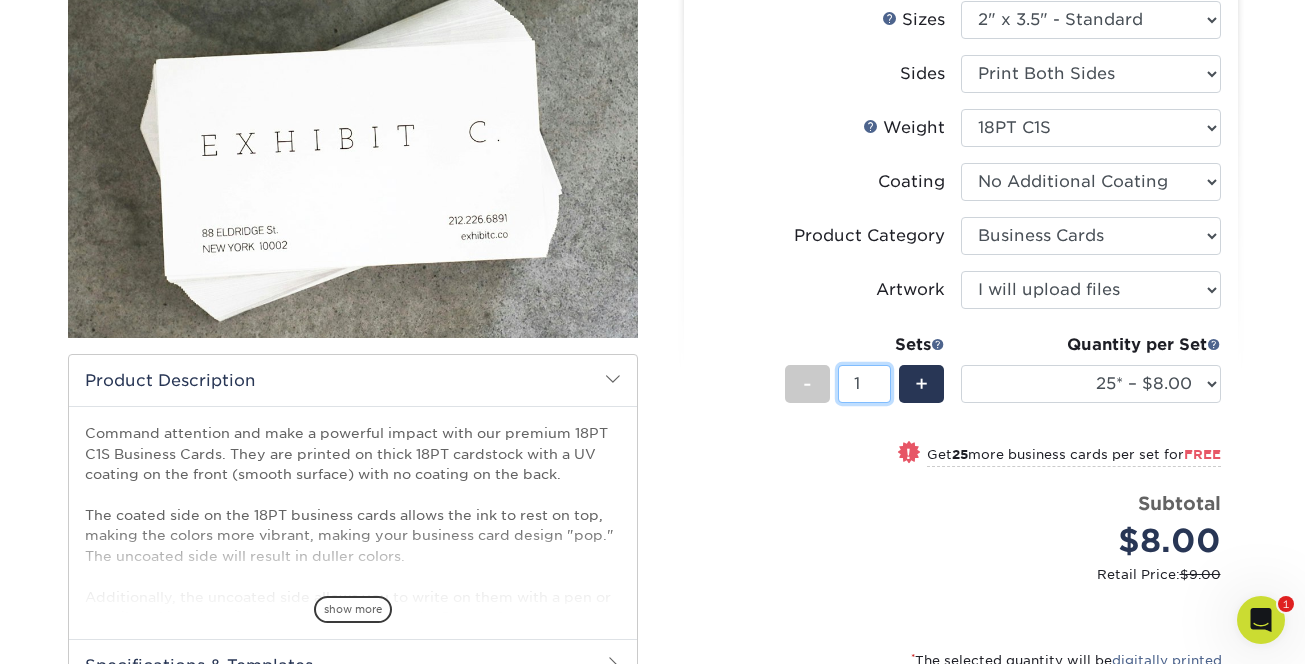 drag, startPoint x: 863, startPoint y: 386, endPoint x: 852, endPoint y: 385, distance: 11.045361 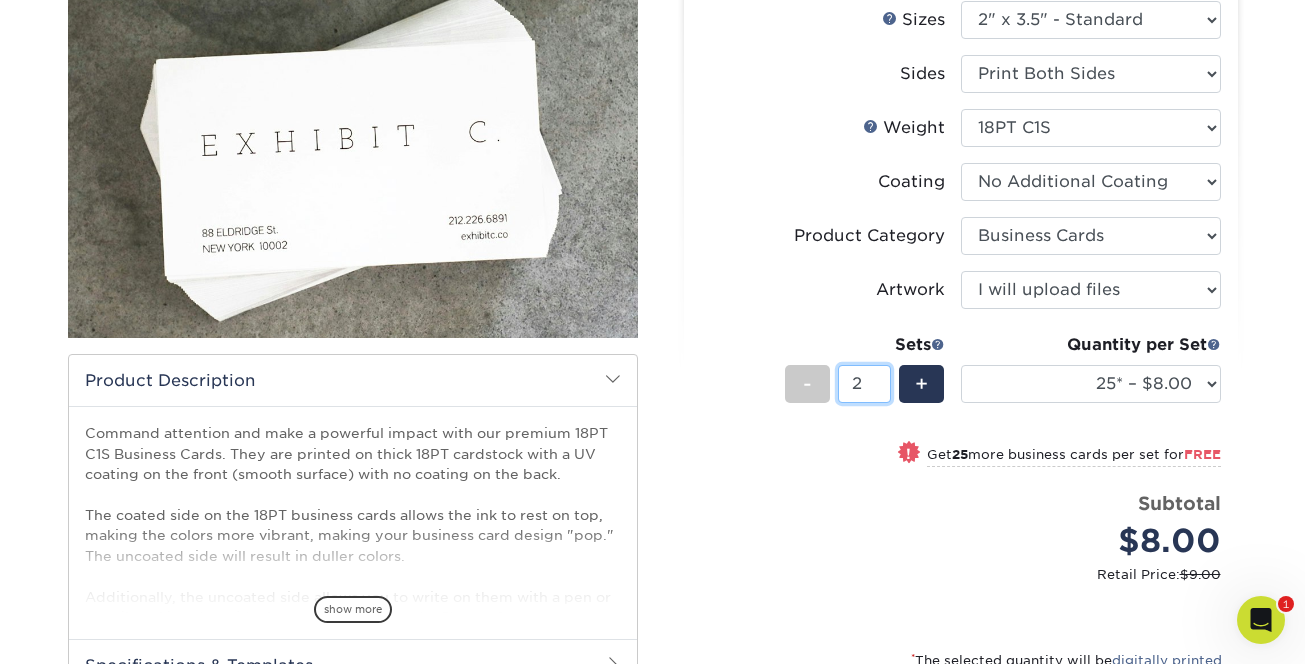 click on "2" at bounding box center (864, 384) 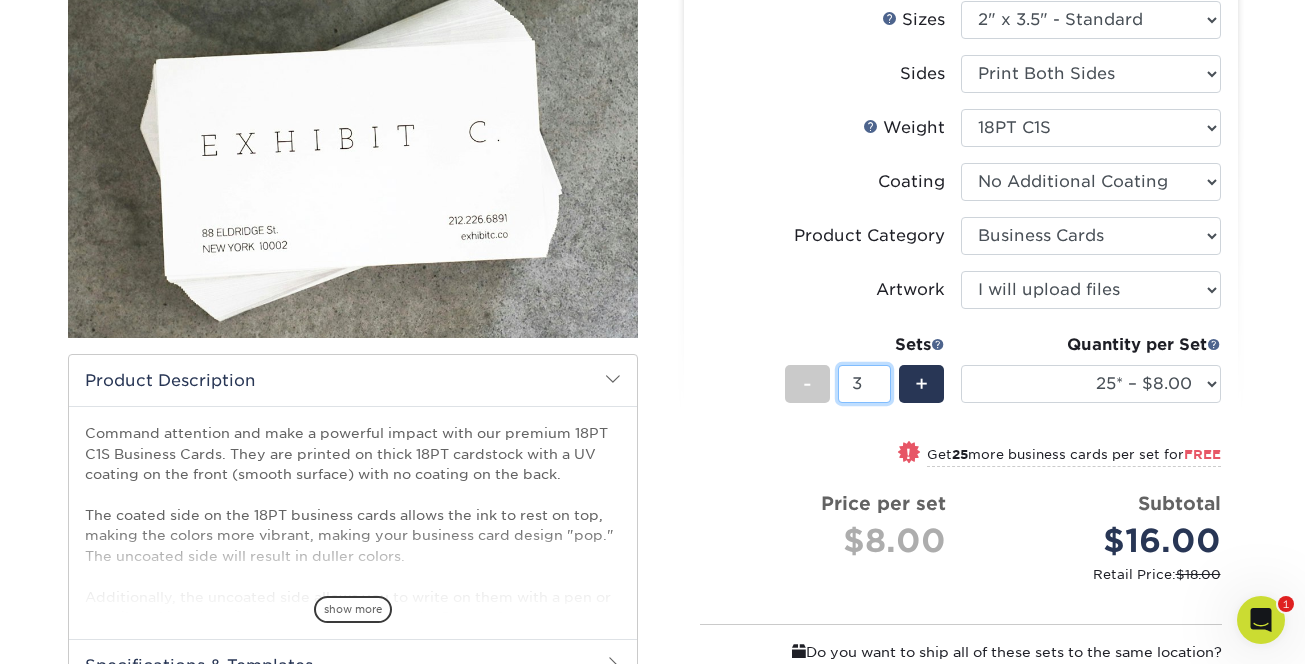 click on "3" at bounding box center [864, 384] 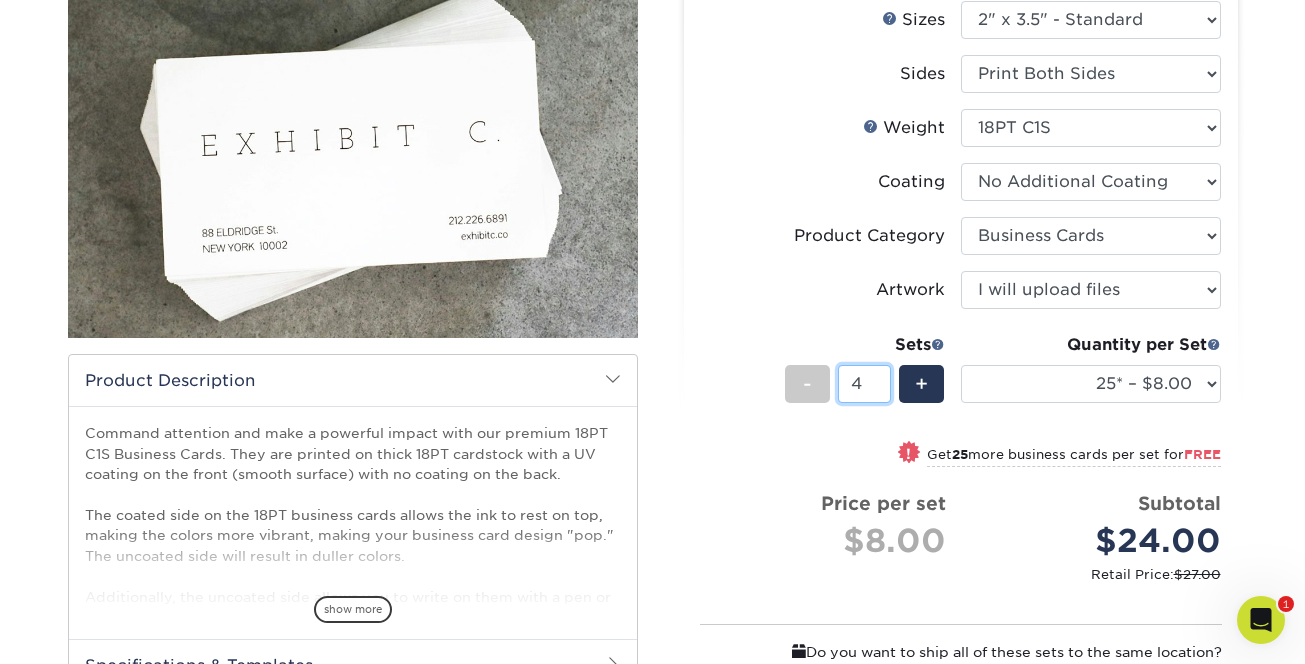 click on "4" at bounding box center [864, 384] 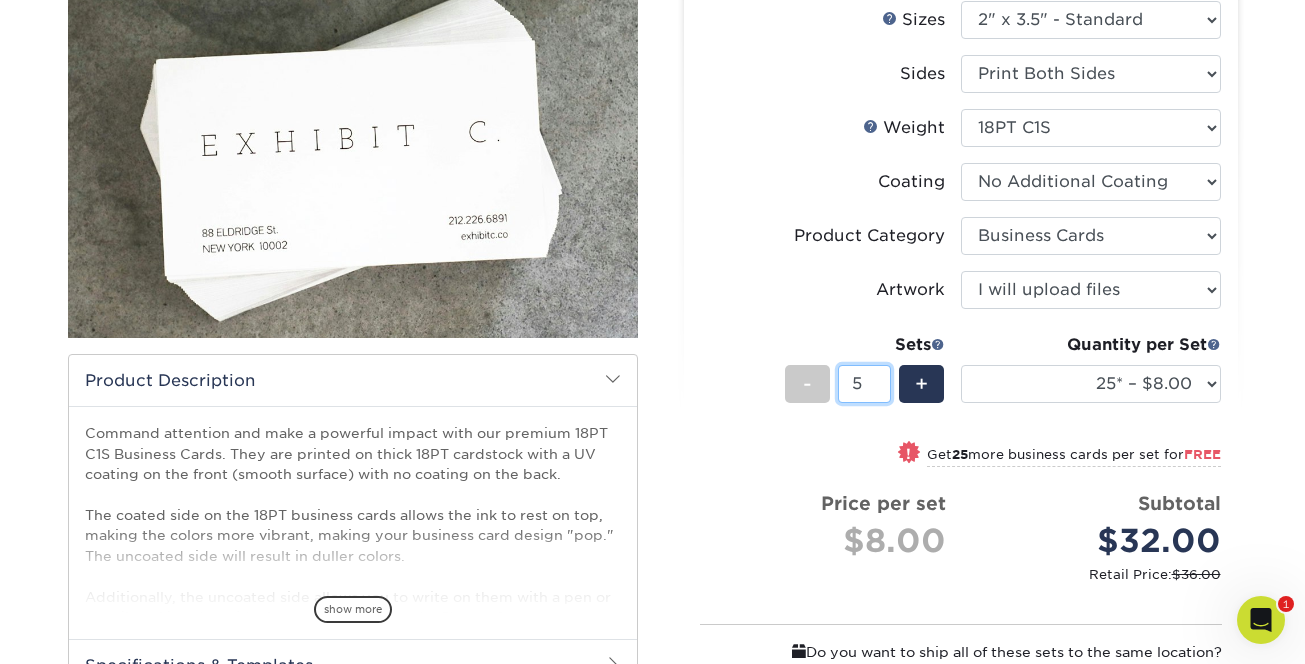 click on "5" at bounding box center (864, 384) 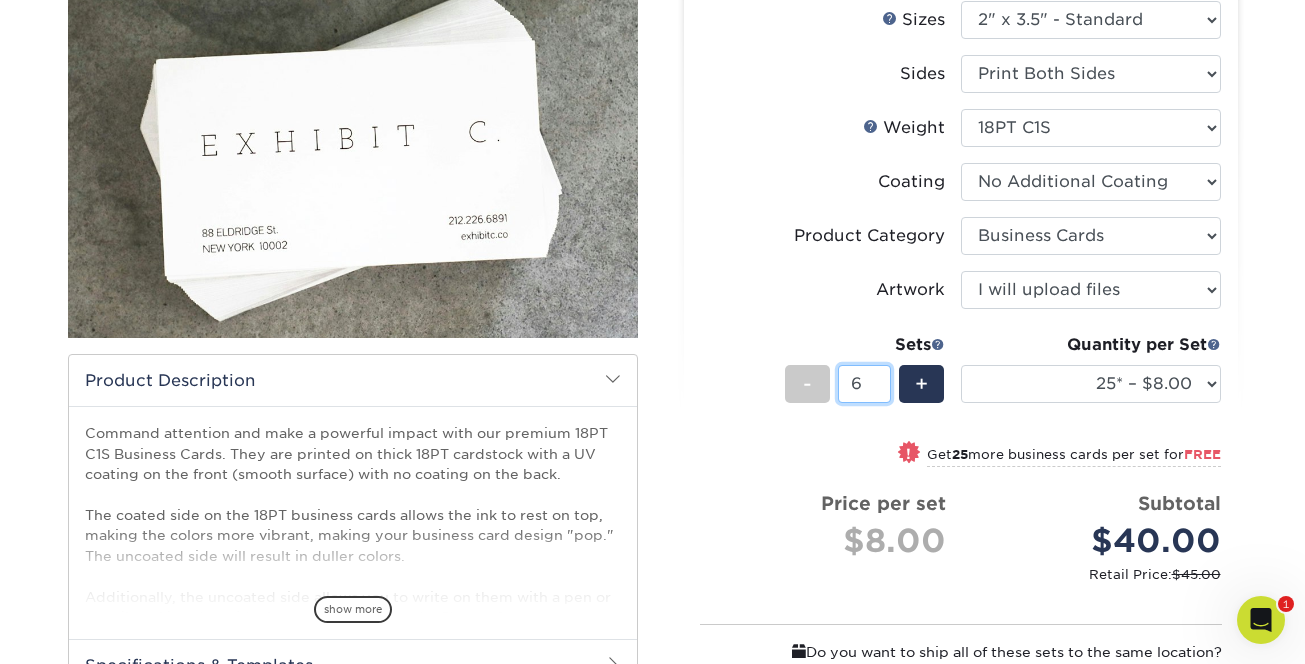 click on "6" at bounding box center (864, 384) 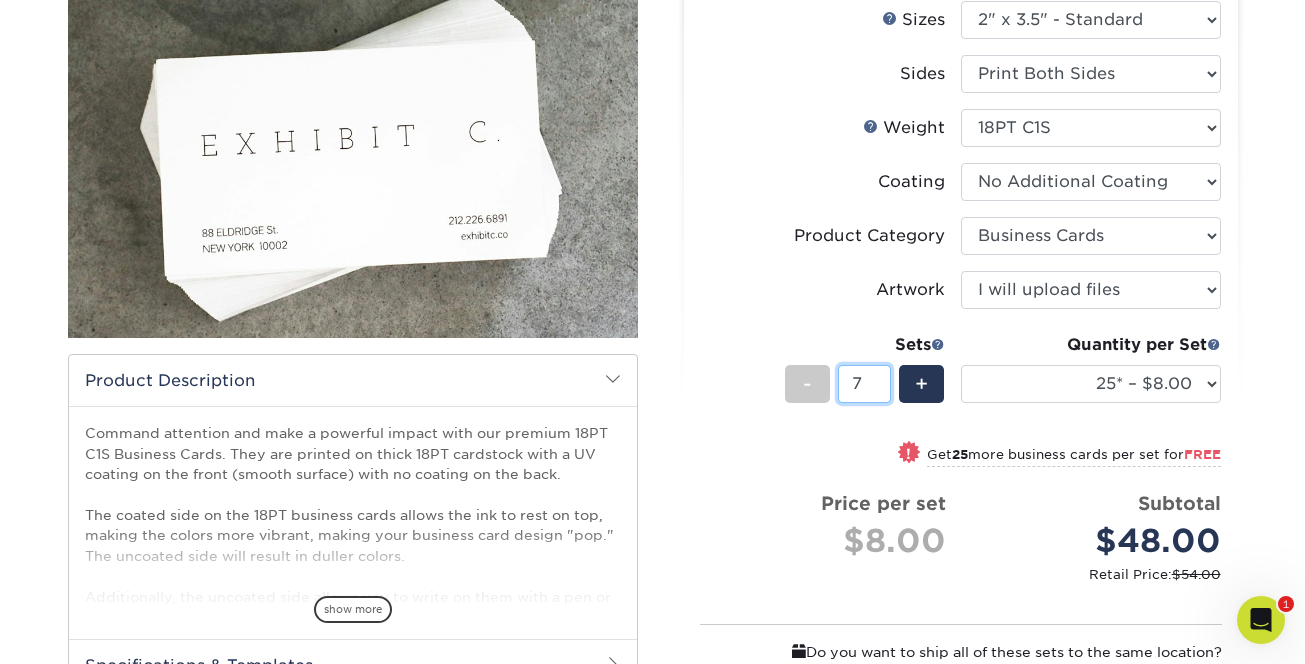 click on "7" at bounding box center (864, 384) 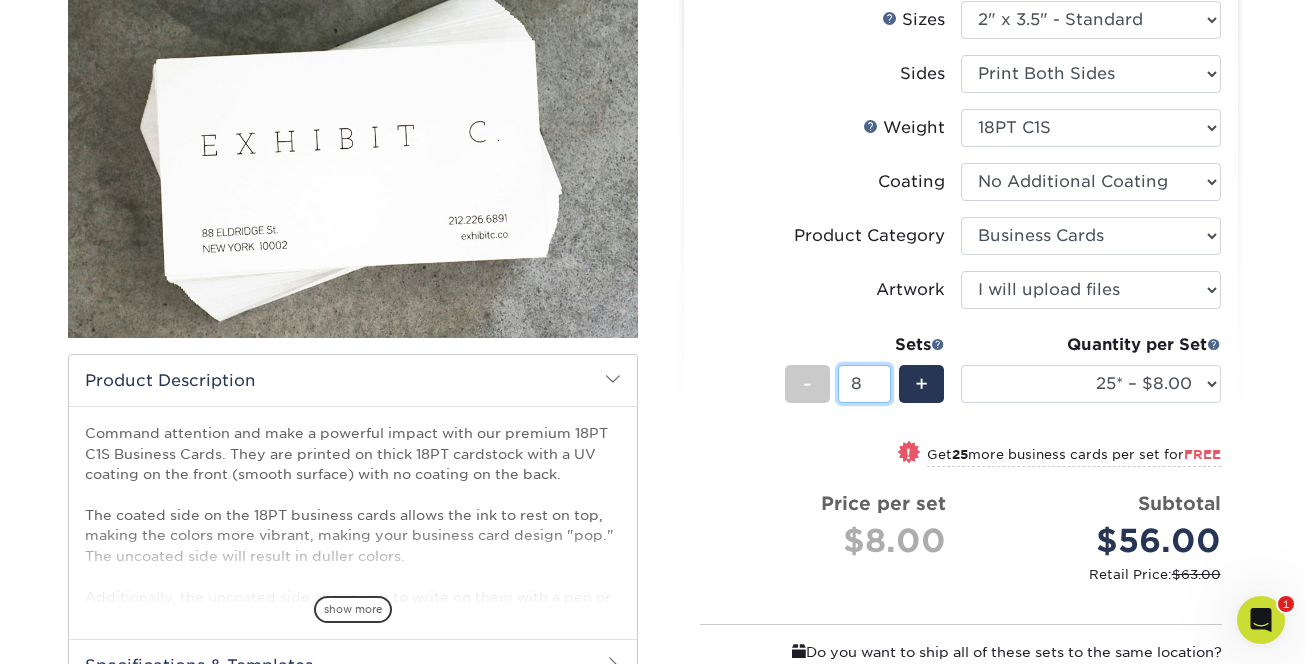 click on "8" at bounding box center (864, 384) 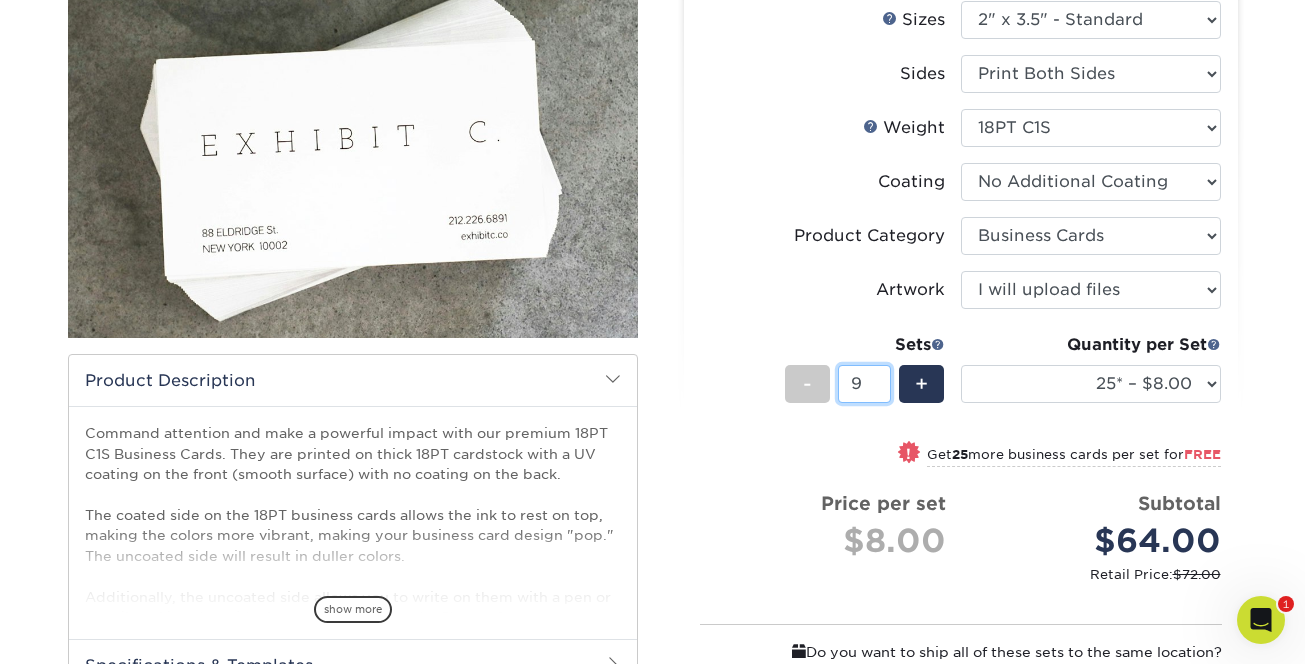 click on "9" at bounding box center (864, 384) 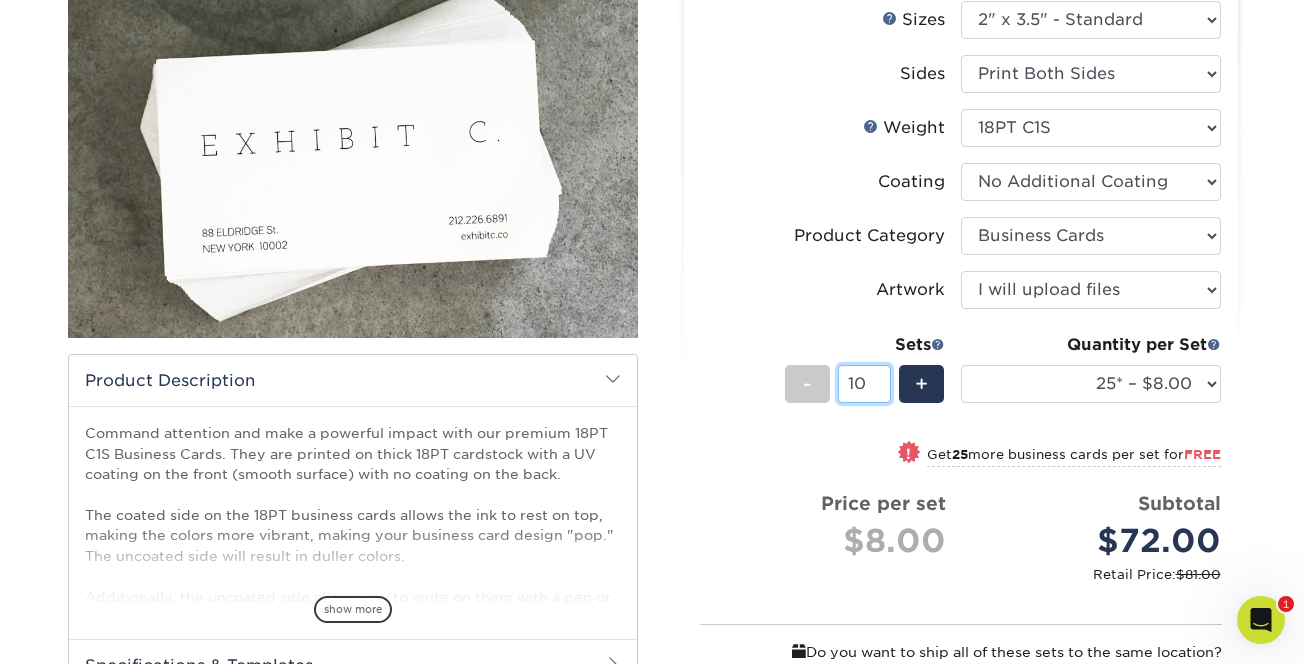click on "10" at bounding box center [864, 384] 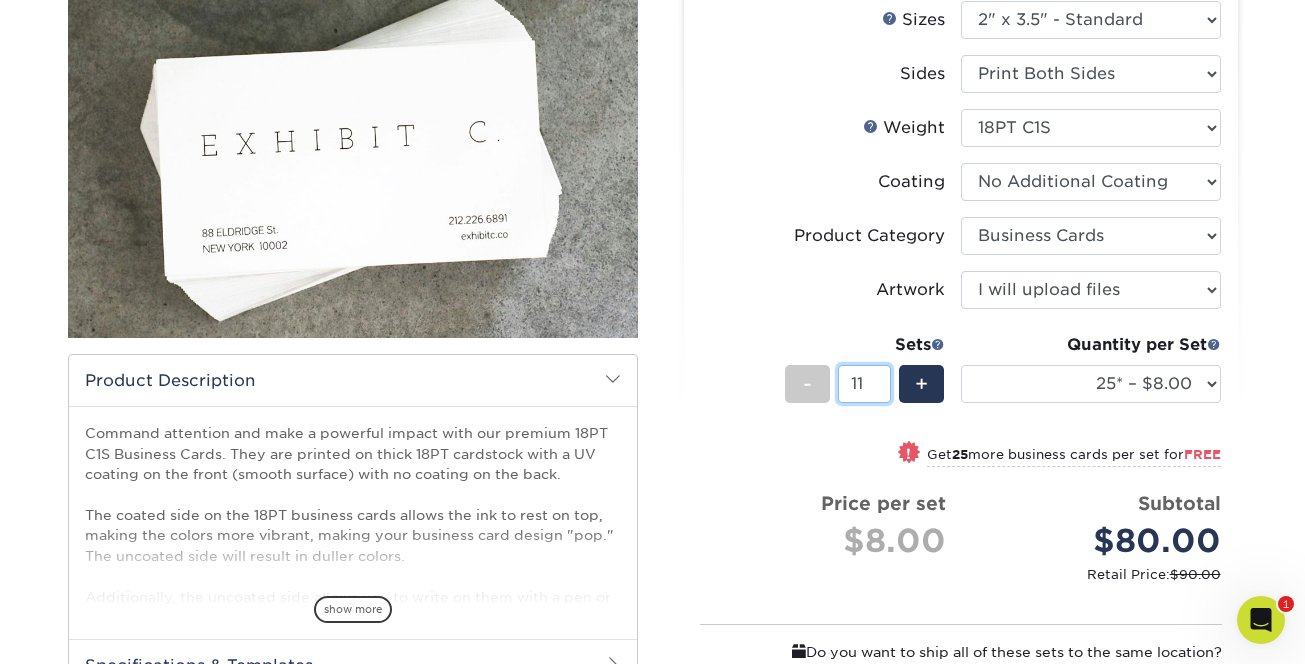 click on "11" at bounding box center (864, 384) 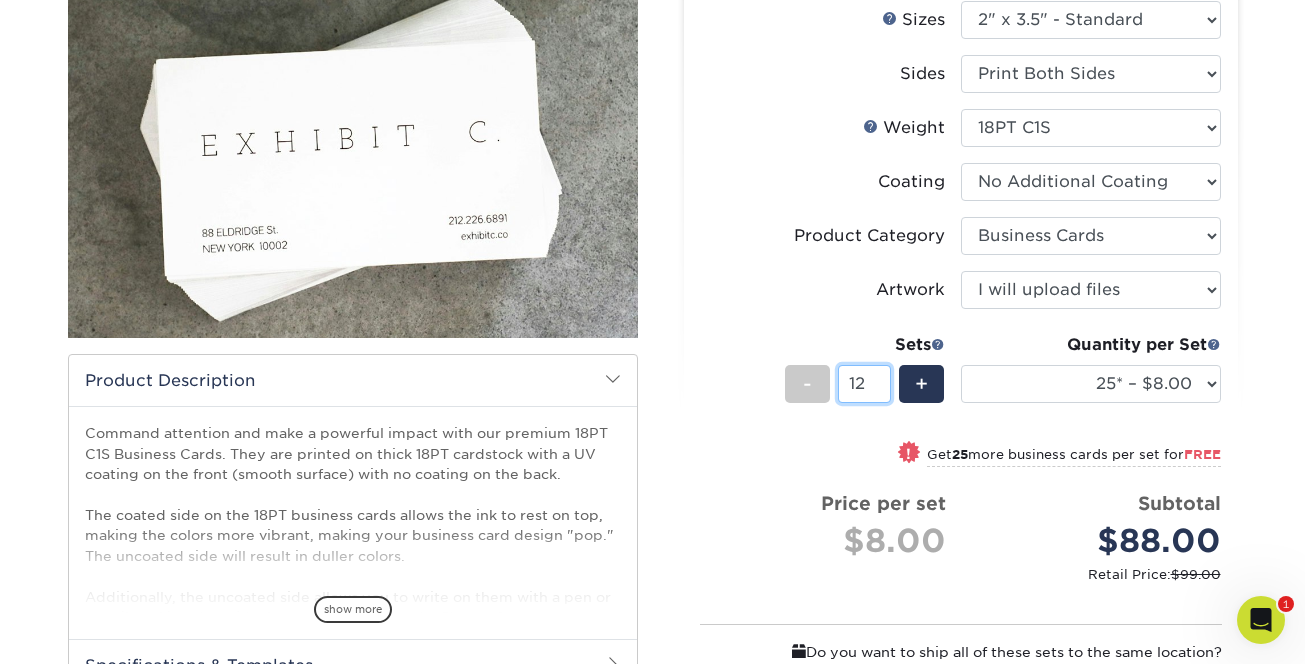 click on "12" at bounding box center (864, 384) 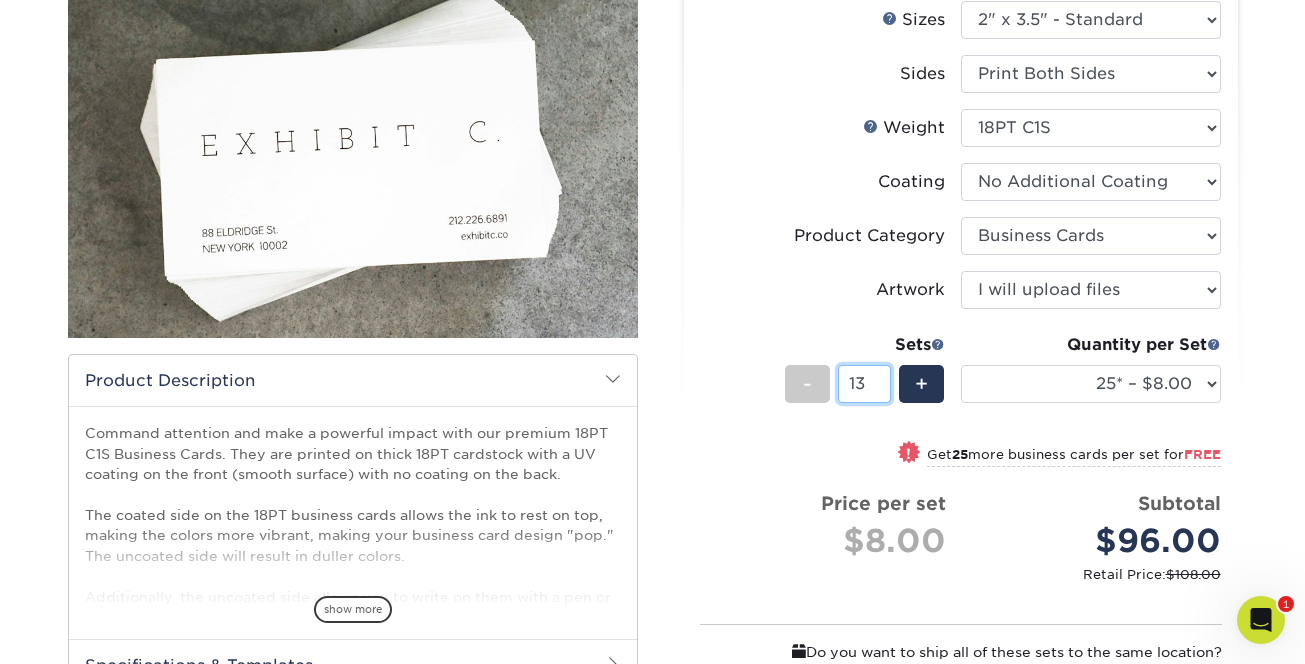 click on "13" at bounding box center [864, 384] 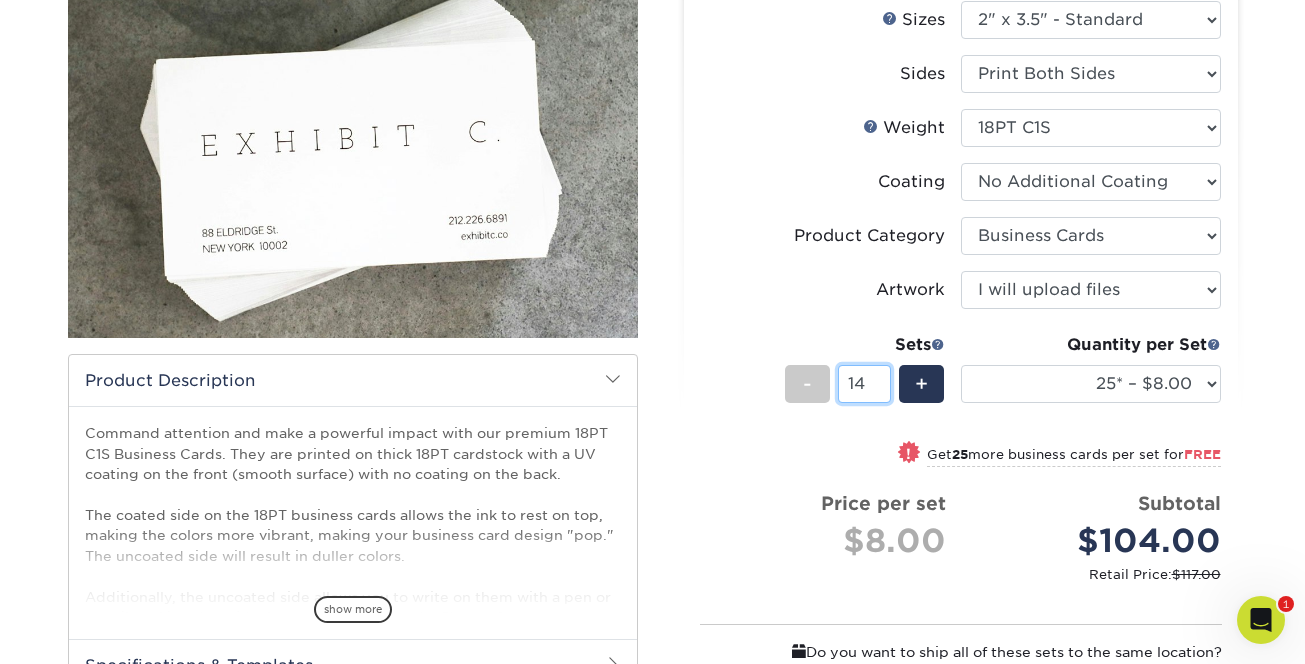 click on "14" at bounding box center [864, 384] 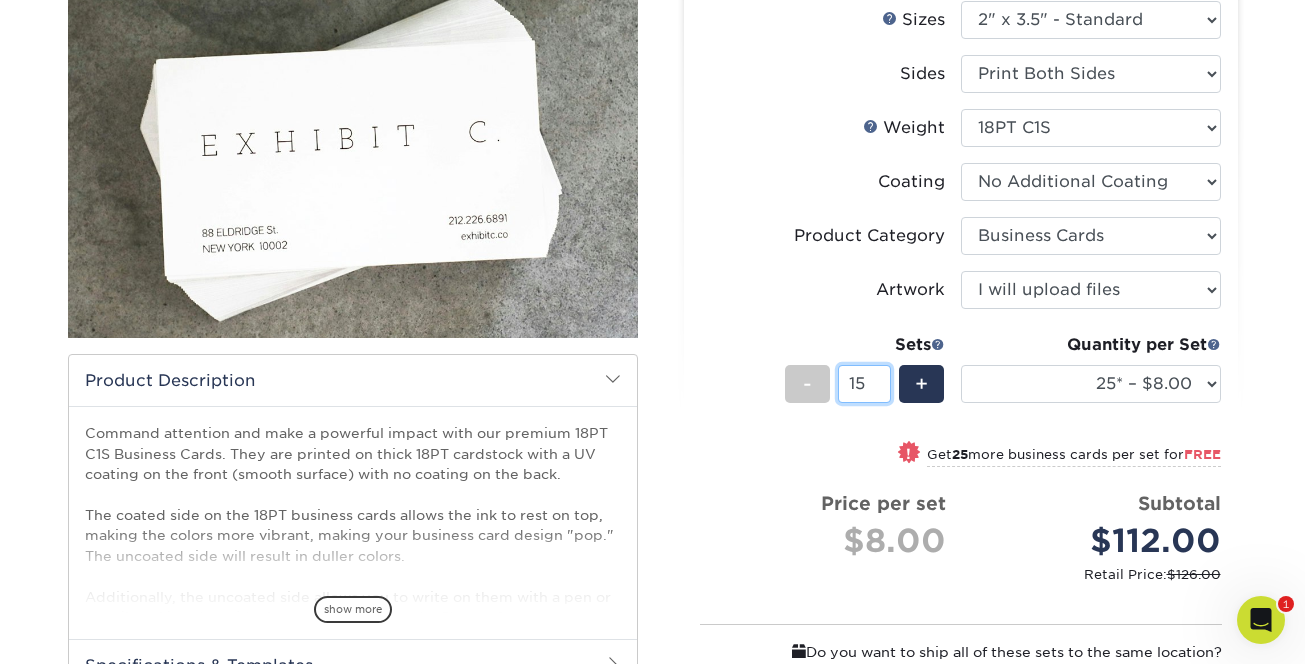 click on "15" at bounding box center (864, 384) 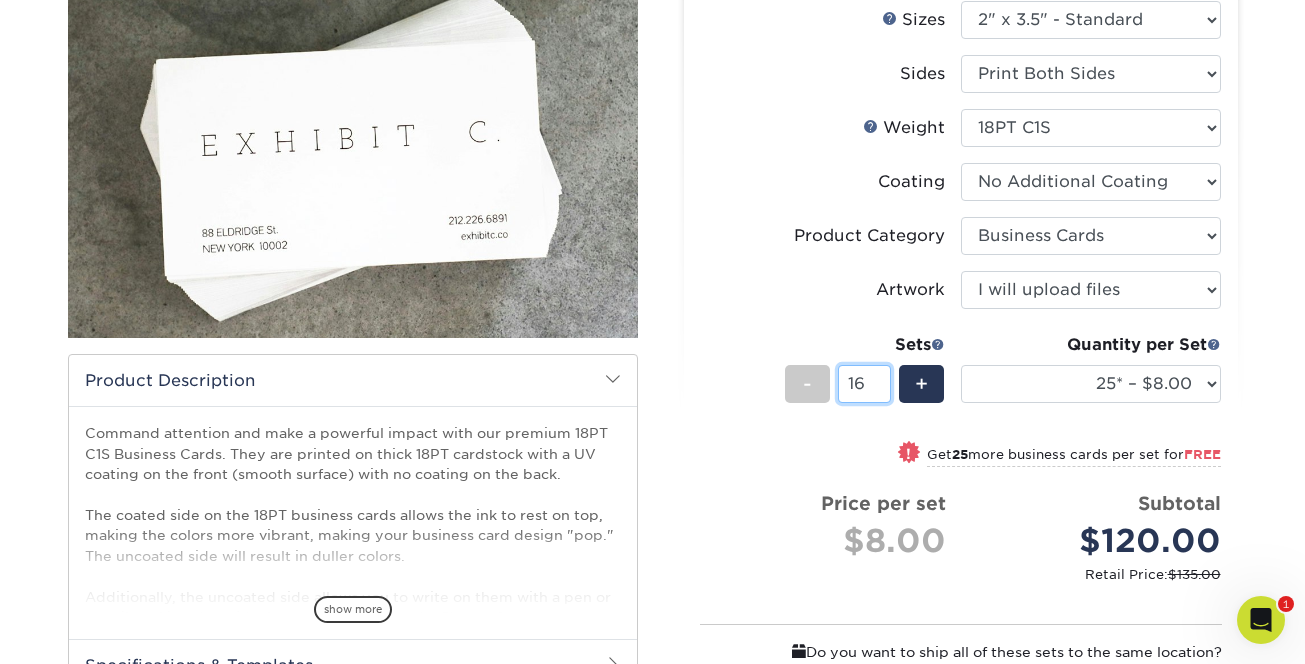 type on "16" 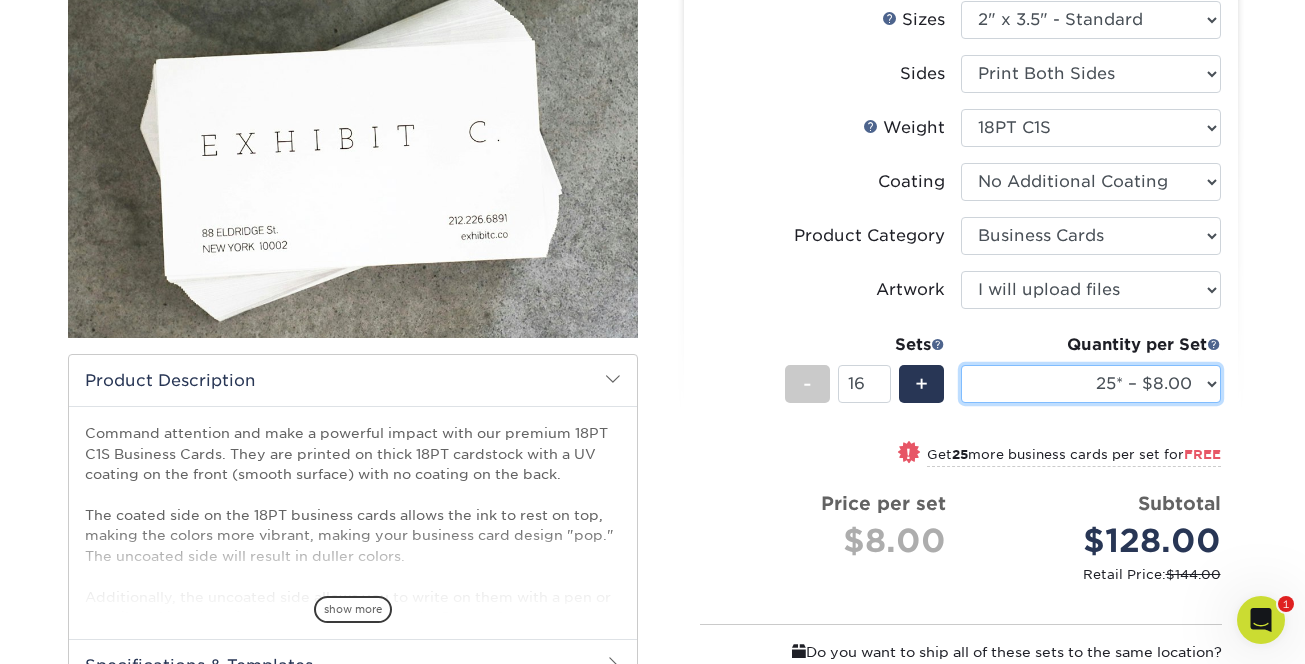 click on "25* – $8.00 50* – $8.00 75* – $8.00 100* – $8.00 250* – $17.00 500 – $33.00 1000 – $47.00 2500 – $101.00 5000 – $144.00 10000 – $235.00 15000 – $349.00 20000 – $459.00 25000 – $567.00" at bounding box center [1091, 384] 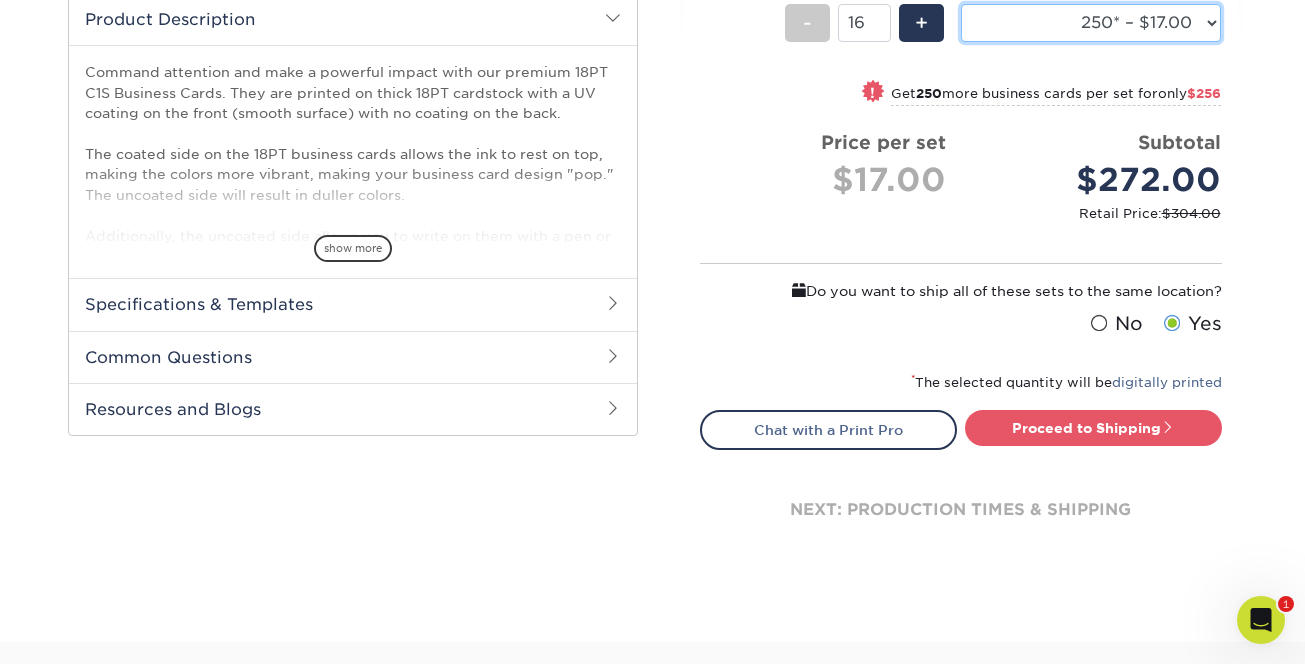 scroll, scrollTop: 682, scrollLeft: 0, axis: vertical 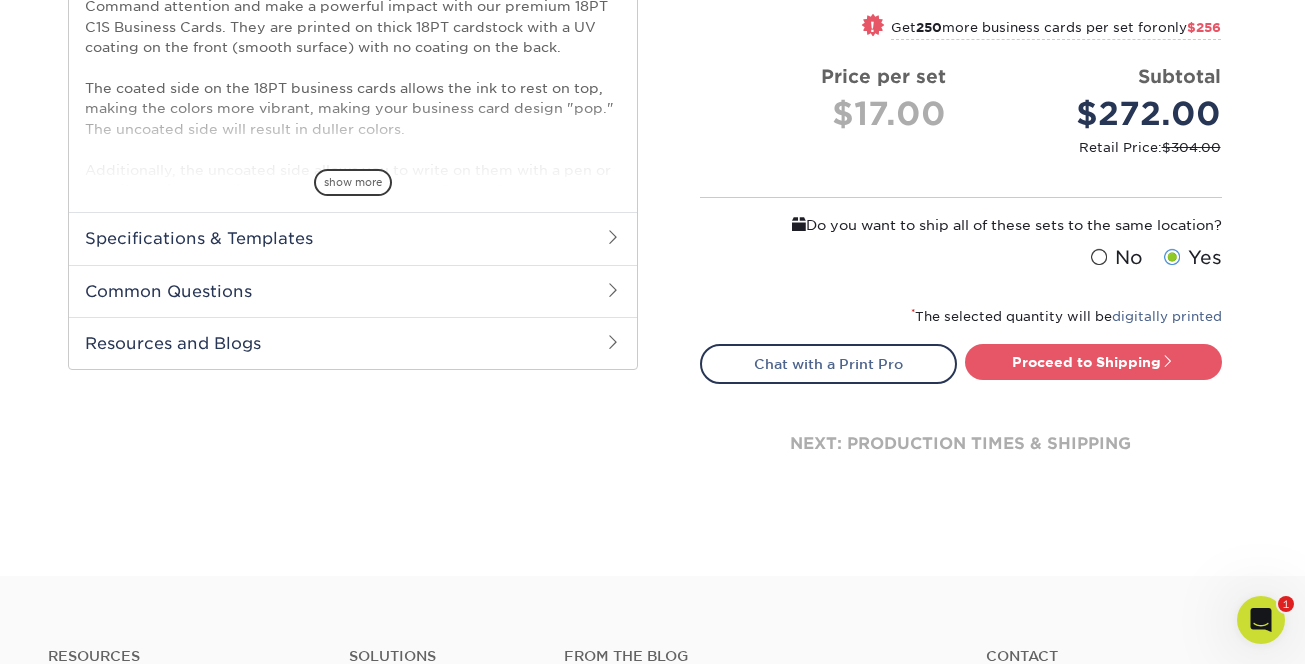 drag, startPoint x: 1068, startPoint y: 363, endPoint x: 862, endPoint y: 385, distance: 207.17143 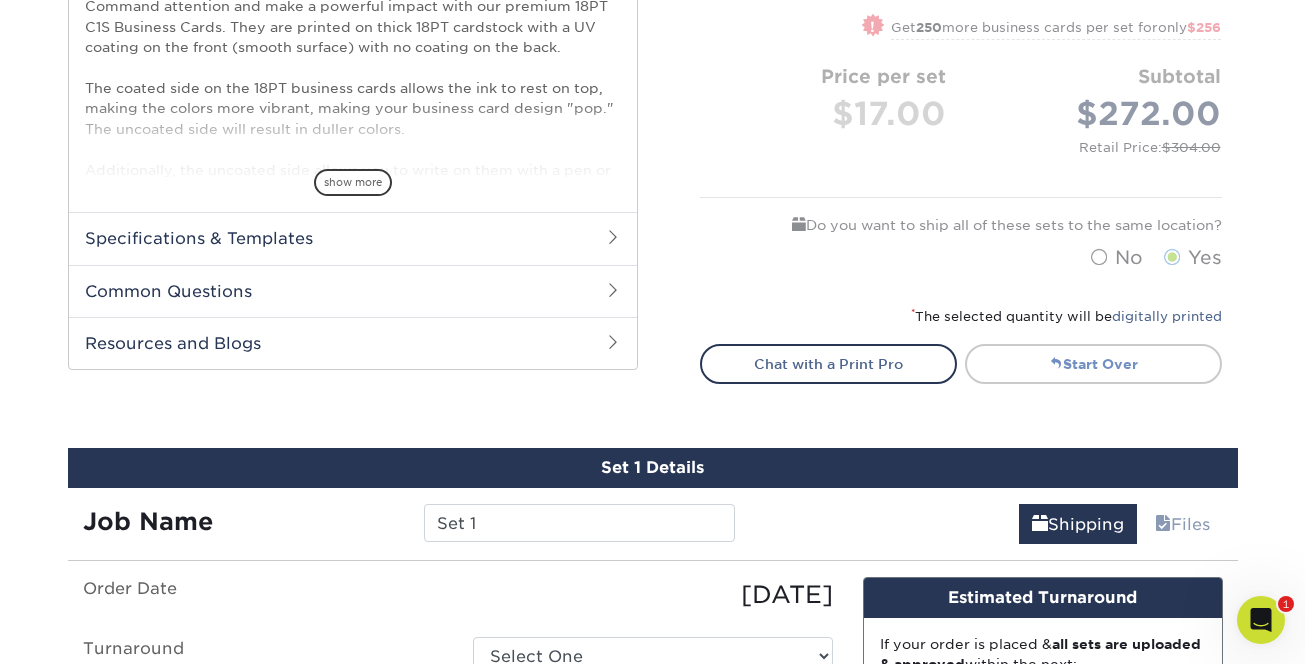select on "cc08775f-debf-40bc-9b30-7fea9f8246ae" 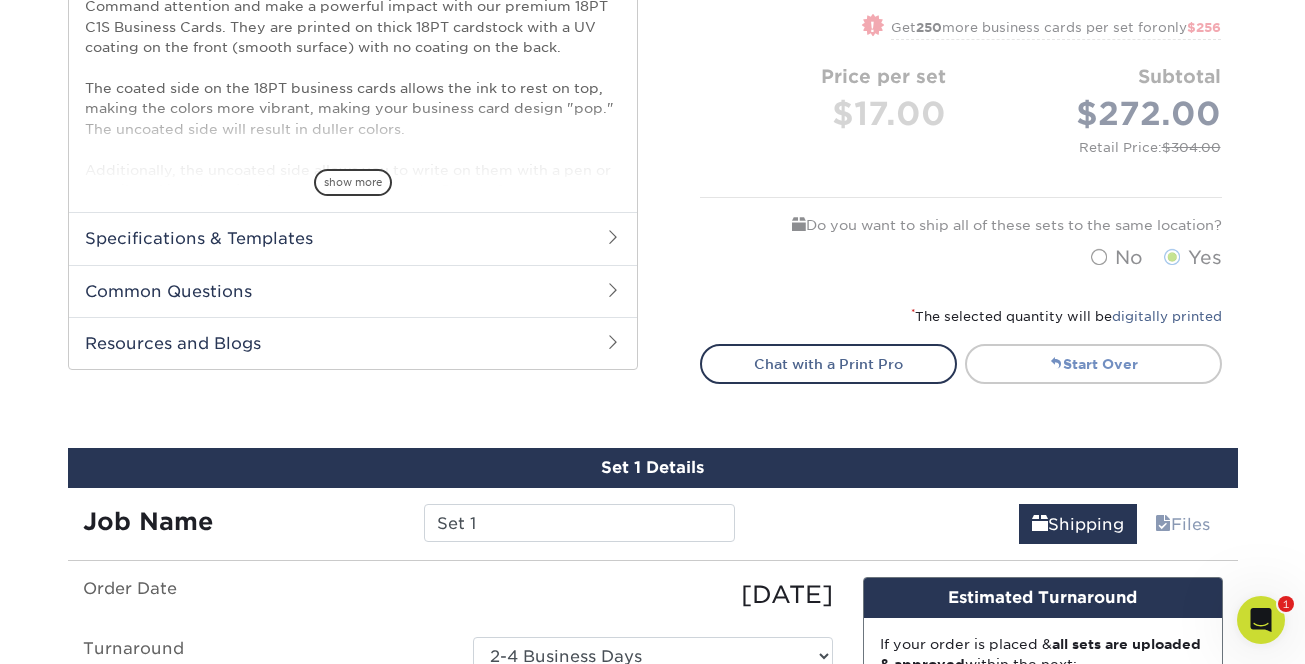 scroll, scrollTop: 1080, scrollLeft: 0, axis: vertical 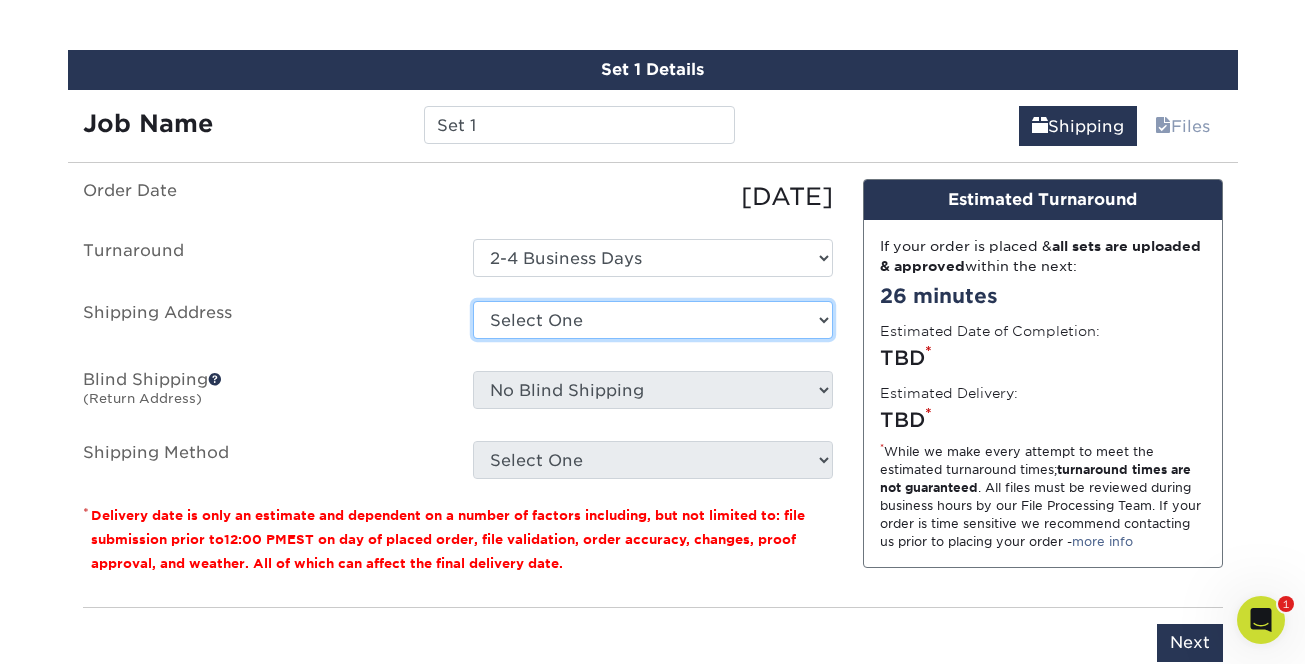 click on "Select One
Kick Ass Graphics
Nueva Aesthetics
ProActive new address
ProActive Property Managment
+ Add New Address" at bounding box center (653, 320) 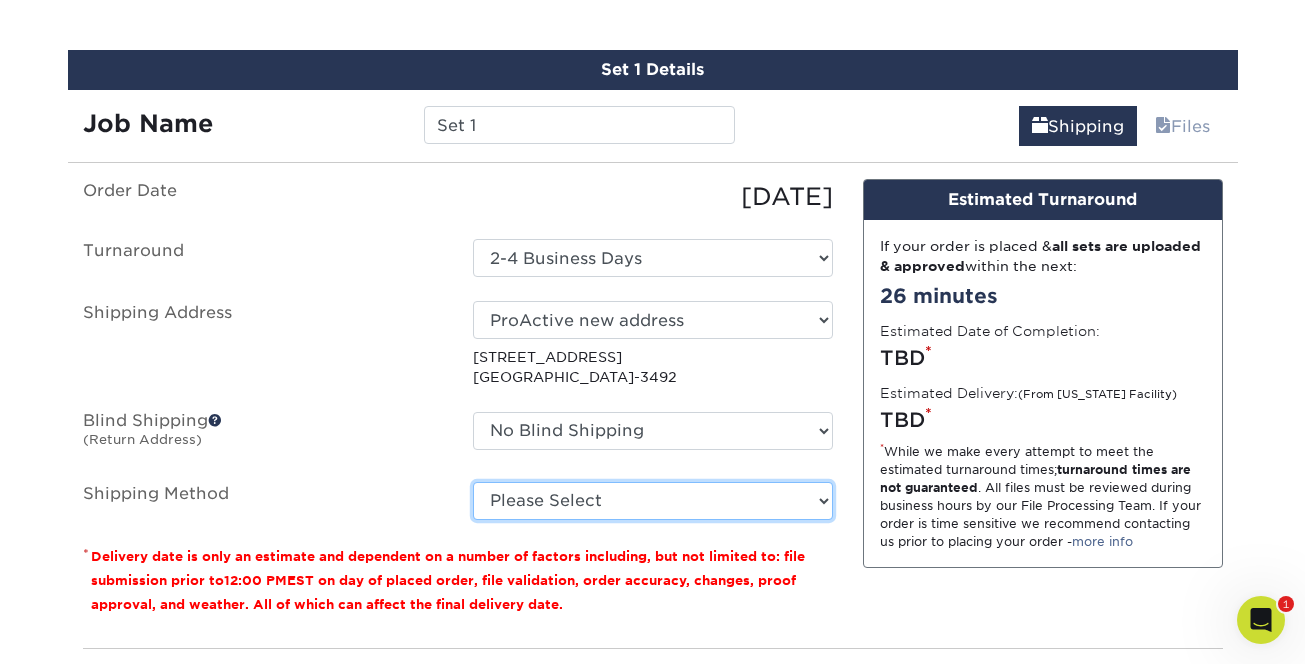 click on "Please Select Ground Shipping (+$18.75) 3 Day Shipping Service (+$28.66) 2 Day Air Shipping (+$36.02) Next Day Shipping by 5pm (+$62.10) Next Day Shipping by 12 noon (+$63.84) Next Day Air Early A.M. (+$287.46)" at bounding box center (653, 501) 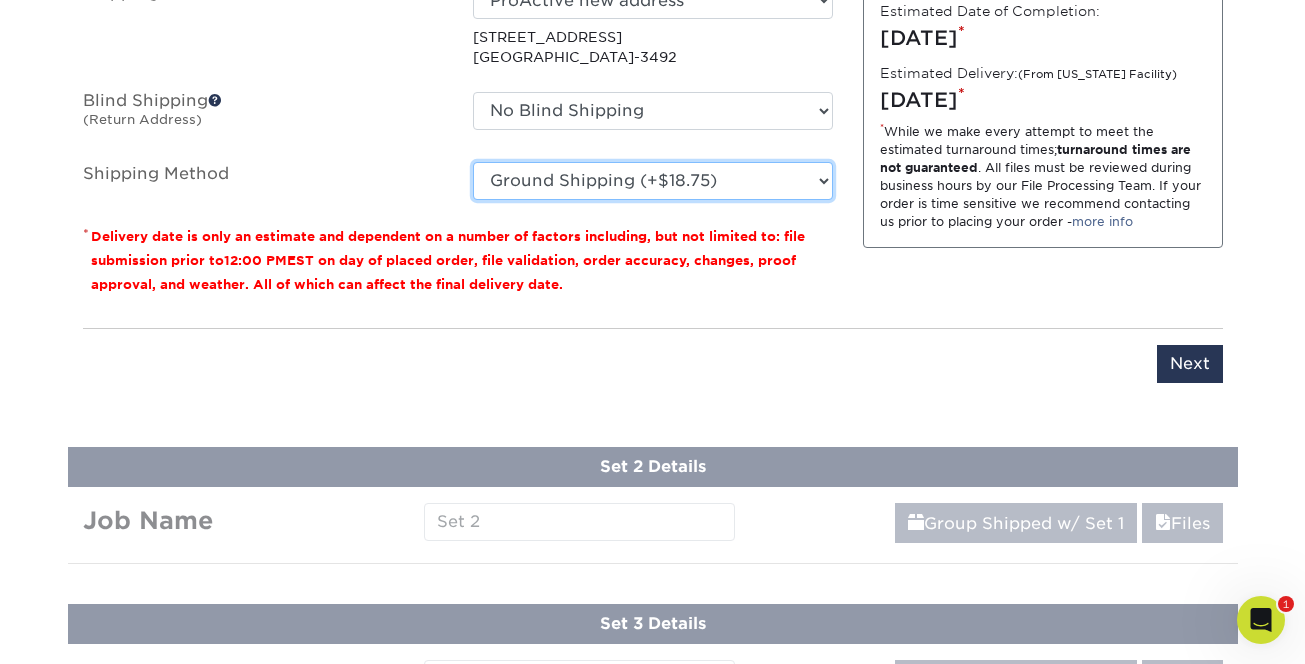 scroll, scrollTop: 1422, scrollLeft: 0, axis: vertical 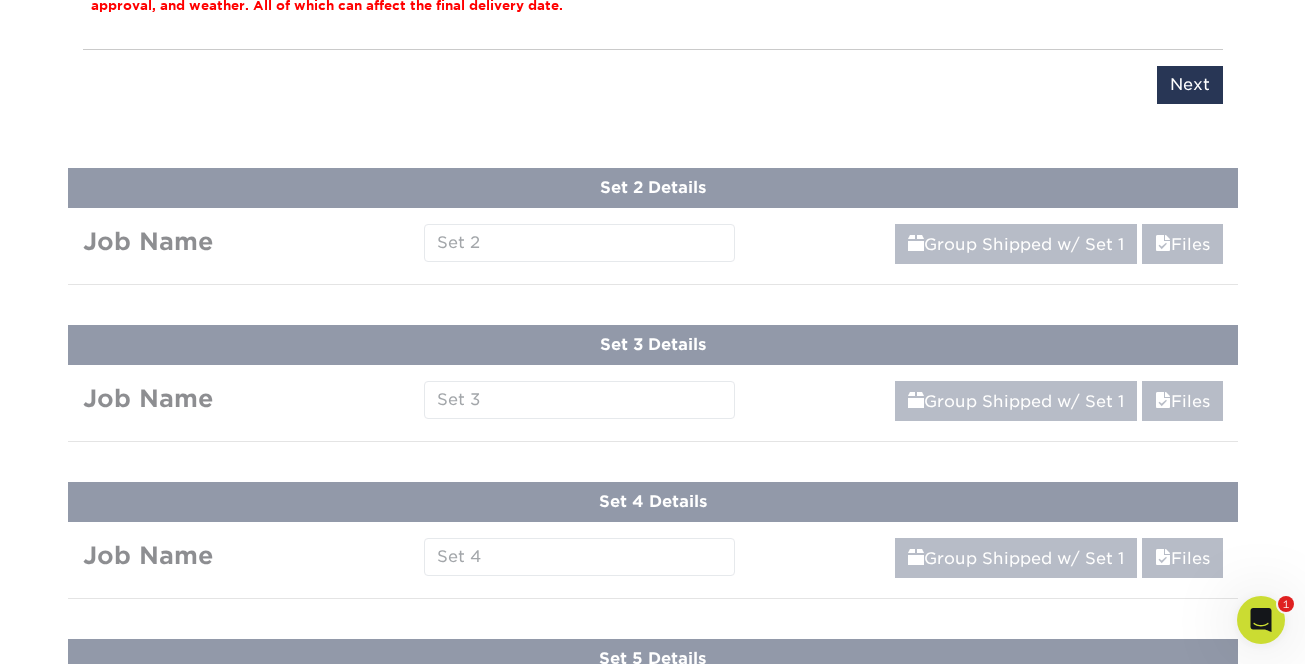 click on "Products
Business Cards
C1S  Business Cards" at bounding box center [652, 478] 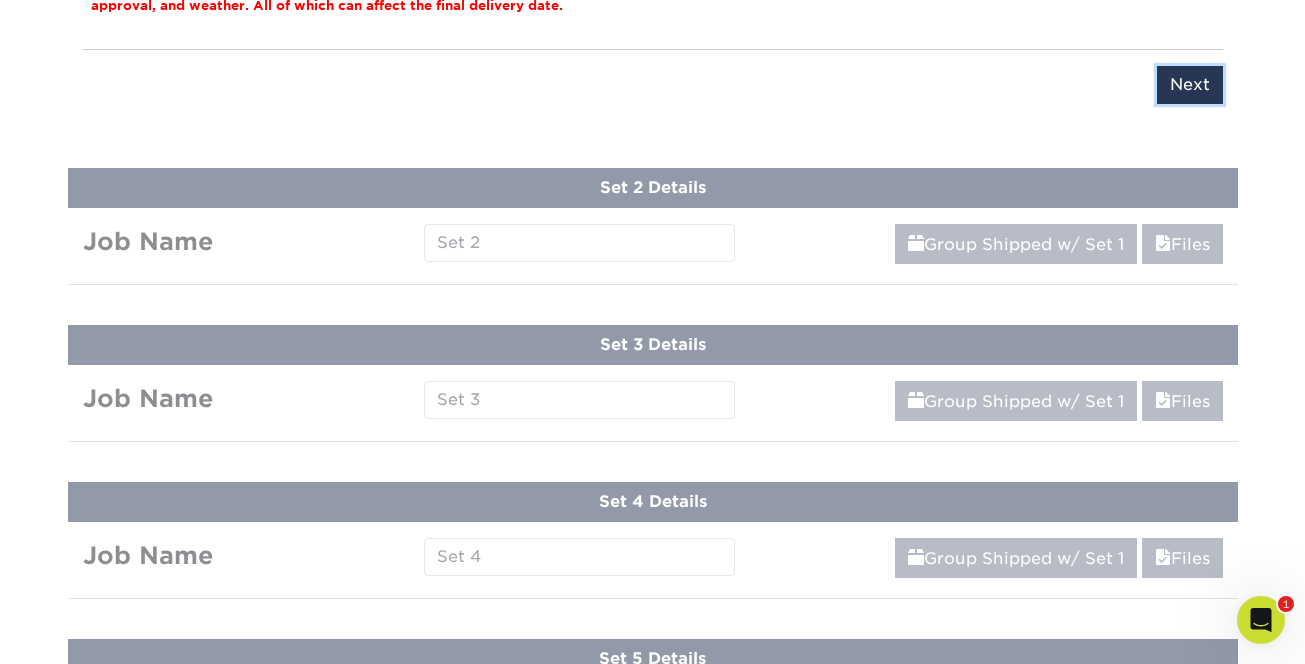 click on "Next" at bounding box center (1190, 85) 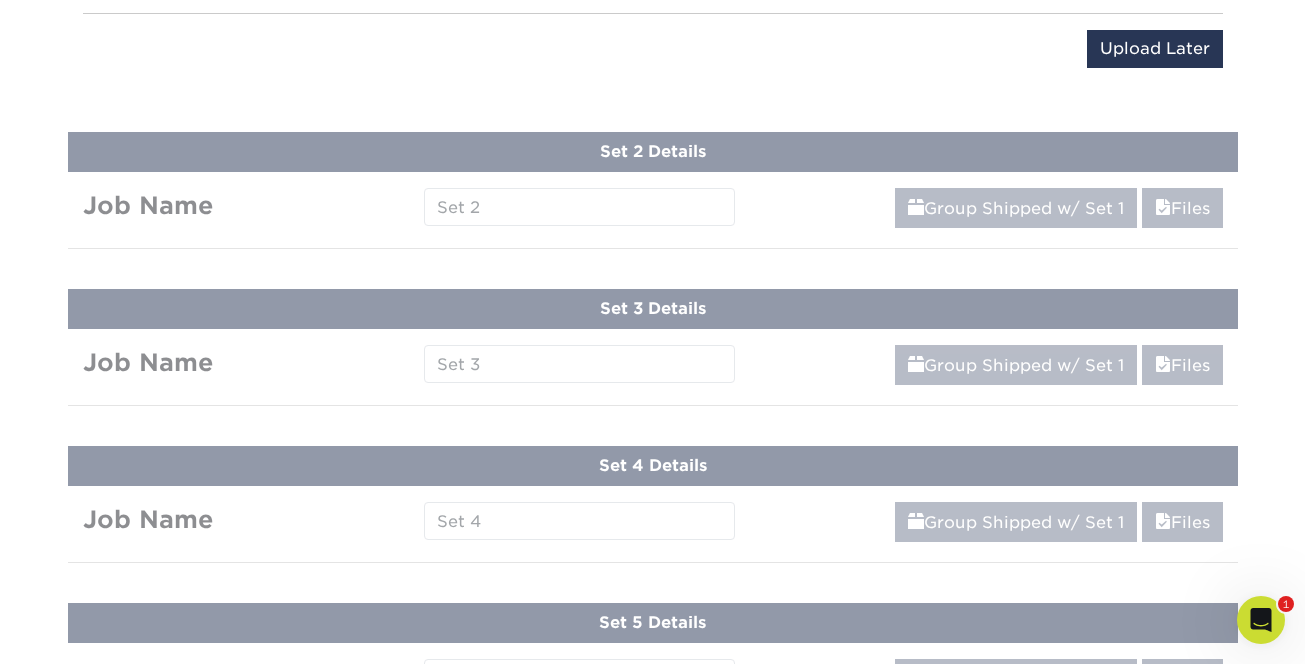 click on "Products
Business Cards
C1S  Business Cards" at bounding box center (652, 460) 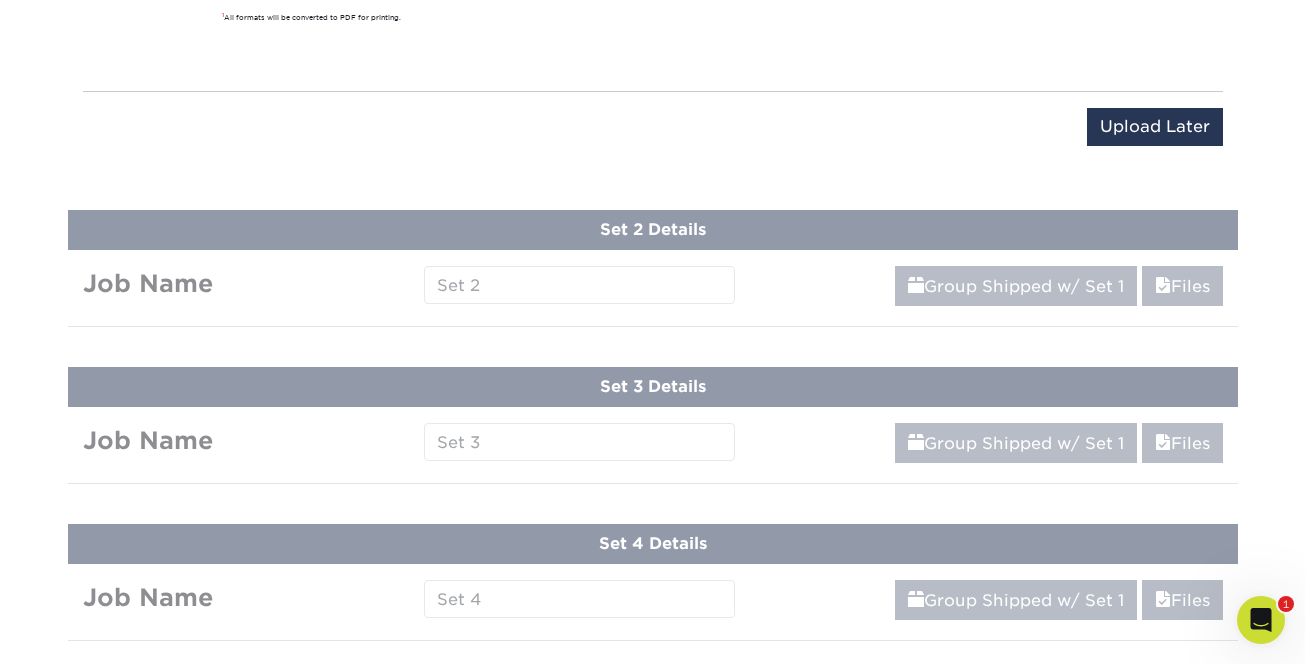 scroll, scrollTop: 1651, scrollLeft: 0, axis: vertical 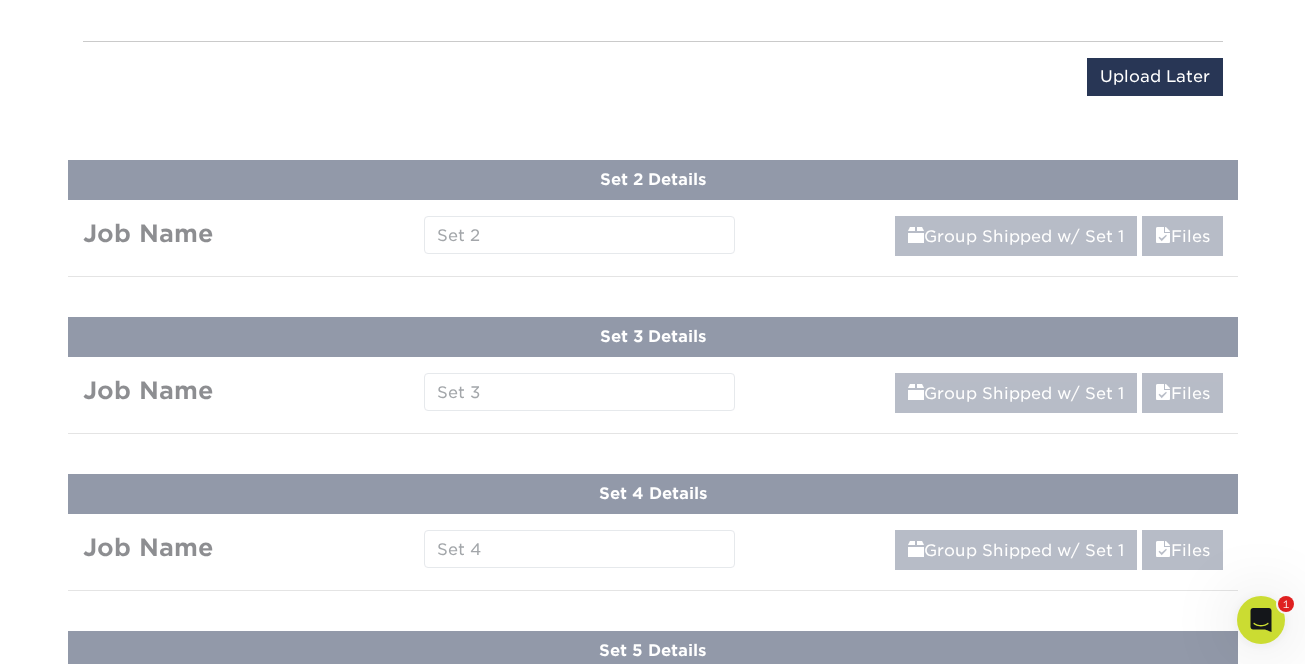 click on "Products
Business Cards
C1S  Business Cards" at bounding box center [652, 488] 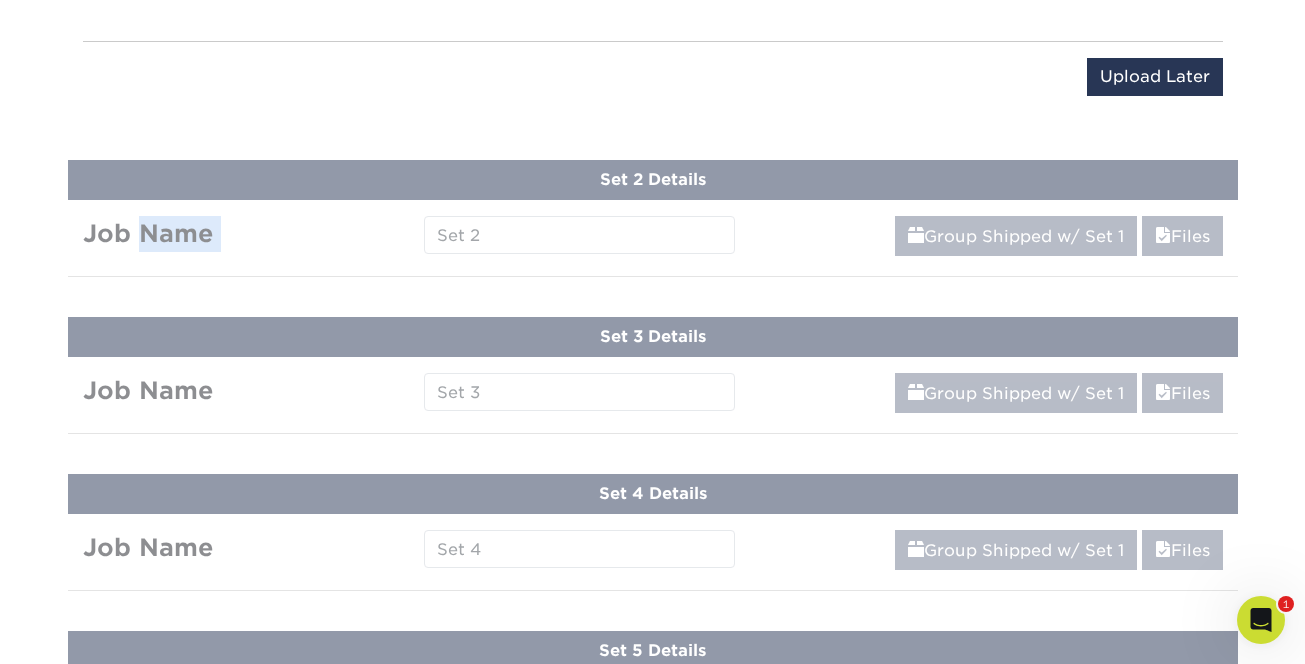 click on "Products
Business Cards
C1S  Business Cards" at bounding box center [652, 488] 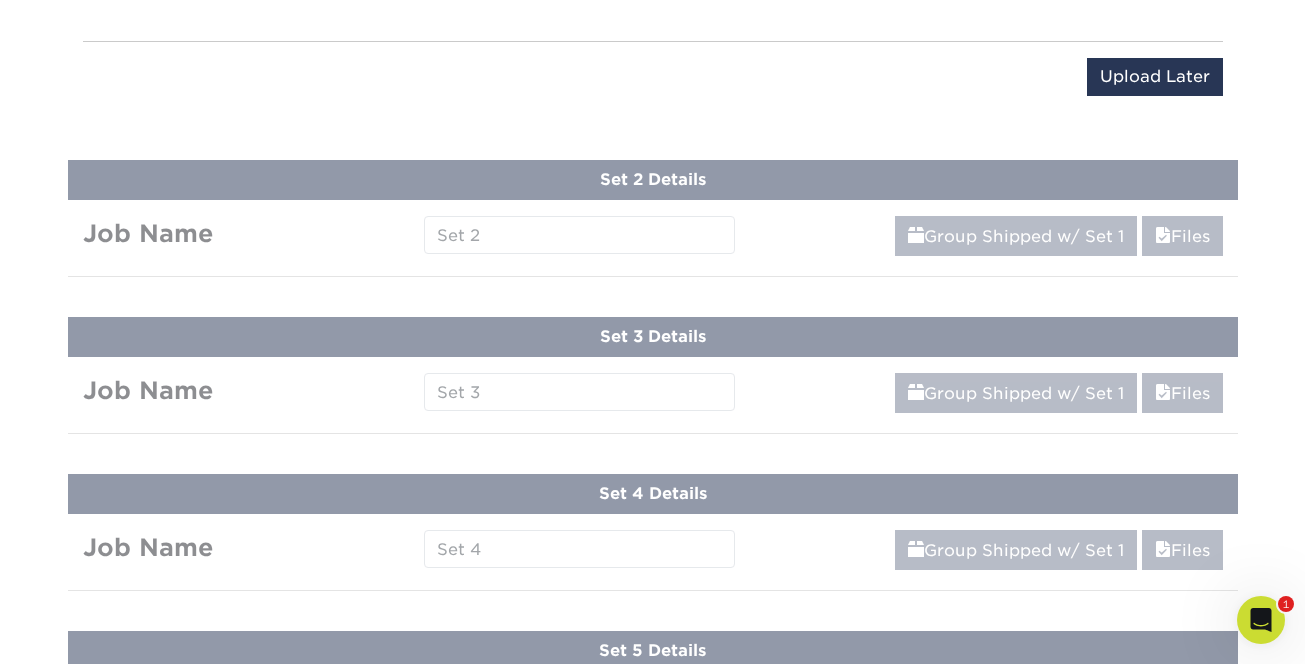 click on "Products
Business Cards
C1S  Business Cards" at bounding box center [652, 488] 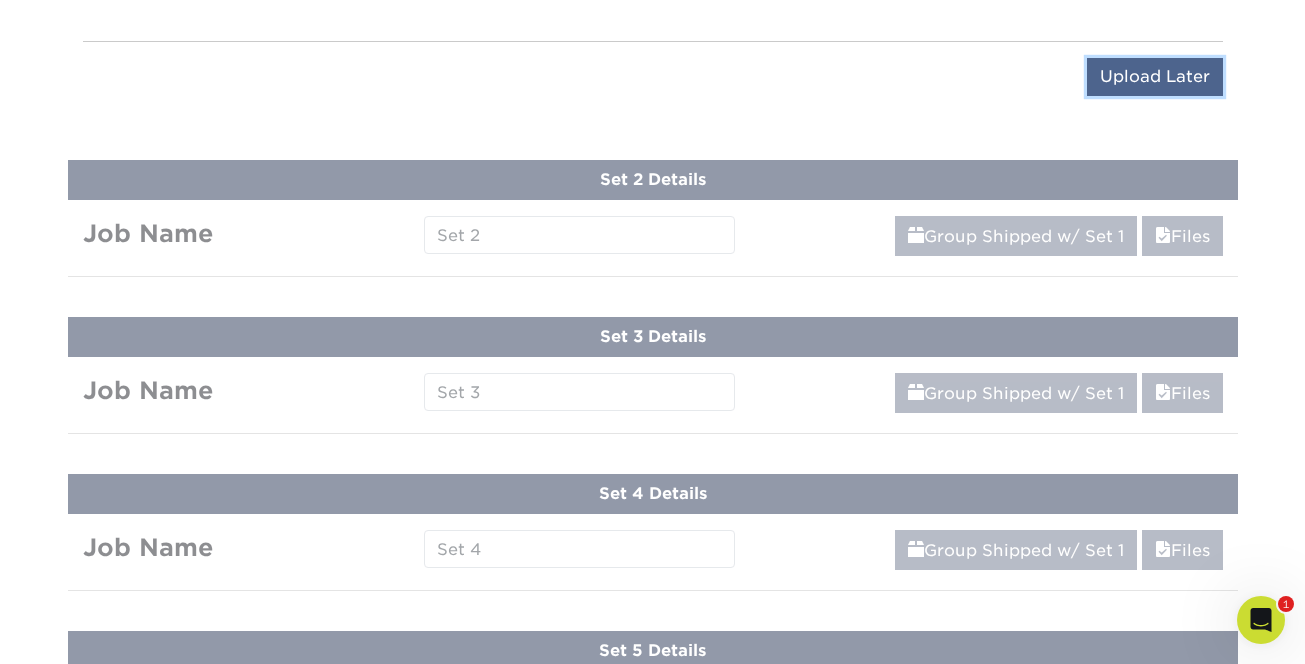 click on "Upload Later" at bounding box center [1155, 77] 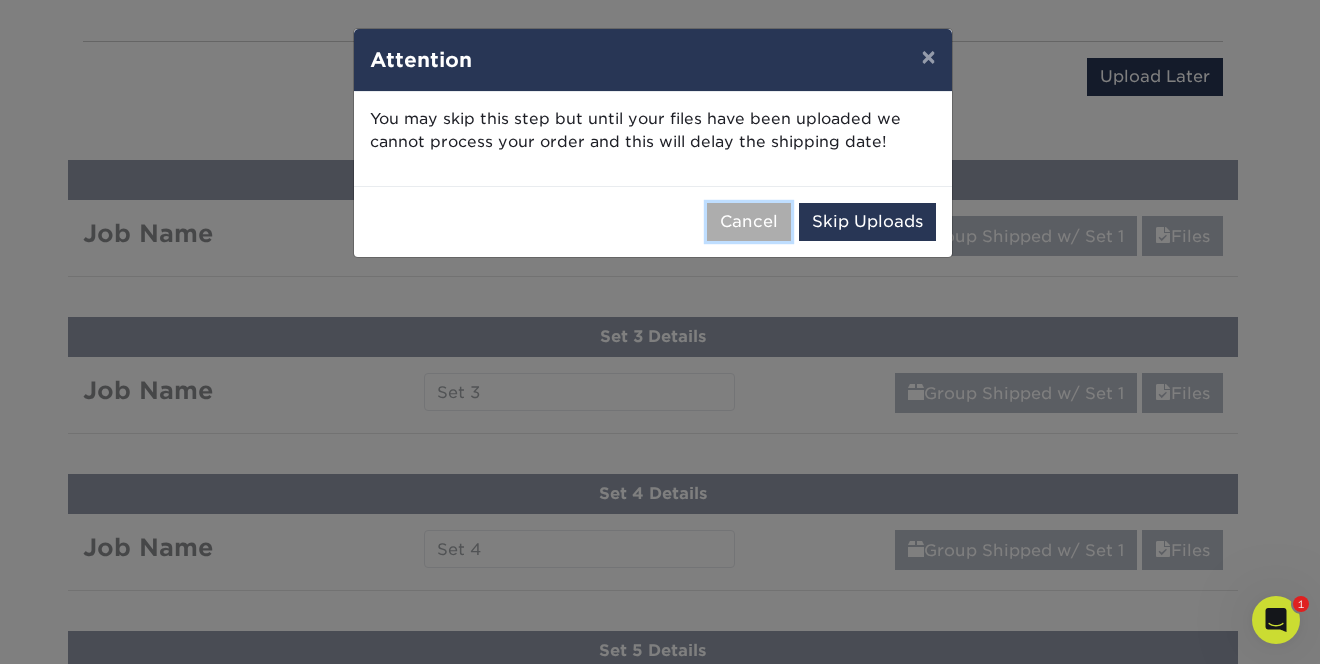 click on "Cancel" at bounding box center (749, 222) 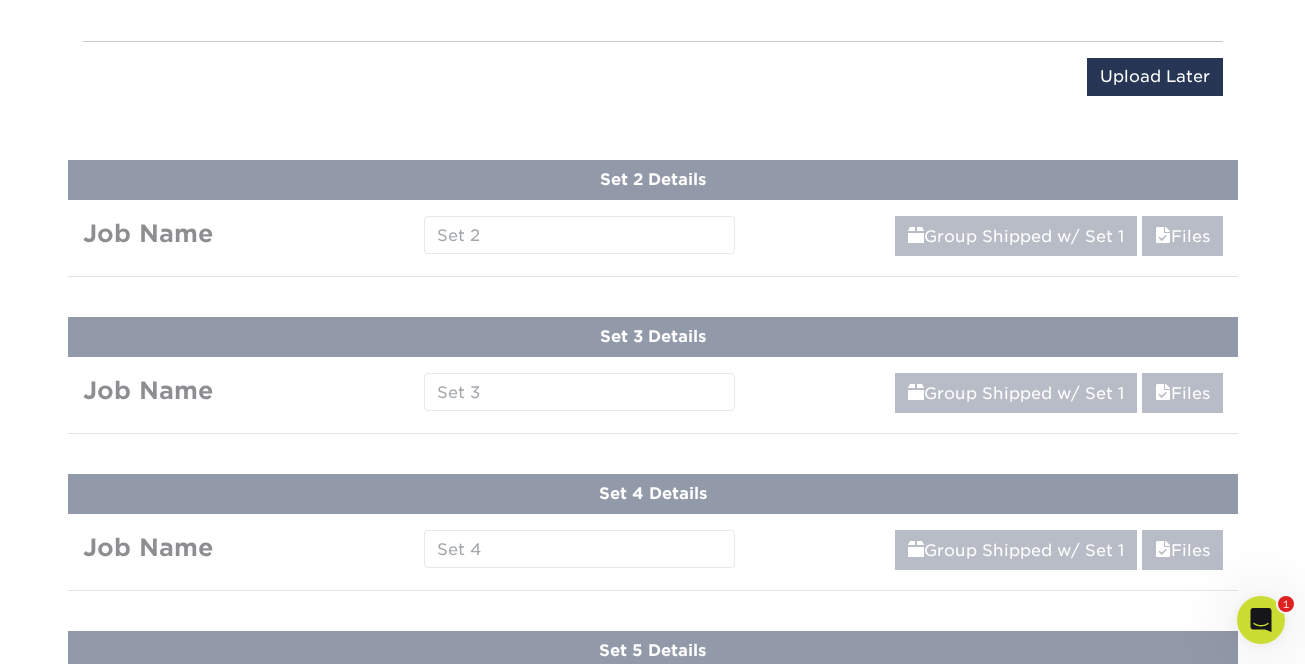 click on "Products
Business Cards
C1S  Business Cards" at bounding box center (652, 488) 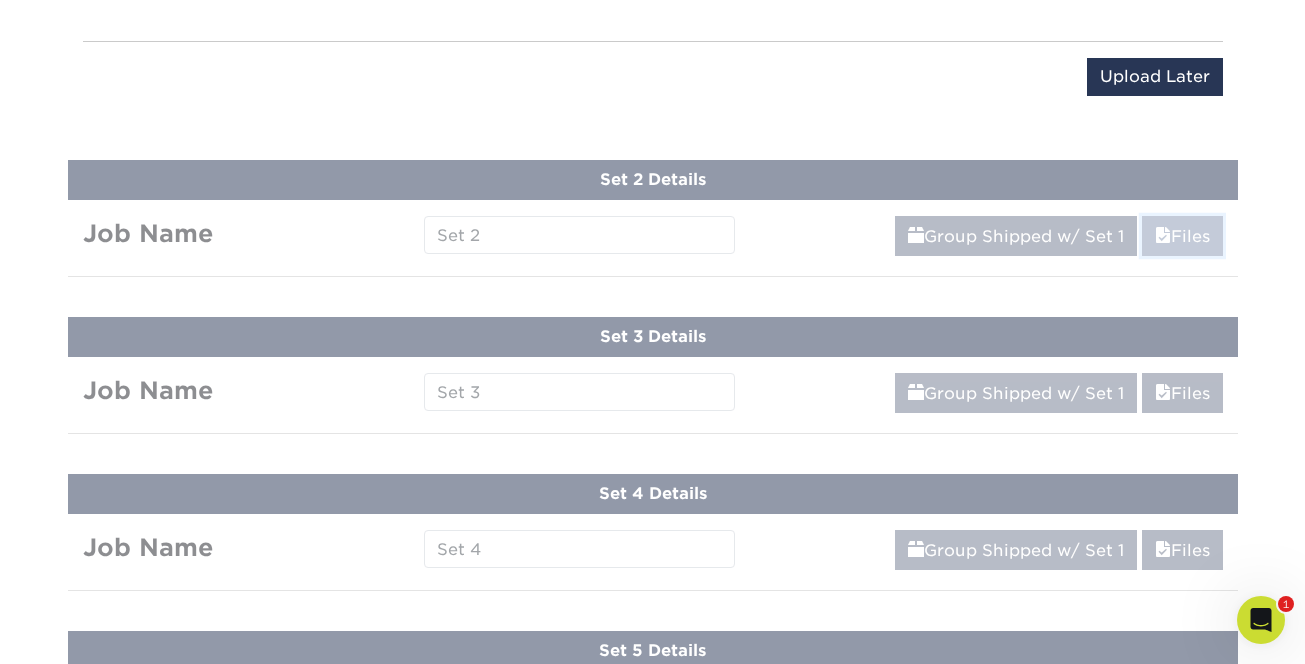 click at bounding box center (1163, 236) 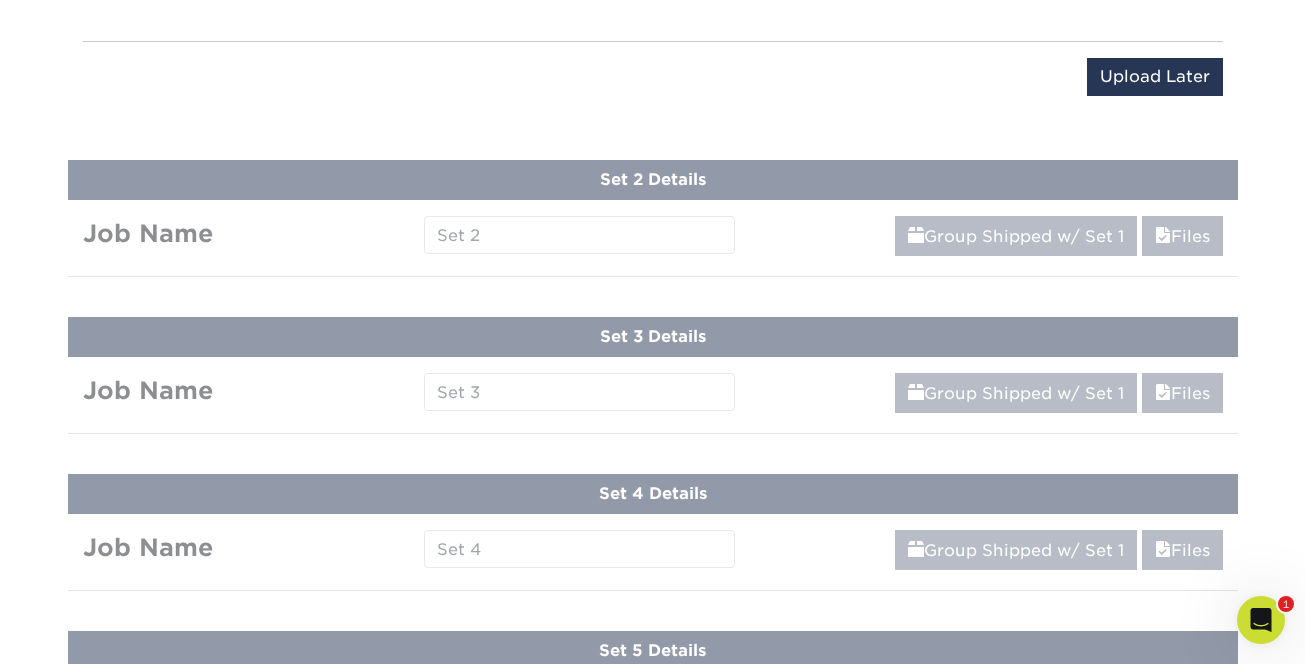 drag, startPoint x: 593, startPoint y: 237, endPoint x: 647, endPoint y: 233, distance: 54.147945 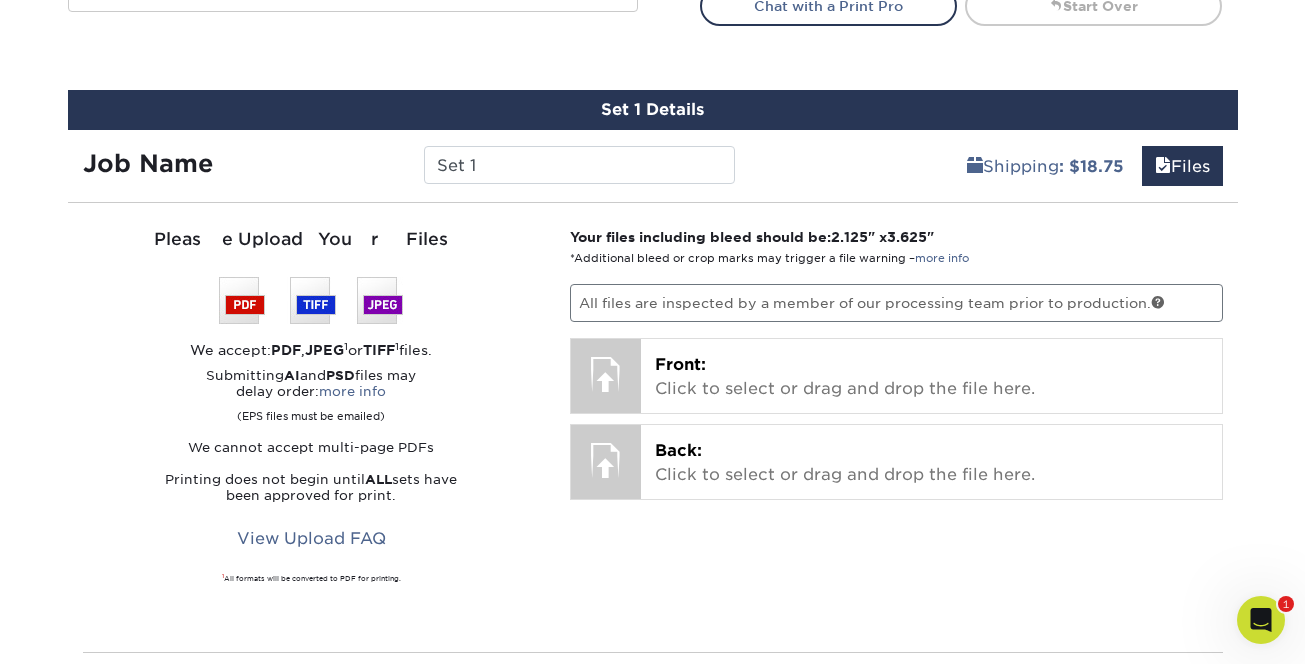 scroll, scrollTop: 1005, scrollLeft: 0, axis: vertical 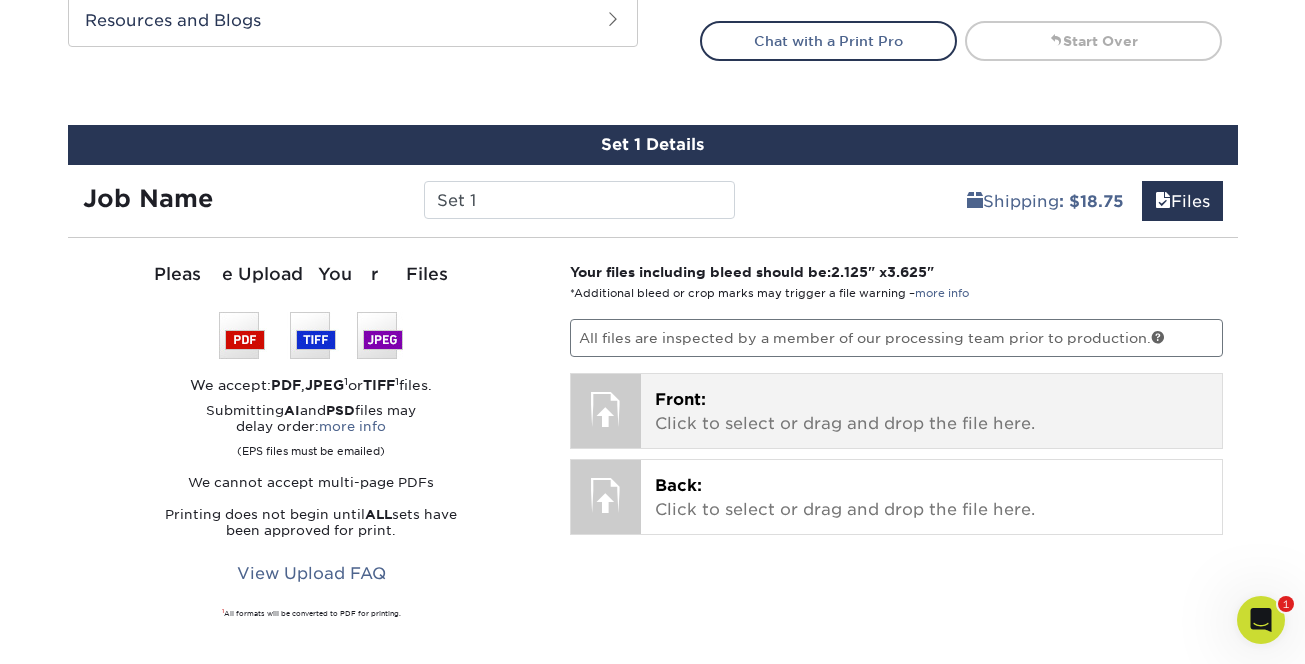drag, startPoint x: 614, startPoint y: 417, endPoint x: 633, endPoint y: 419, distance: 19.104973 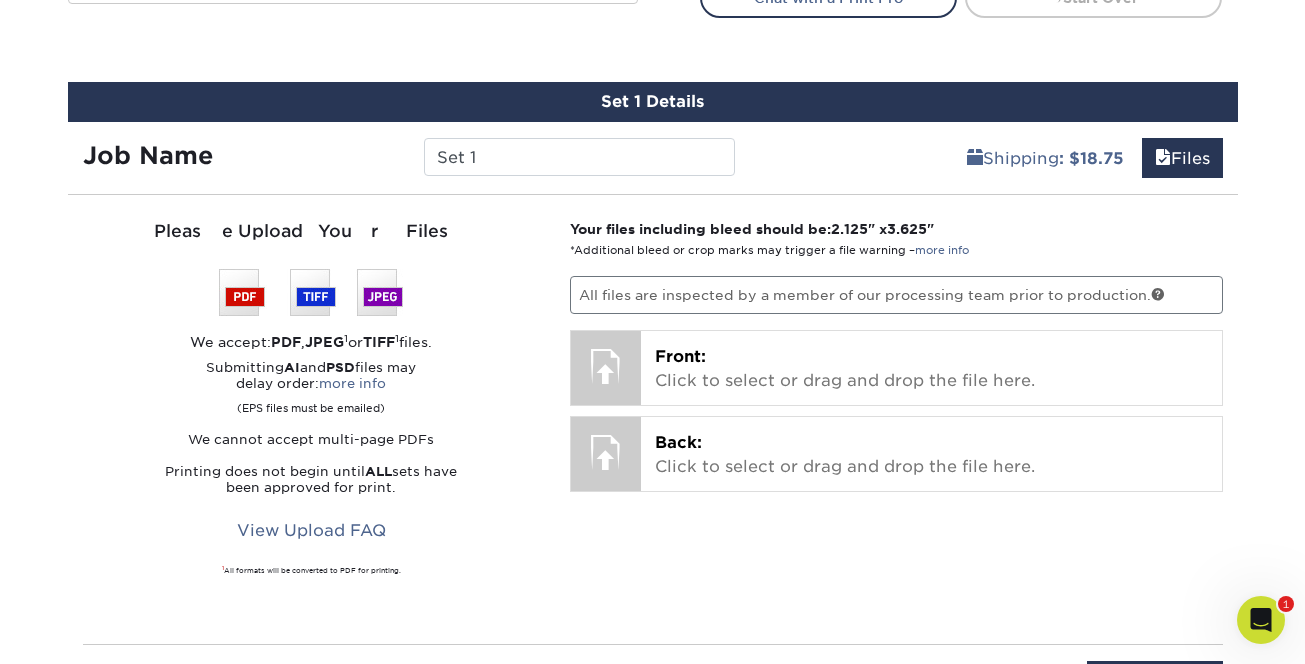 scroll, scrollTop: 1119, scrollLeft: 0, axis: vertical 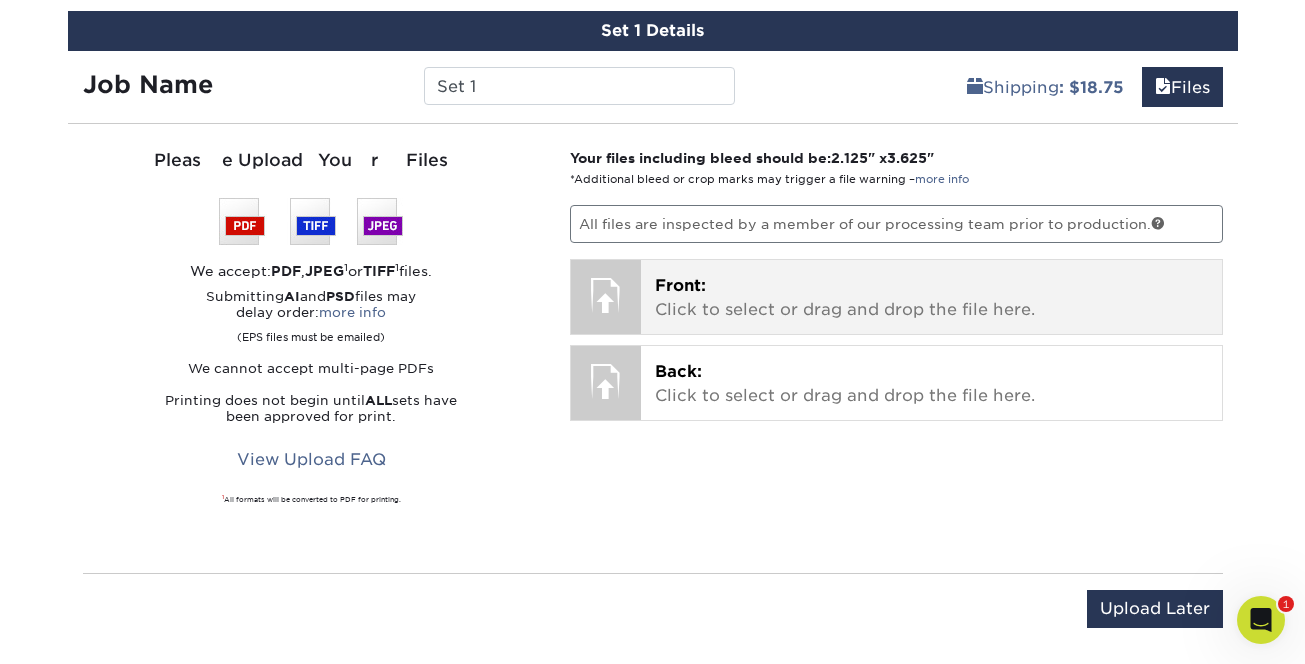 drag, startPoint x: 615, startPoint y: 315, endPoint x: 636, endPoint y: 318, distance: 21.213203 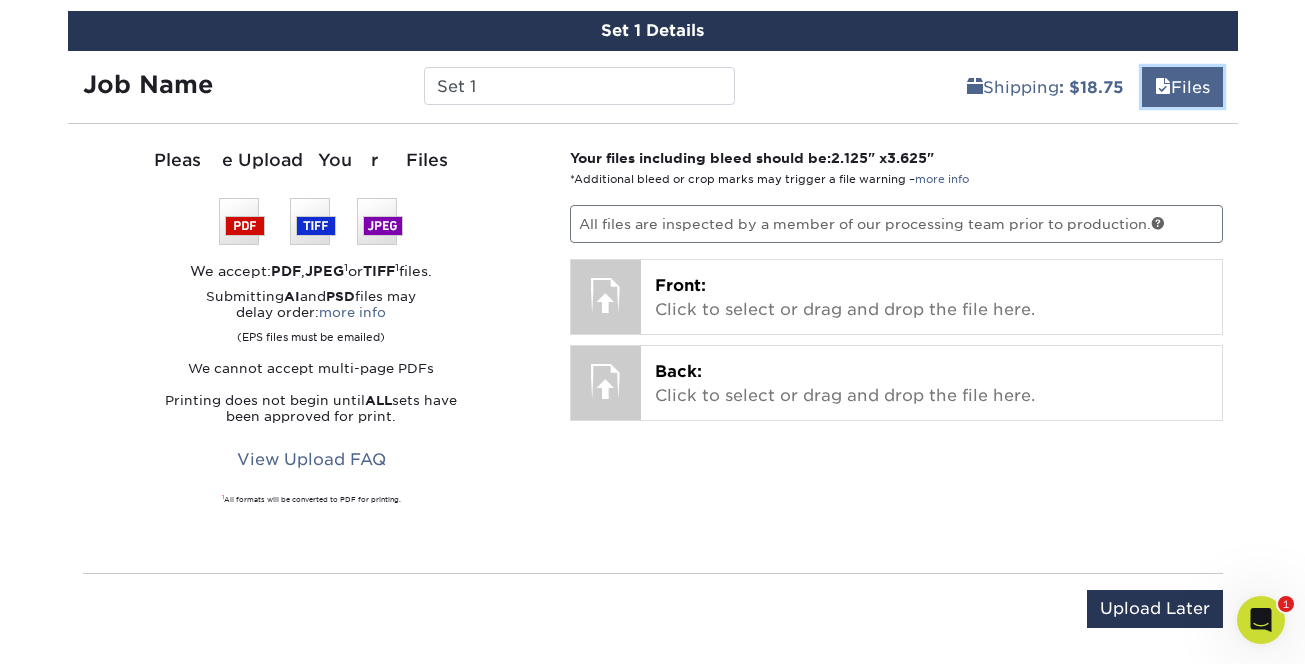 click on "Files" at bounding box center (1182, 87) 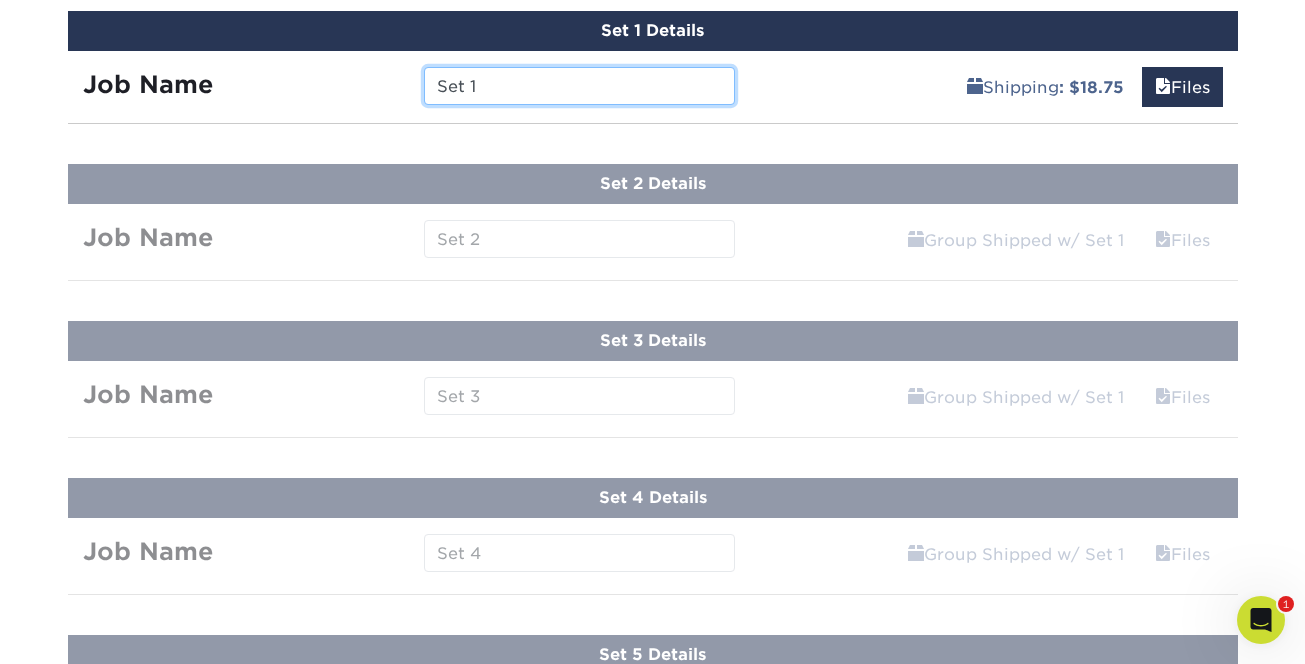 click on "Set 1" at bounding box center [579, 86] 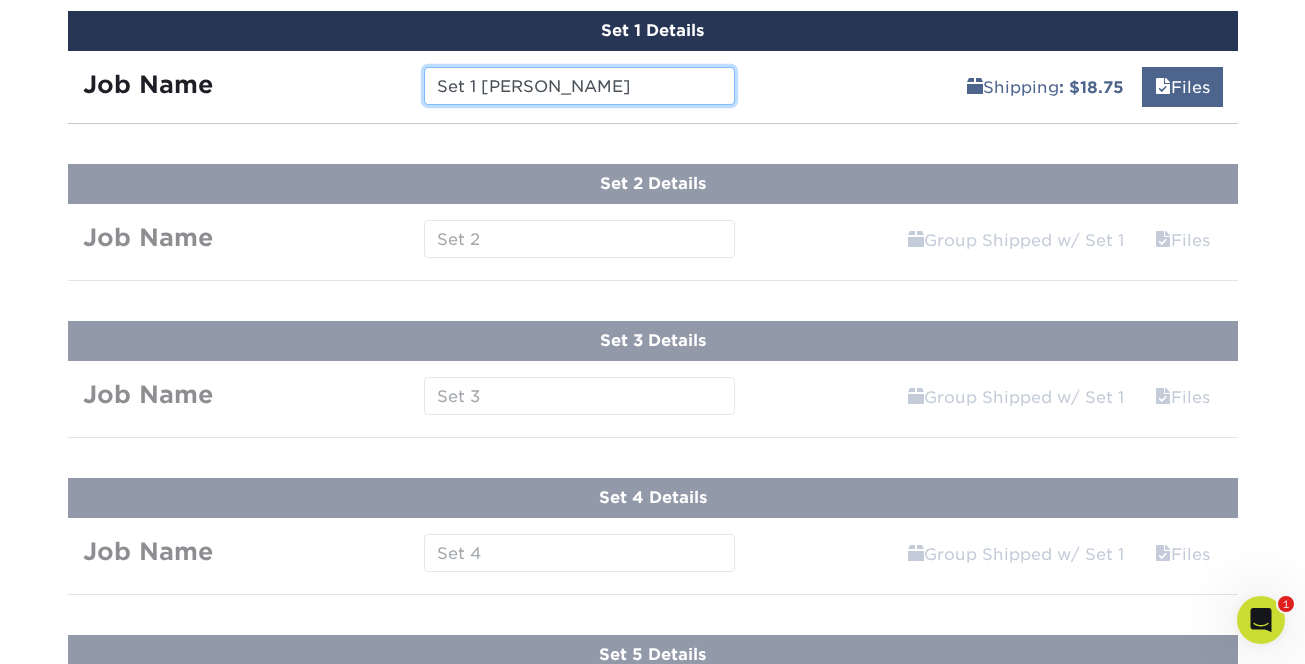 type on "Set 1 Fahey OM" 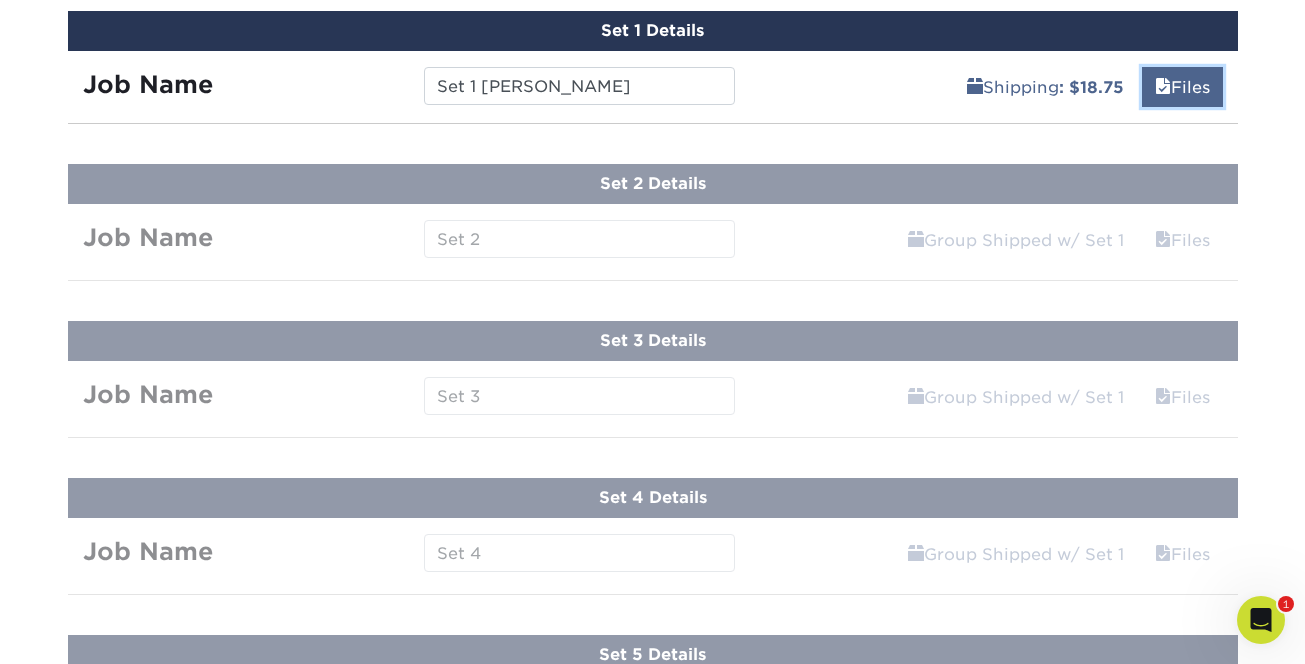 click on "Files" at bounding box center (1182, 87) 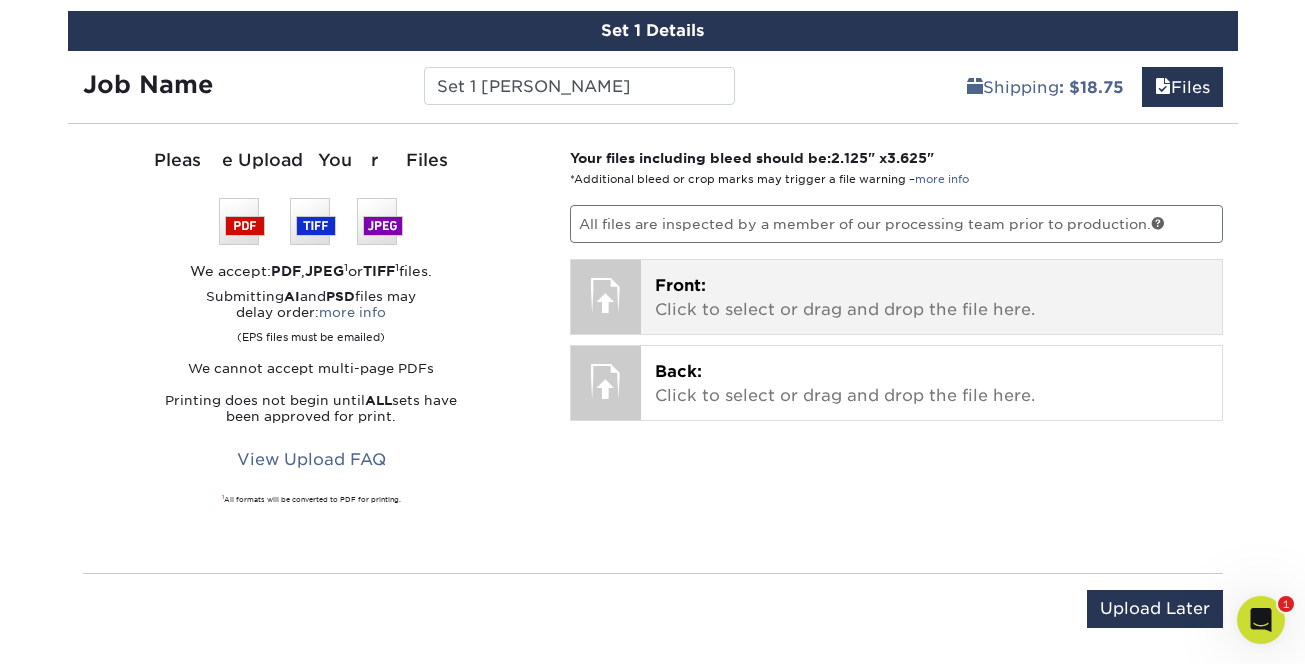 click at bounding box center (606, 295) 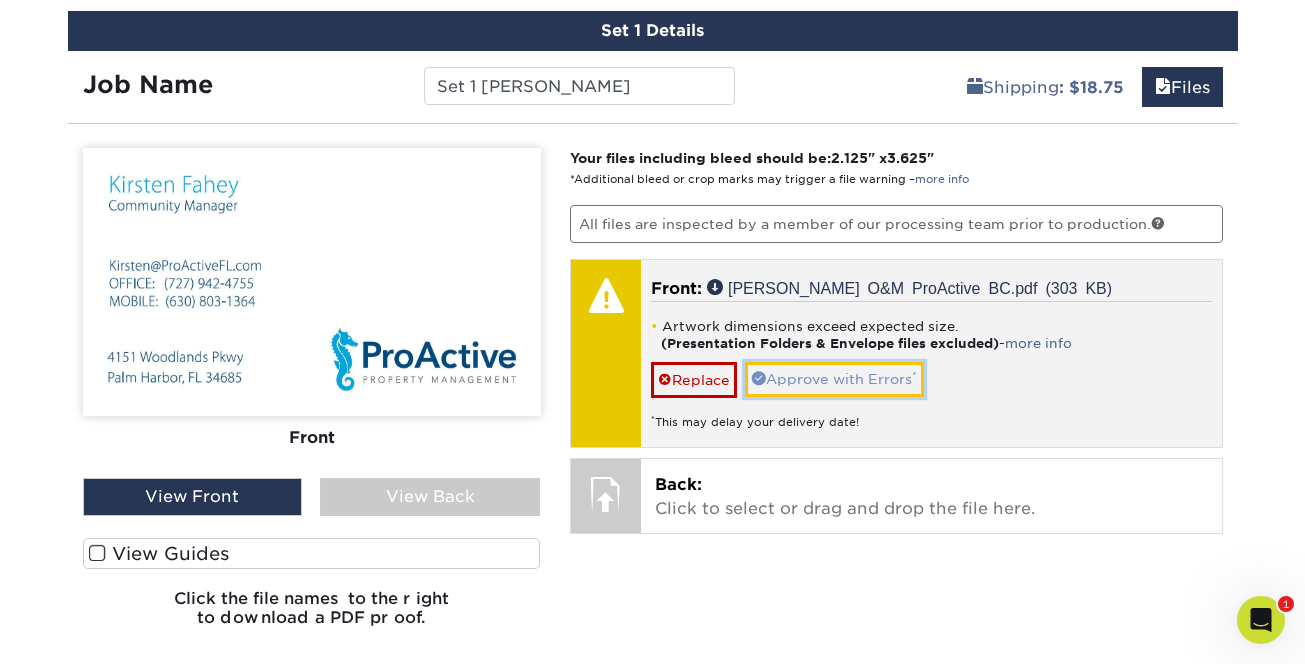 click on "Approve with Errors *" at bounding box center (834, 379) 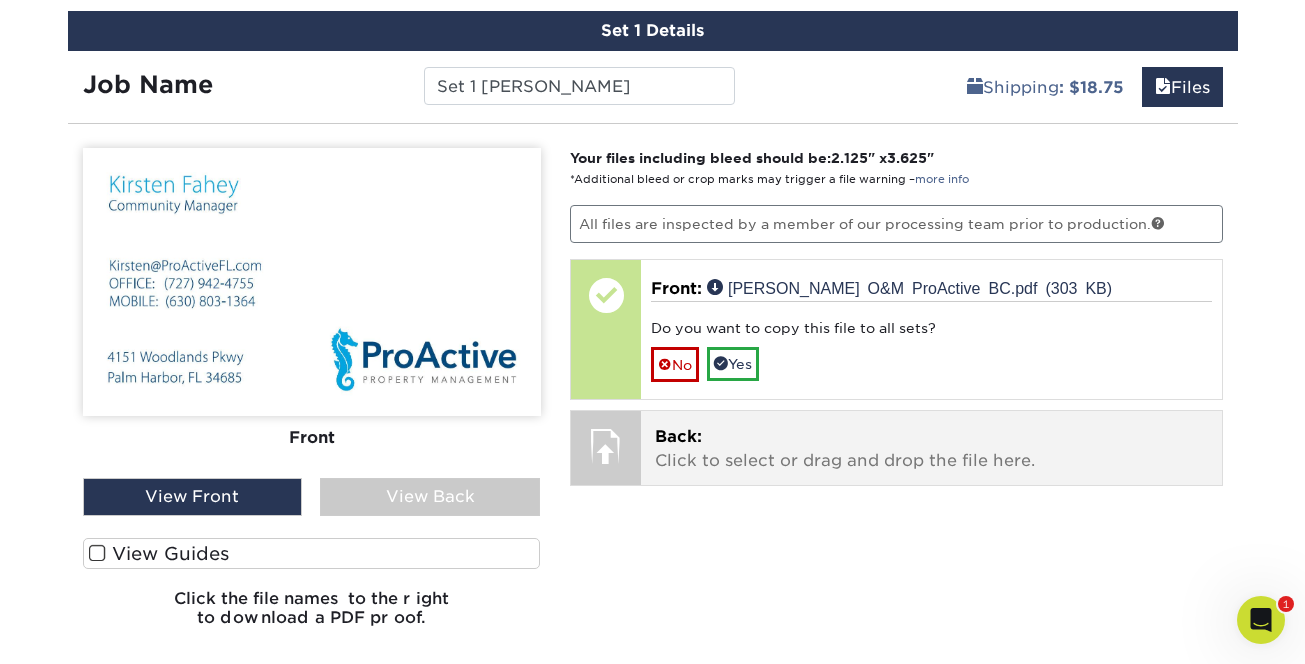 click at bounding box center (606, 446) 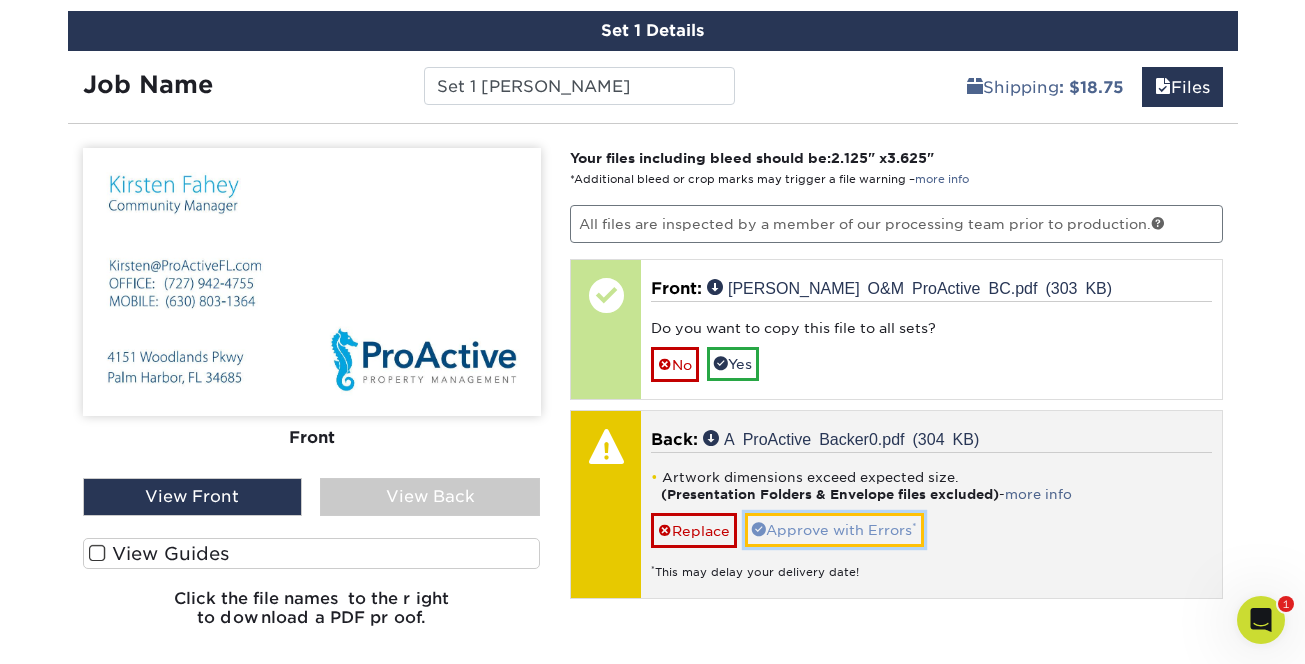 click on "Approve with Errors *" at bounding box center (834, 530) 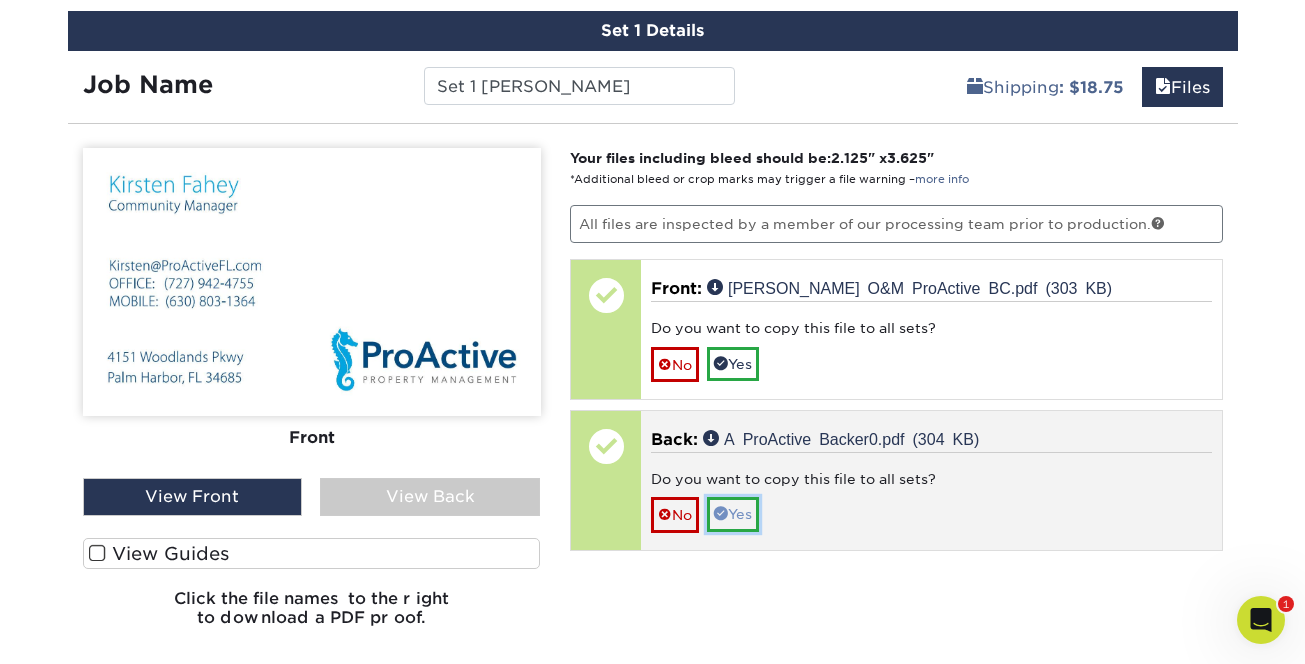 click on "Yes" at bounding box center (733, 514) 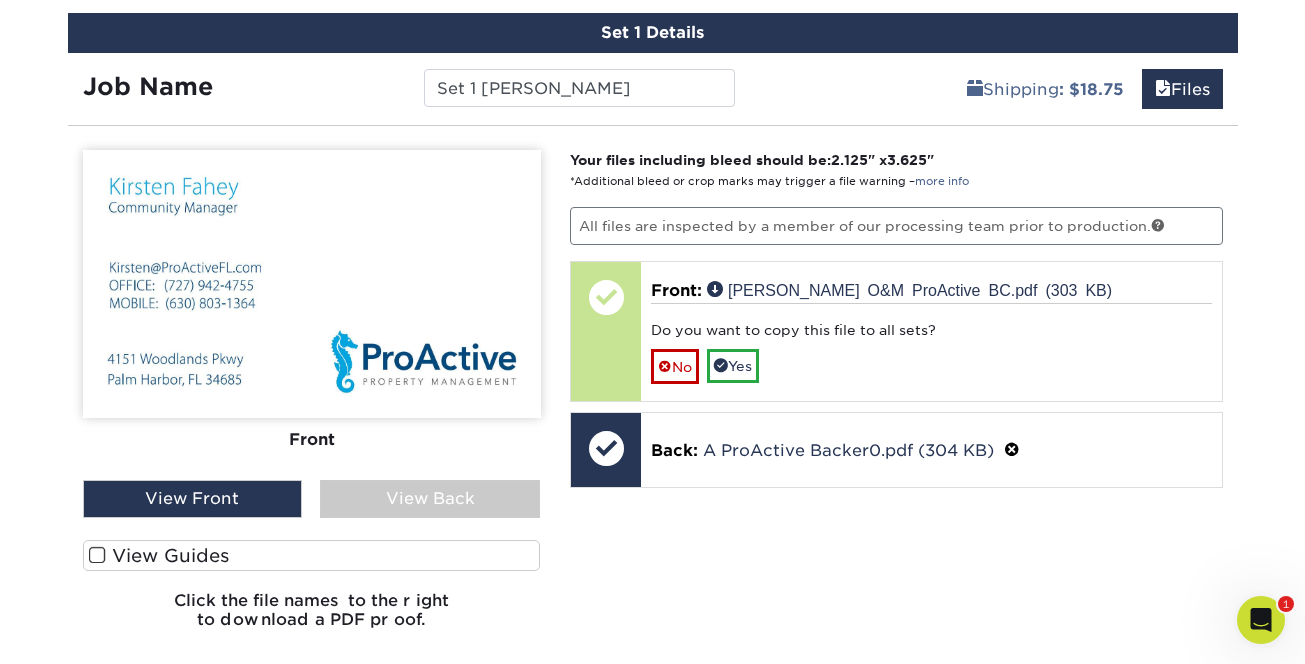 scroll, scrollTop: 1240, scrollLeft: 0, axis: vertical 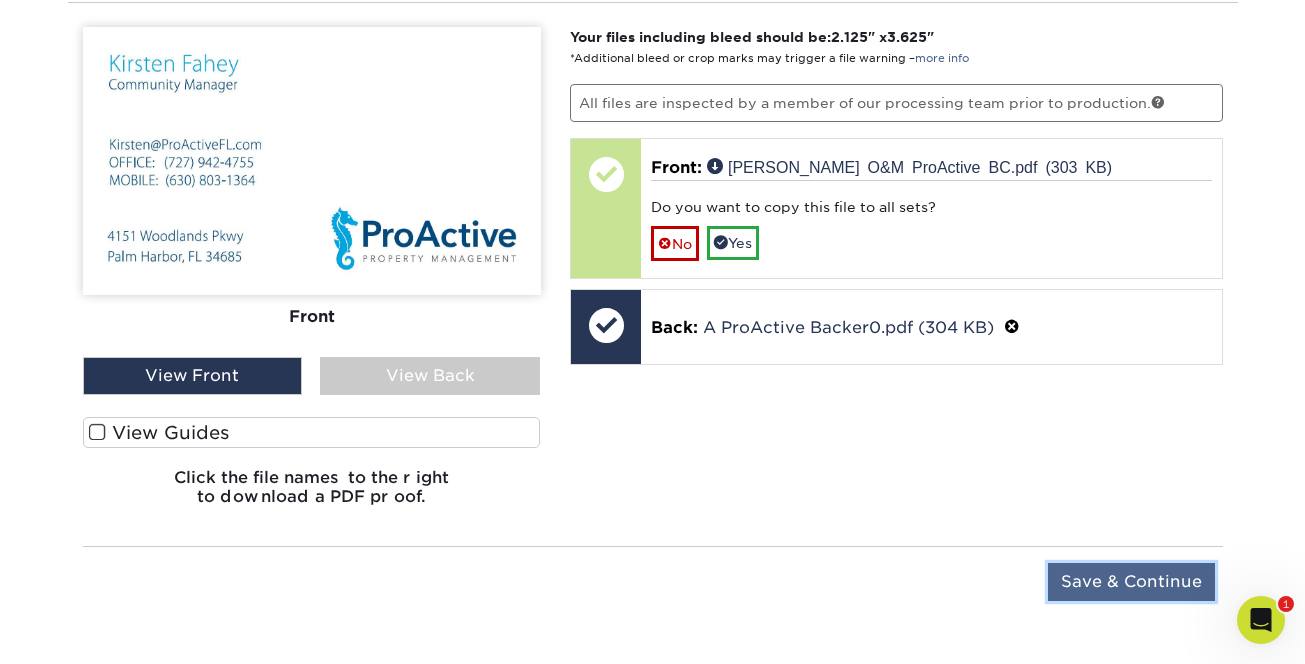 click on "Save & Continue" at bounding box center [1131, 582] 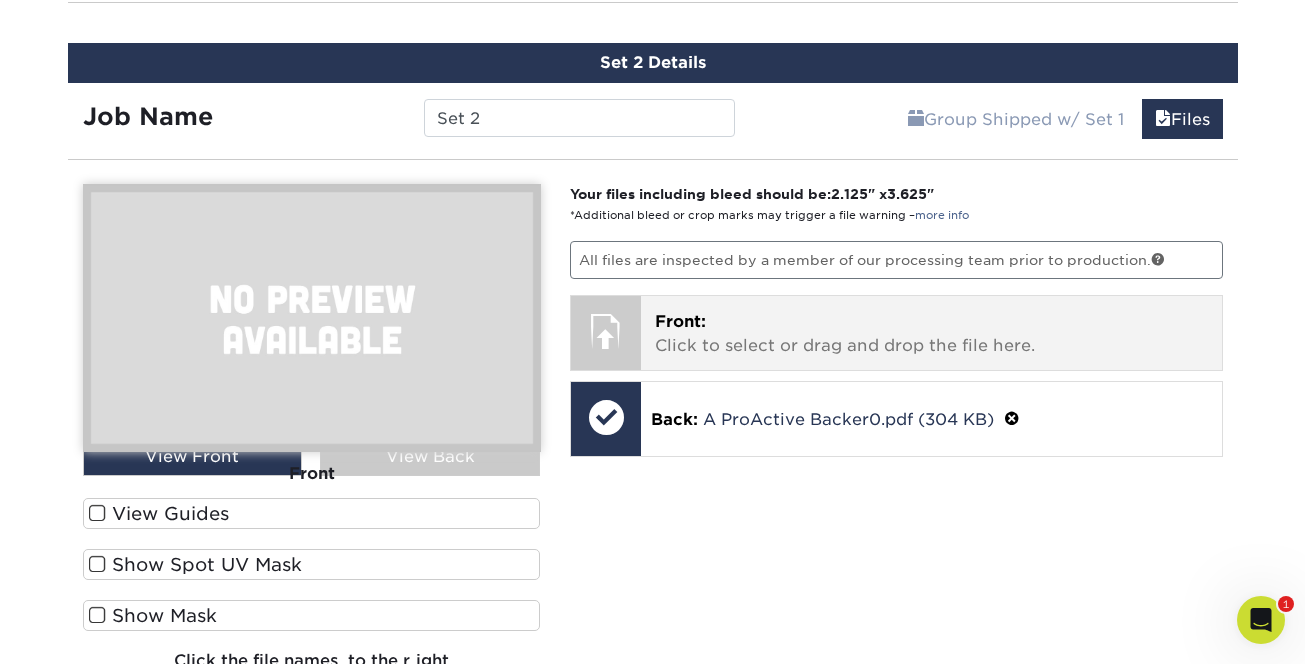 click at bounding box center [606, 331] 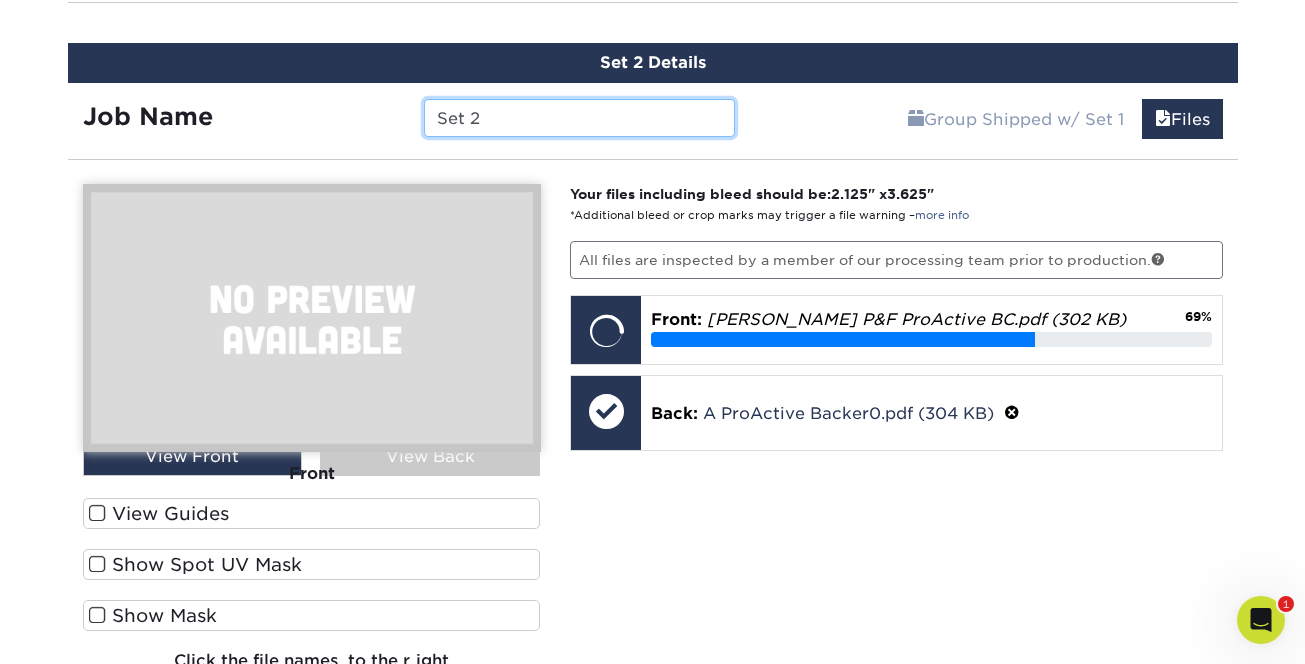 click on "Set 2" at bounding box center (579, 118) 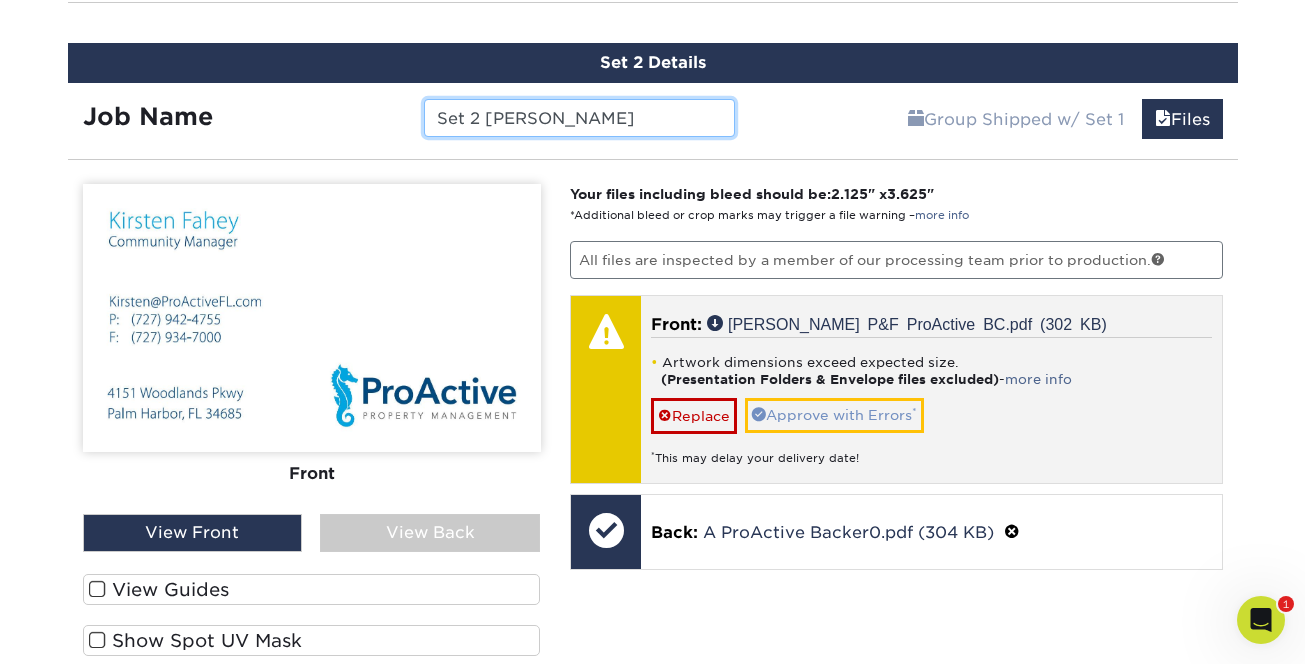 type on "Set 2 Fahey PF" 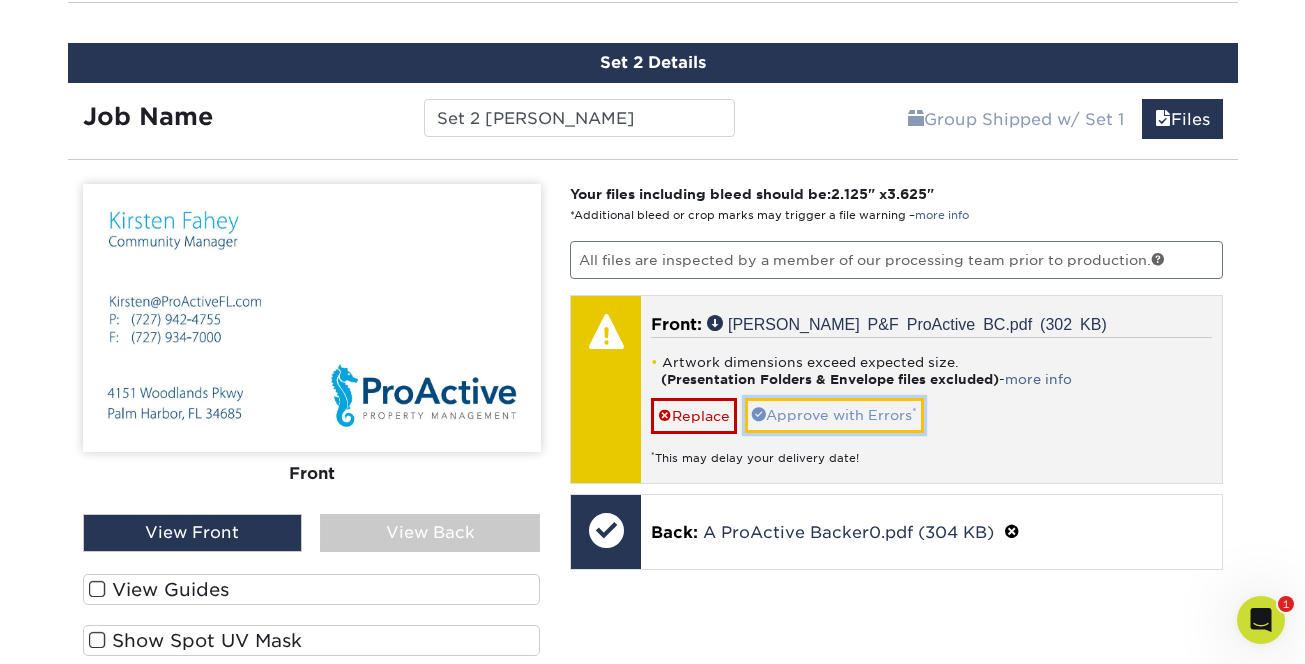 click on "Approve with Errors *" at bounding box center (834, 415) 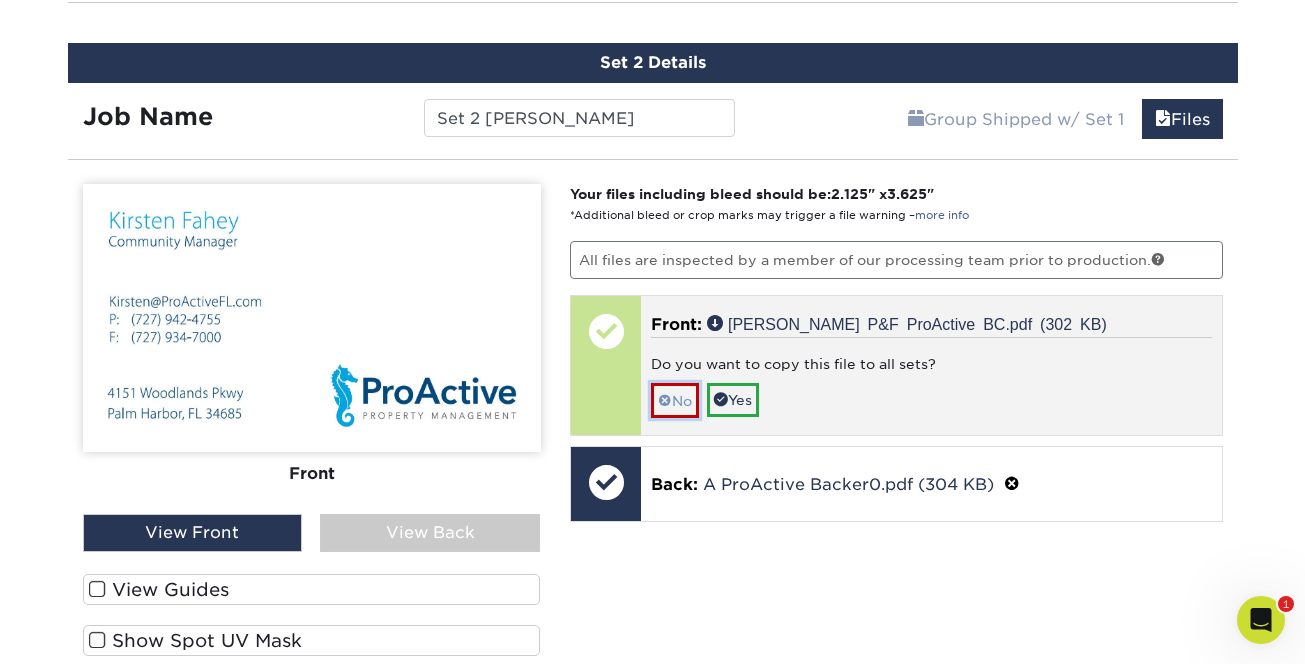 click on "No" at bounding box center [675, 400] 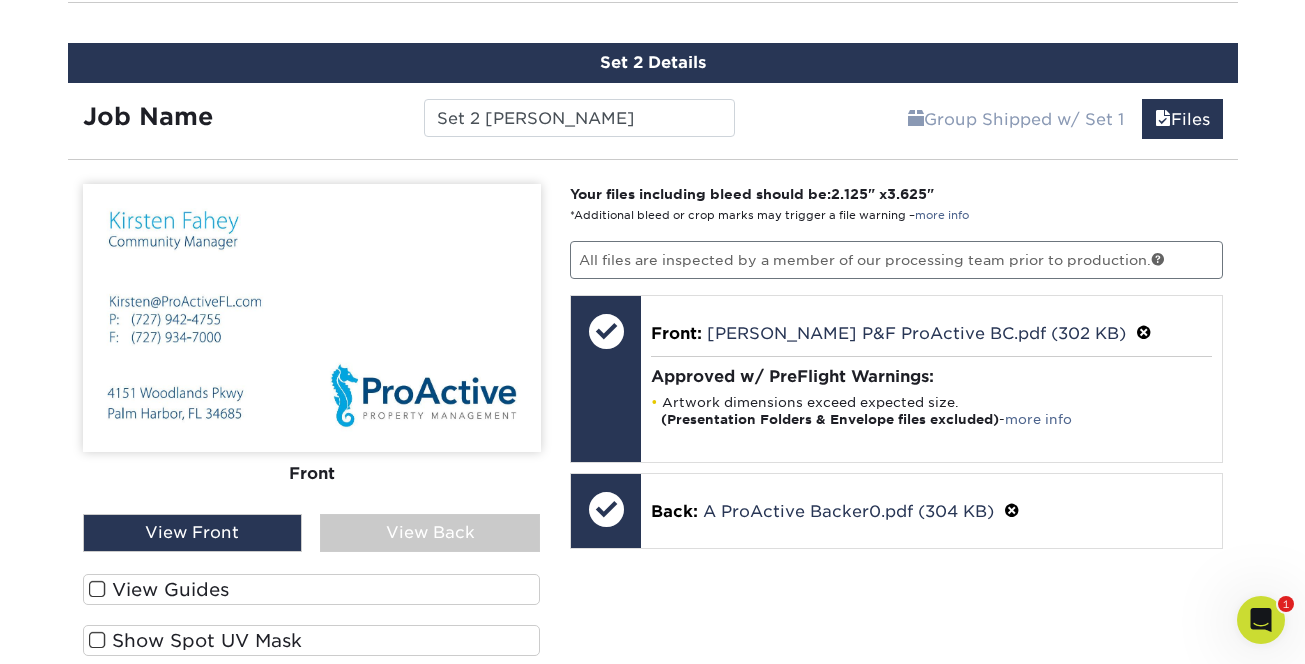 click on "View Back" at bounding box center (430, 533) 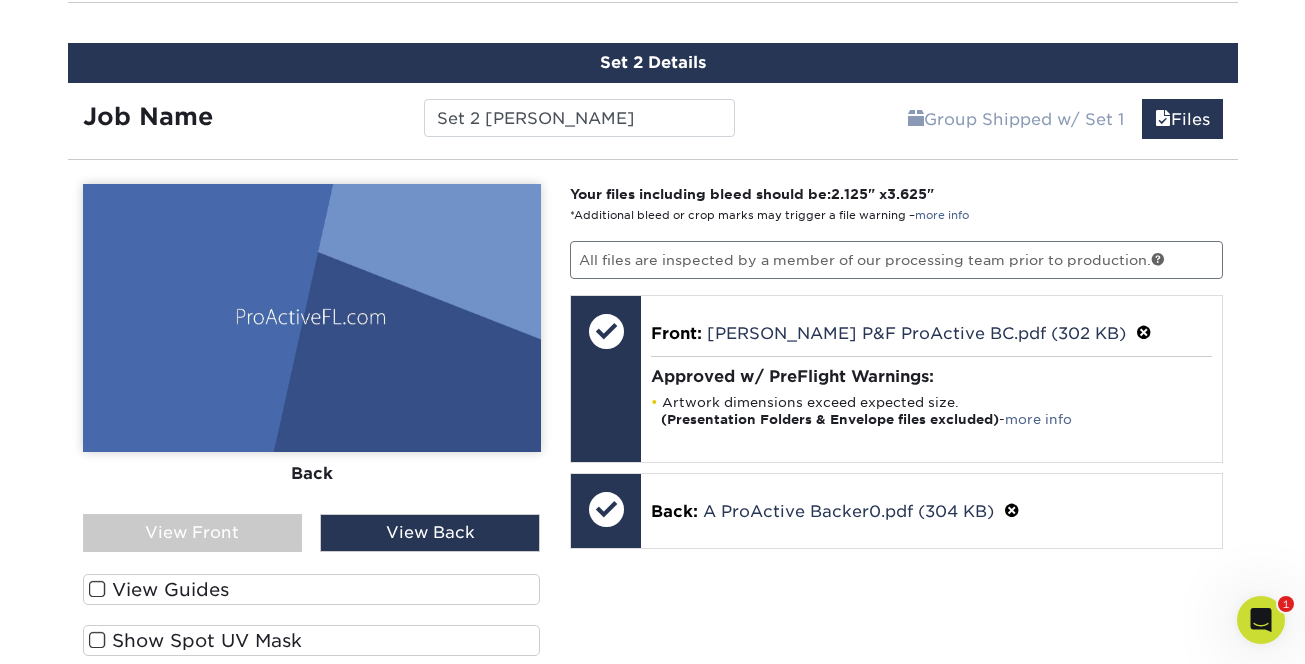 click on "View Front" at bounding box center [193, 533] 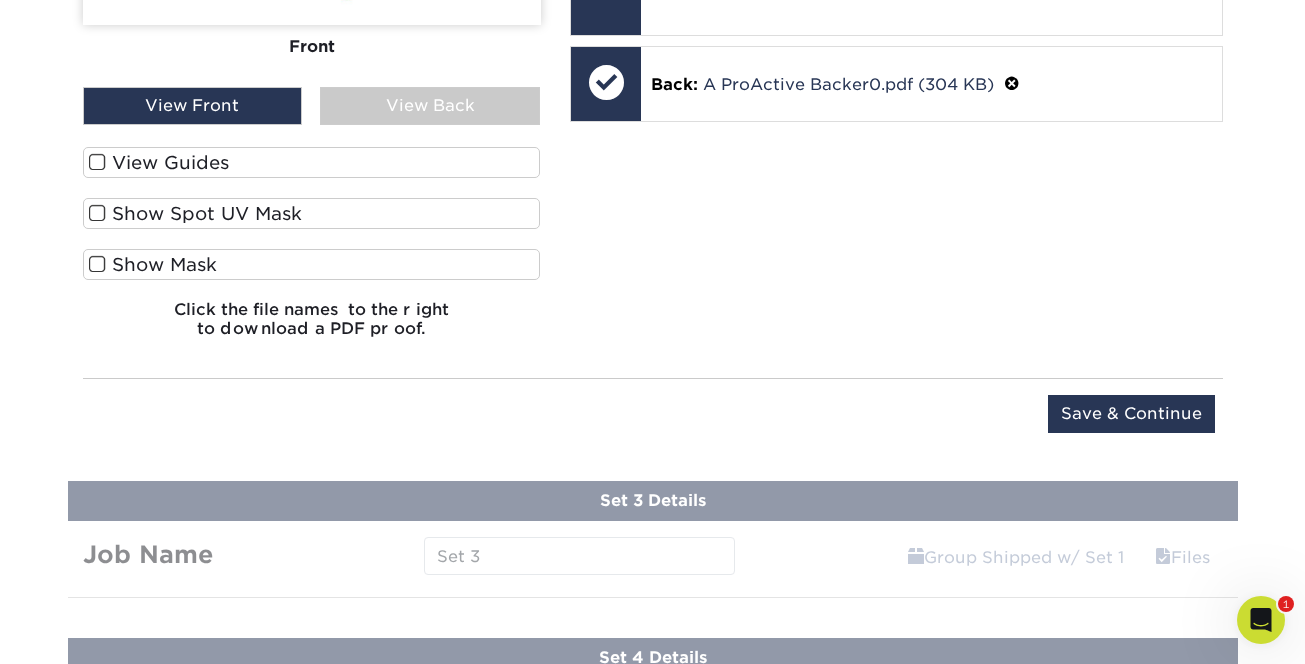 scroll, scrollTop: 1875, scrollLeft: 0, axis: vertical 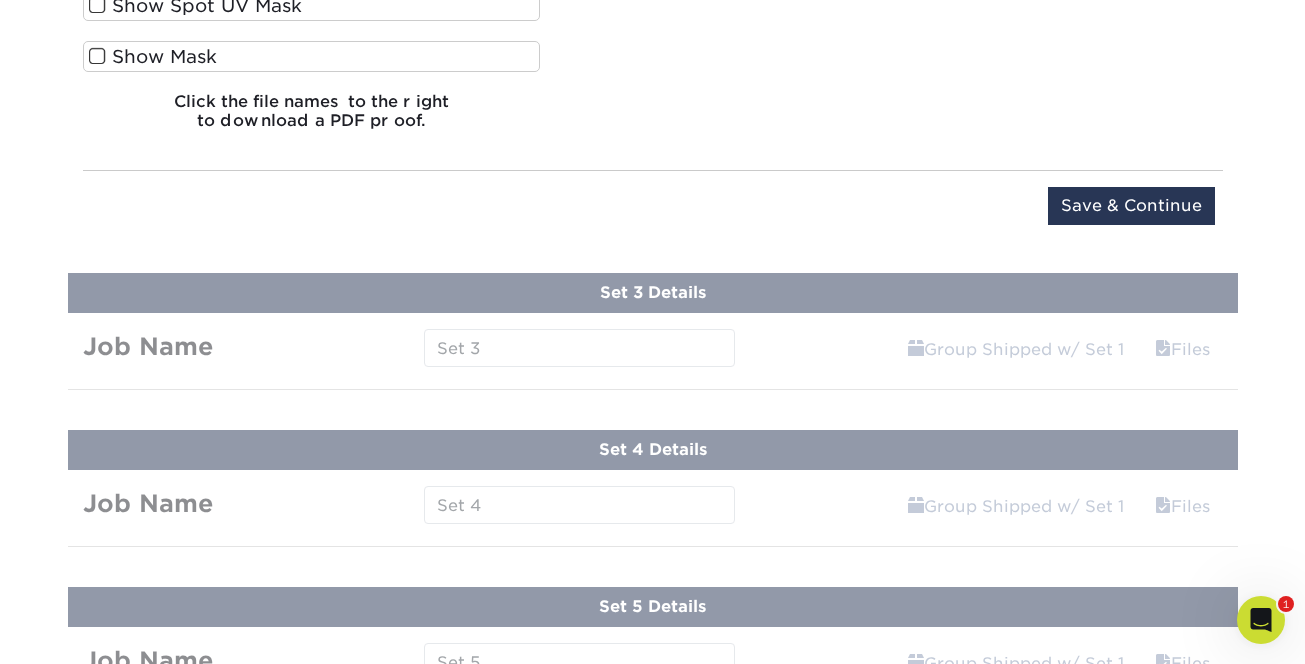 click on "Products
Business Cards
C1S  Business Cards" at bounding box center (652, 354) 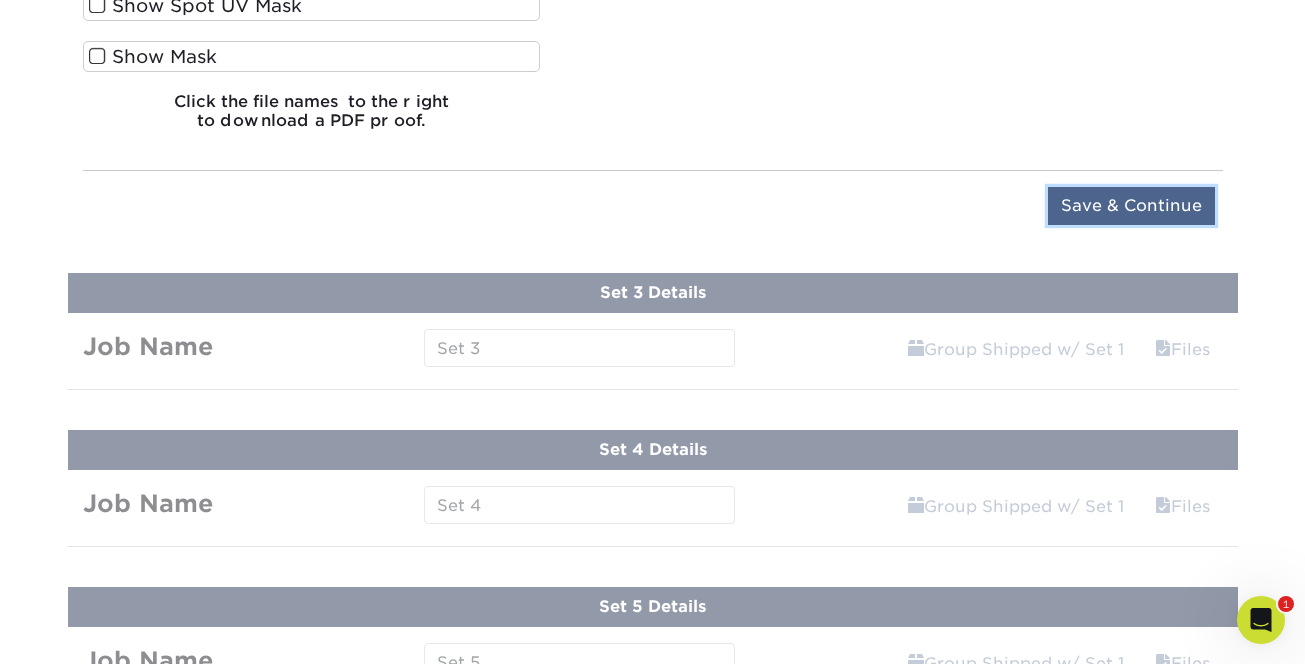 click on "Save & Continue" at bounding box center [1131, 206] 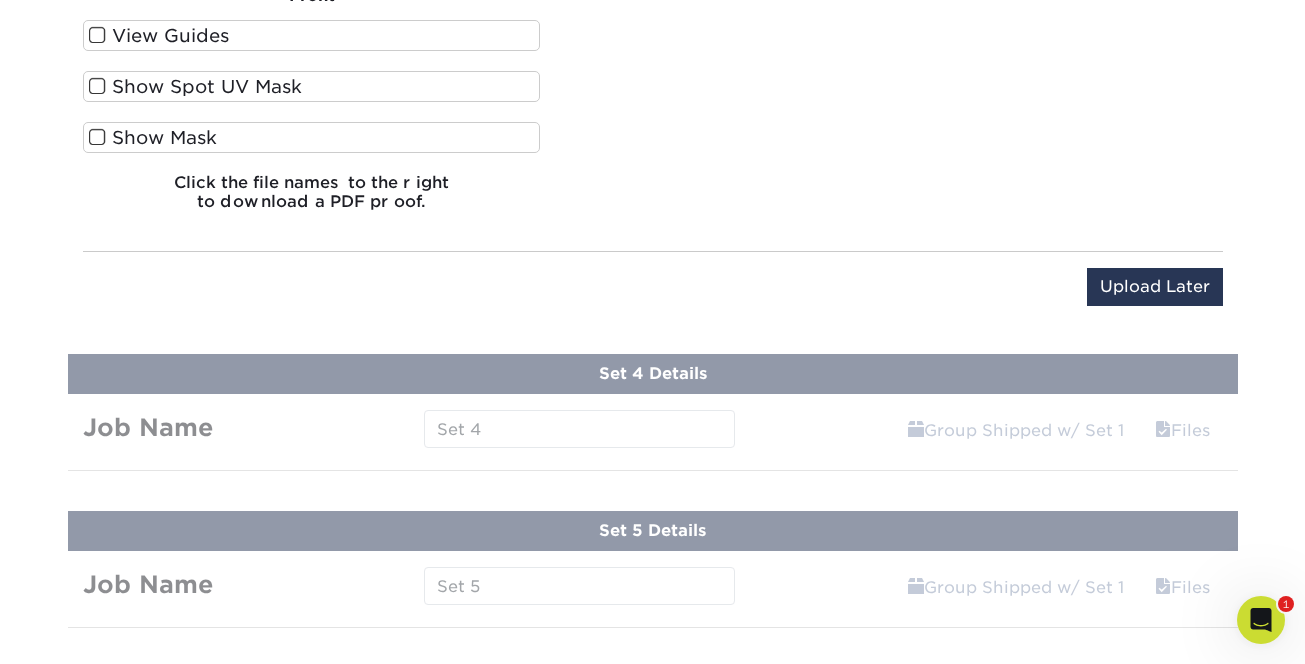 scroll, scrollTop: 1183, scrollLeft: 0, axis: vertical 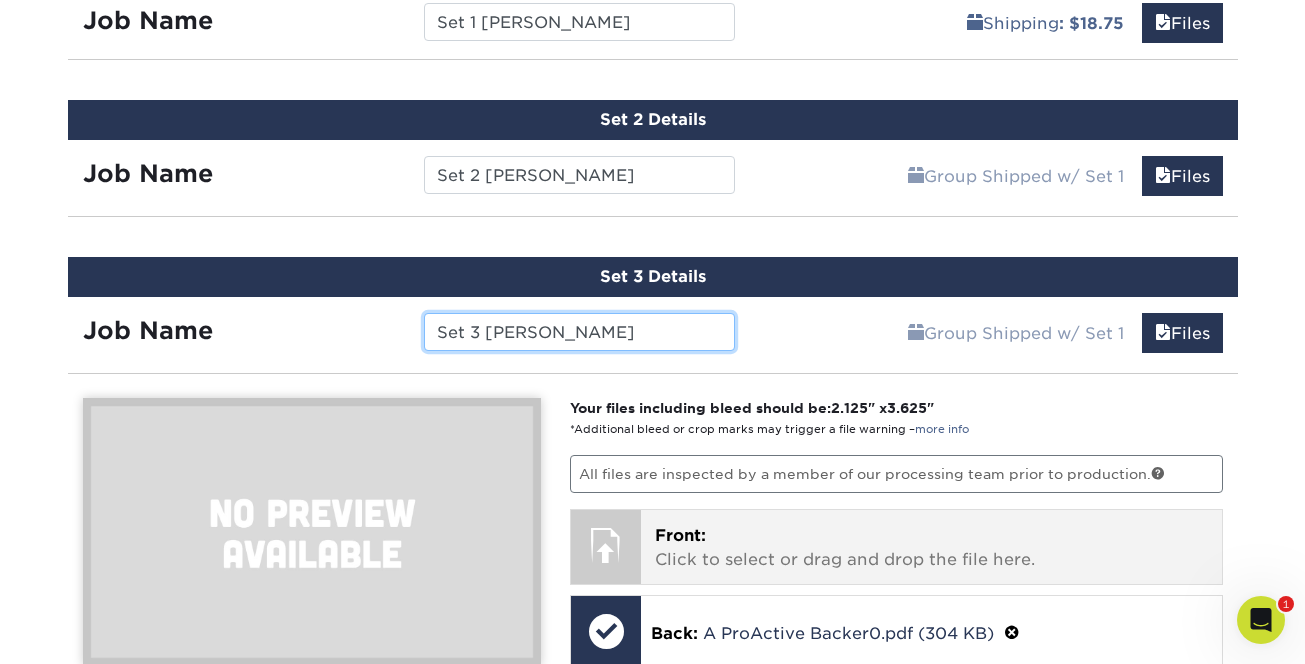 type on "Set 3 Greene" 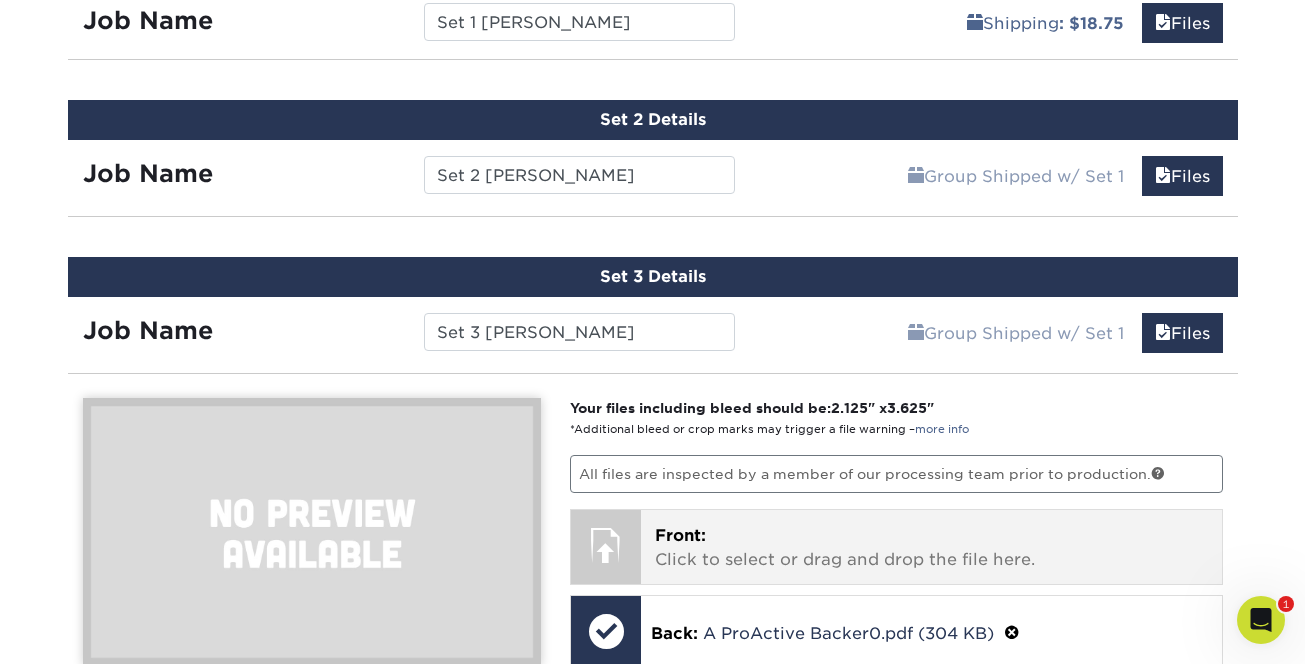 click at bounding box center (606, 545) 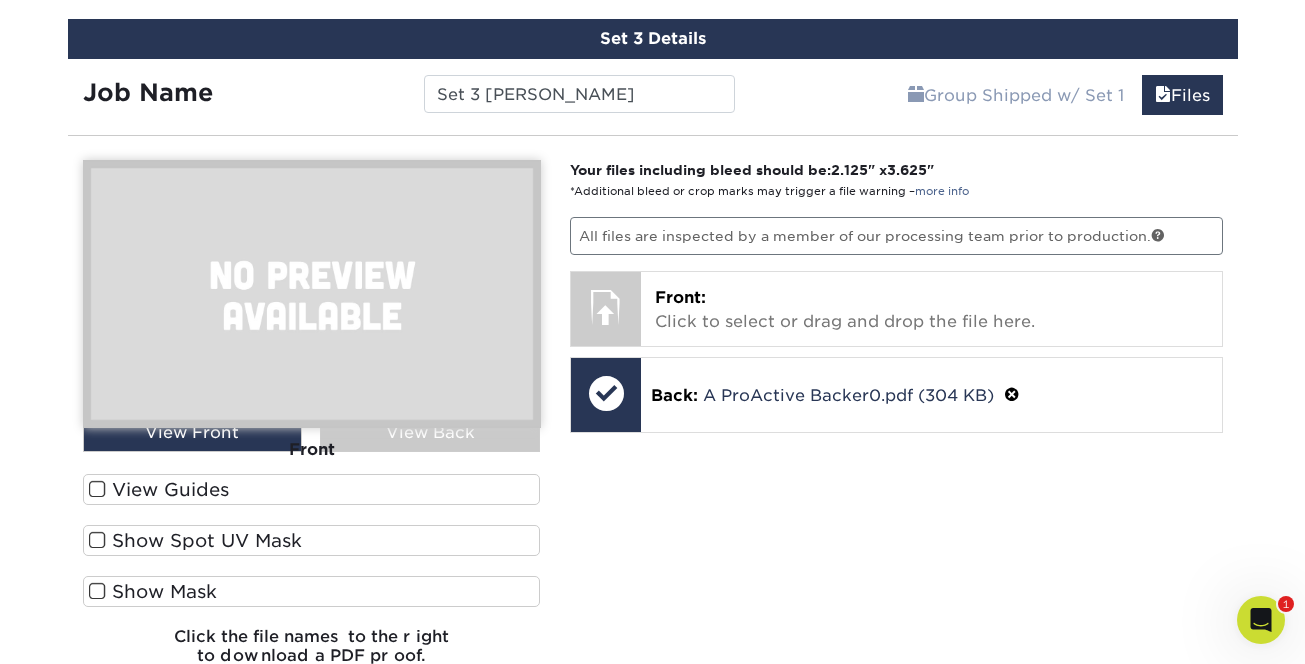 scroll, scrollTop: 1428, scrollLeft: 0, axis: vertical 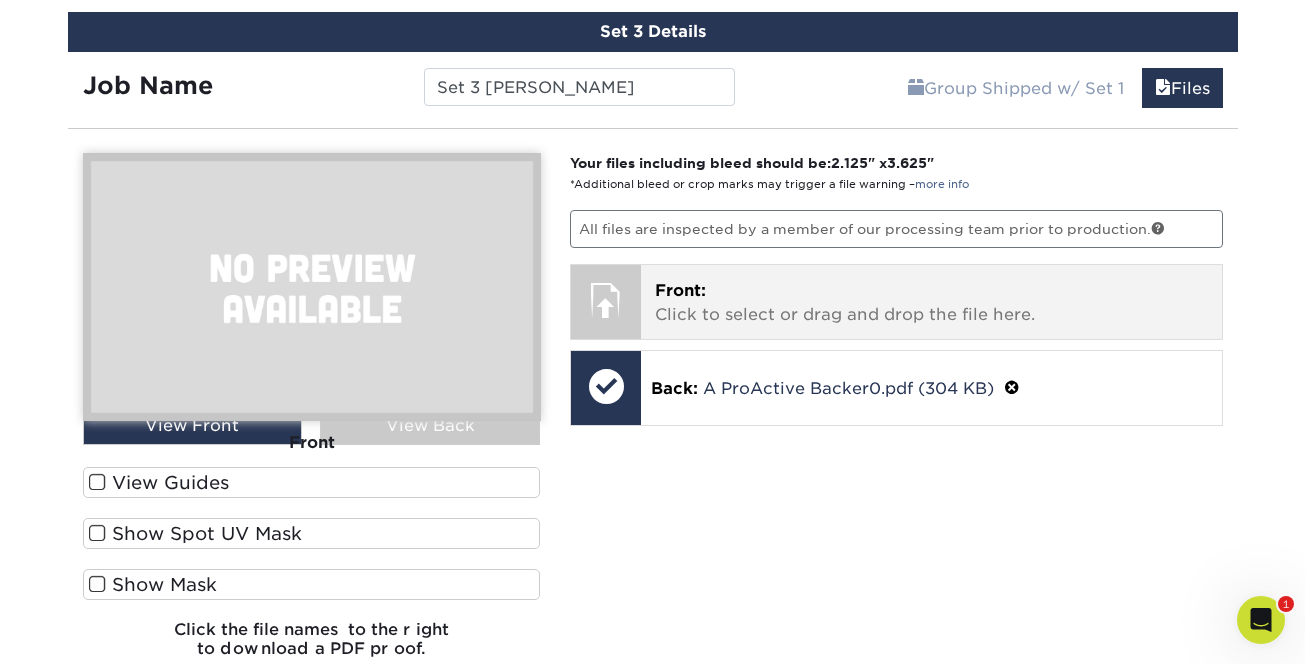 click at bounding box center [606, 300] 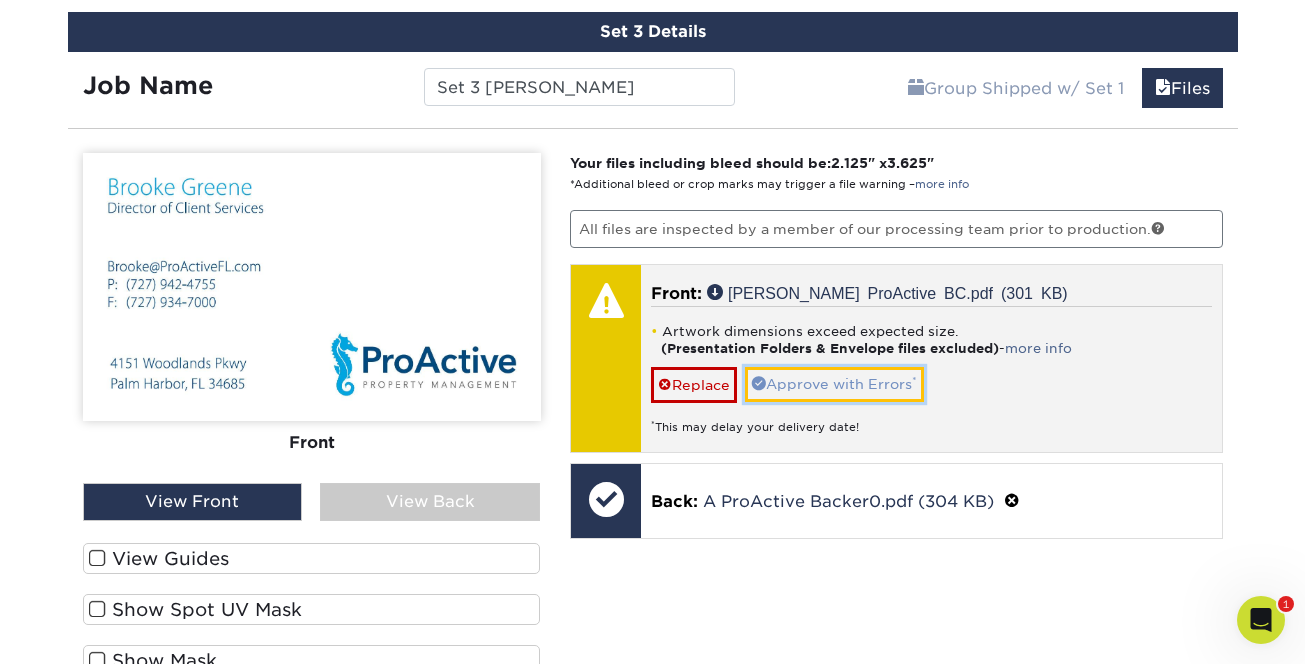 drag, startPoint x: 853, startPoint y: 385, endPoint x: 832, endPoint y: 385, distance: 21 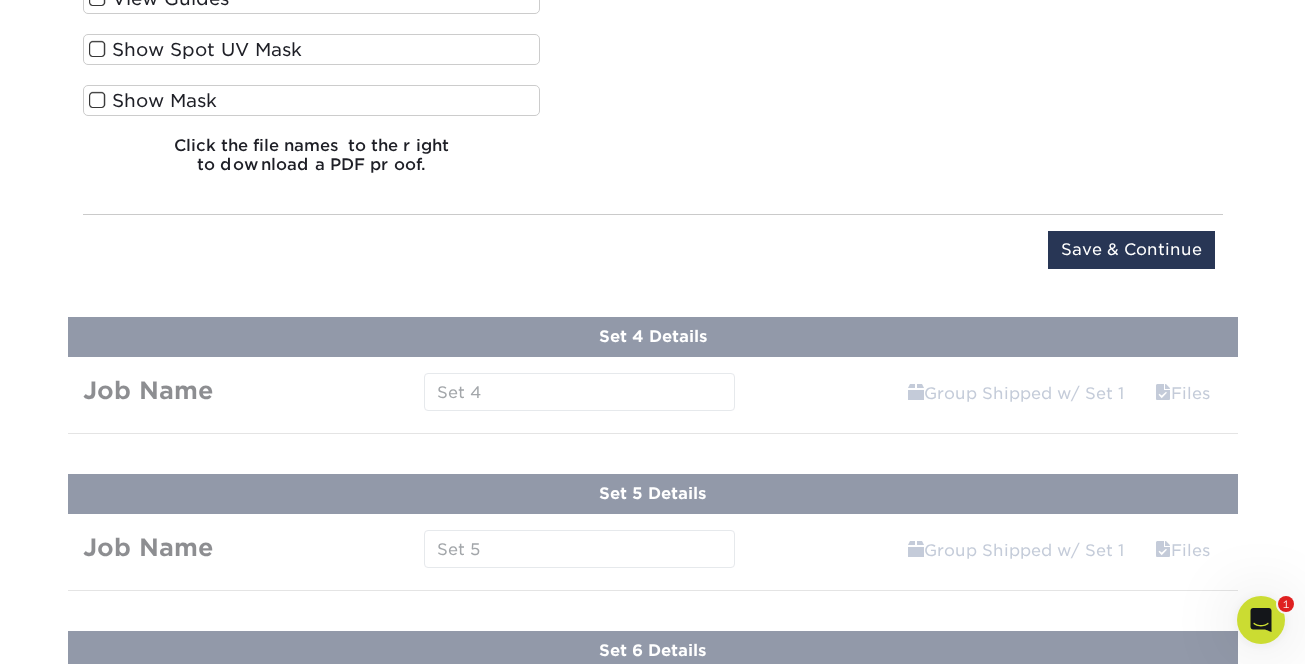scroll, scrollTop: 2062, scrollLeft: 0, axis: vertical 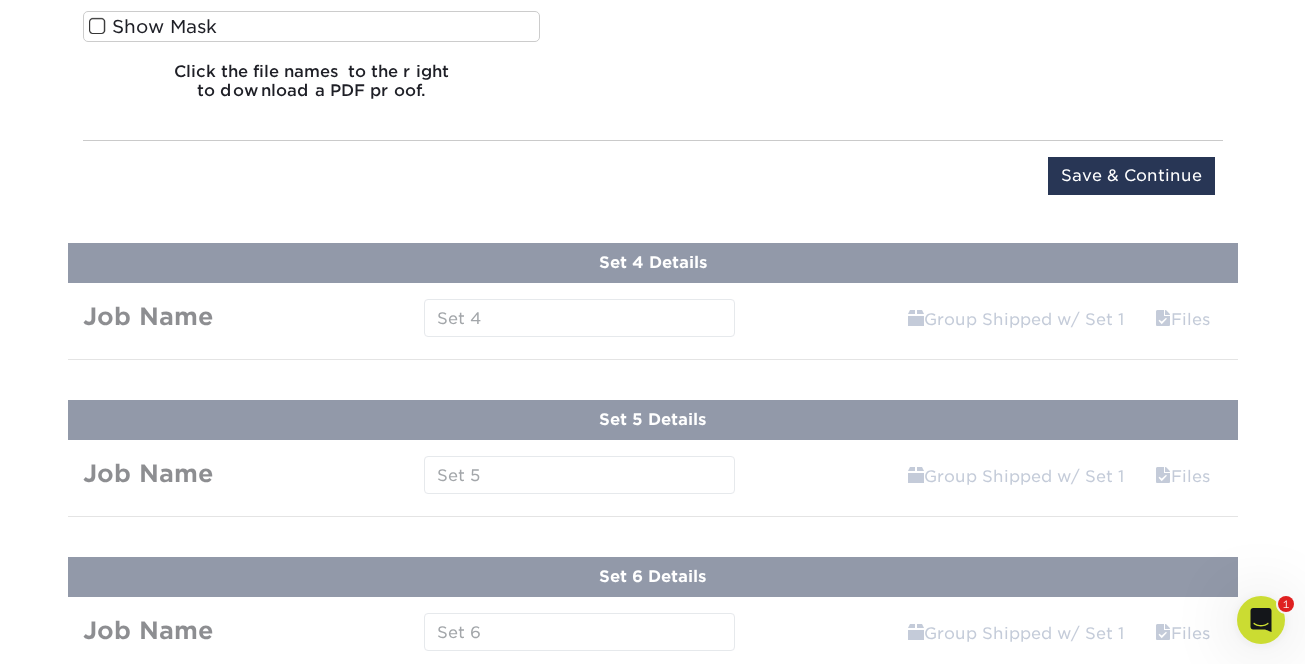 click on "Products
Business Cards
C1S  Business Cards" at bounding box center [652, 167] 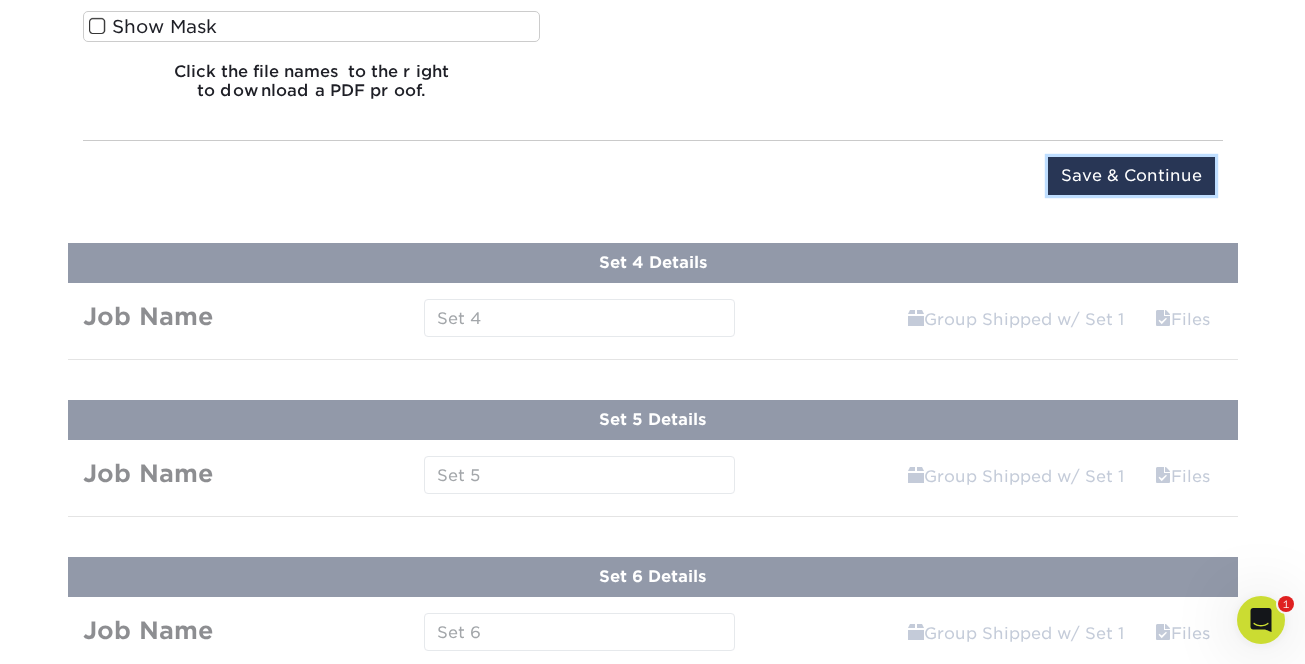 click on "Save & Continue" at bounding box center [1131, 176] 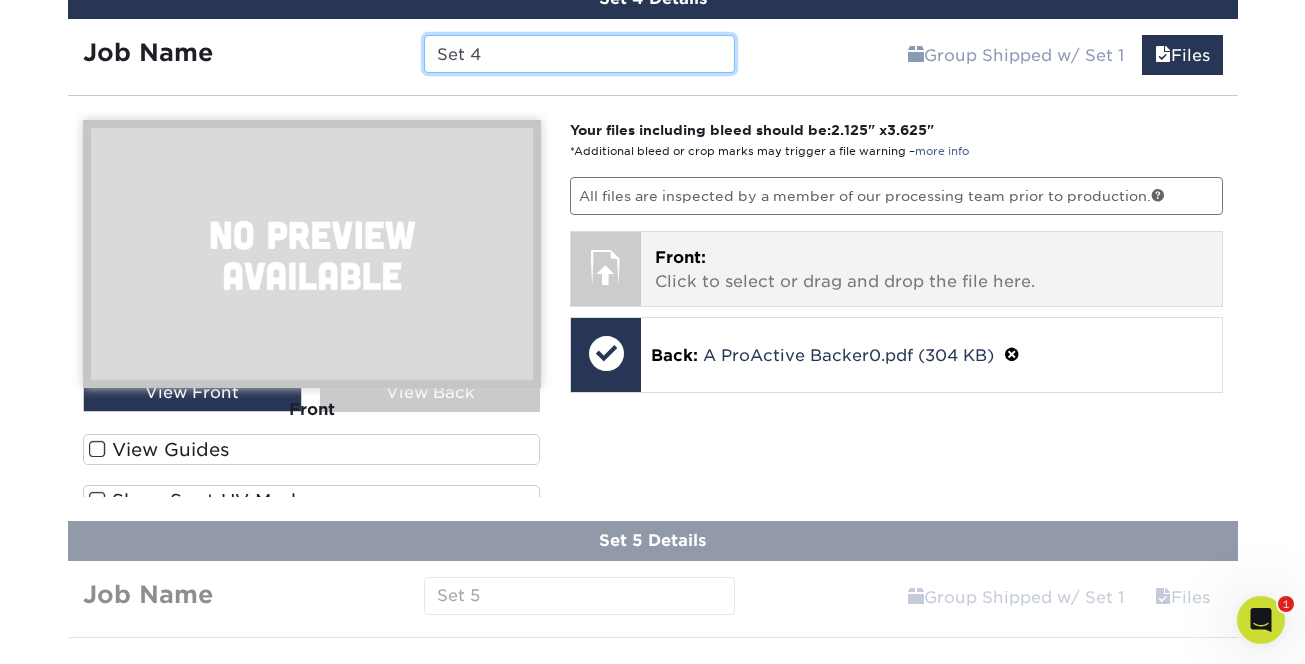scroll, scrollTop: 1606, scrollLeft: 0, axis: vertical 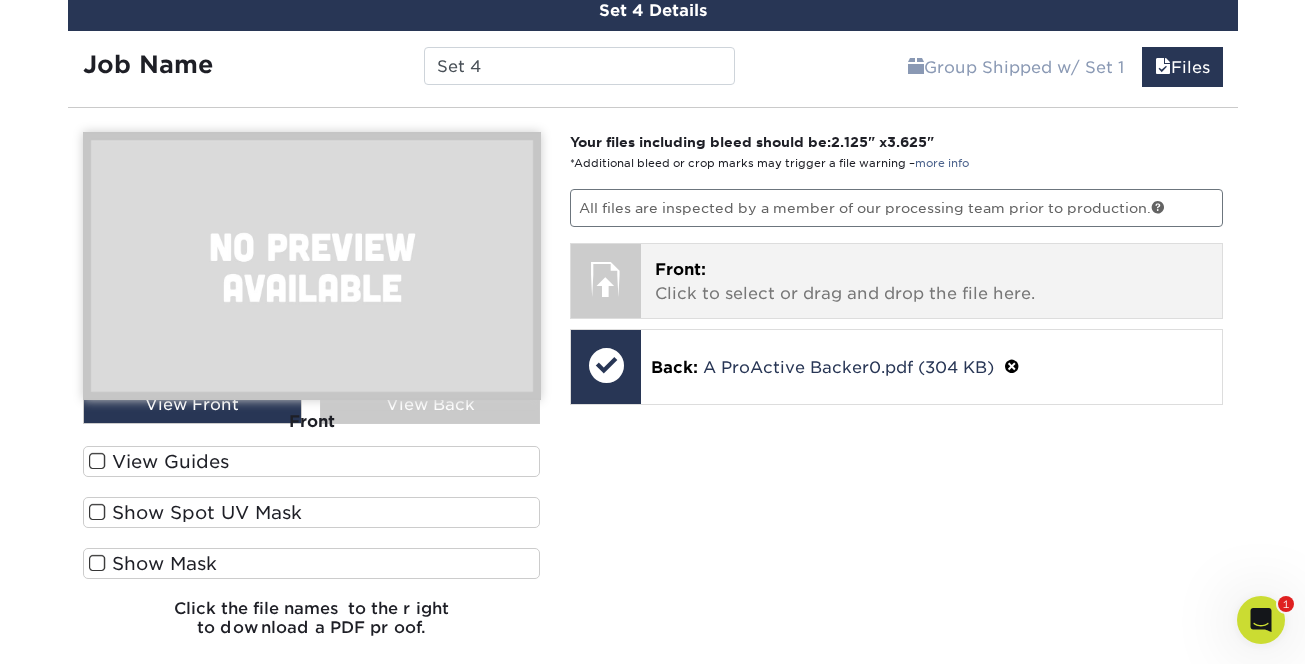 click at bounding box center [606, 279] 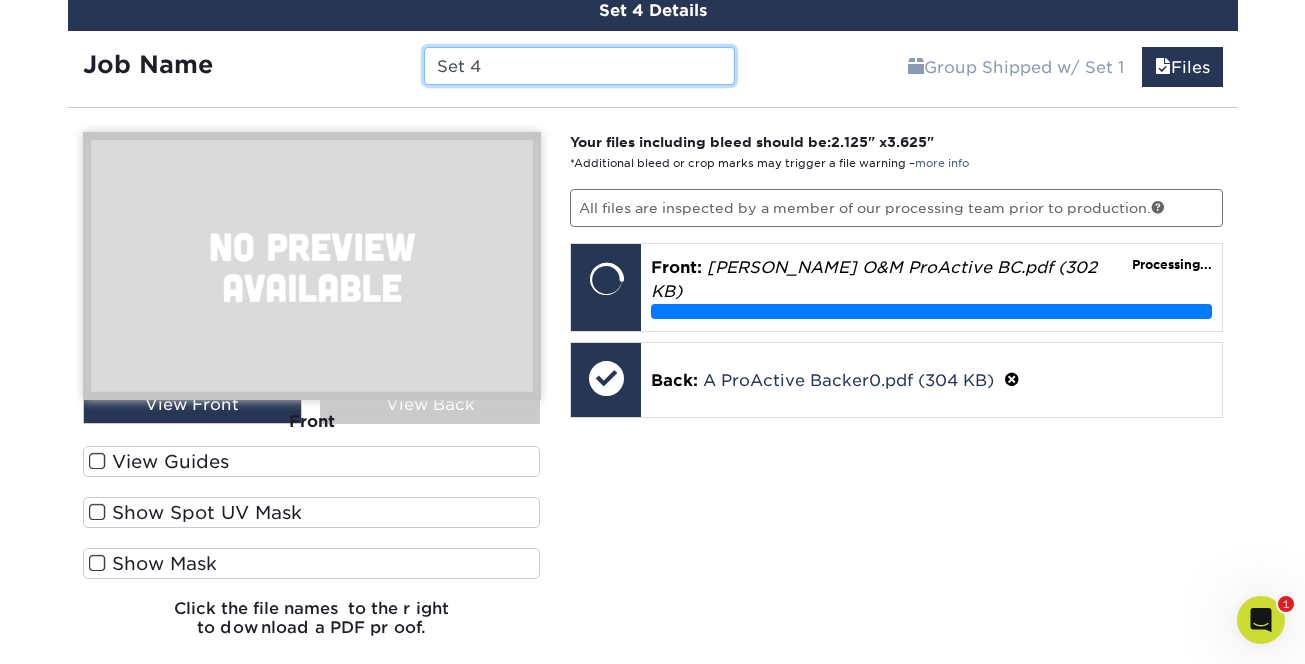 click on "Set 4" at bounding box center [579, 66] 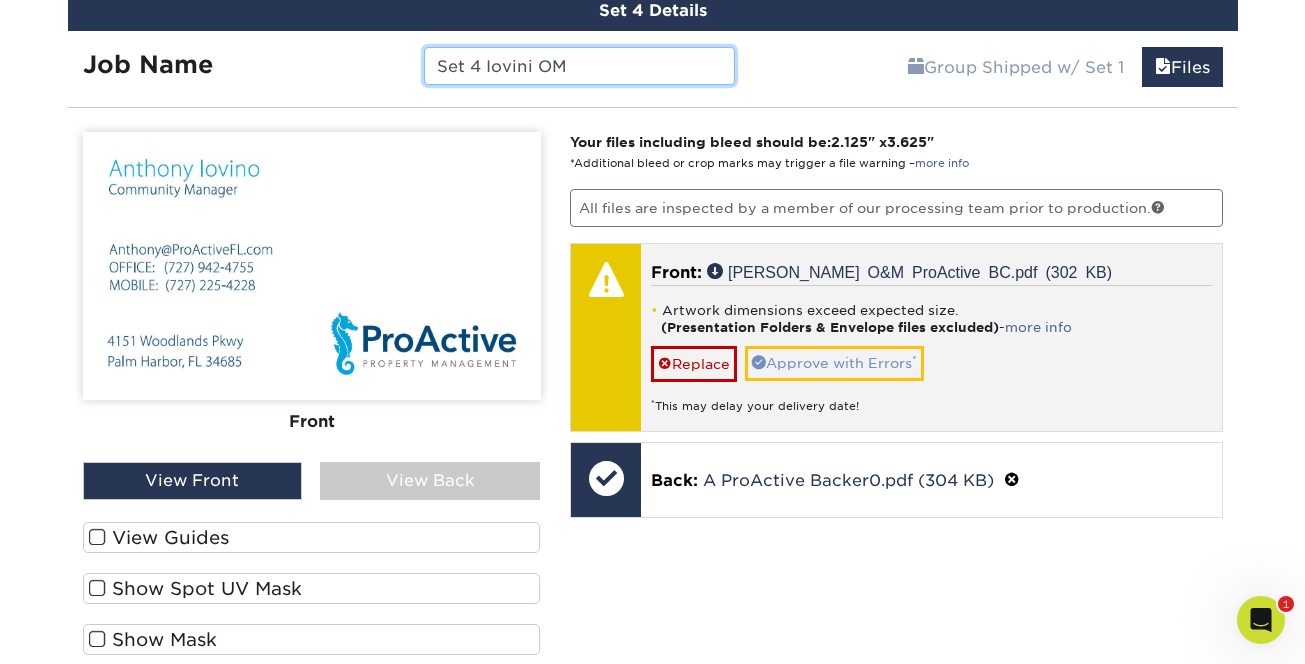 type on "Set 4 Iovini OM" 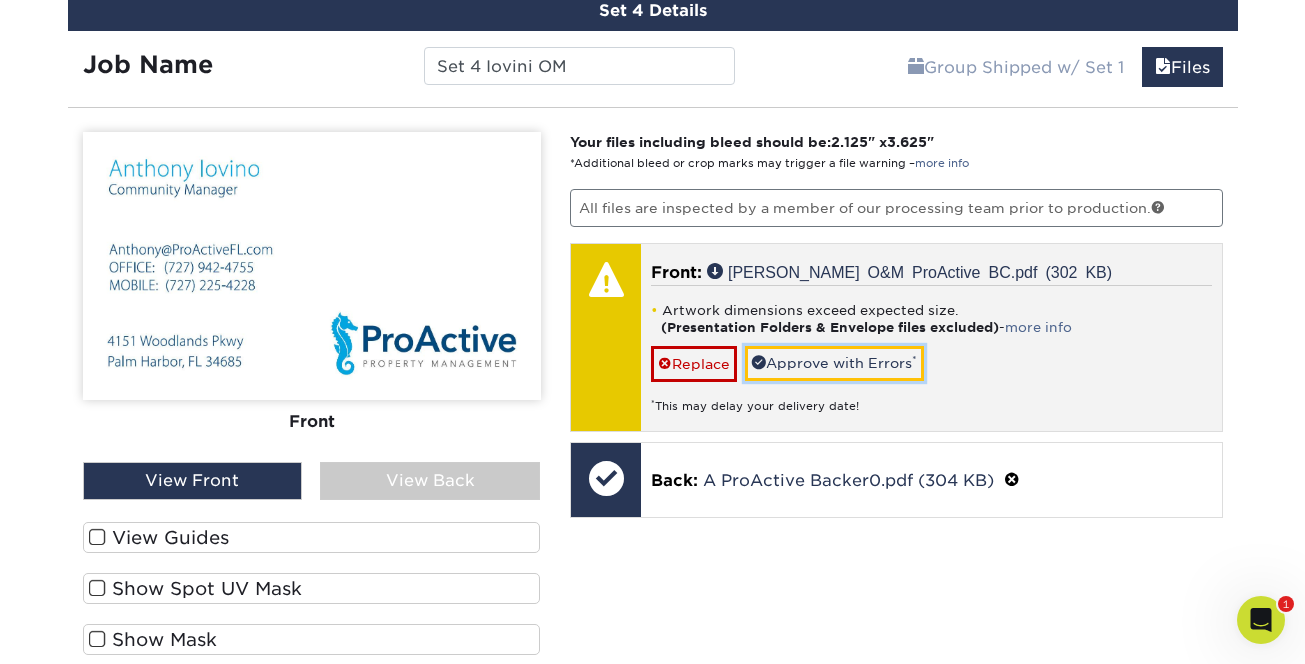 click on "Approve with Errors *" at bounding box center (834, 363) 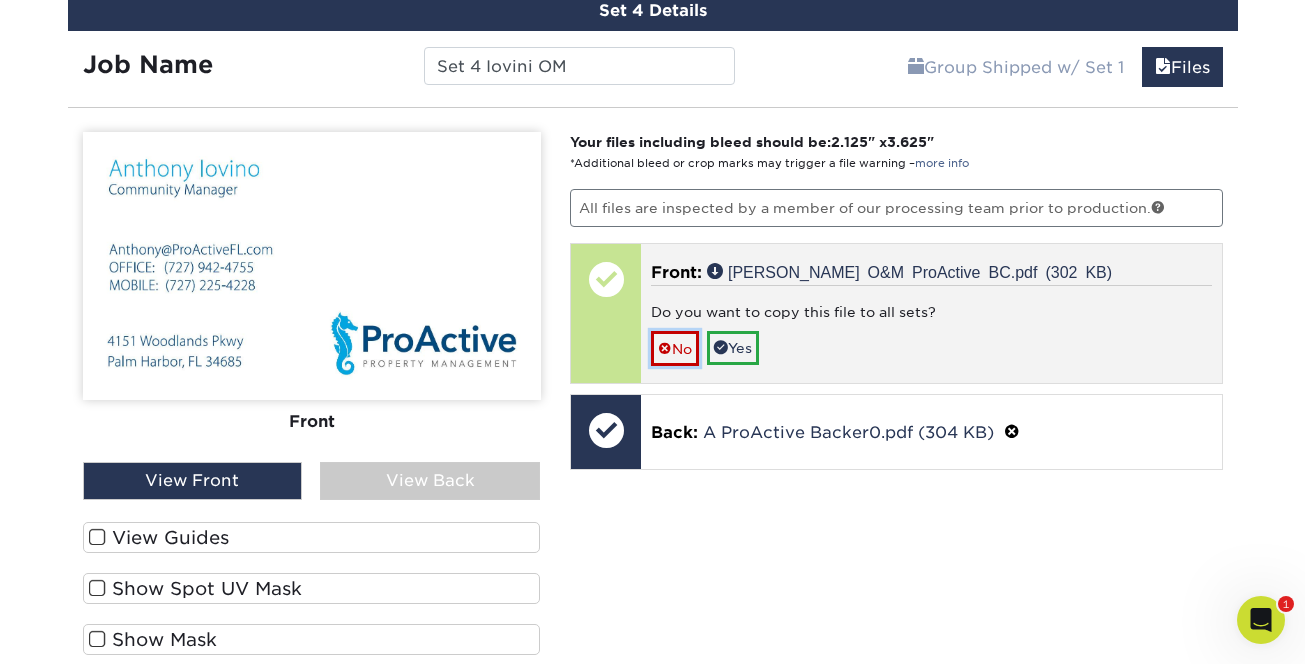 drag, startPoint x: 671, startPoint y: 349, endPoint x: 838, endPoint y: 376, distance: 169.16855 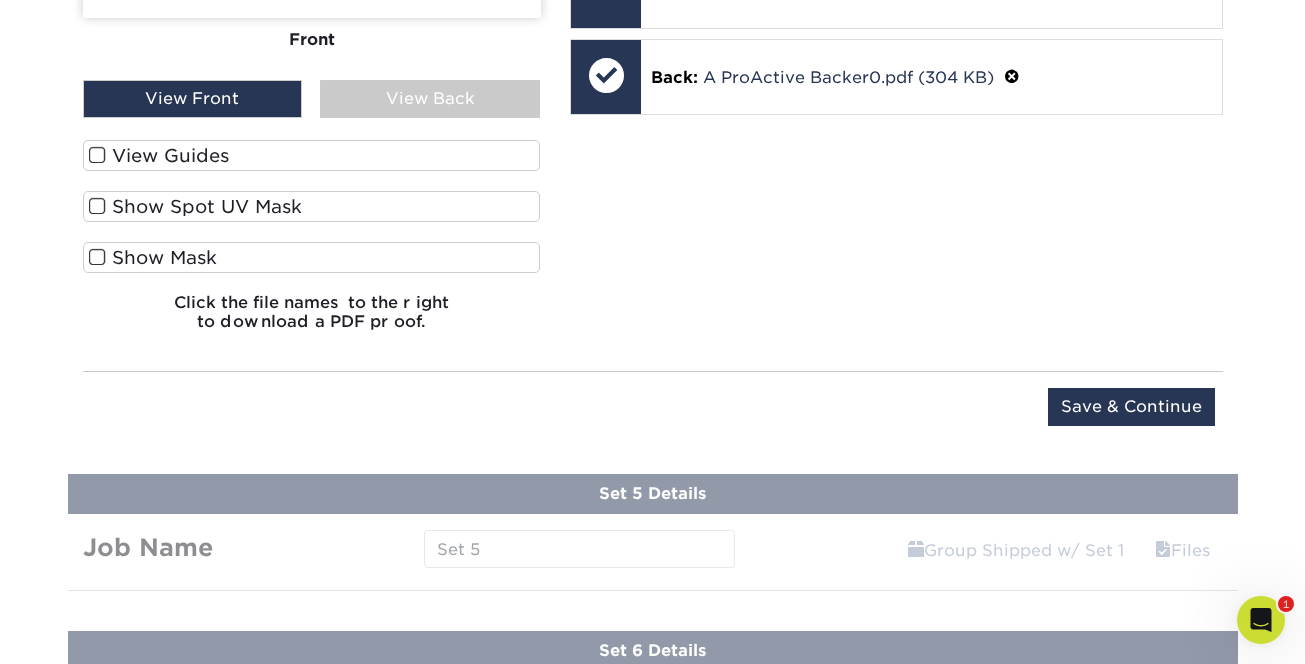 scroll, scrollTop: 2047, scrollLeft: 0, axis: vertical 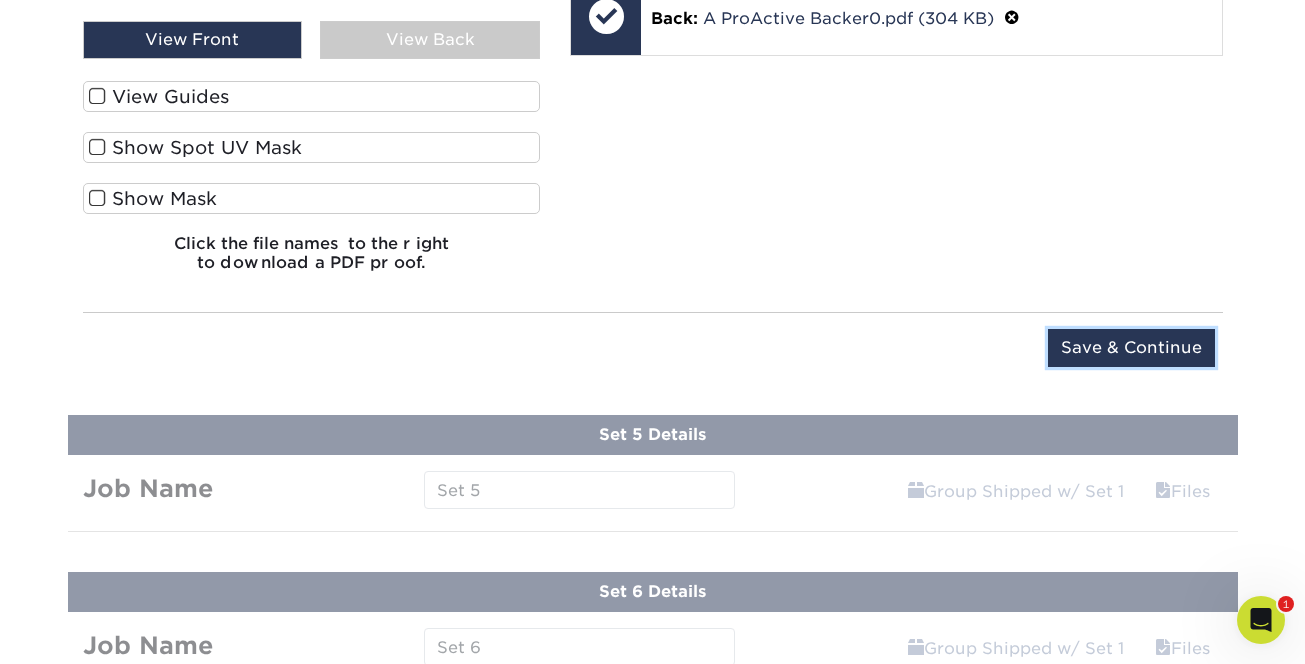 drag, startPoint x: 1124, startPoint y: 348, endPoint x: 1095, endPoint y: 352, distance: 29.274563 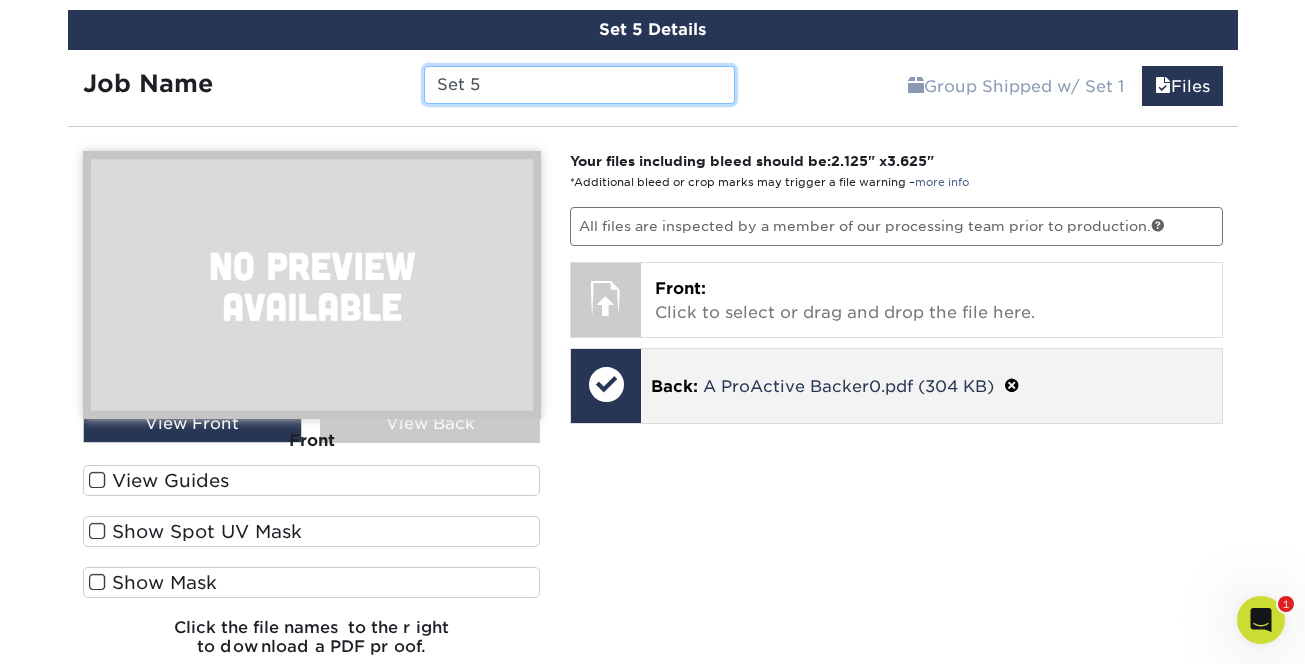 scroll, scrollTop: 1795, scrollLeft: 0, axis: vertical 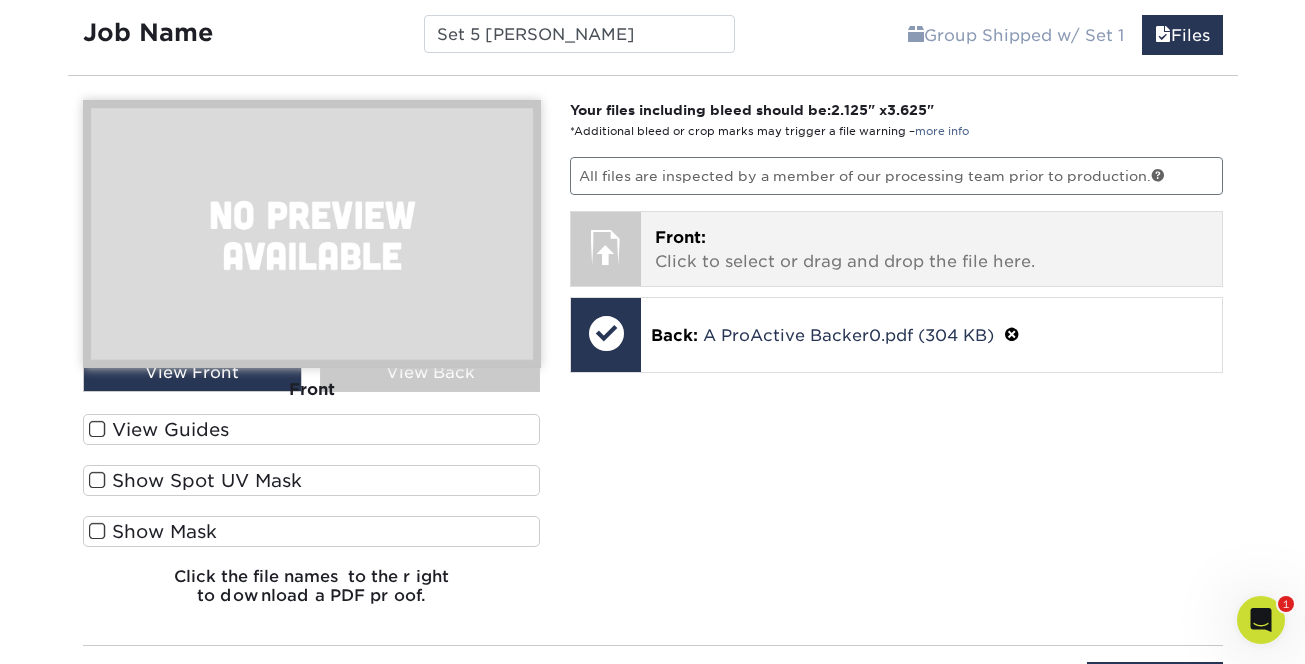 click on "Front: Click to select or drag and drop the file here." at bounding box center [931, 250] 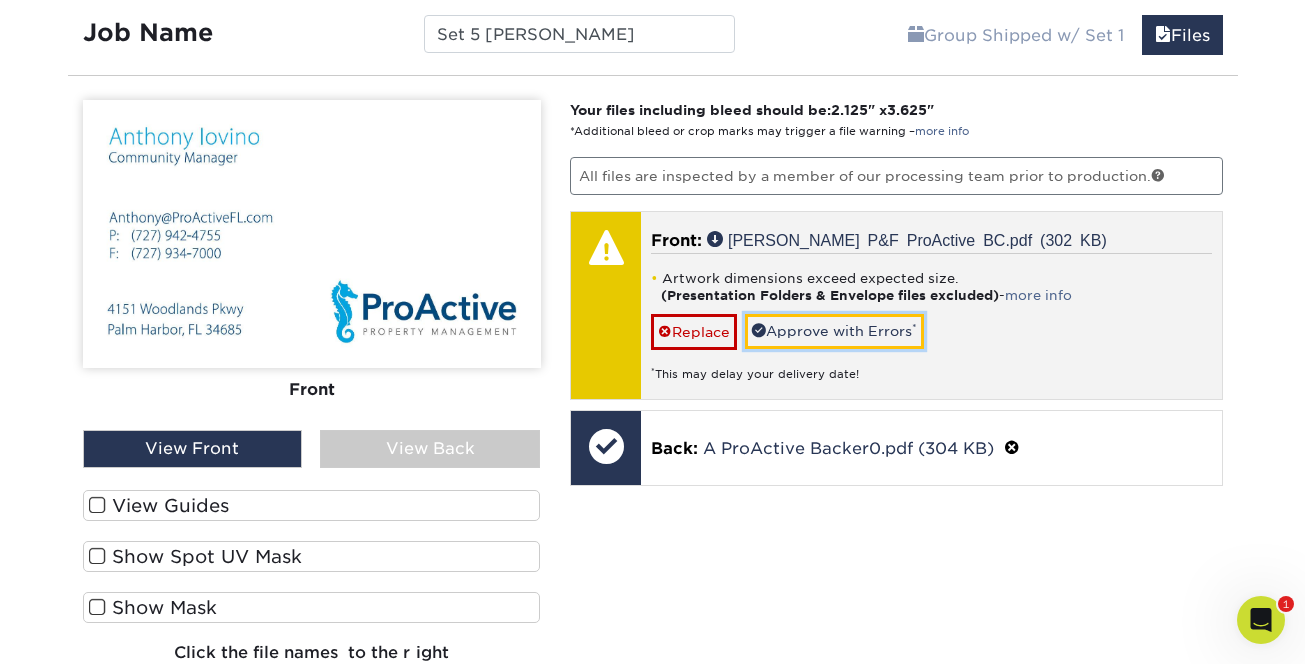 click on "Approve with Errors *" at bounding box center [834, 331] 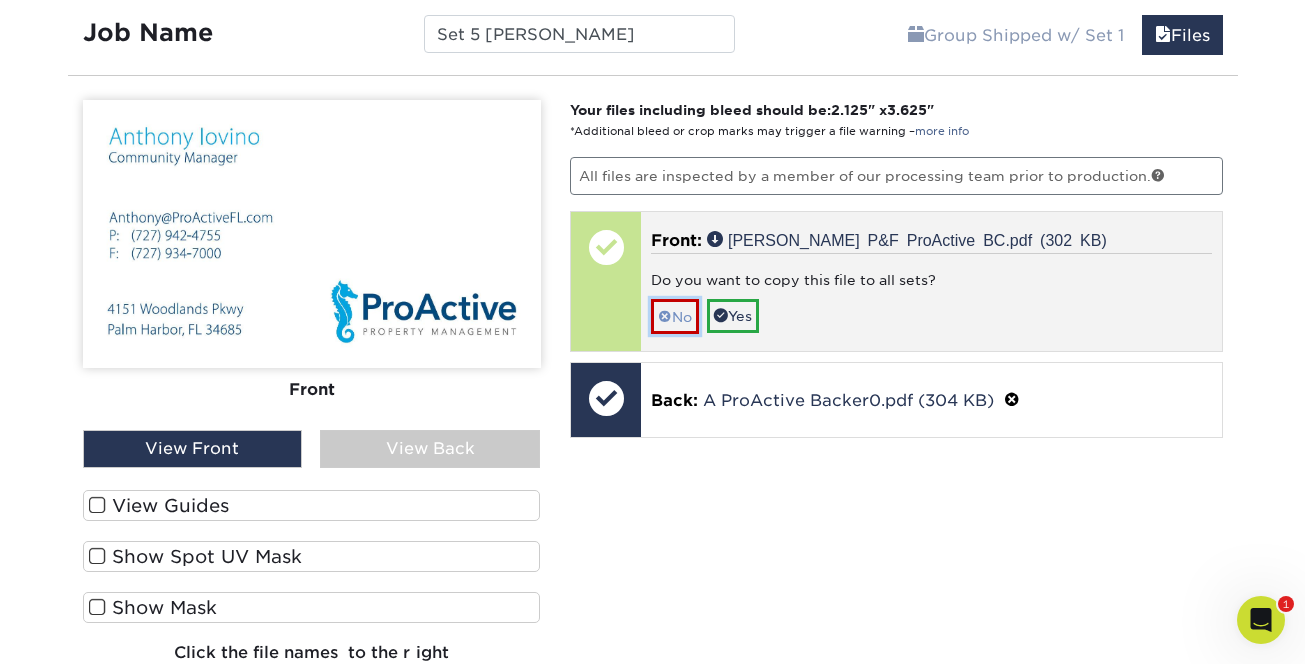 click on "No" at bounding box center (675, 316) 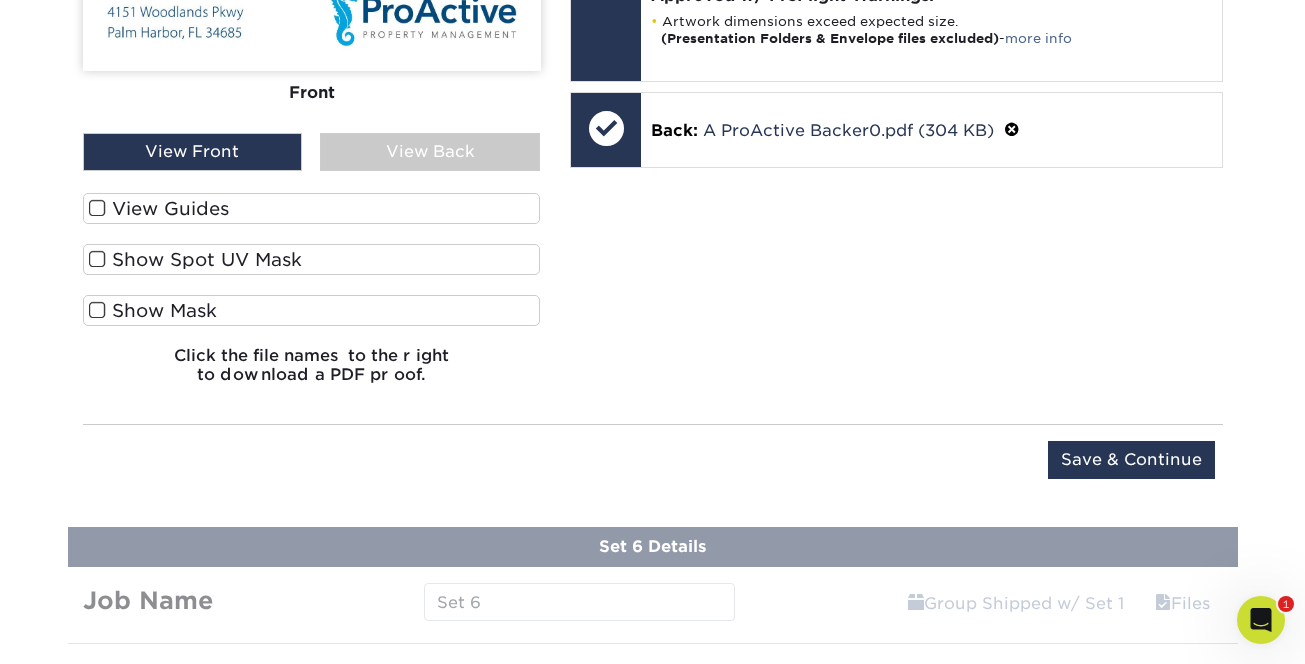 scroll, scrollTop: 2158, scrollLeft: 0, axis: vertical 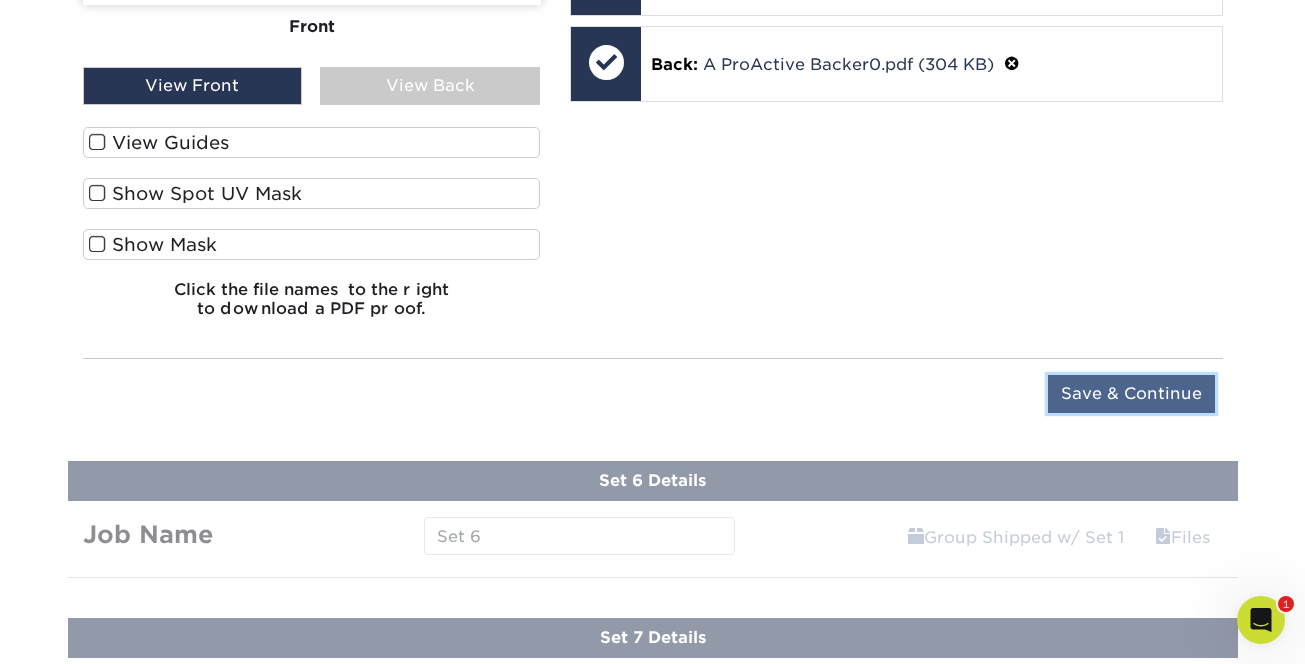 click on "Save & Continue" at bounding box center (1131, 394) 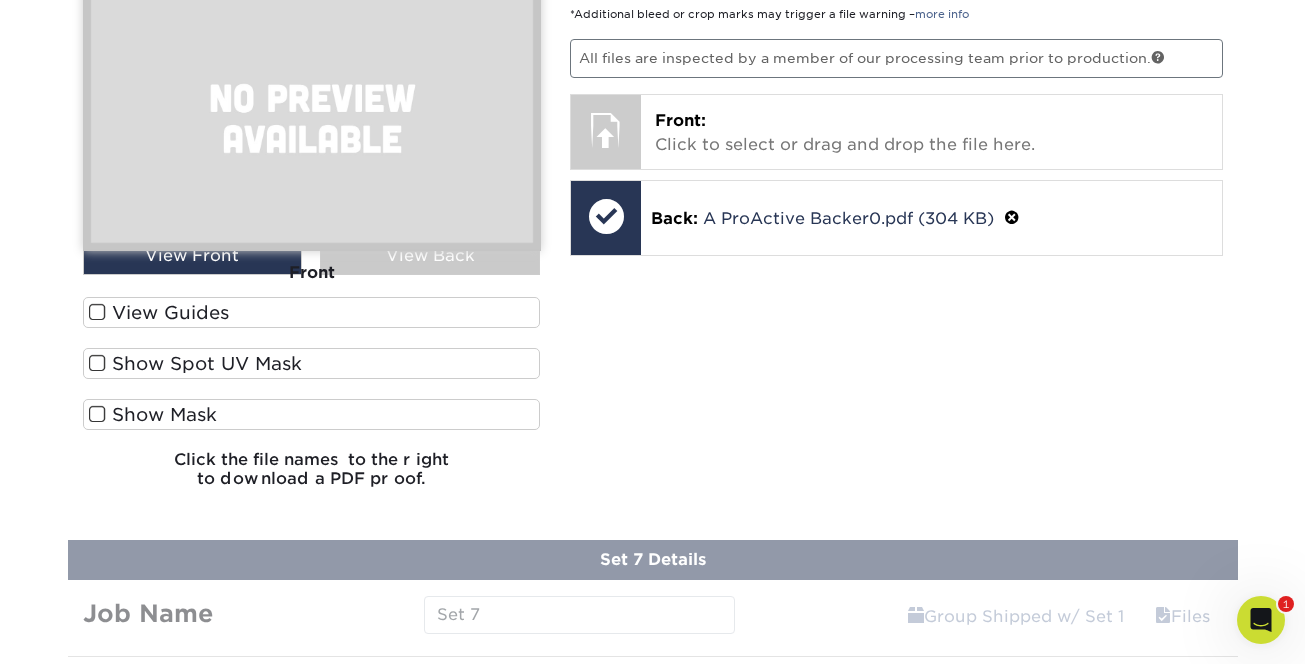 scroll, scrollTop: 1654, scrollLeft: 0, axis: vertical 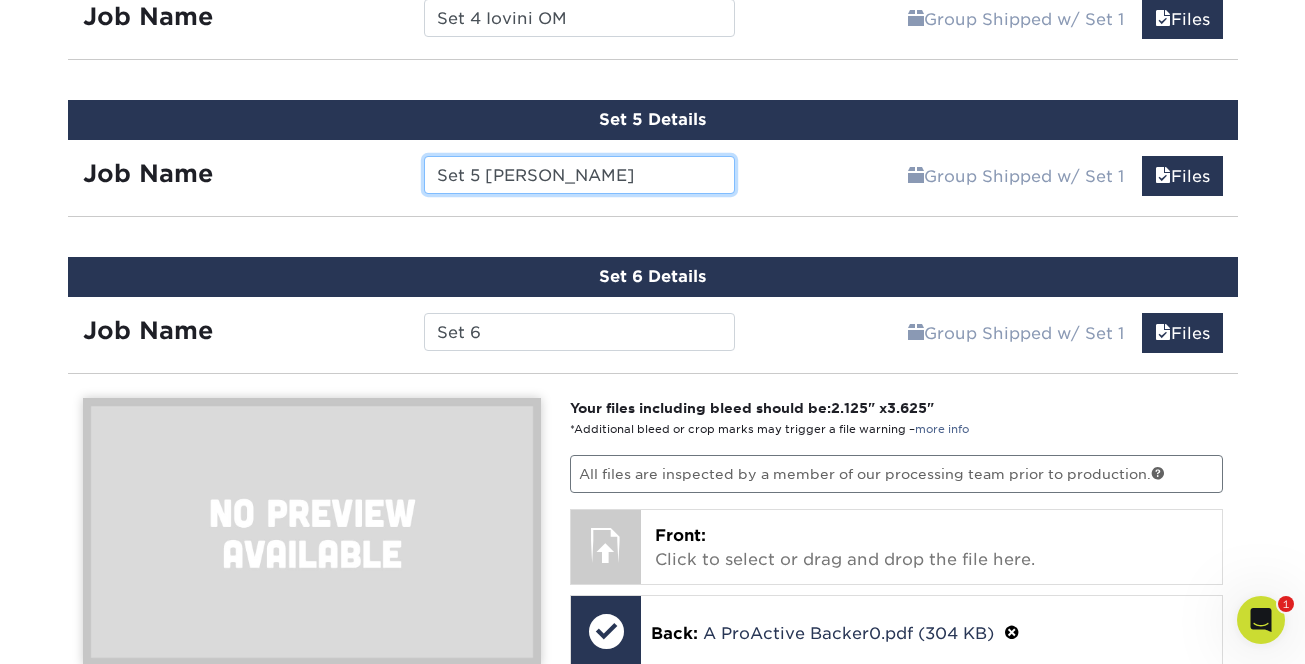 drag, startPoint x: 456, startPoint y: 169, endPoint x: 585, endPoint y: 168, distance: 129.00388 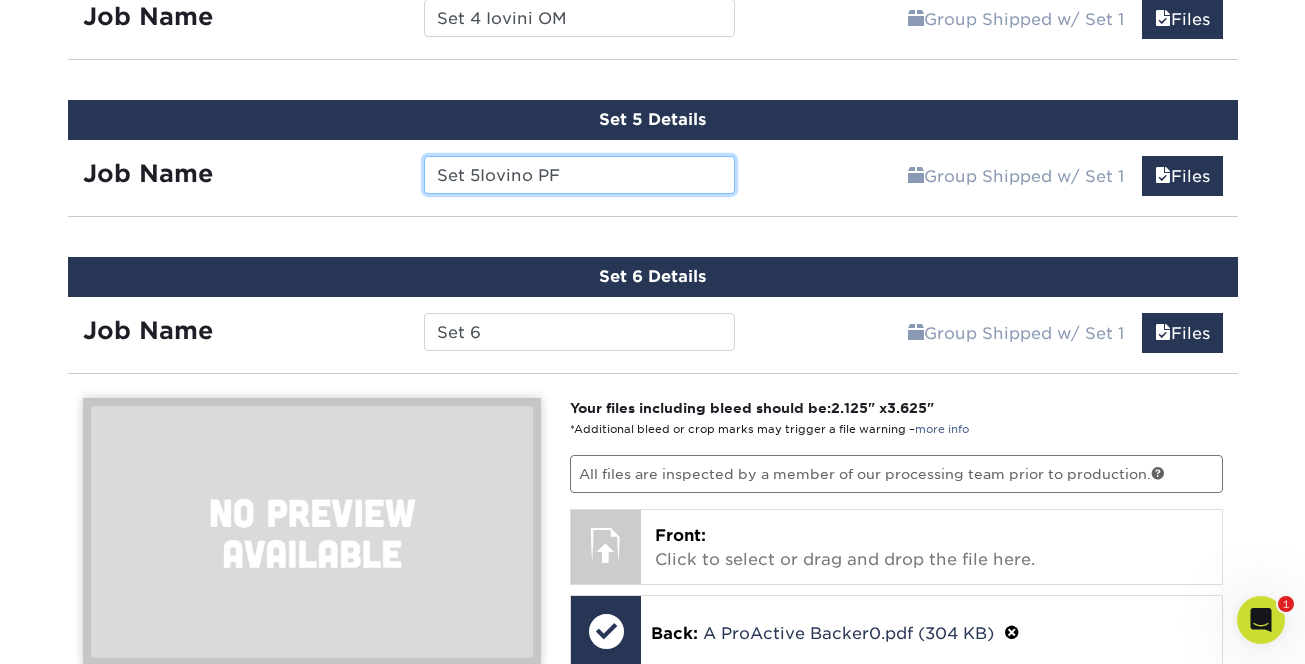 type on "Set 5 Iovino PF" 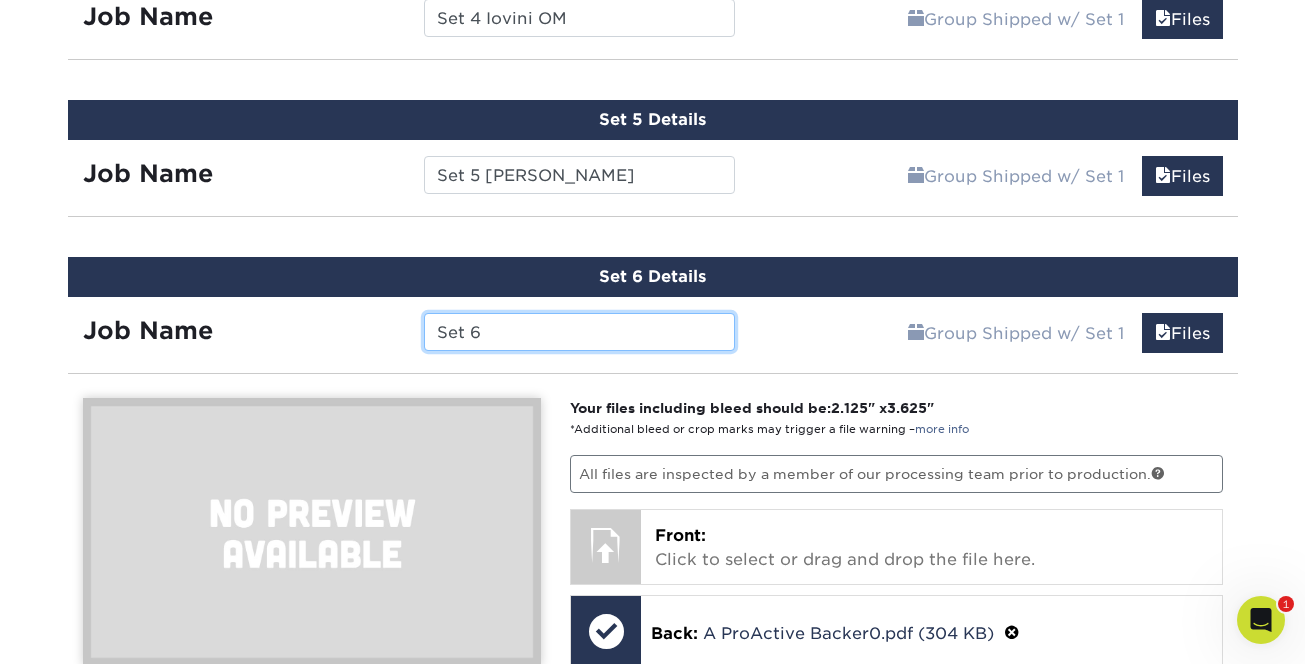 click on "Set 6" at bounding box center (579, 332) 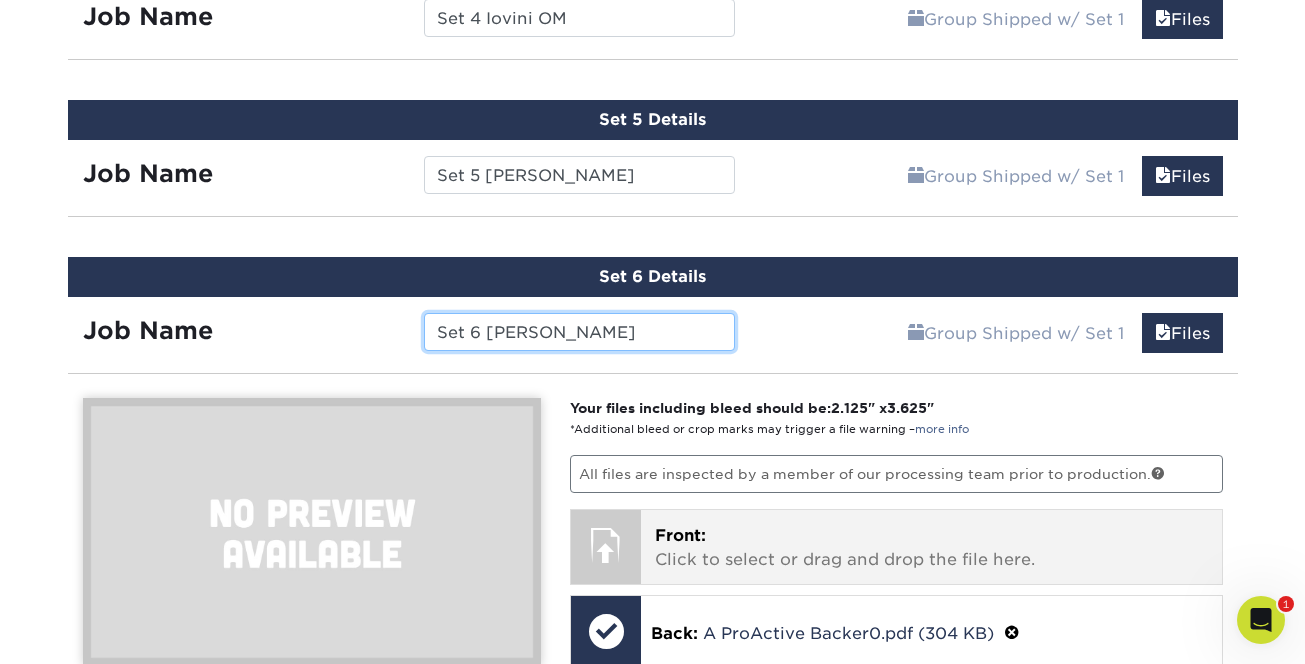 type on "Set 6 Koch PF" 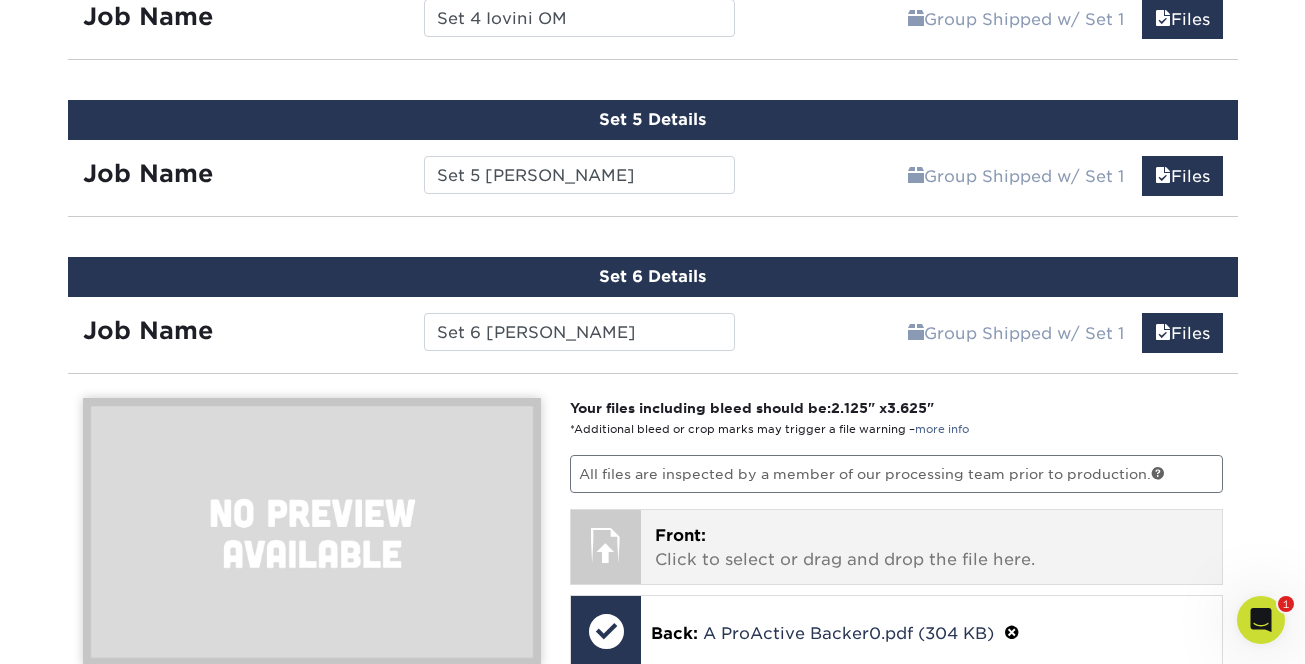 click at bounding box center [606, 545] 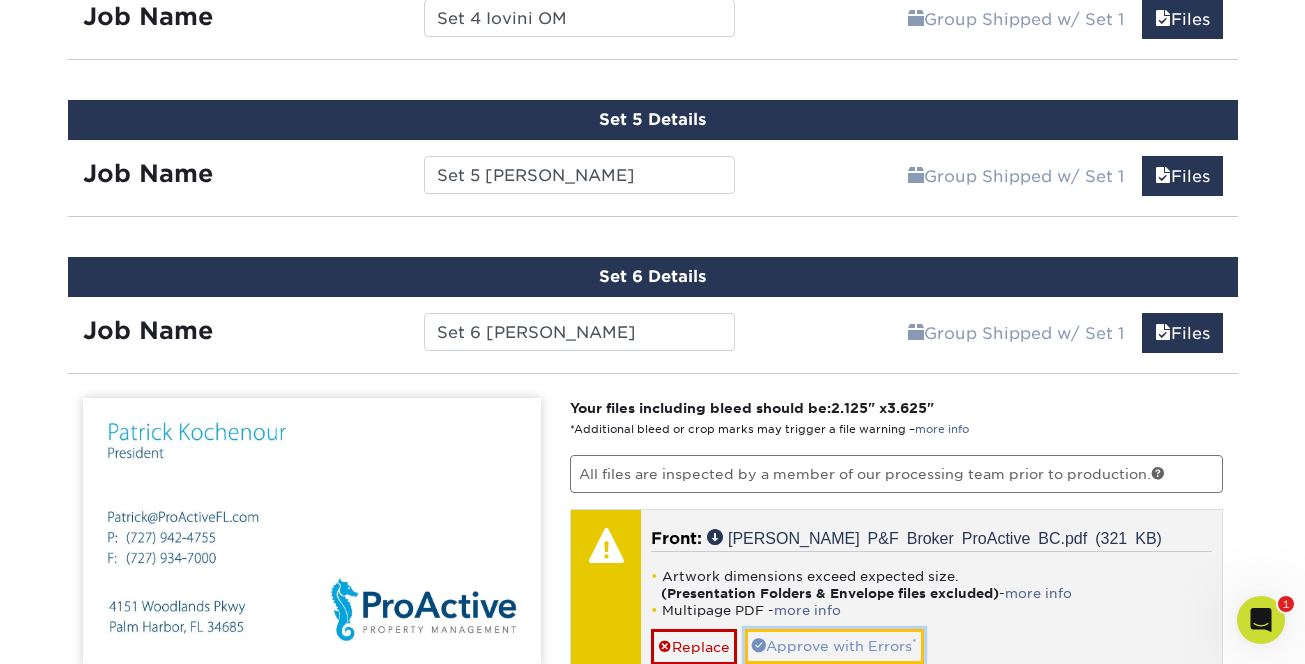 click on "Approve with Errors *" at bounding box center [834, 646] 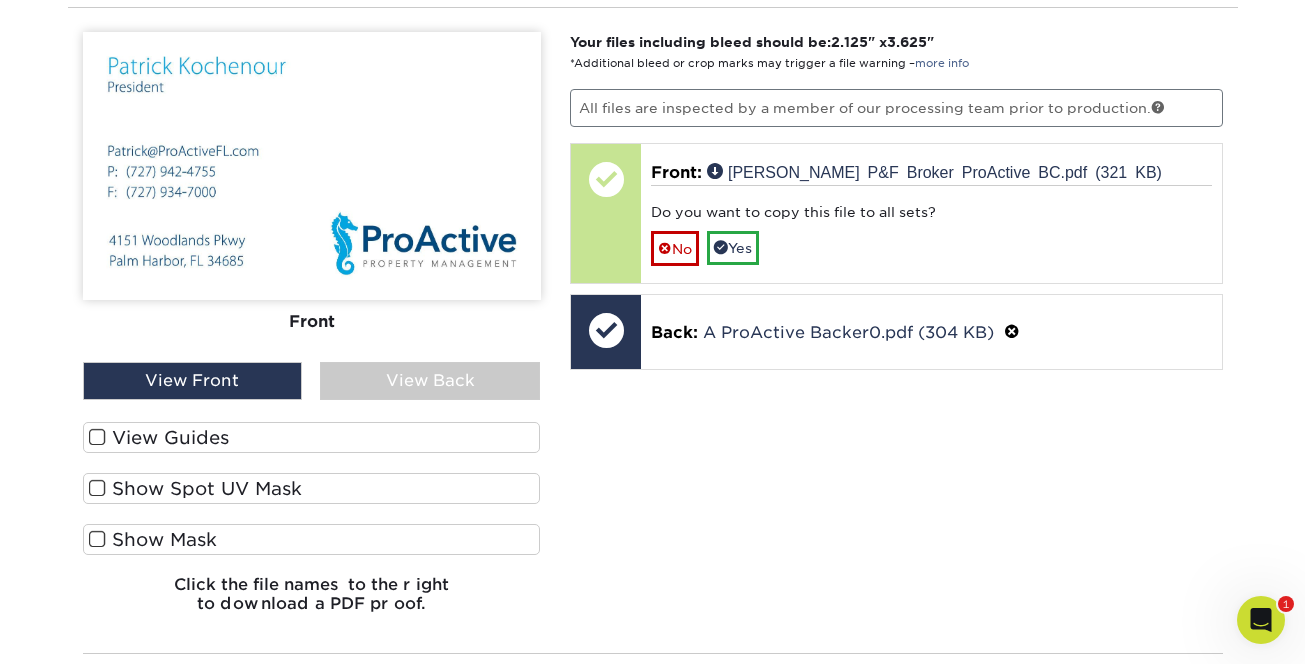 scroll, scrollTop: 2013, scrollLeft: 0, axis: vertical 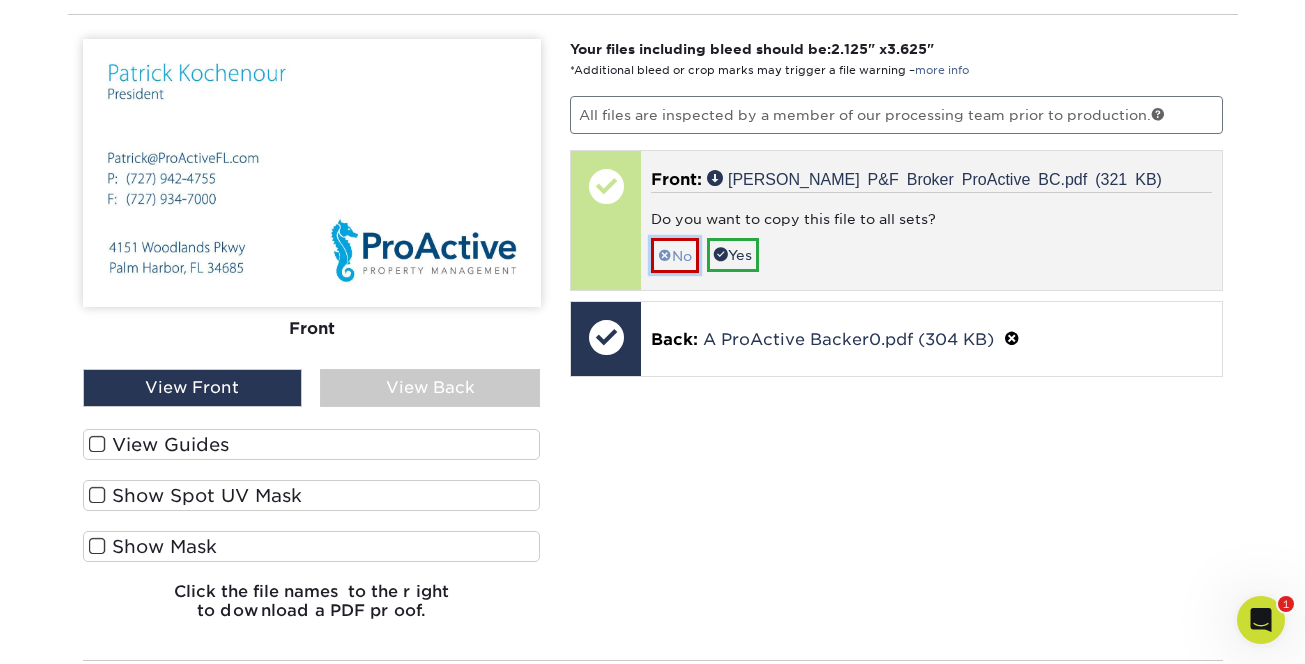 click on "No" at bounding box center [675, 255] 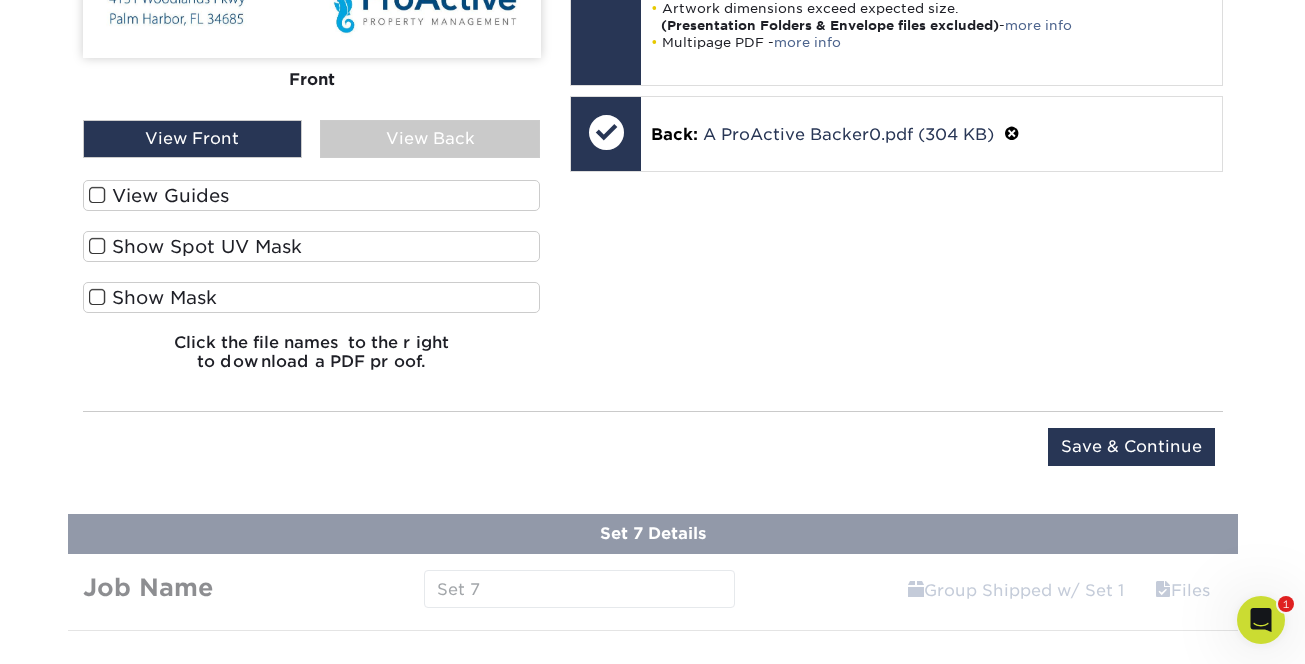 scroll, scrollTop: 2403, scrollLeft: 0, axis: vertical 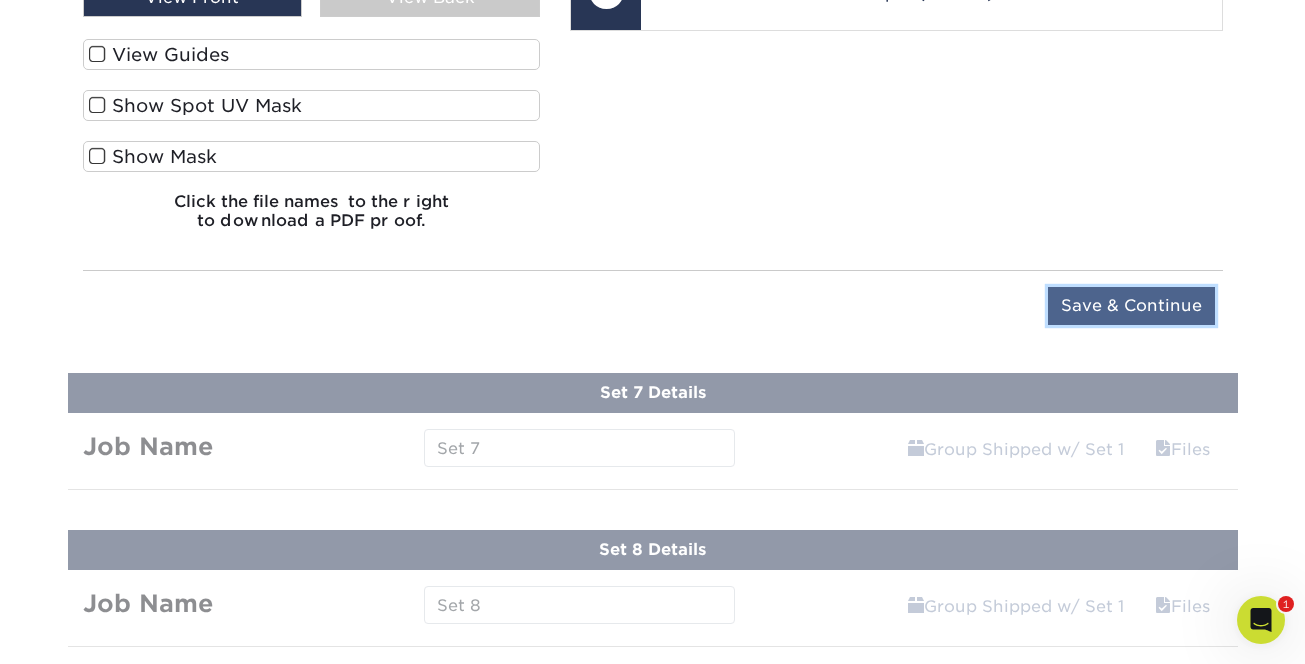 click on "Save & Continue" at bounding box center (1131, 306) 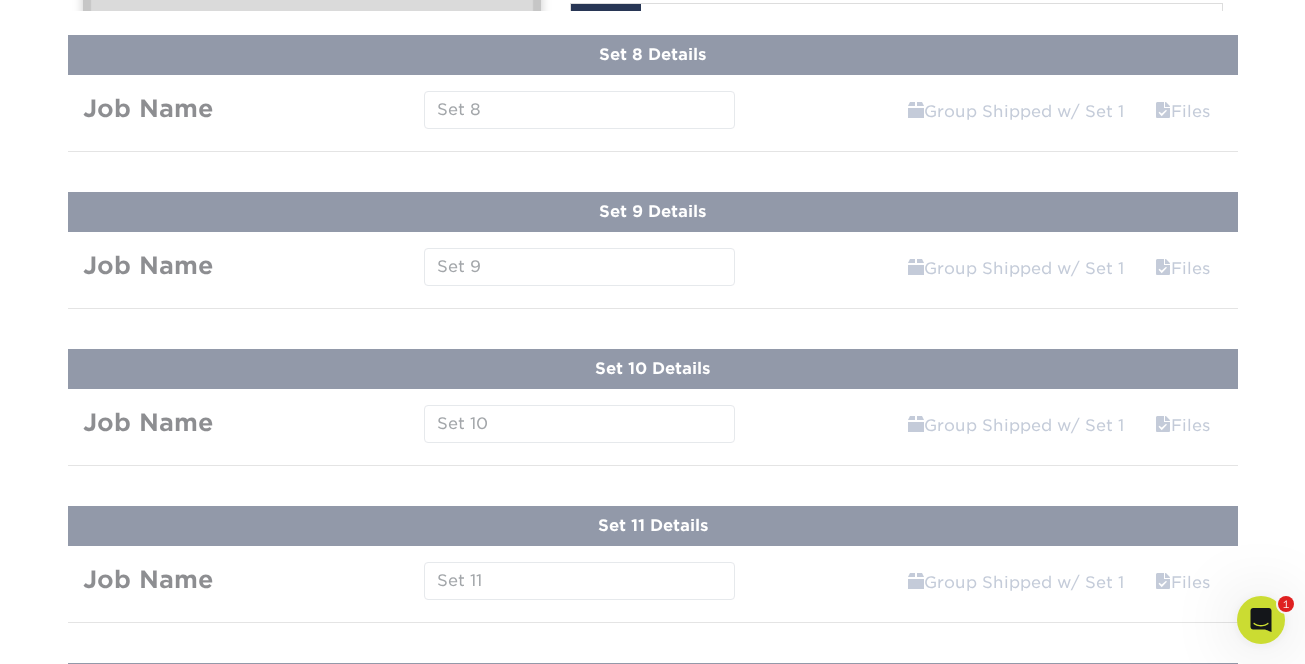scroll, scrollTop: 1811, scrollLeft: 0, axis: vertical 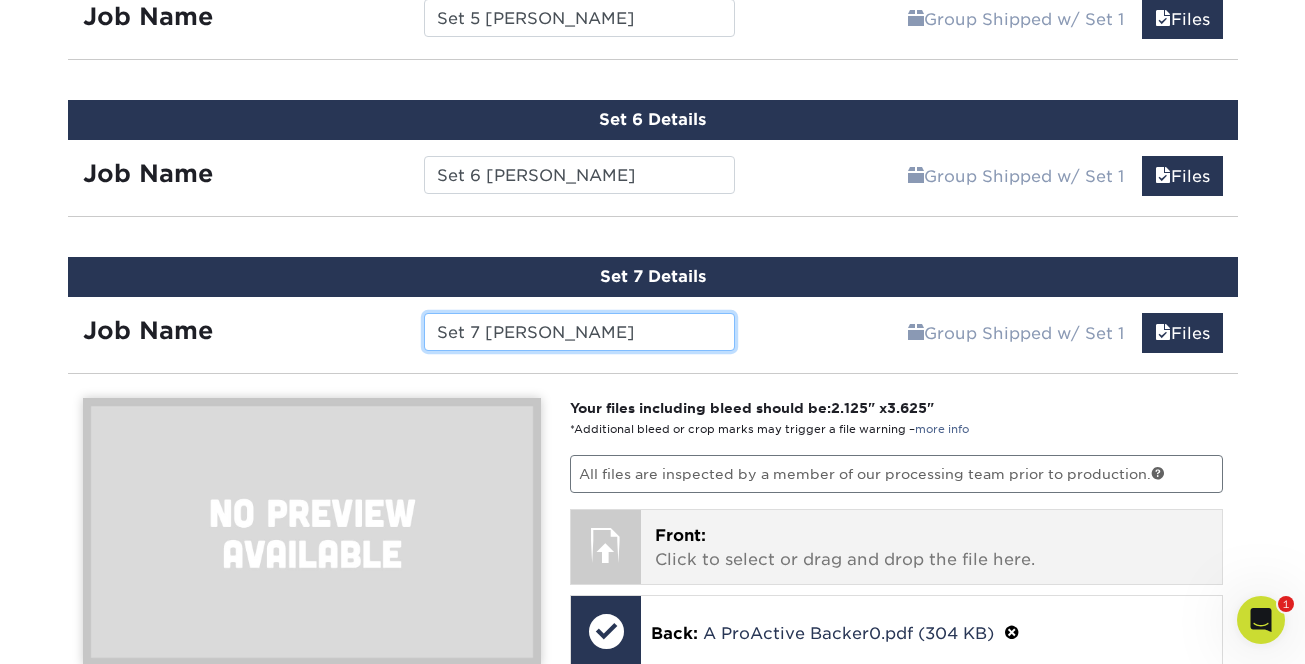 type on "Set 7 Mitchem PF" 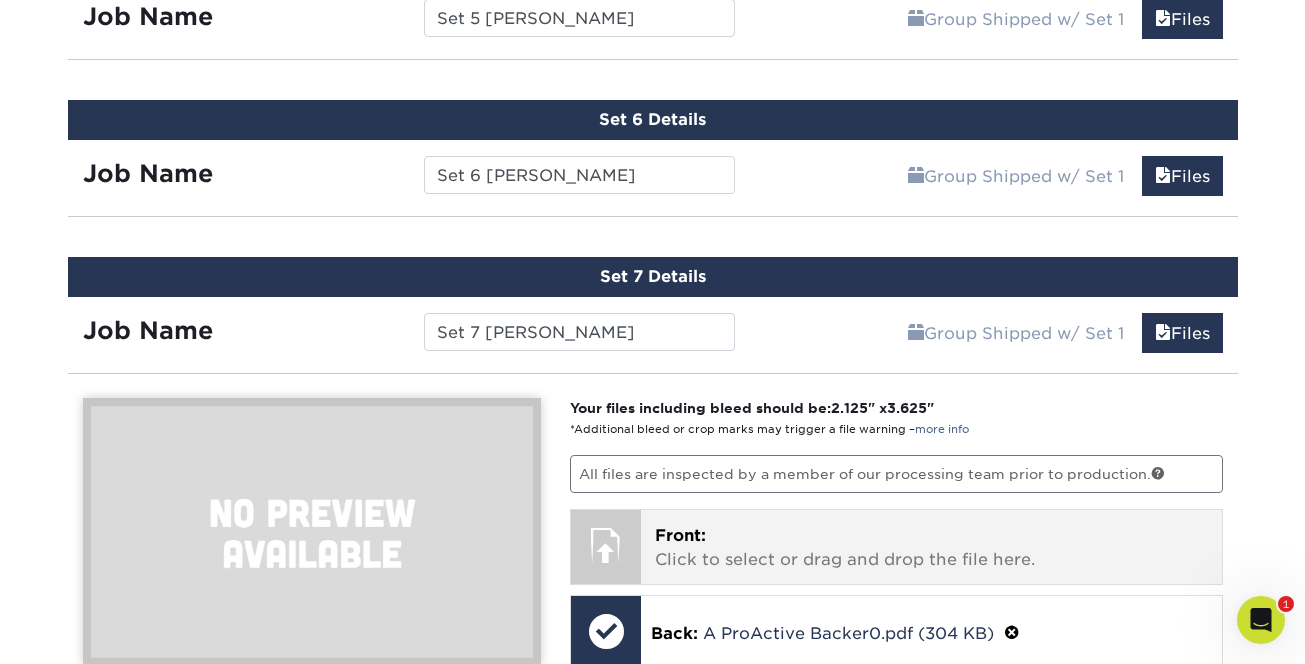 click on "Front: Click to select or drag and drop the file here." at bounding box center (931, 548) 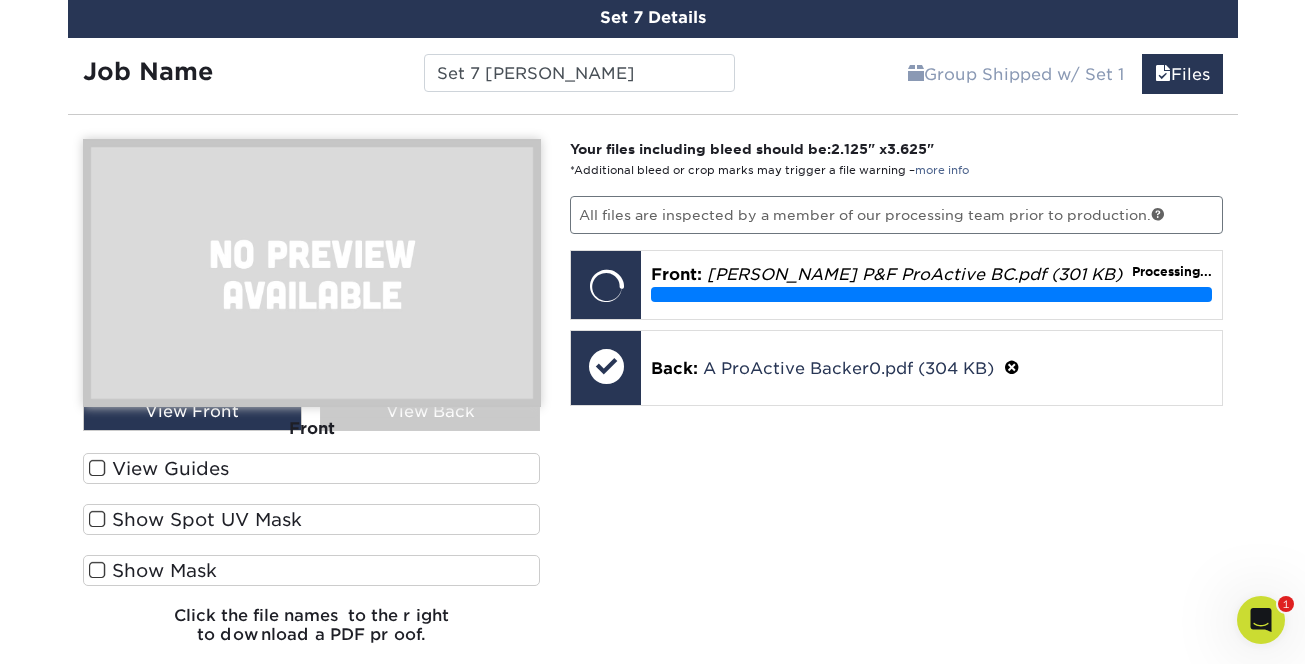 scroll, scrollTop: 2085, scrollLeft: 0, axis: vertical 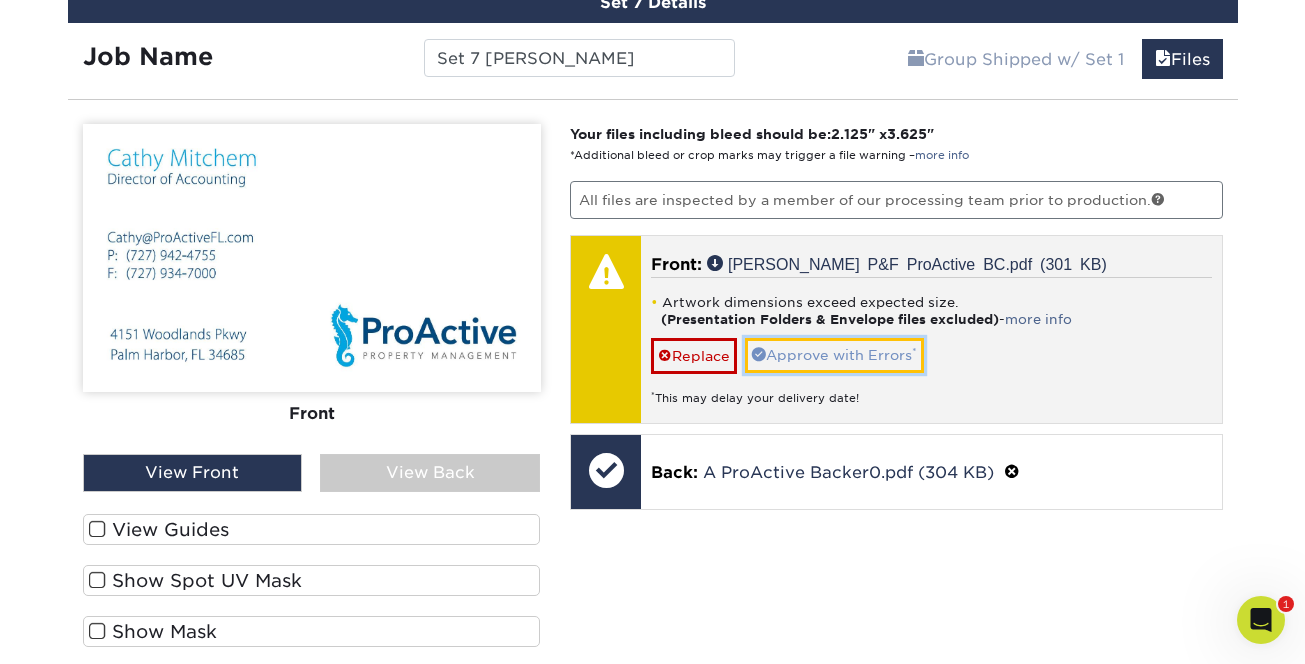 click on "Approve with Errors *" at bounding box center (834, 355) 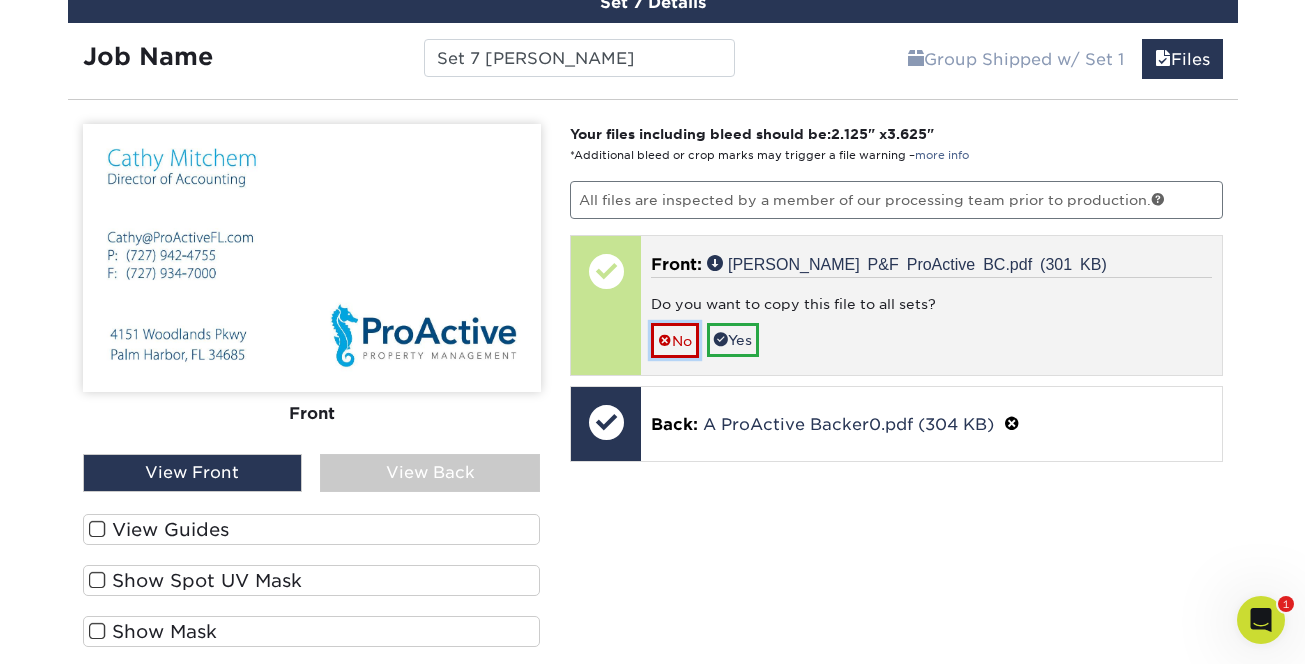 click on "No" at bounding box center [675, 340] 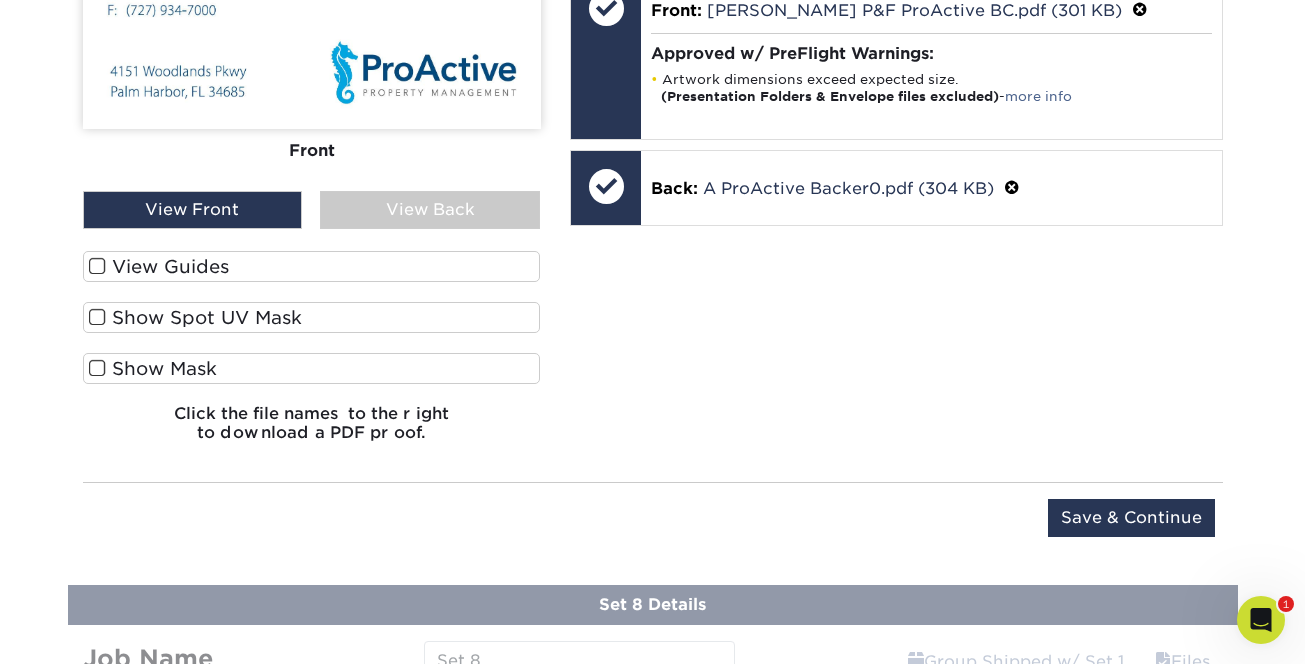 scroll, scrollTop: 2385, scrollLeft: 0, axis: vertical 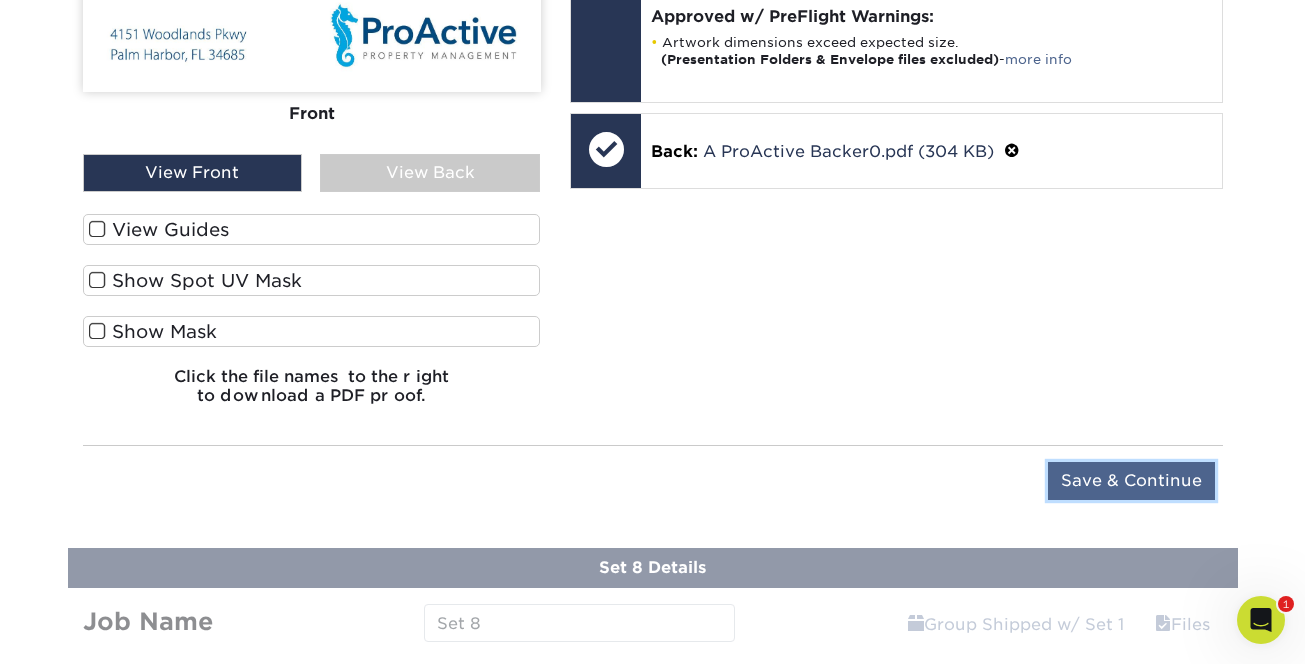 click on "Save & Continue" at bounding box center [1131, 481] 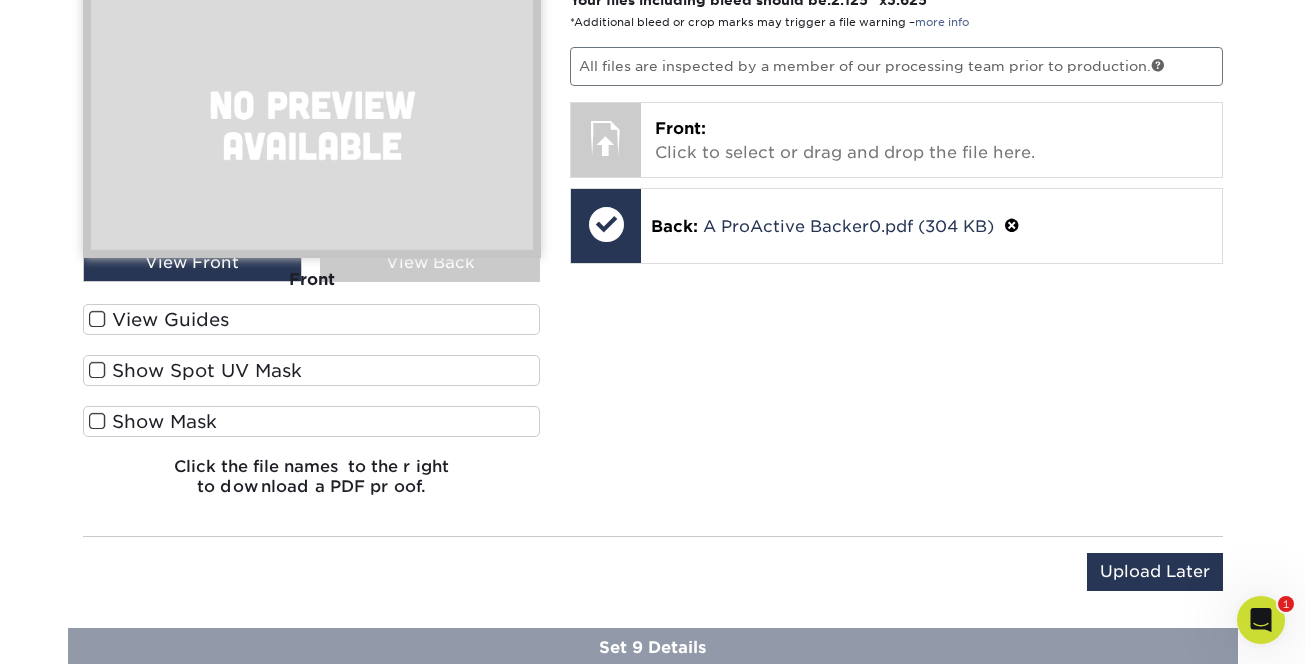 scroll, scrollTop: 1968, scrollLeft: 0, axis: vertical 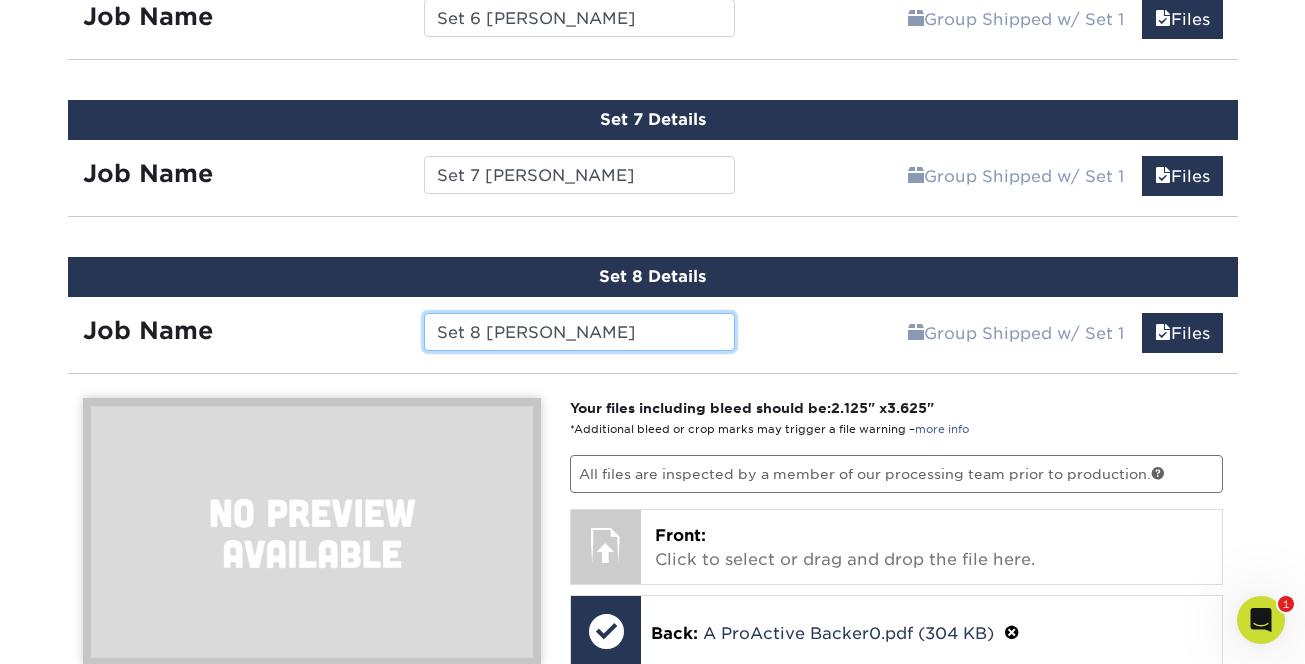click on "Set 8 moates OM" at bounding box center [579, 332] 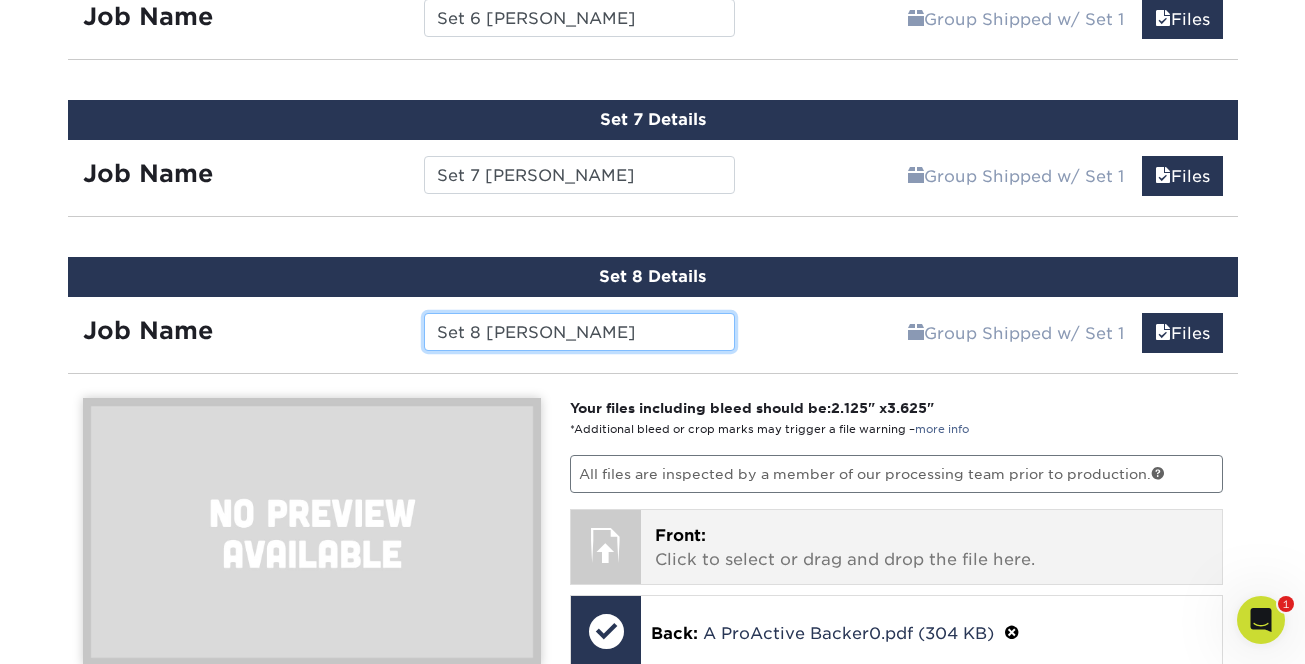 type on "Set 8 Moates OM" 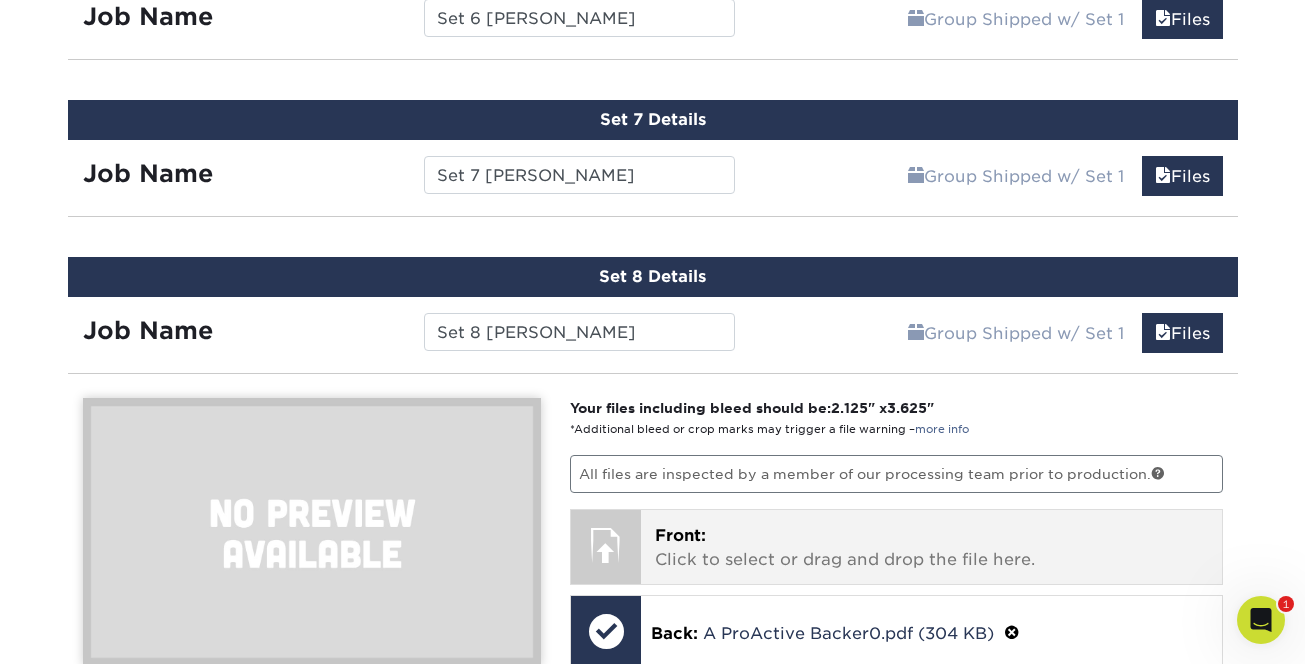 click on "Front:" at bounding box center [680, 535] 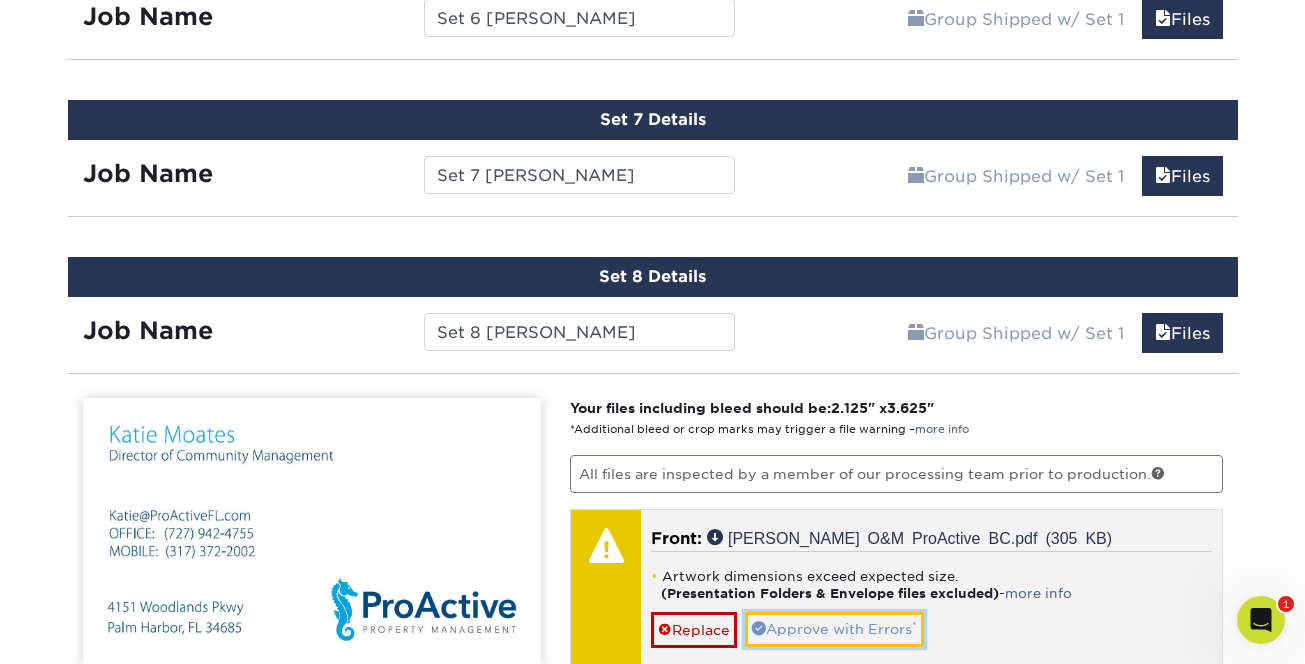 click on "Approve with Errors *" at bounding box center [834, 629] 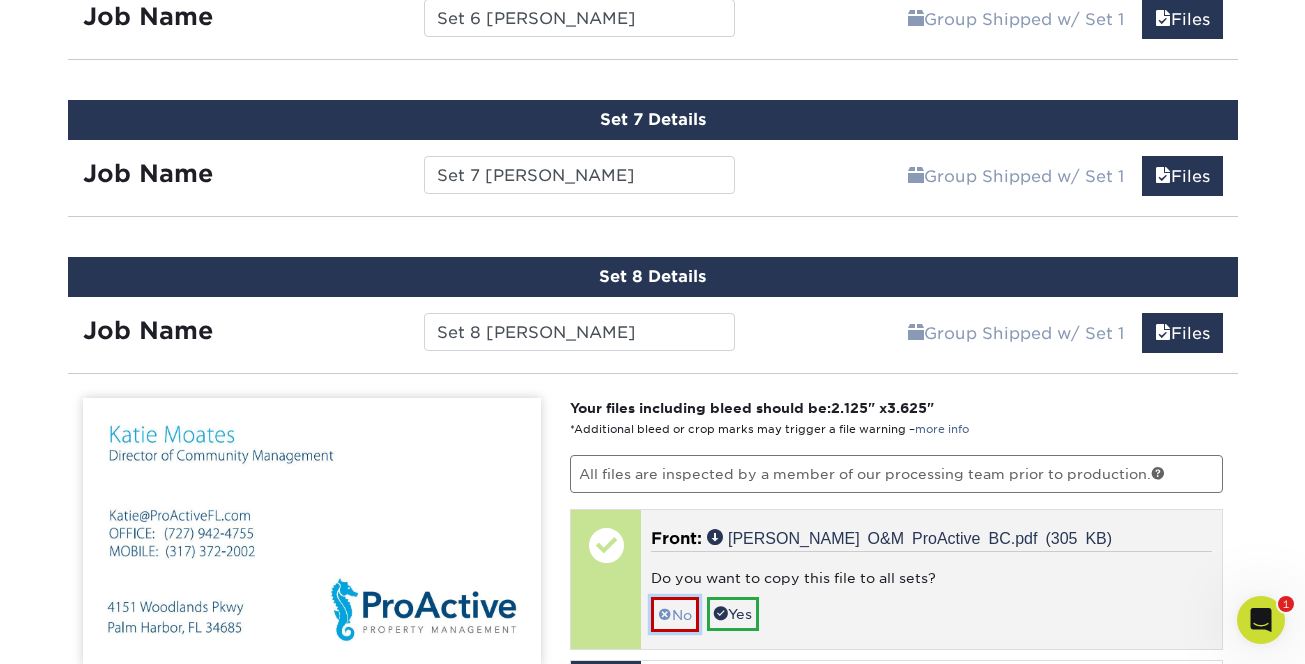 click on "No" at bounding box center (675, 614) 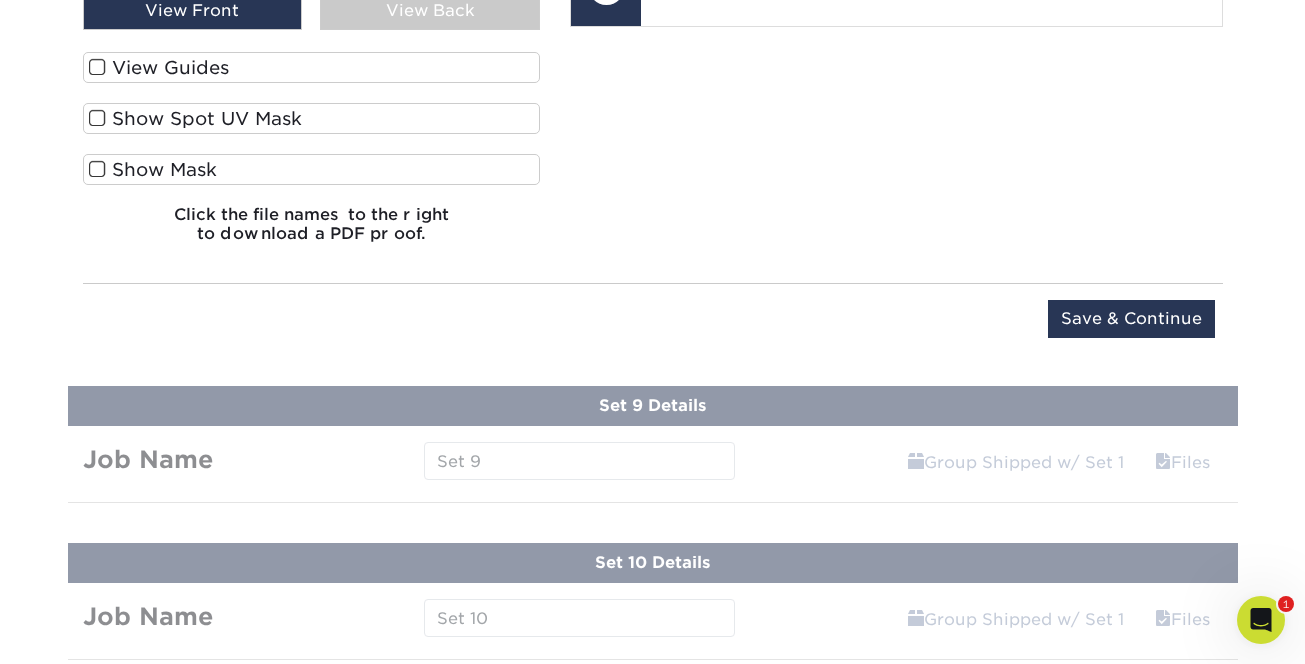 scroll, scrollTop: 2719, scrollLeft: 0, axis: vertical 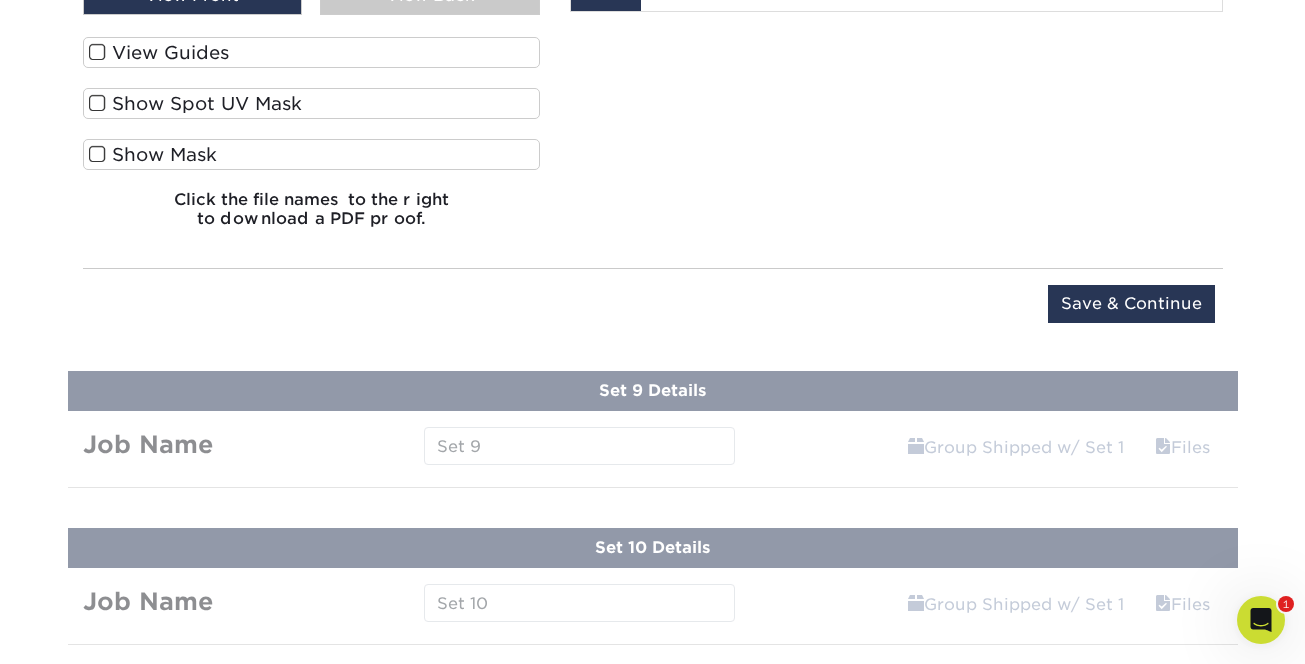 click on "Products
Business Cards
C1S  Business Cards" at bounding box center (652, -490) 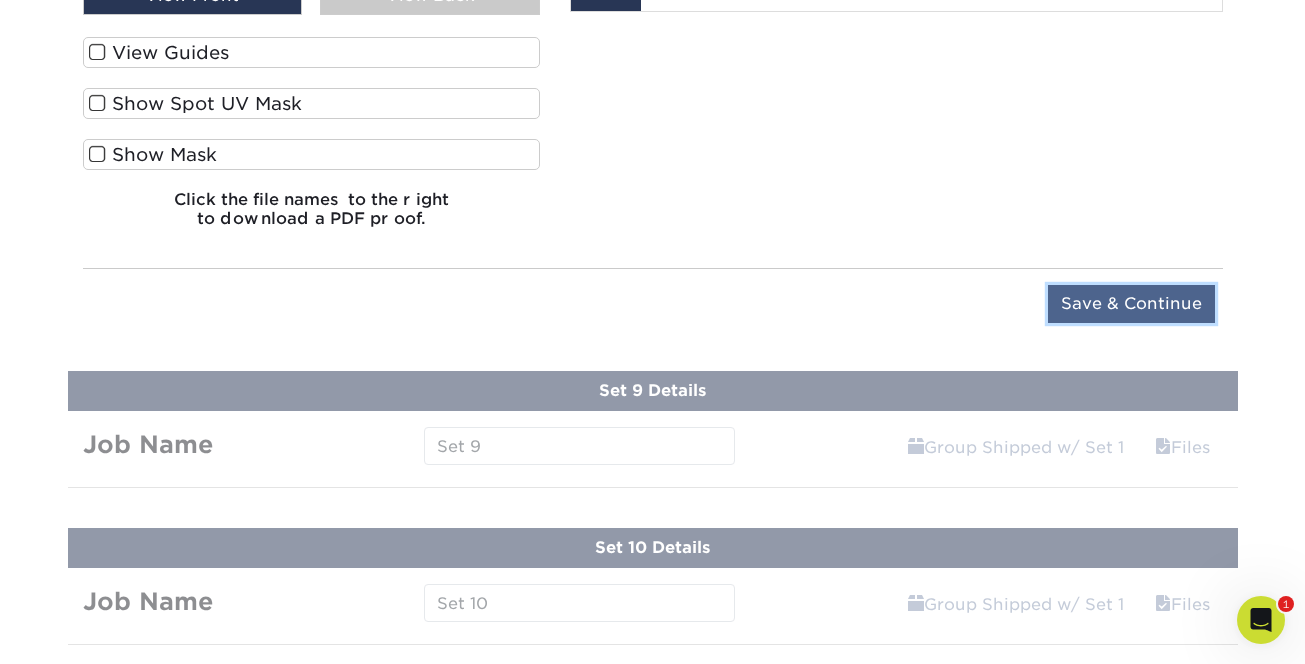 click on "Save & Continue" at bounding box center (1131, 304) 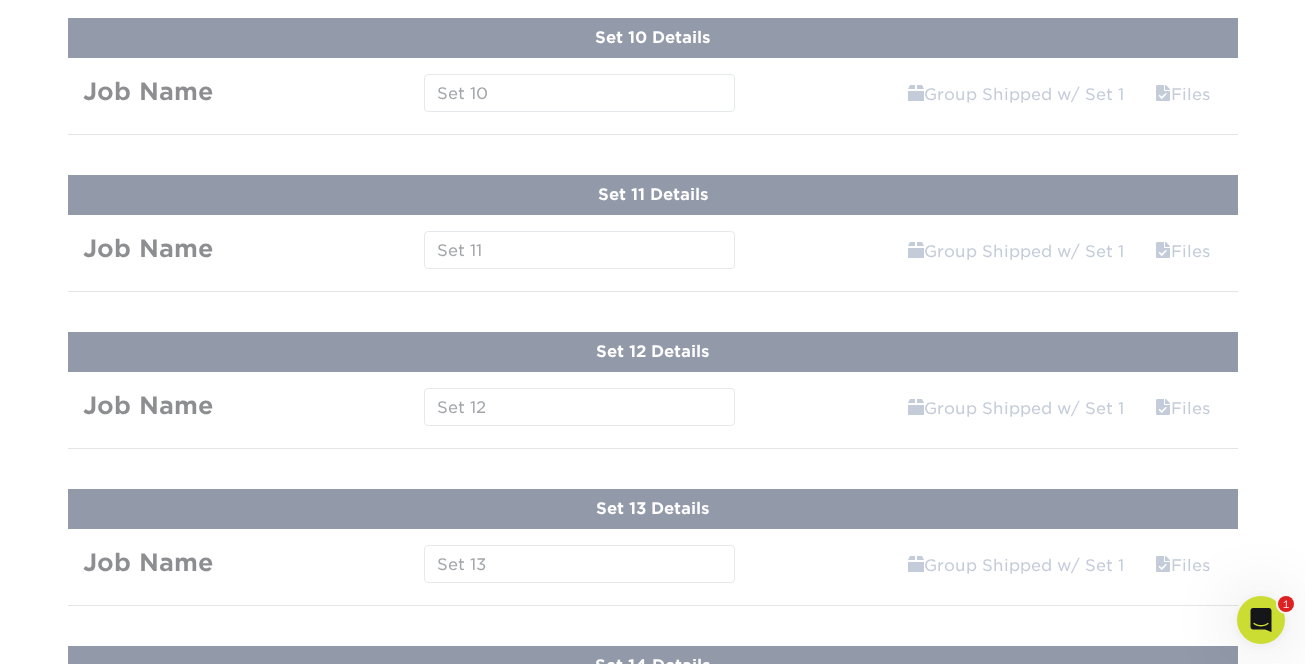 scroll, scrollTop: 2125, scrollLeft: 0, axis: vertical 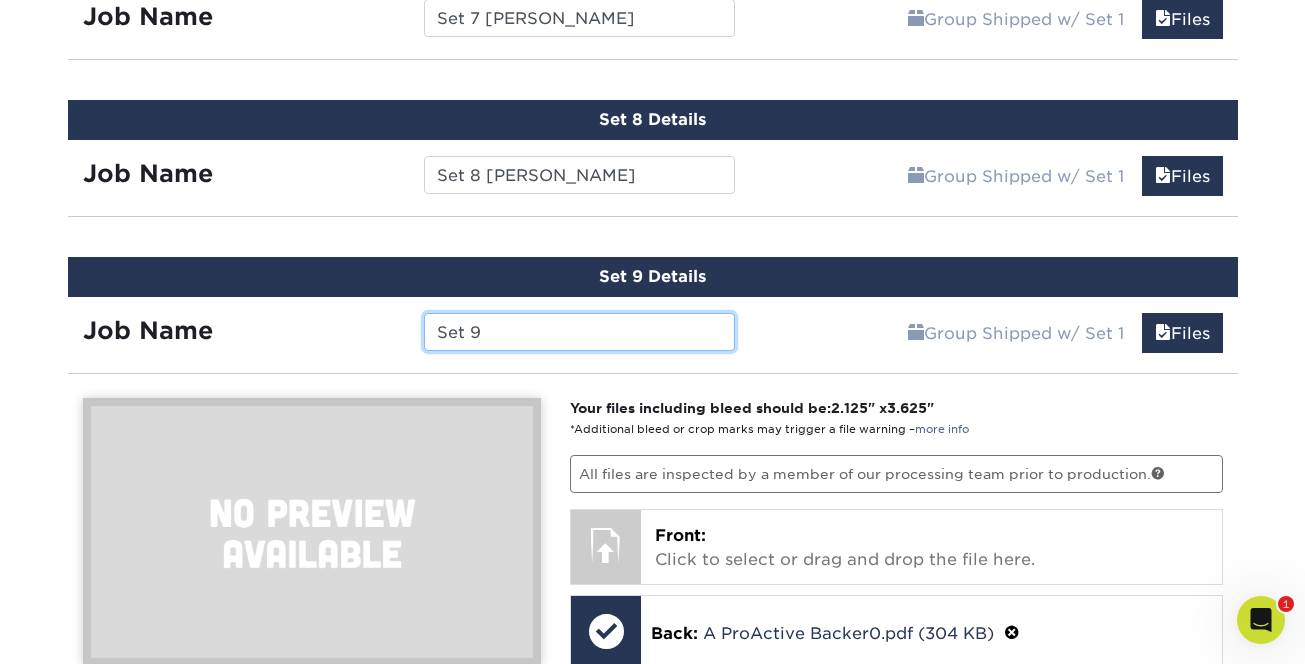 drag, startPoint x: 480, startPoint y: 339, endPoint x: 554, endPoint y: 343, distance: 74.10803 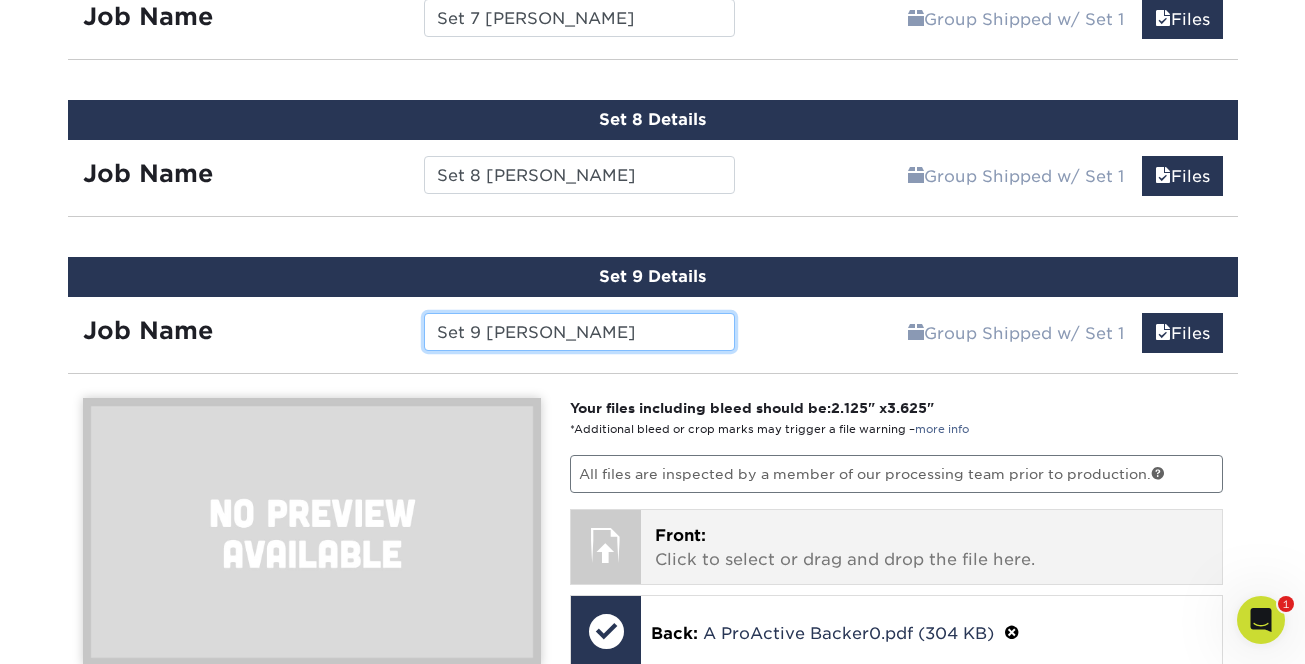 type on "Set 9 Moates PF" 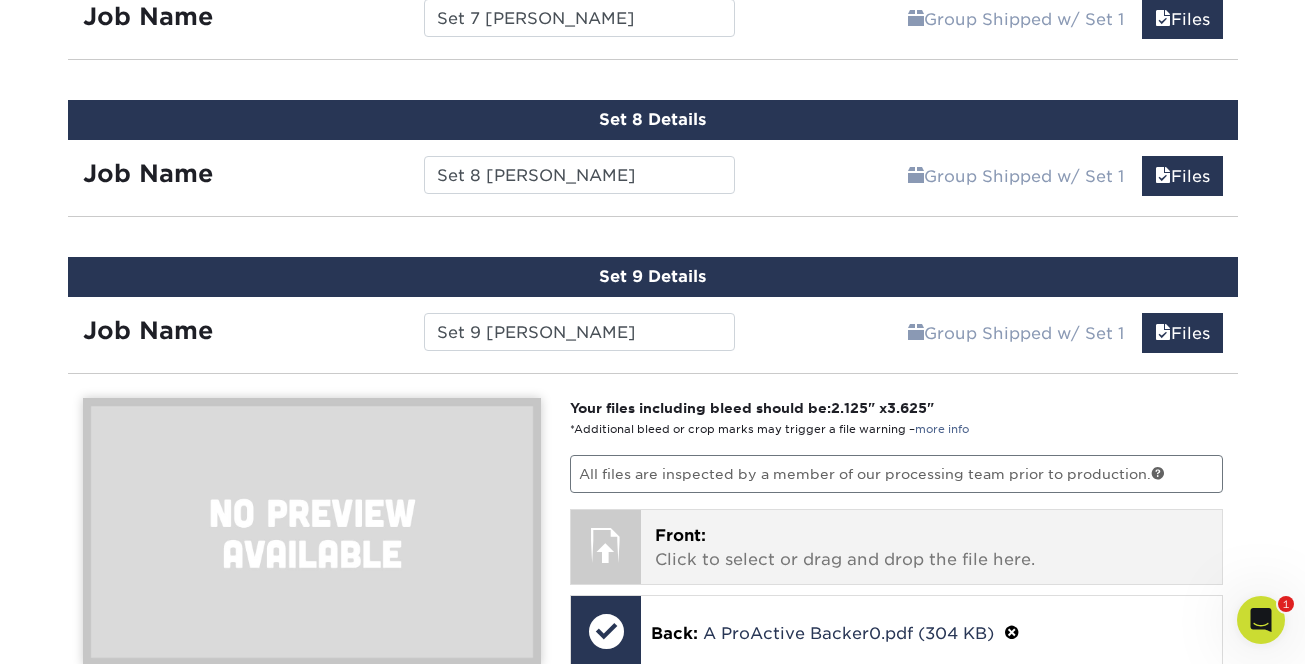 click on "Front: Click to select or drag and drop the file here." at bounding box center (931, 548) 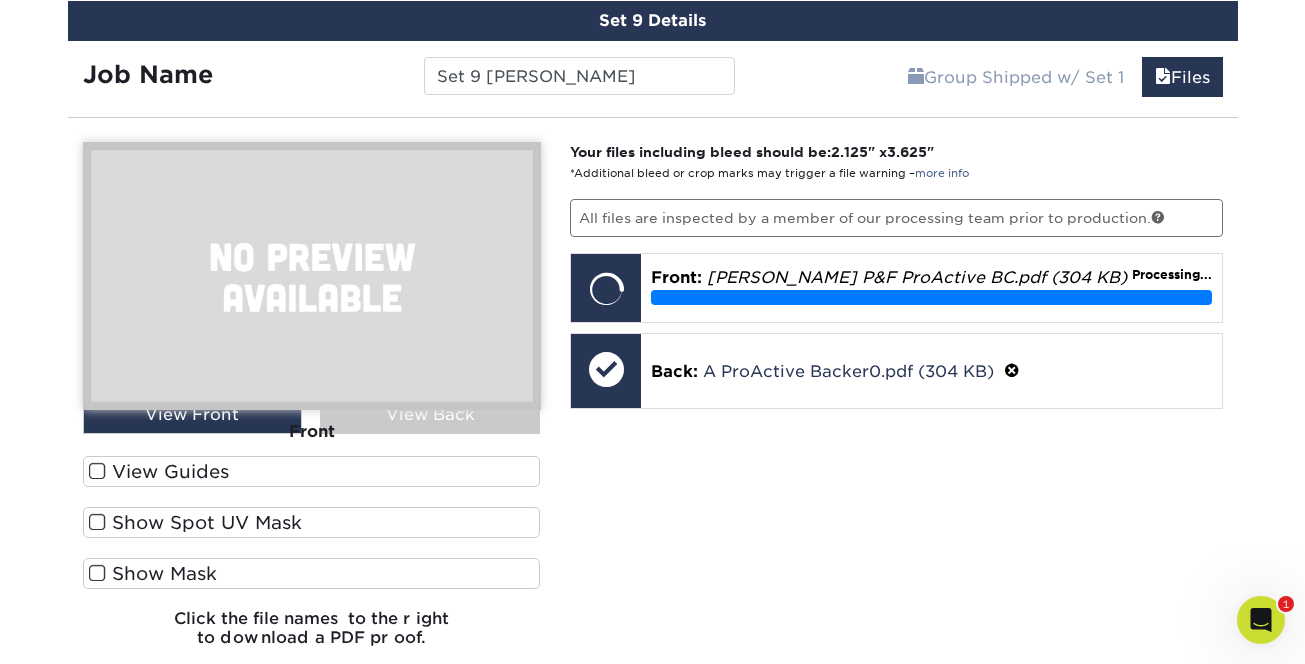 scroll, scrollTop: 2447, scrollLeft: 0, axis: vertical 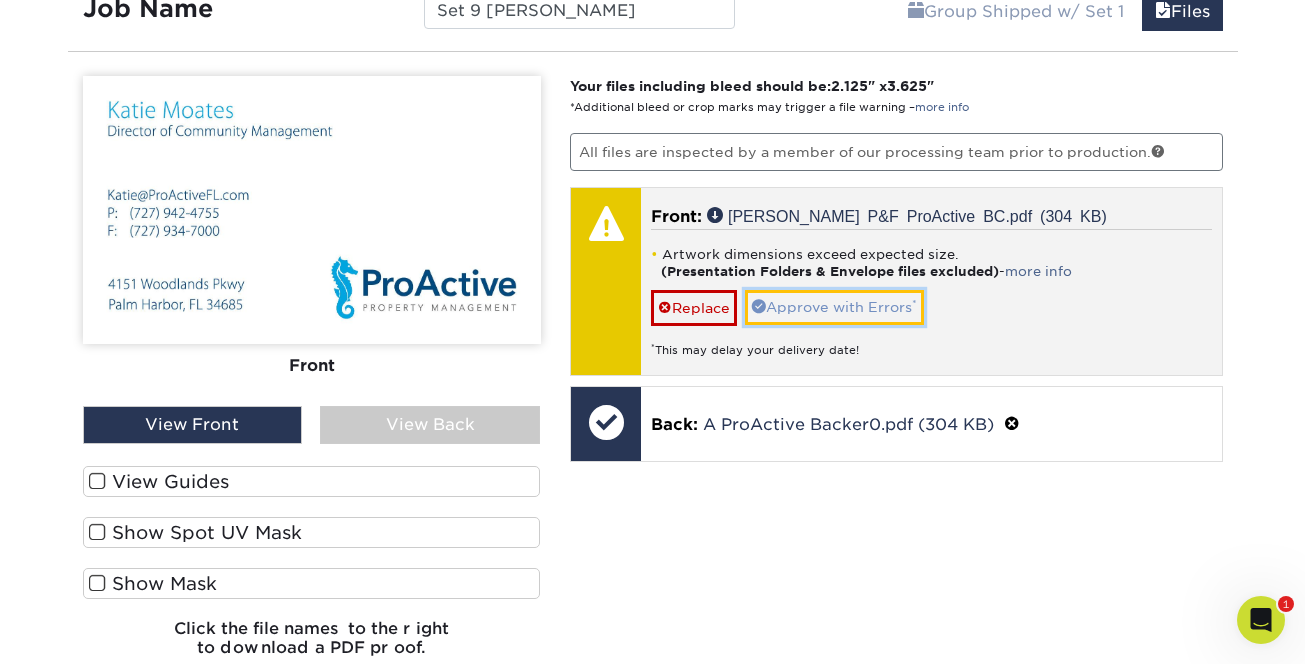 click on "Approve with Errors *" at bounding box center [834, 307] 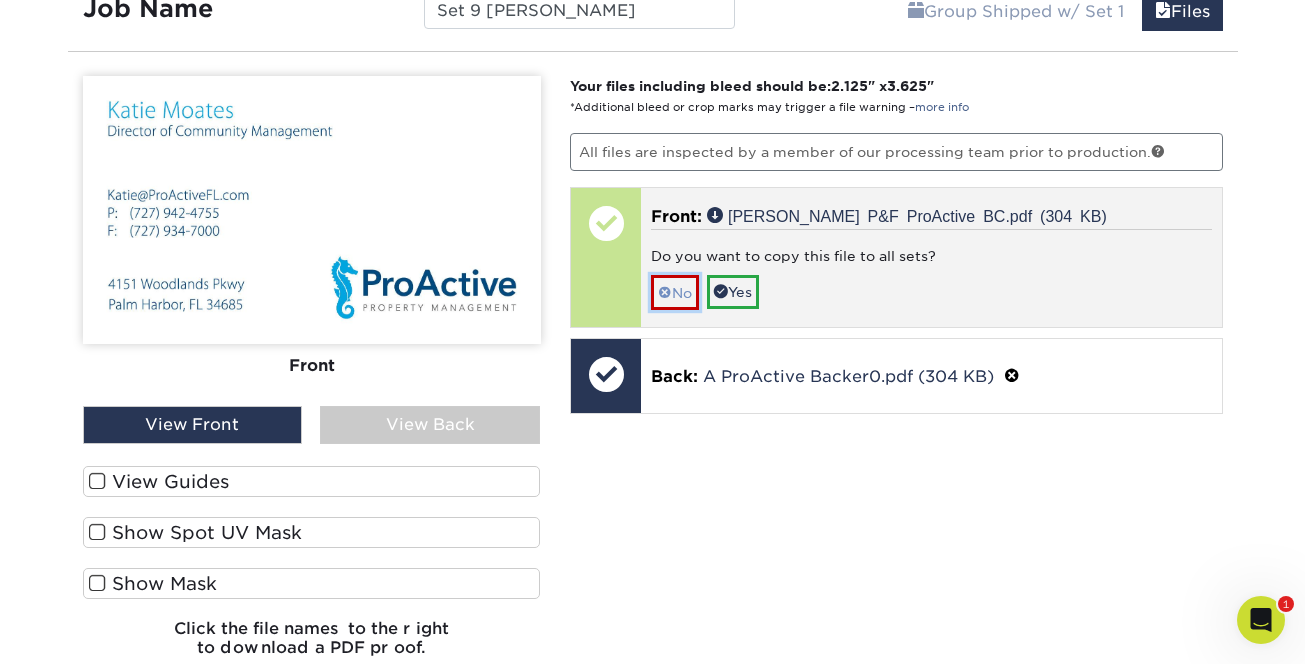 click on "No" at bounding box center [675, 292] 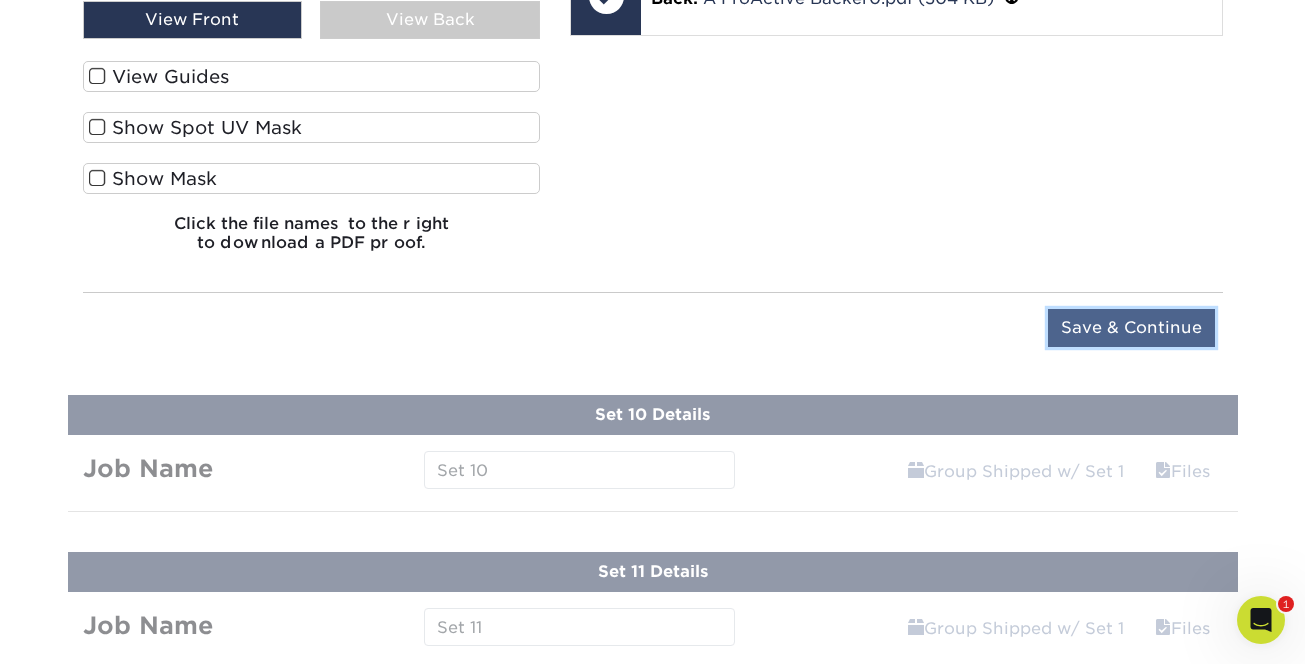 click on "Save & Continue" at bounding box center (1131, 328) 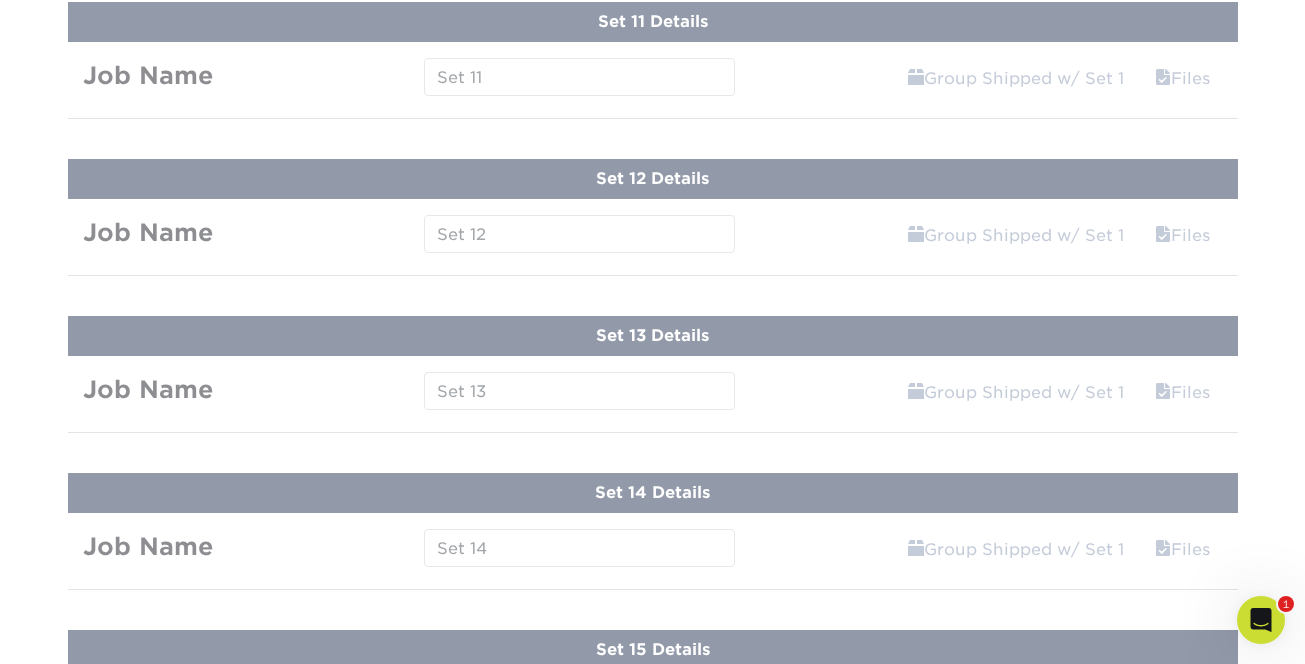 scroll, scrollTop: 2282, scrollLeft: 0, axis: vertical 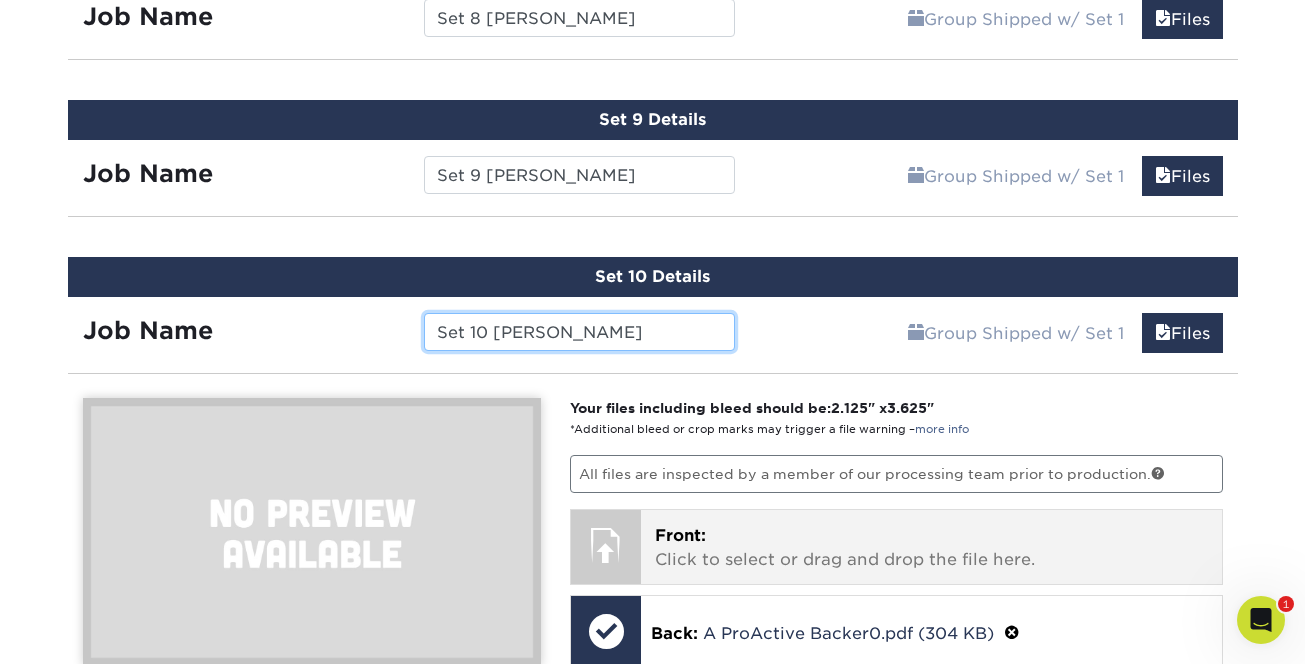 type on "Set 10 Morgan" 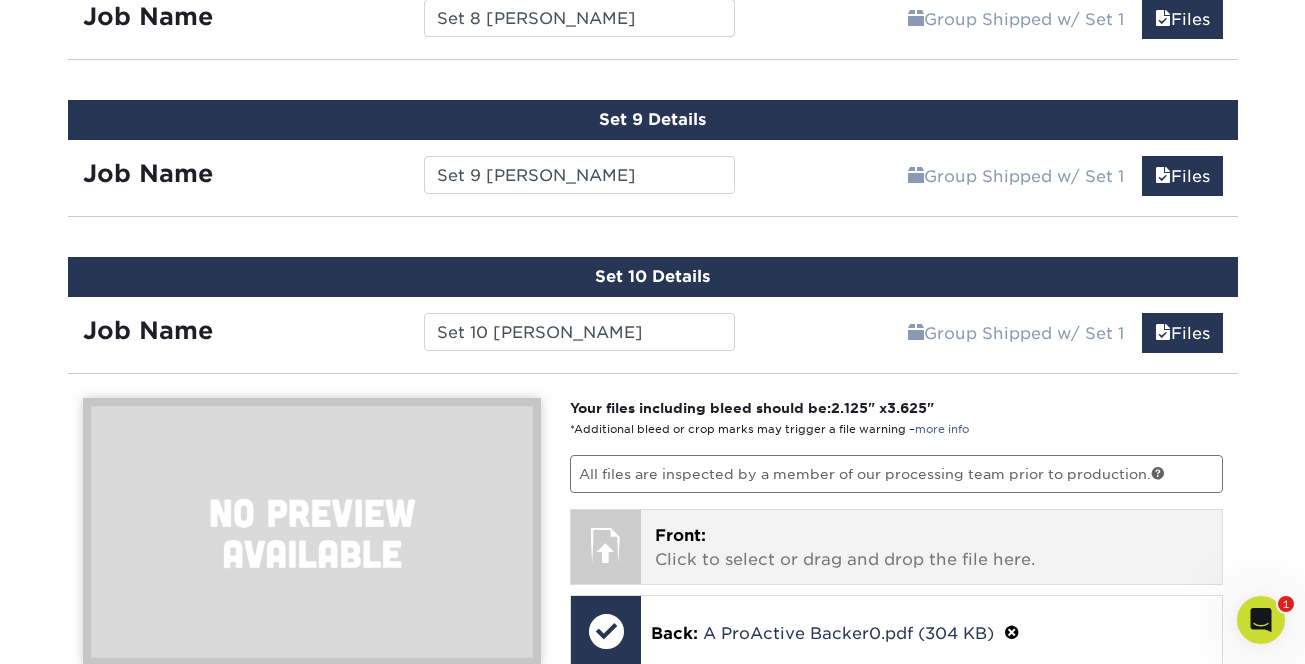 click on "Front: Click to select or drag and drop the file here." at bounding box center [931, 548] 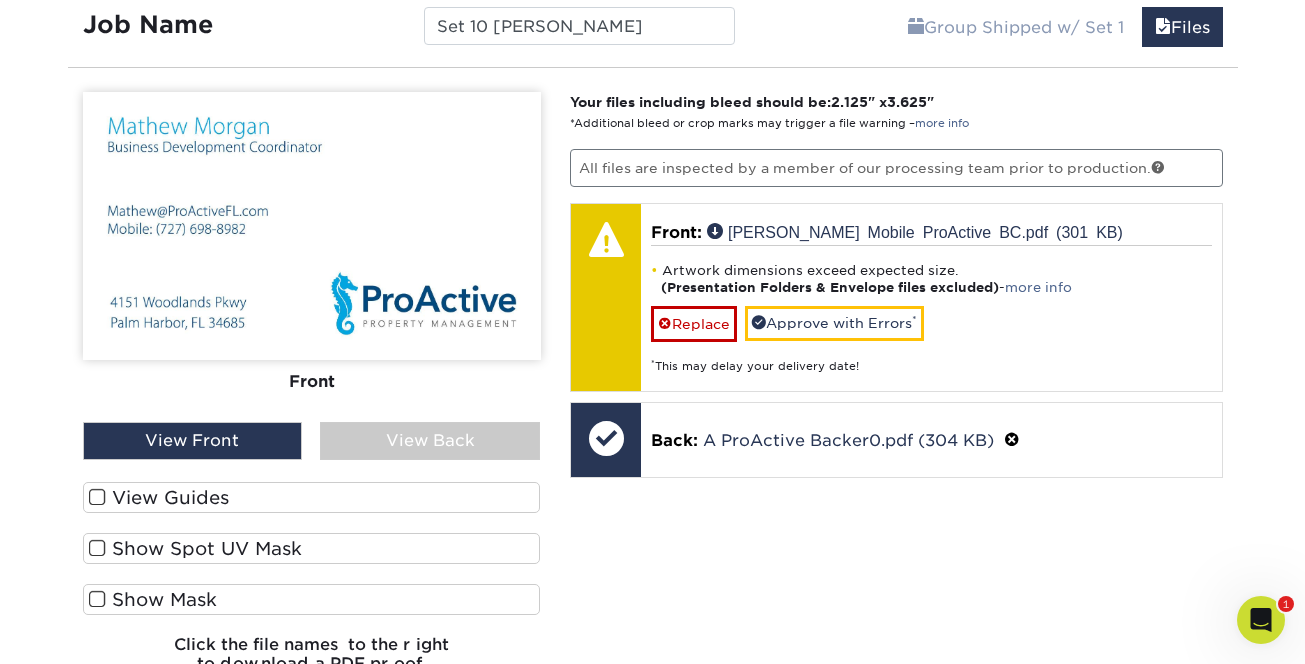 scroll, scrollTop: 2662, scrollLeft: 0, axis: vertical 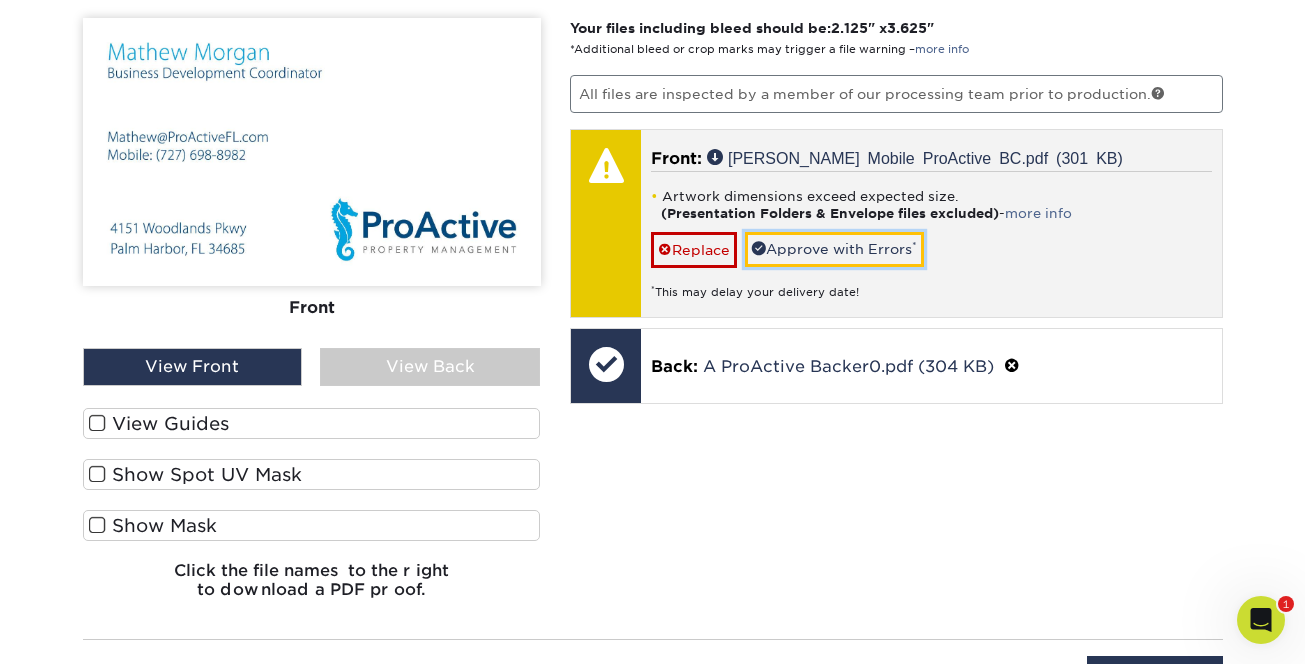 click on "Approve with Errors *" at bounding box center (834, 249) 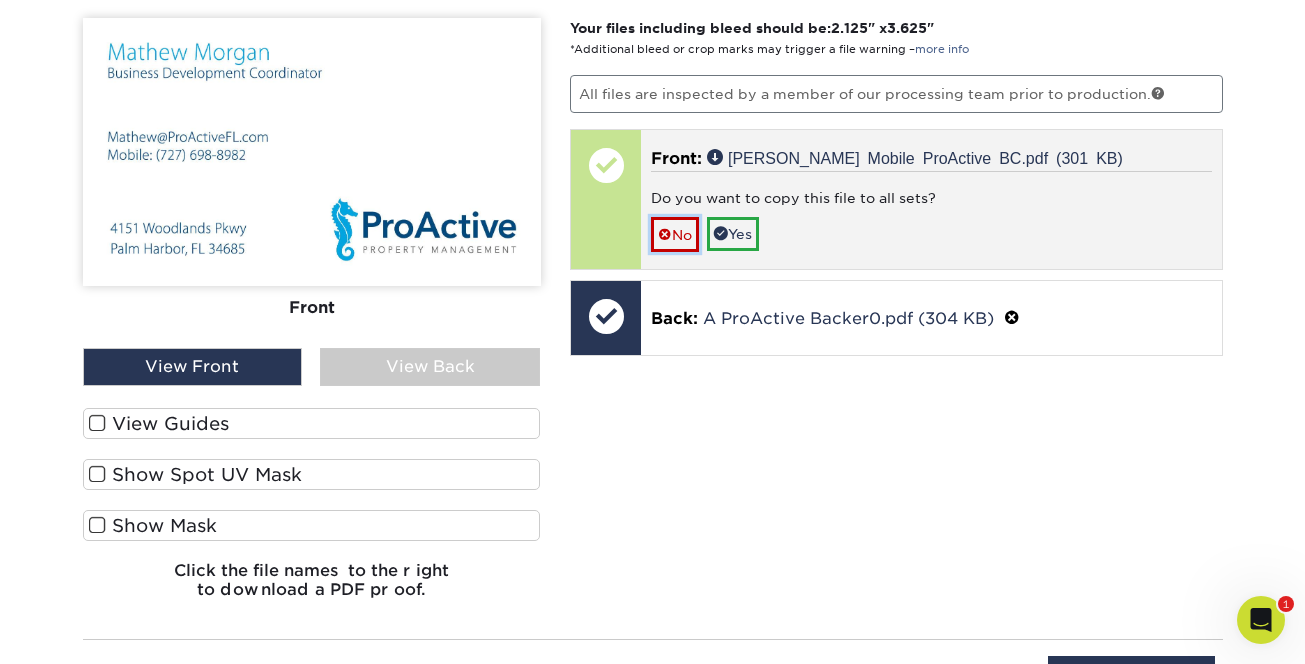 drag, startPoint x: 685, startPoint y: 235, endPoint x: 716, endPoint y: 241, distance: 31.575306 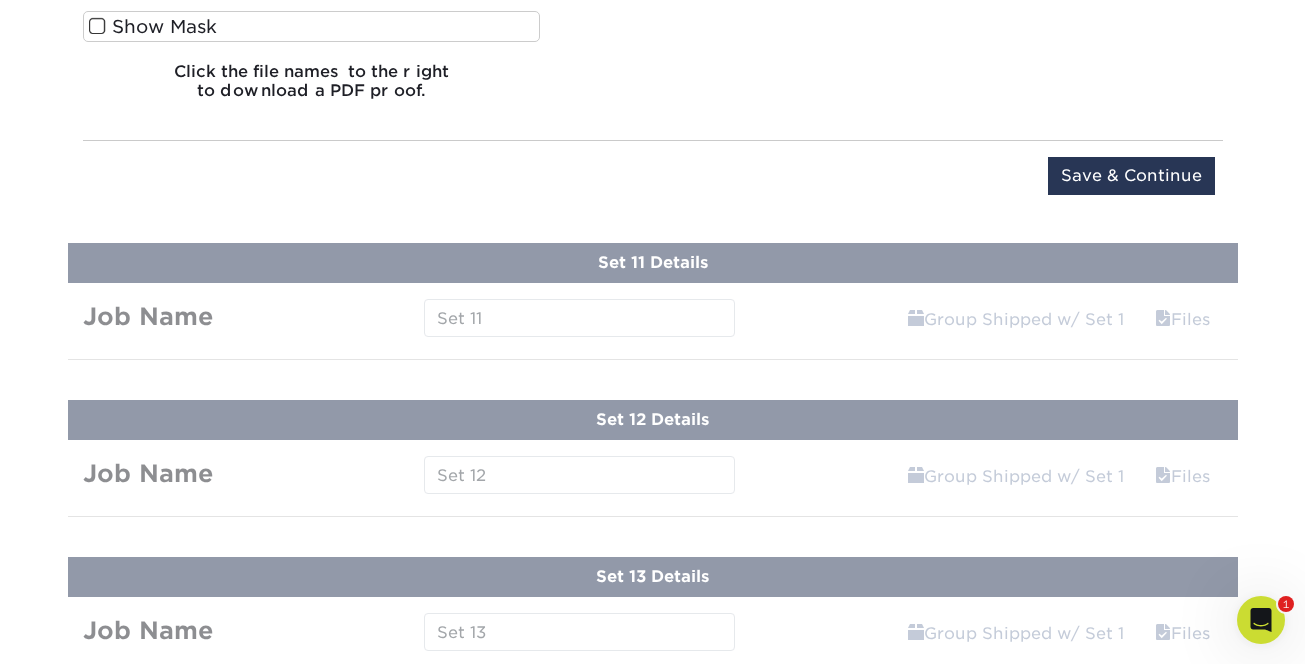 scroll, scrollTop: 3176, scrollLeft: 0, axis: vertical 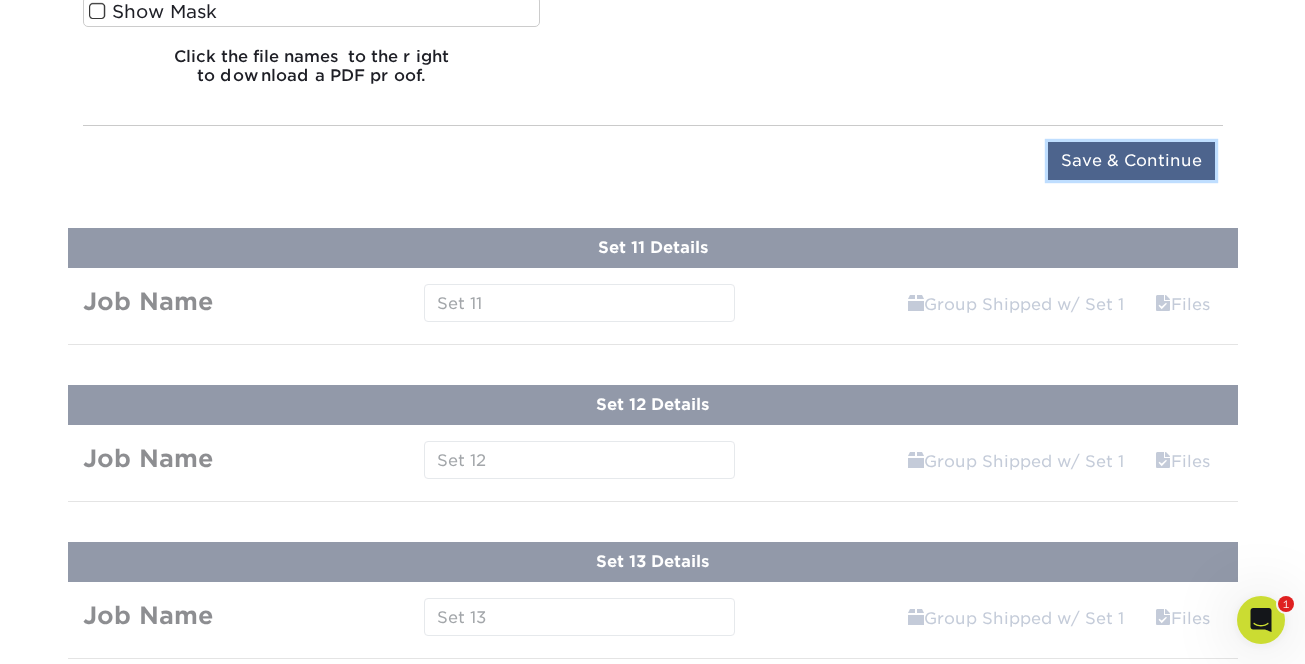 click on "Save & Continue" at bounding box center (1131, 161) 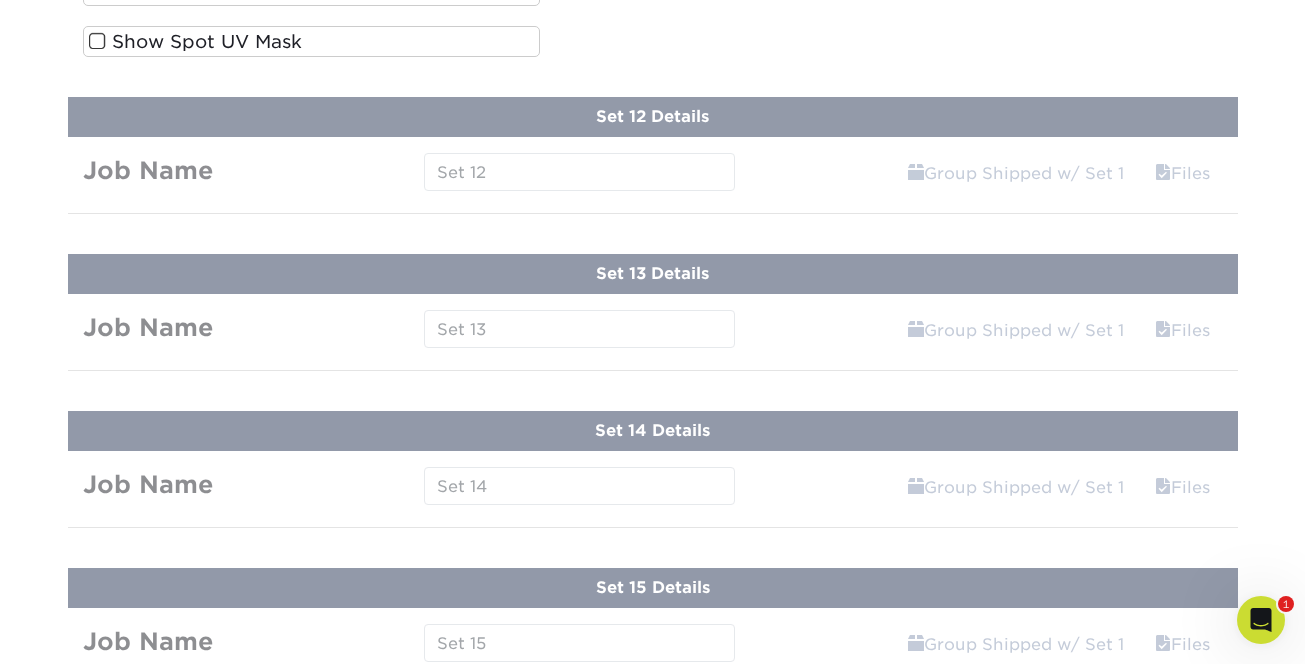 scroll, scrollTop: 2439, scrollLeft: 0, axis: vertical 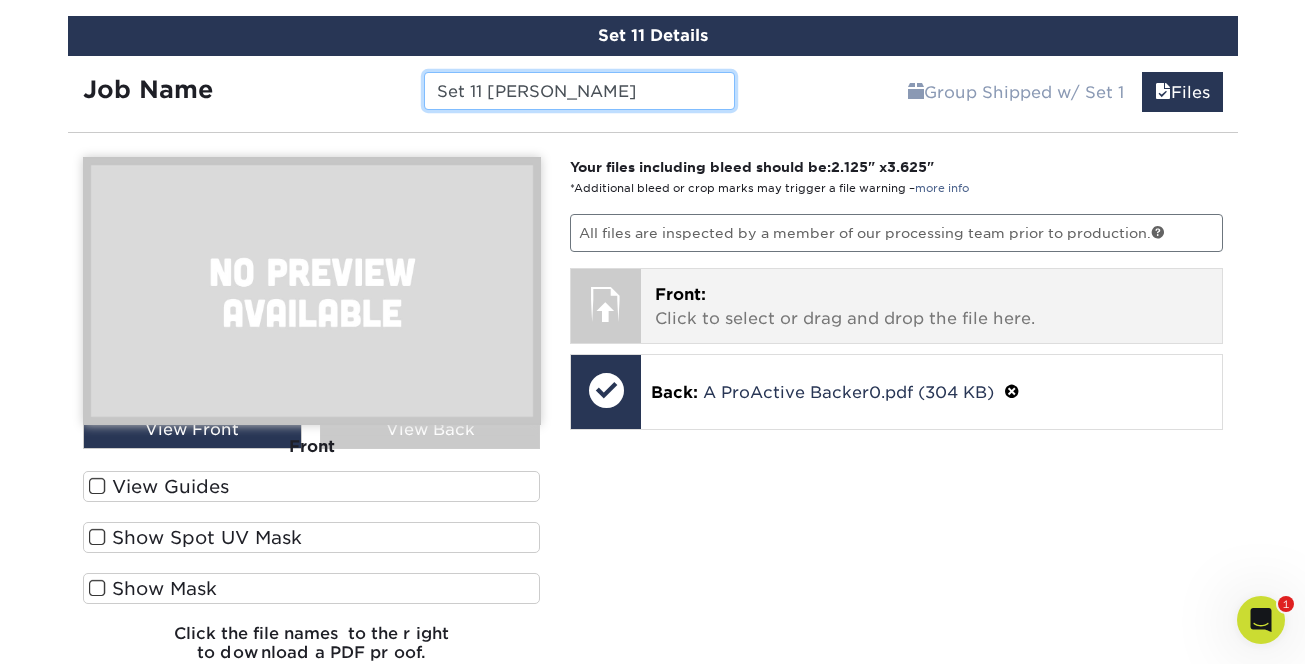type on "Set 11 Phillips PF" 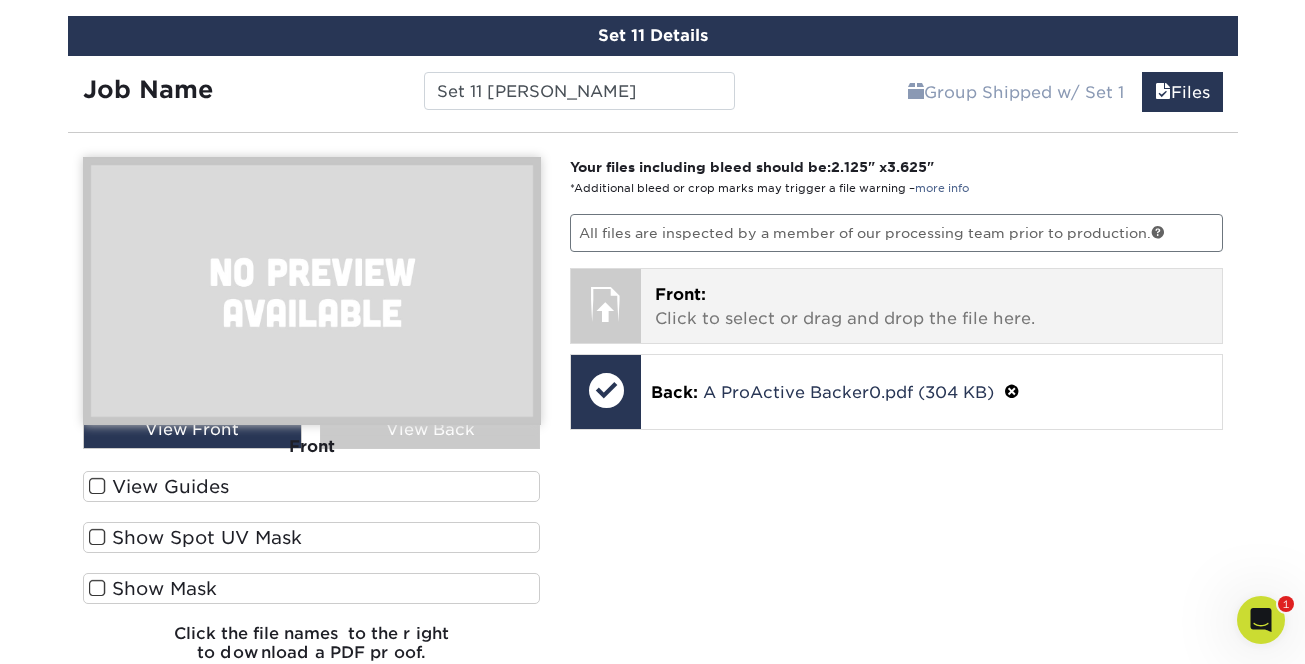 click on "Front: Click to select or drag and drop the file here." at bounding box center (931, 307) 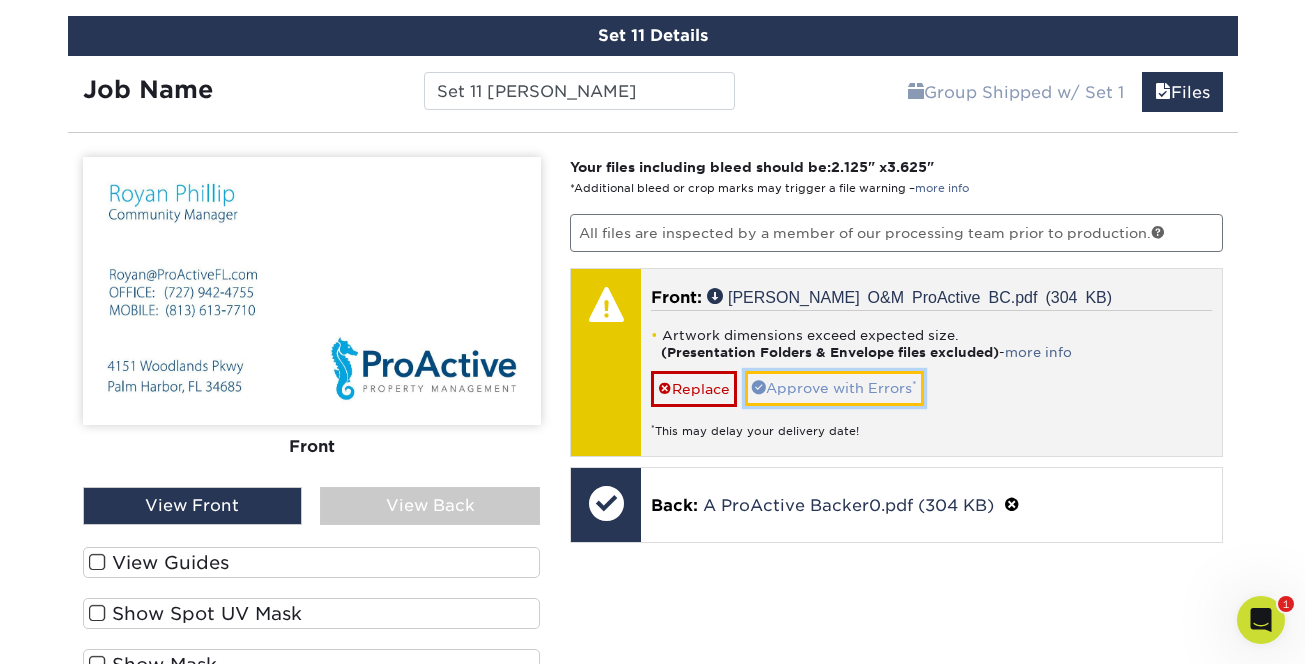 click on "Approve with Errors *" at bounding box center [834, 388] 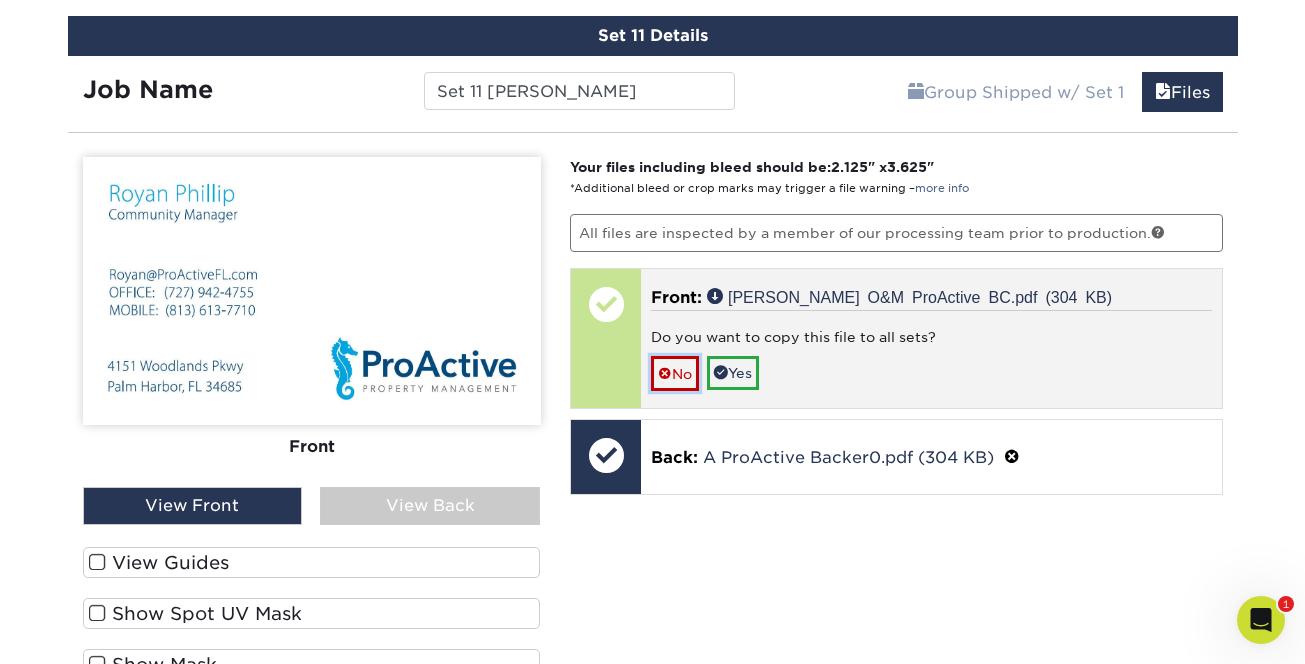 drag, startPoint x: 689, startPoint y: 372, endPoint x: 764, endPoint y: 402, distance: 80.77747 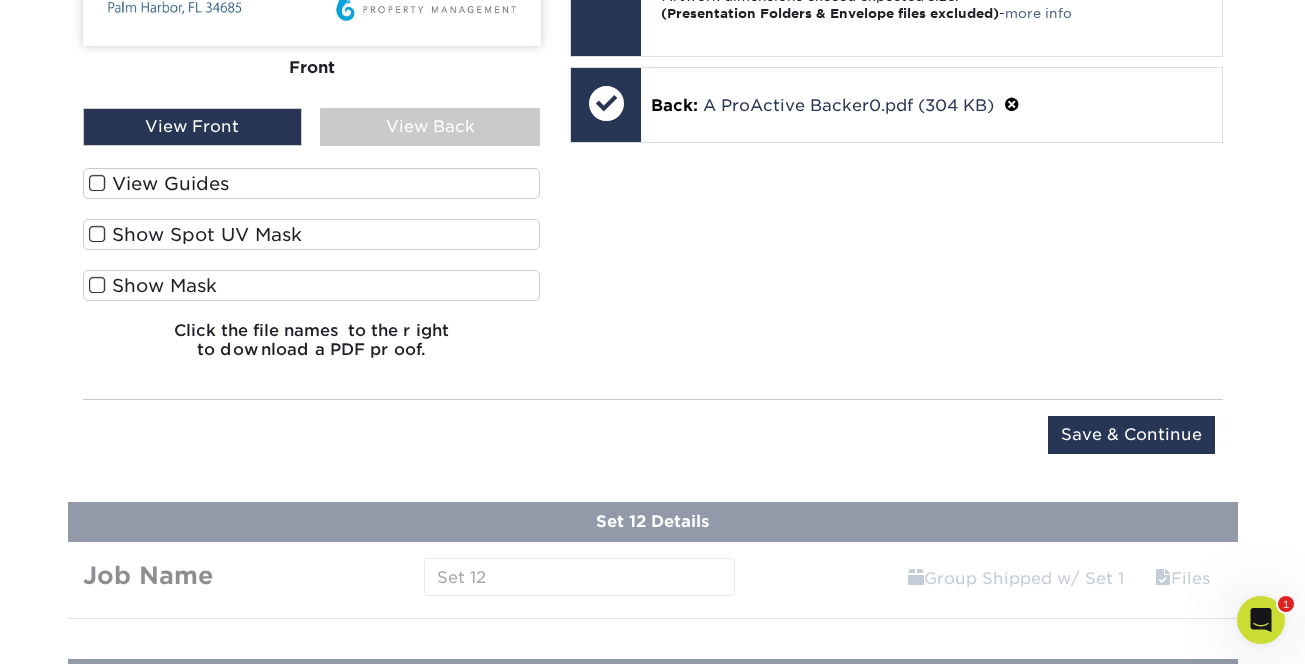 scroll, scrollTop: 3177, scrollLeft: 0, axis: vertical 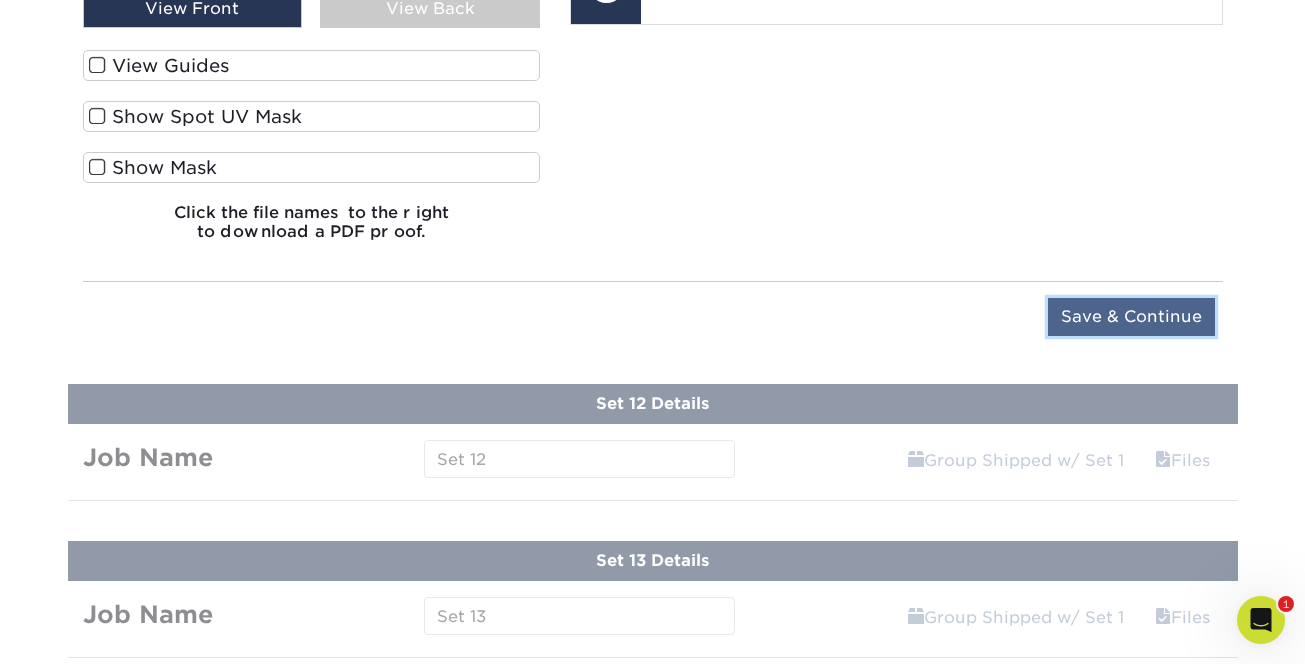 click on "Save & Continue" at bounding box center (1131, 317) 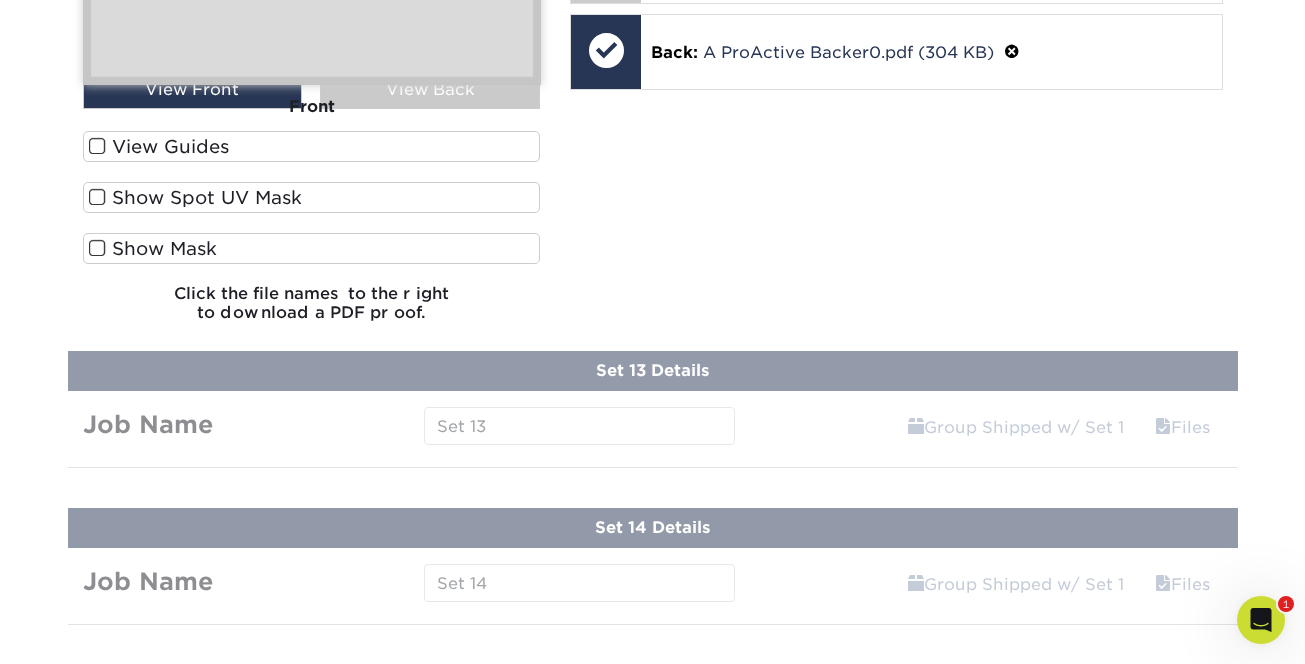 scroll, scrollTop: 2596, scrollLeft: 0, axis: vertical 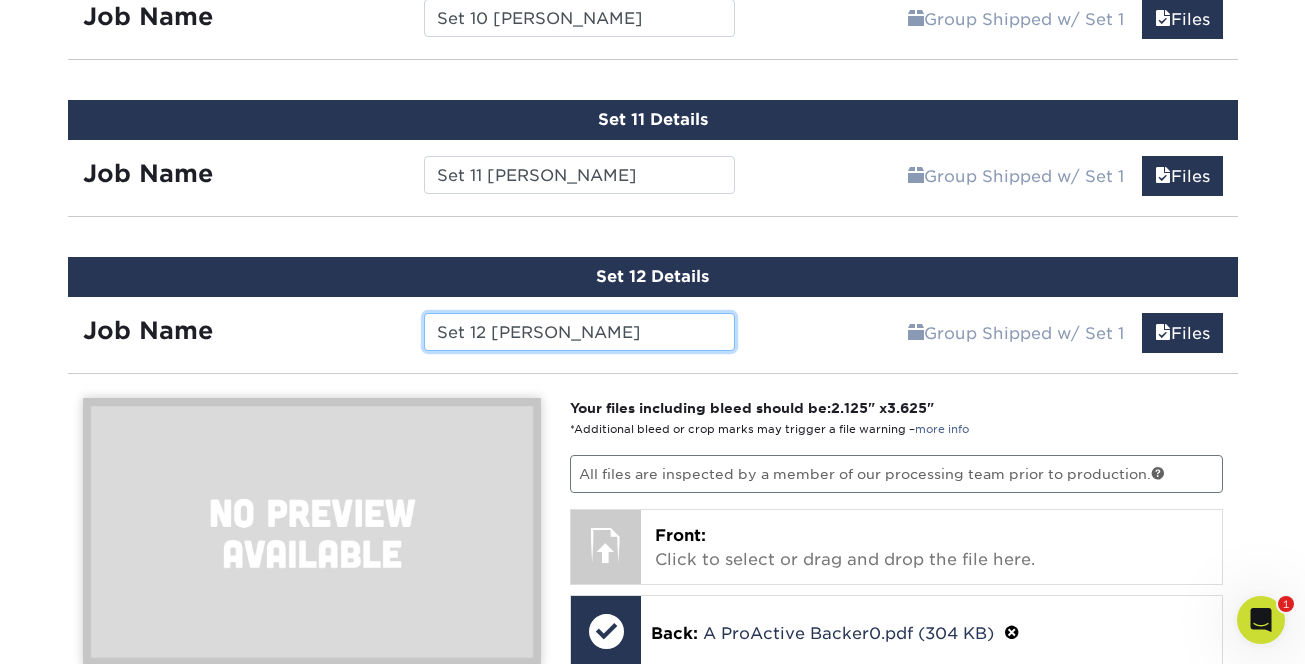 type on "Set 12 Phillips" 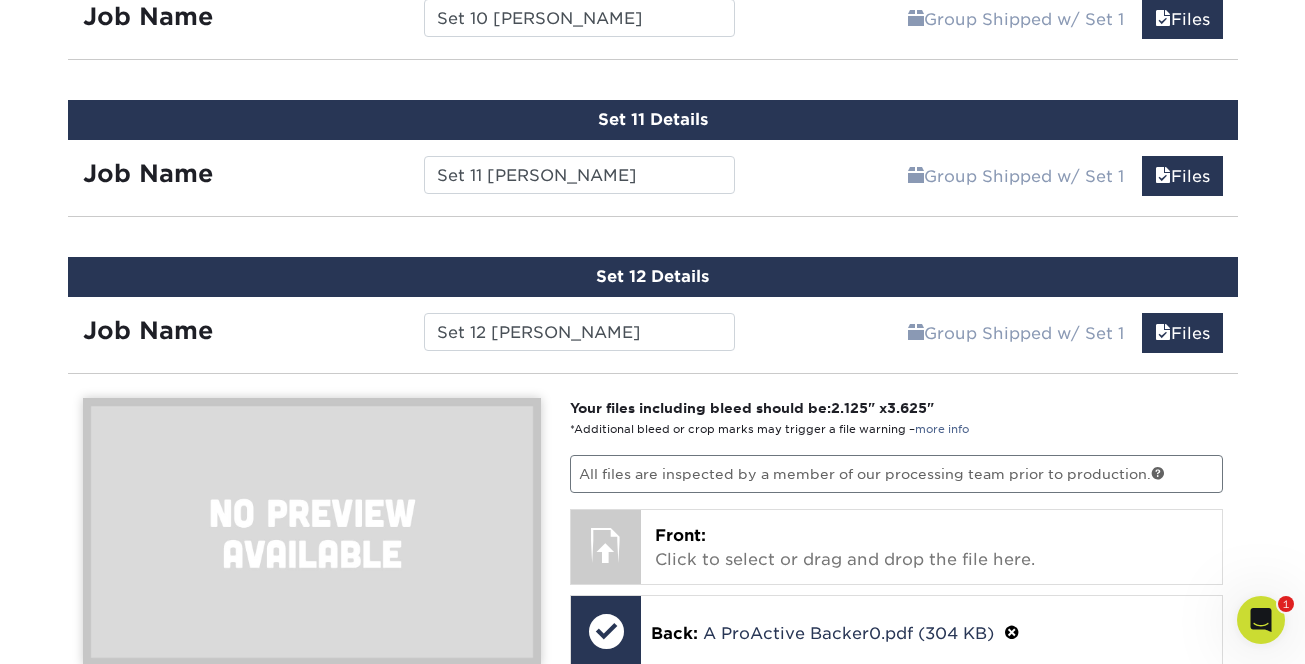 click on "Set 11 Details" at bounding box center (653, 120) 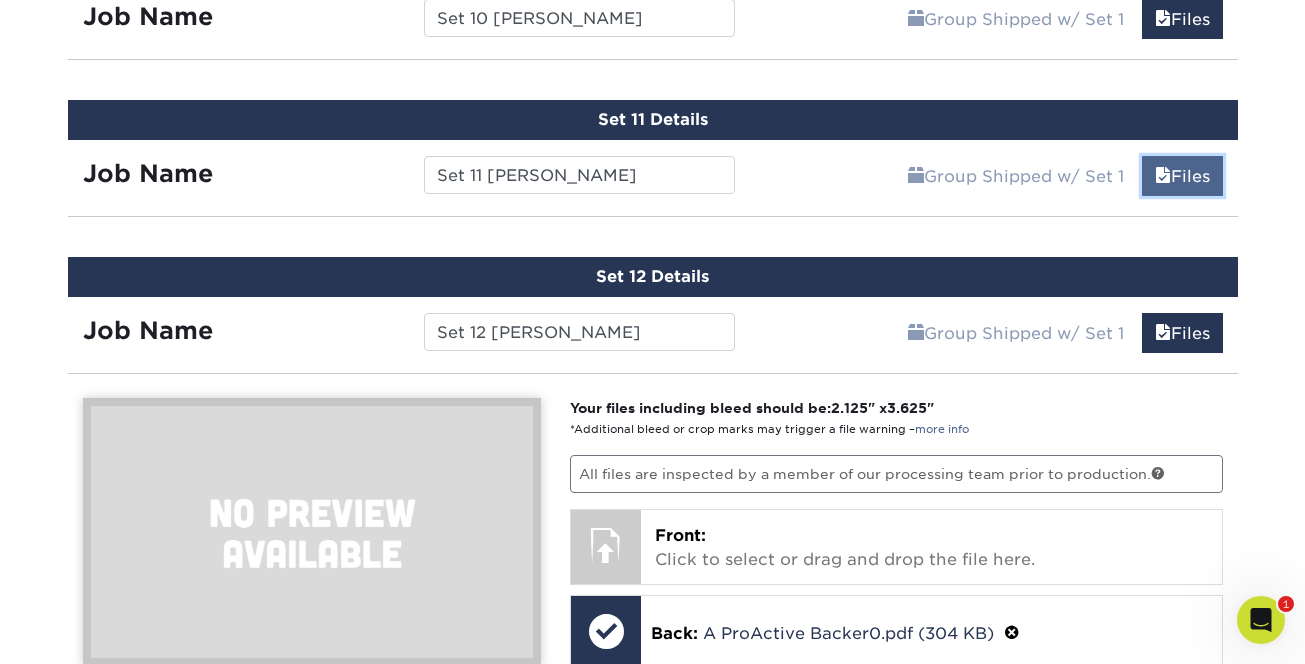 click on "Files" at bounding box center [1182, 176] 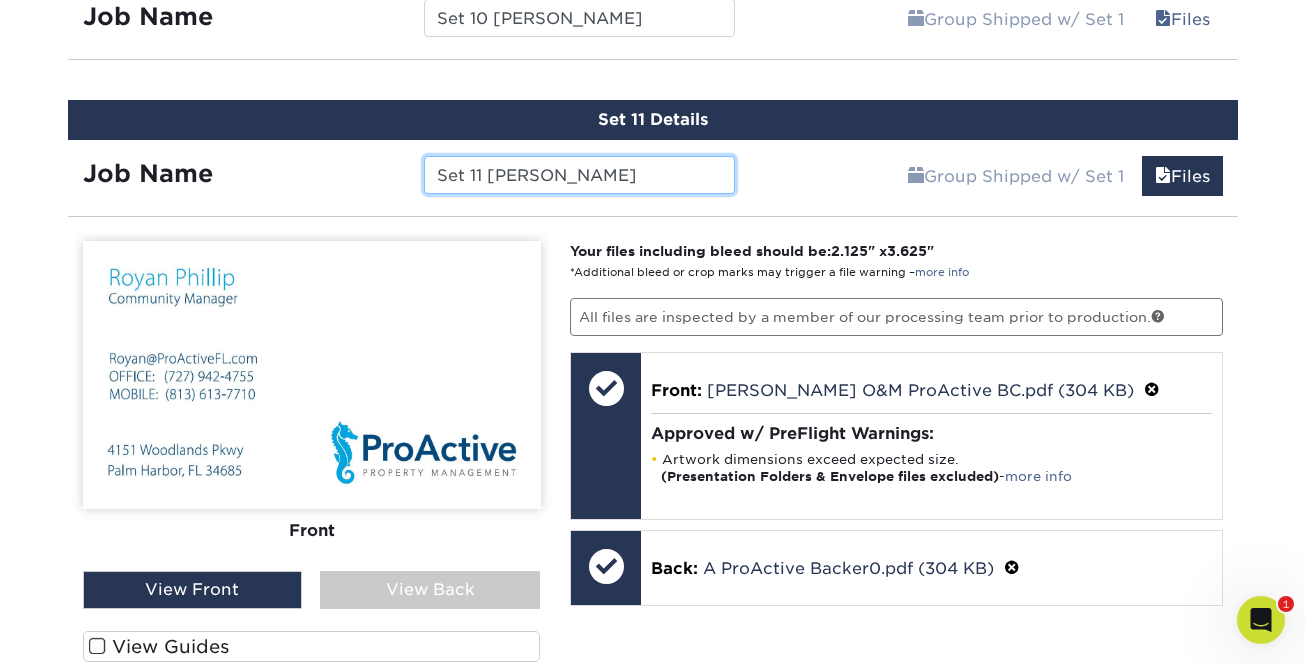 click on "Set 11 Phillips PF" at bounding box center (579, 175) 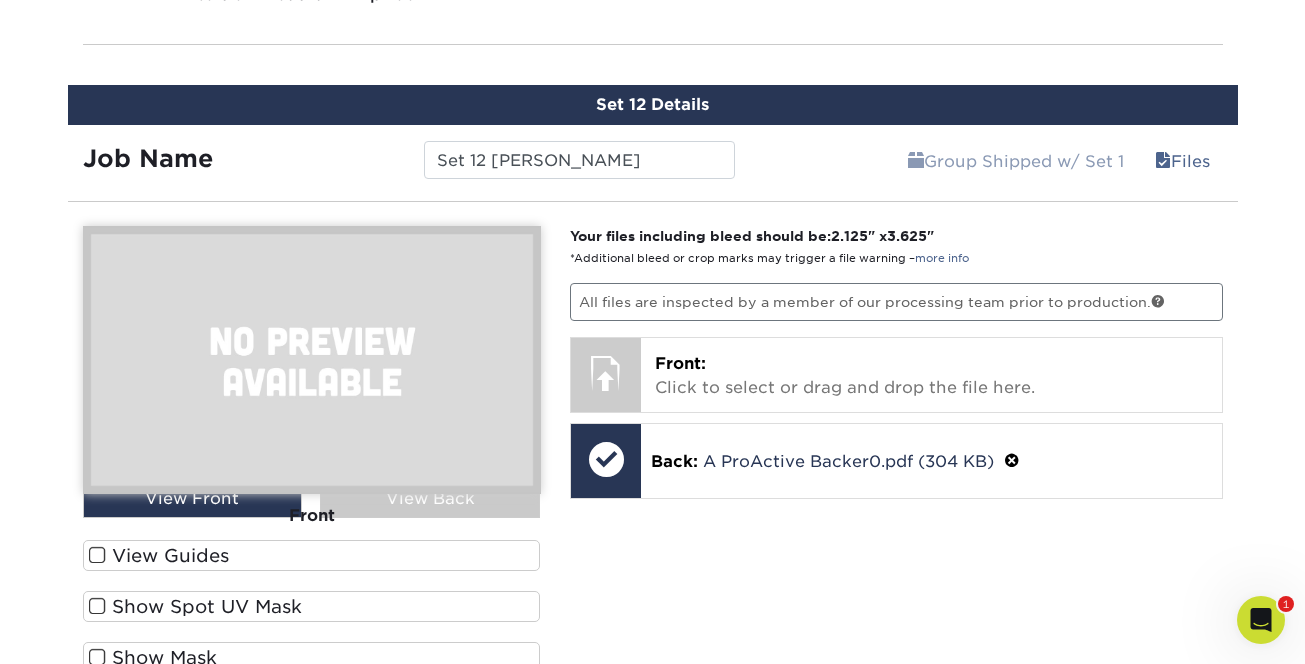scroll, scrollTop: 3481, scrollLeft: 0, axis: vertical 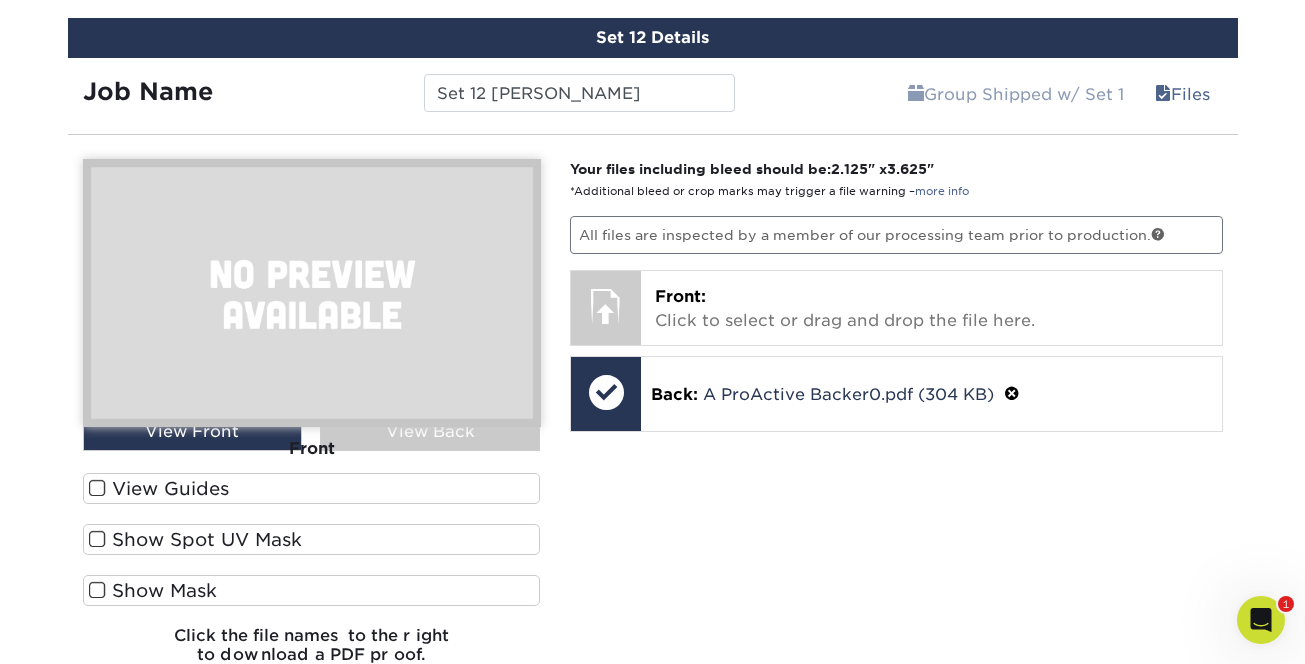 type on "Set 11 Phillips OM" 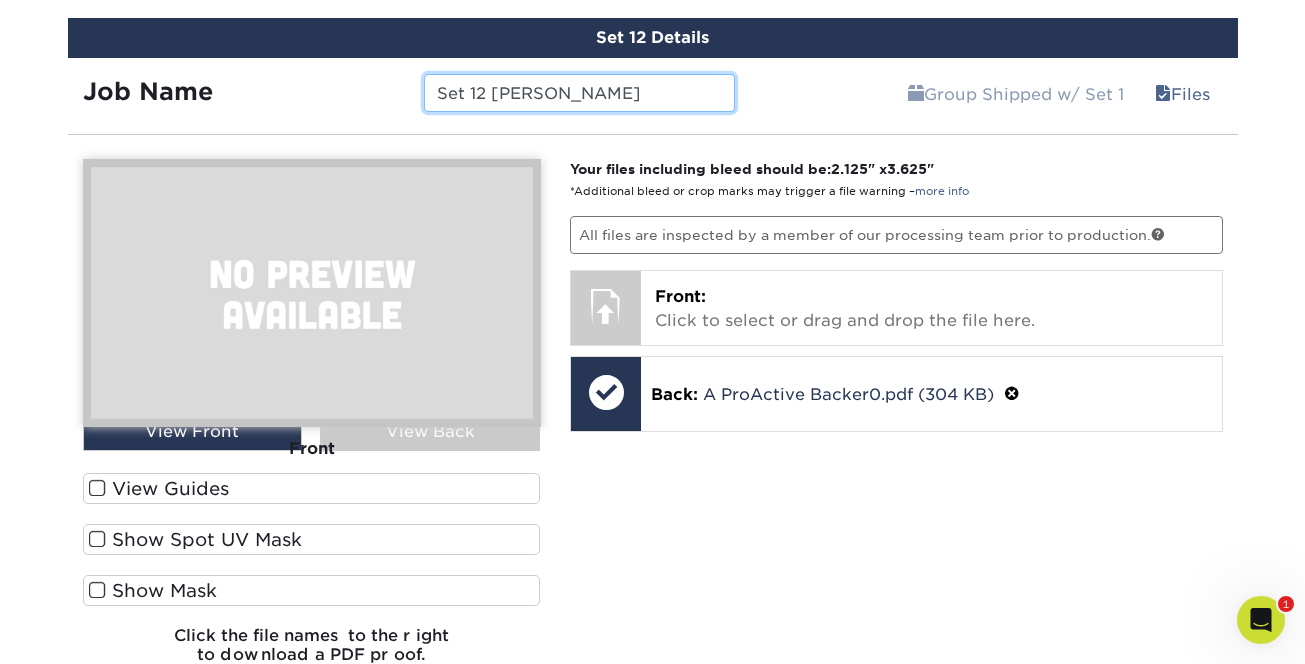 drag, startPoint x: 553, startPoint y: 97, endPoint x: 617, endPoint y: 95, distance: 64.03124 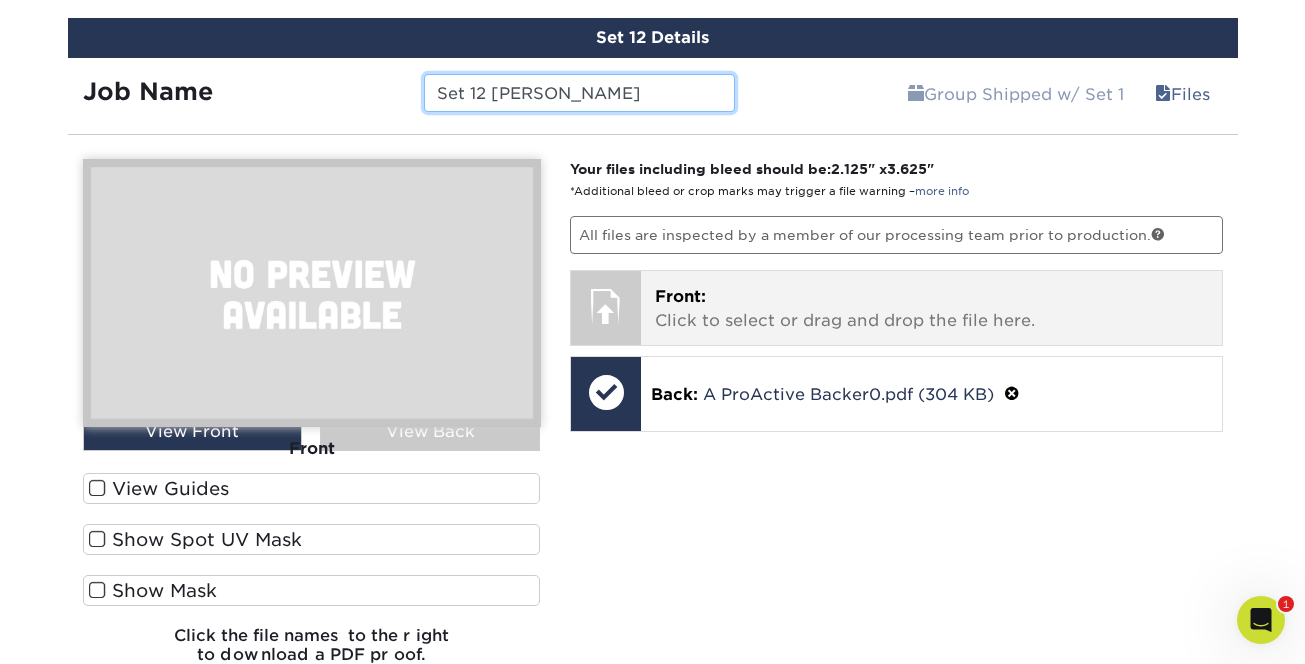 type on "Set 12 Phillips PF" 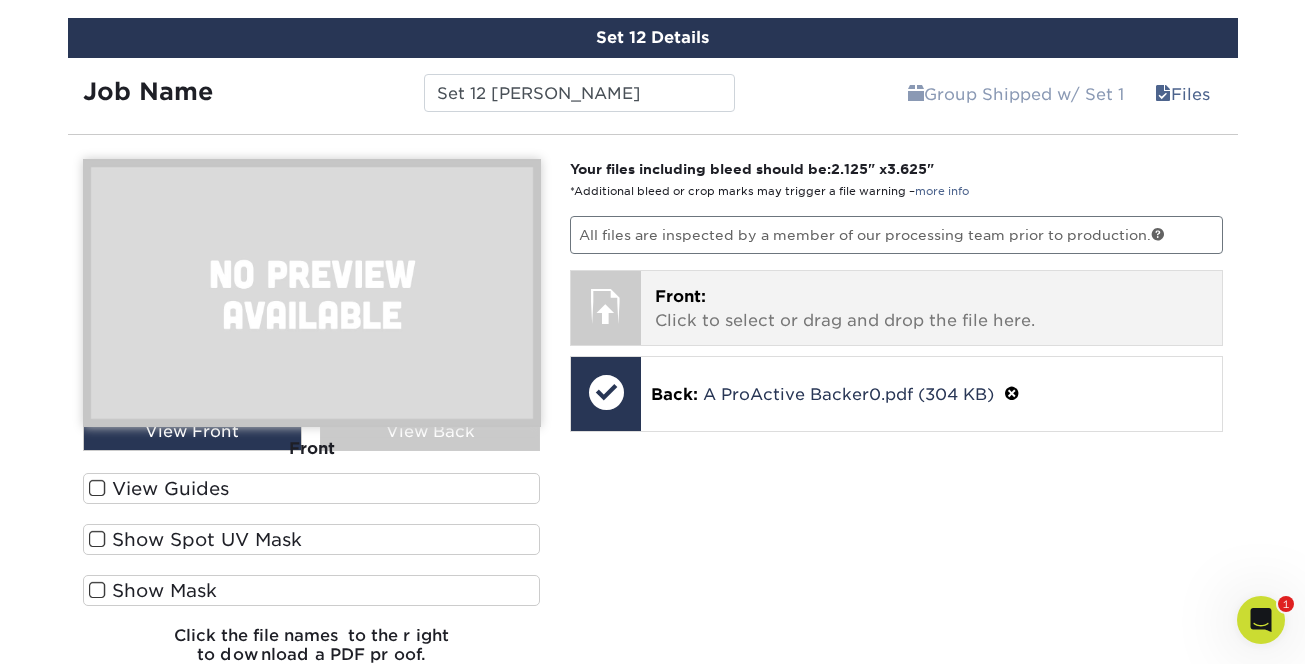 click on "Front: Click to select or drag and drop the file here." at bounding box center (931, 309) 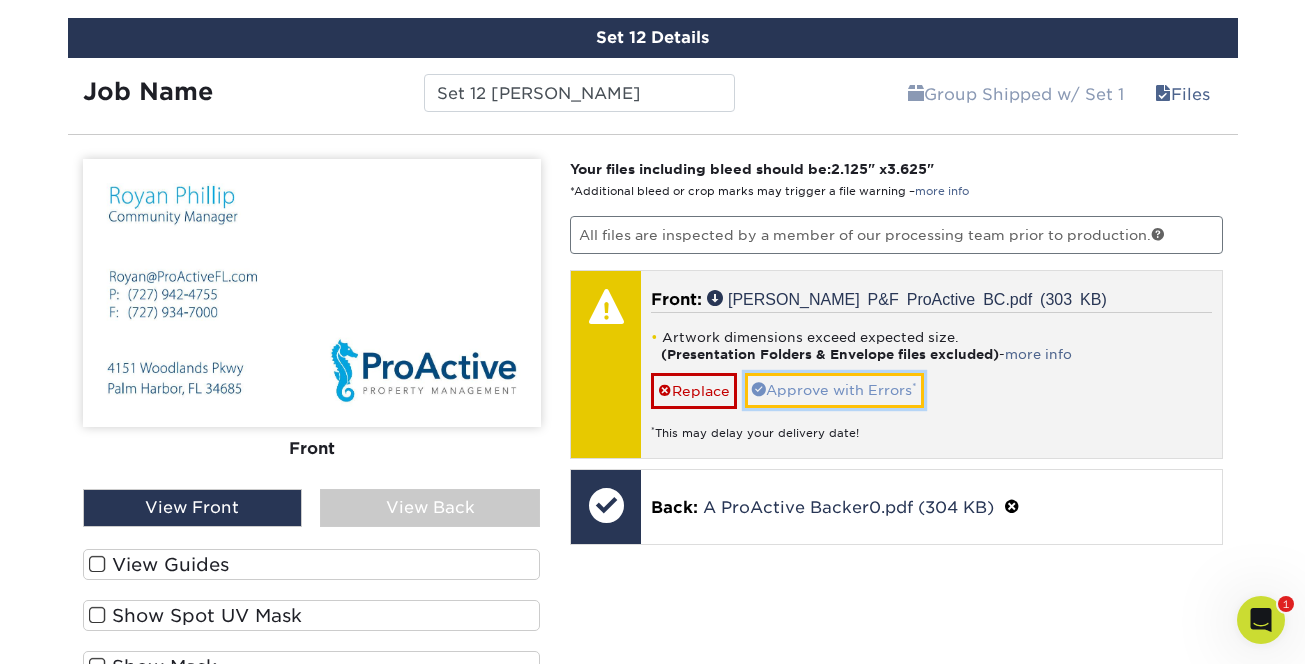 click on "Approve with Errors *" at bounding box center [834, 390] 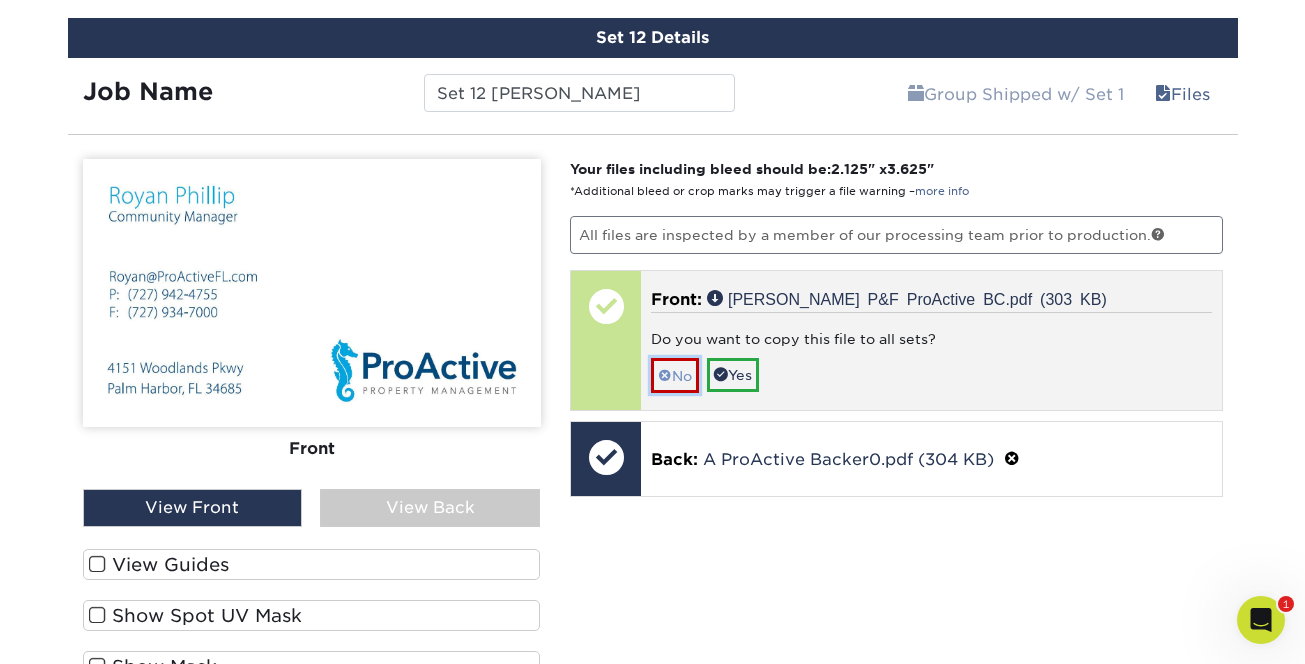click on "No" at bounding box center (675, 375) 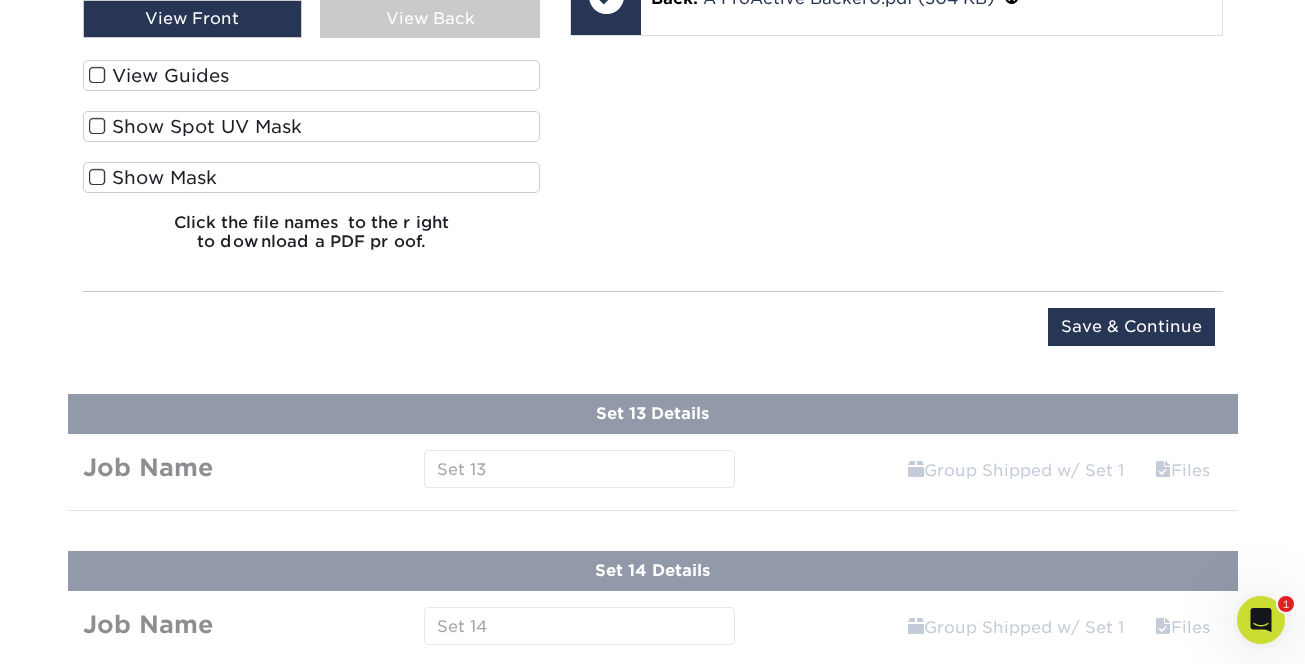 scroll, scrollTop: 4012, scrollLeft: 0, axis: vertical 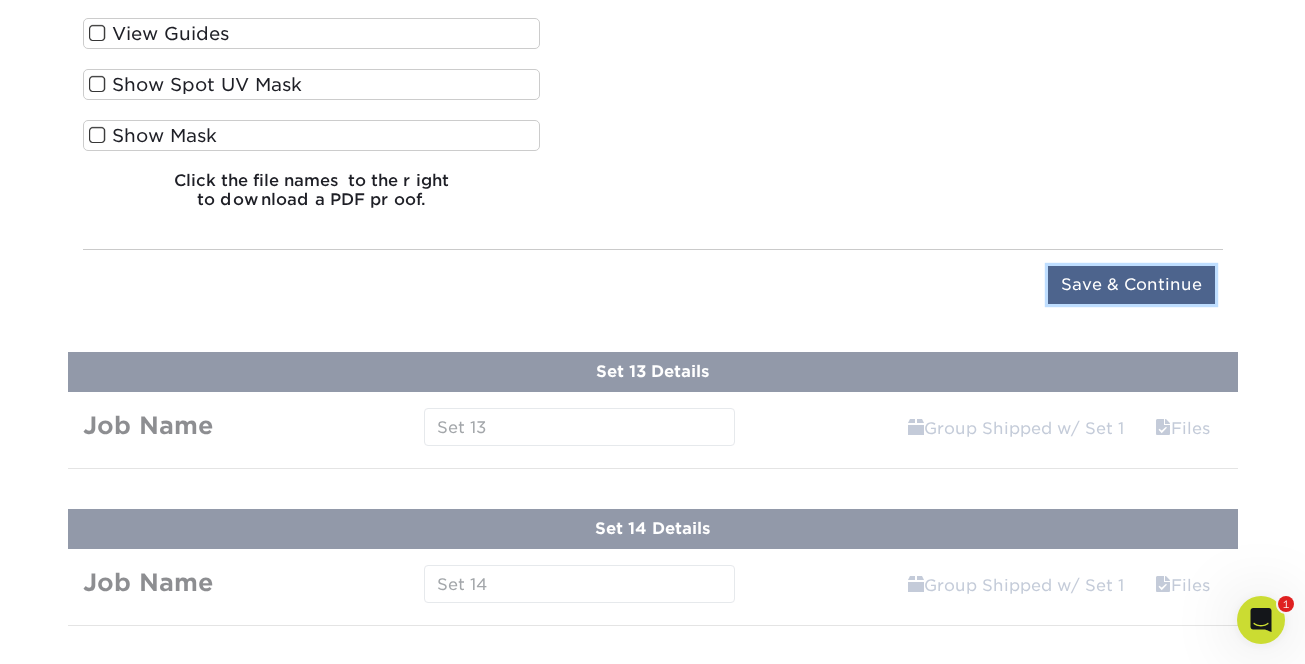 click on "Save & Continue" at bounding box center (1131, 285) 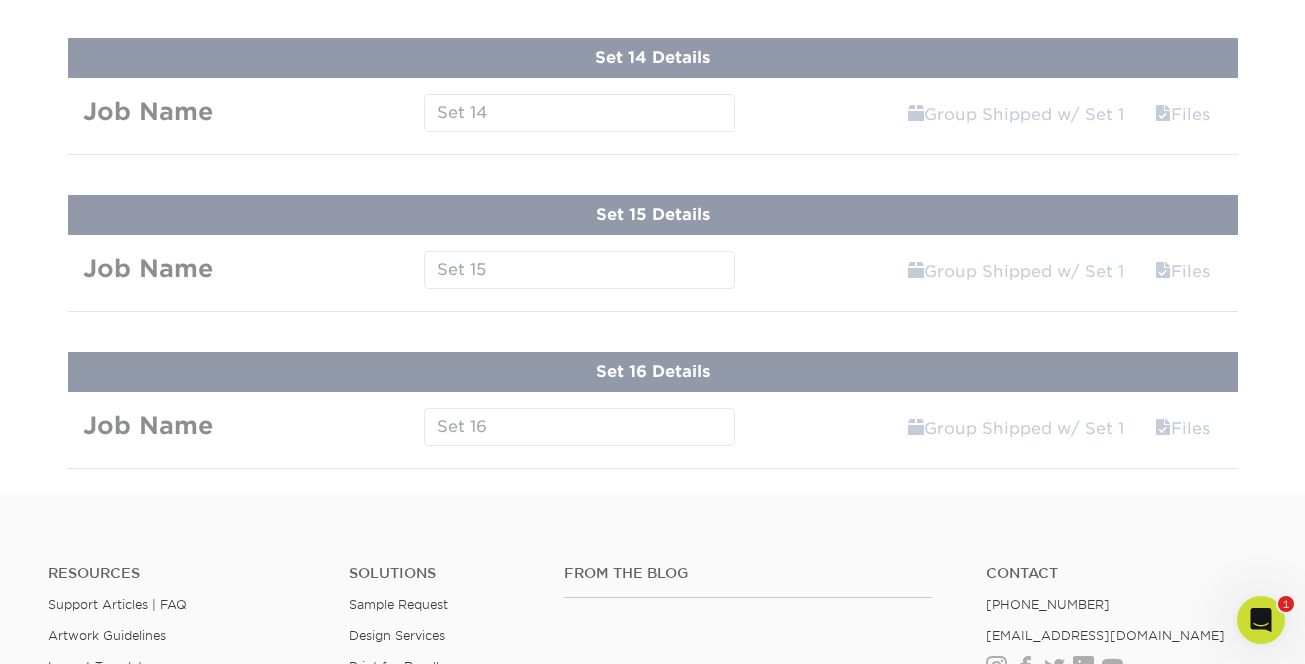 scroll, scrollTop: 2596, scrollLeft: 0, axis: vertical 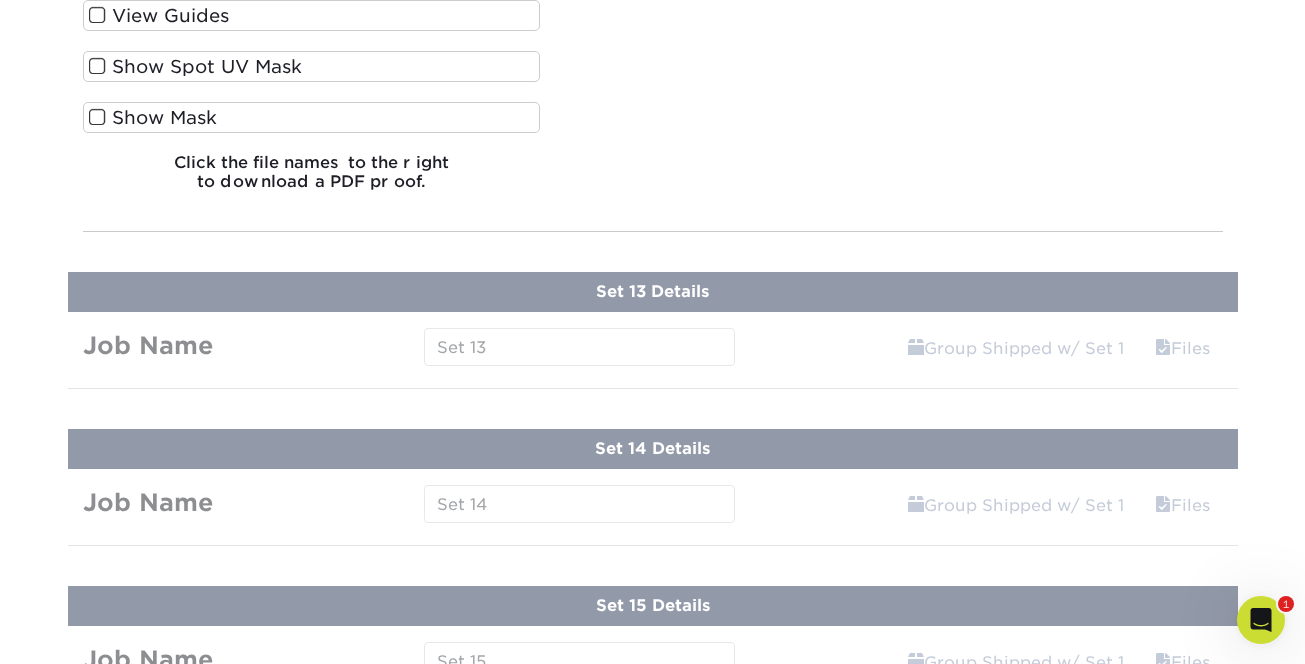 click on "Products
Business Cards
C1S  Business Cards" at bounding box center [652, -1186] 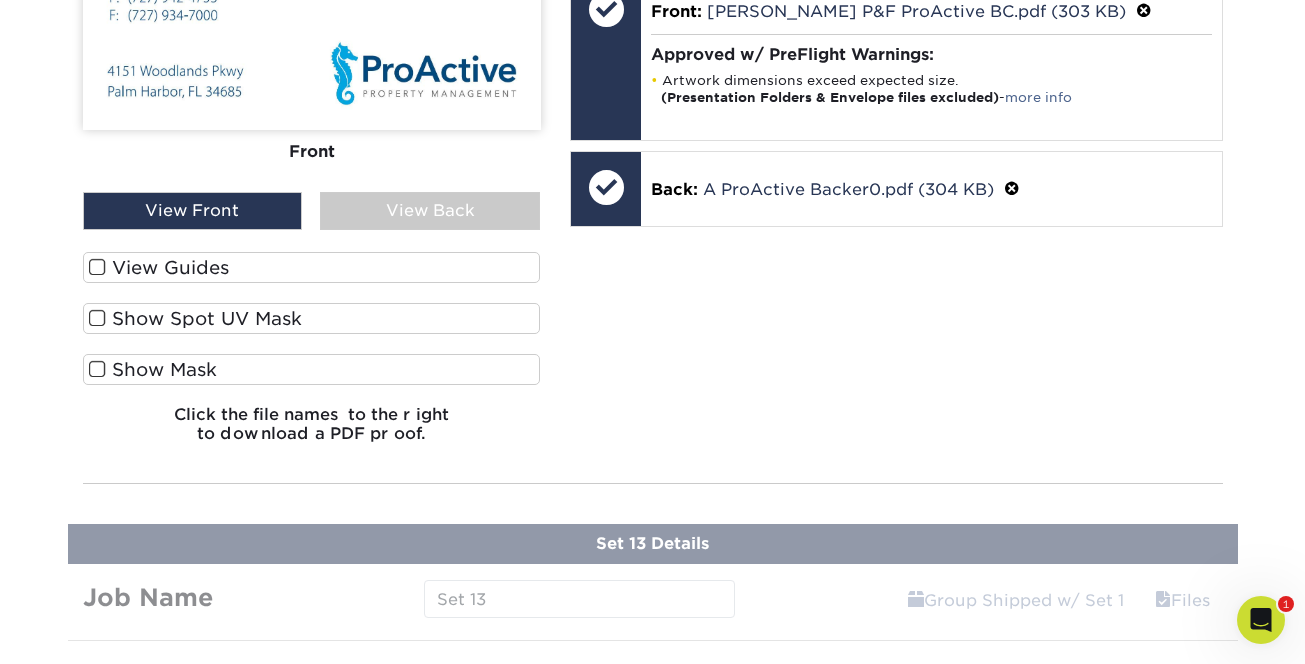 scroll, scrollTop: 3183, scrollLeft: 0, axis: vertical 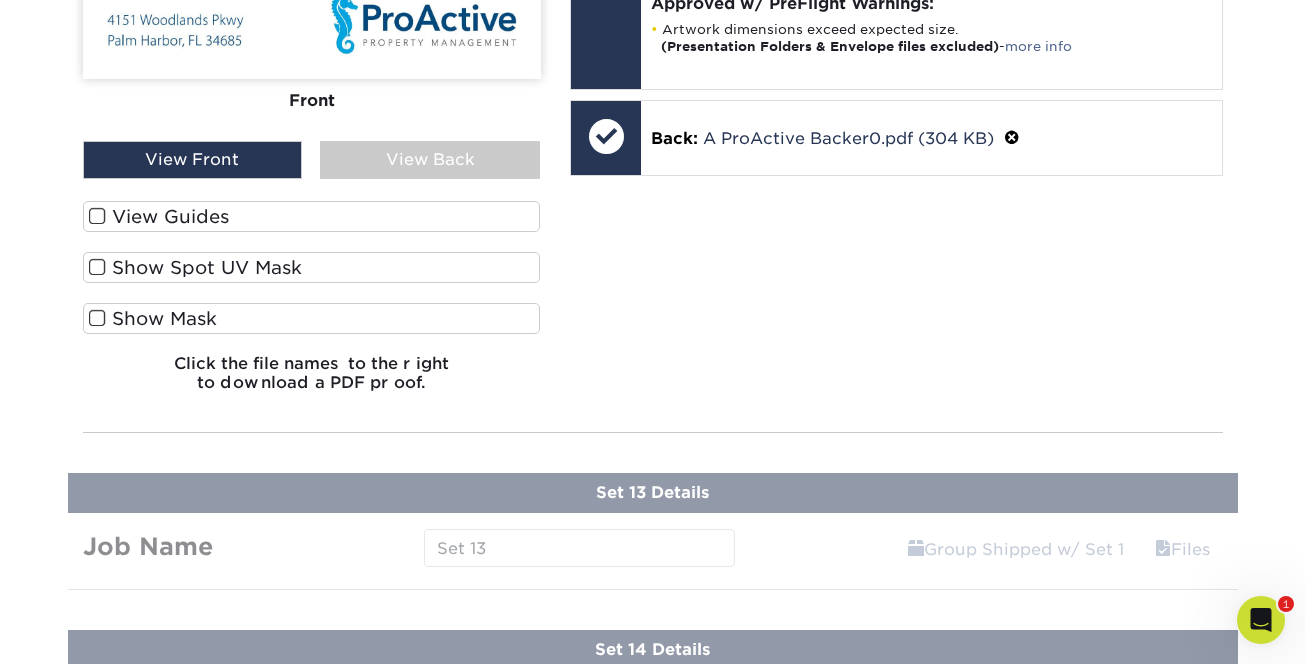 click on "Products
Business Cards
C1S  Business Cards" at bounding box center (652, -985) 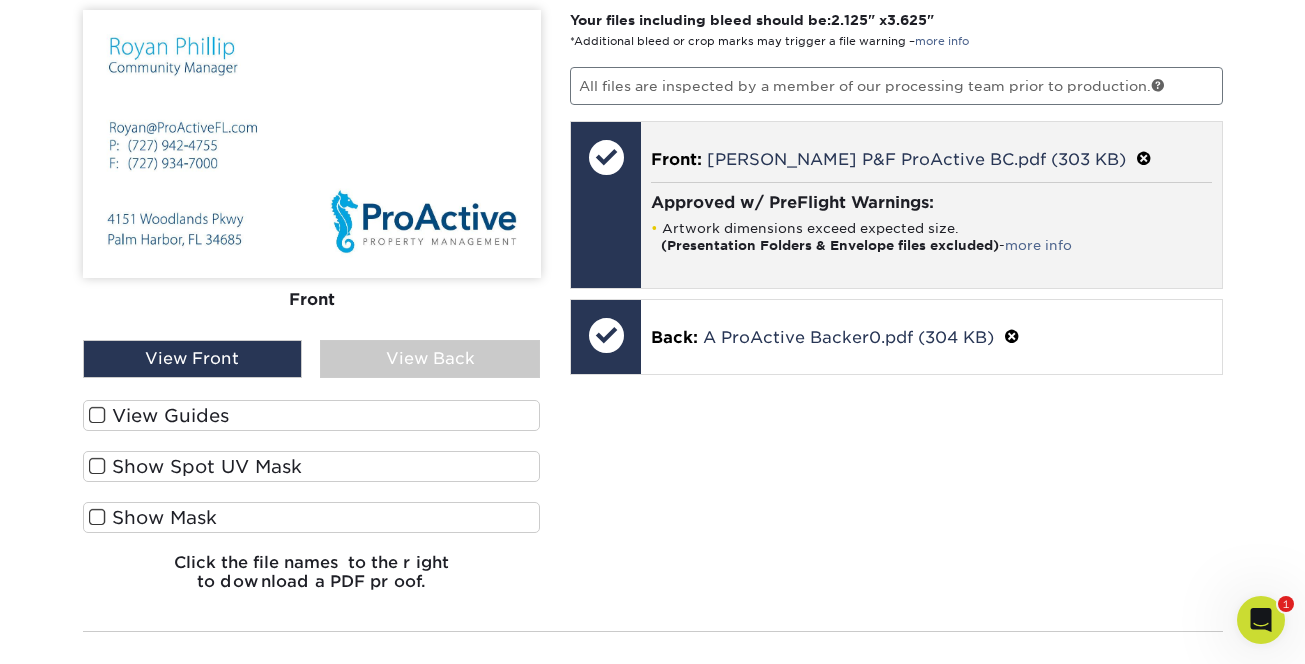 click on "Approved w/ PreFlight Warnings:" at bounding box center [931, 202] 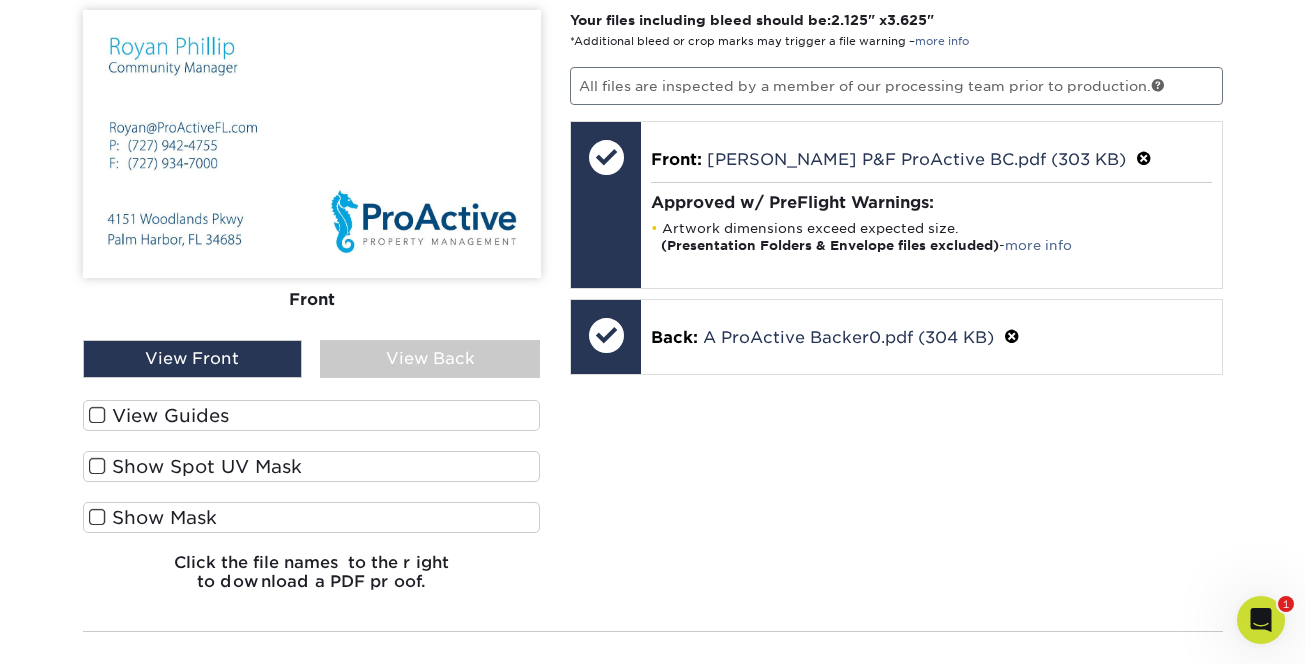 click on "View Back" at bounding box center (430, 359) 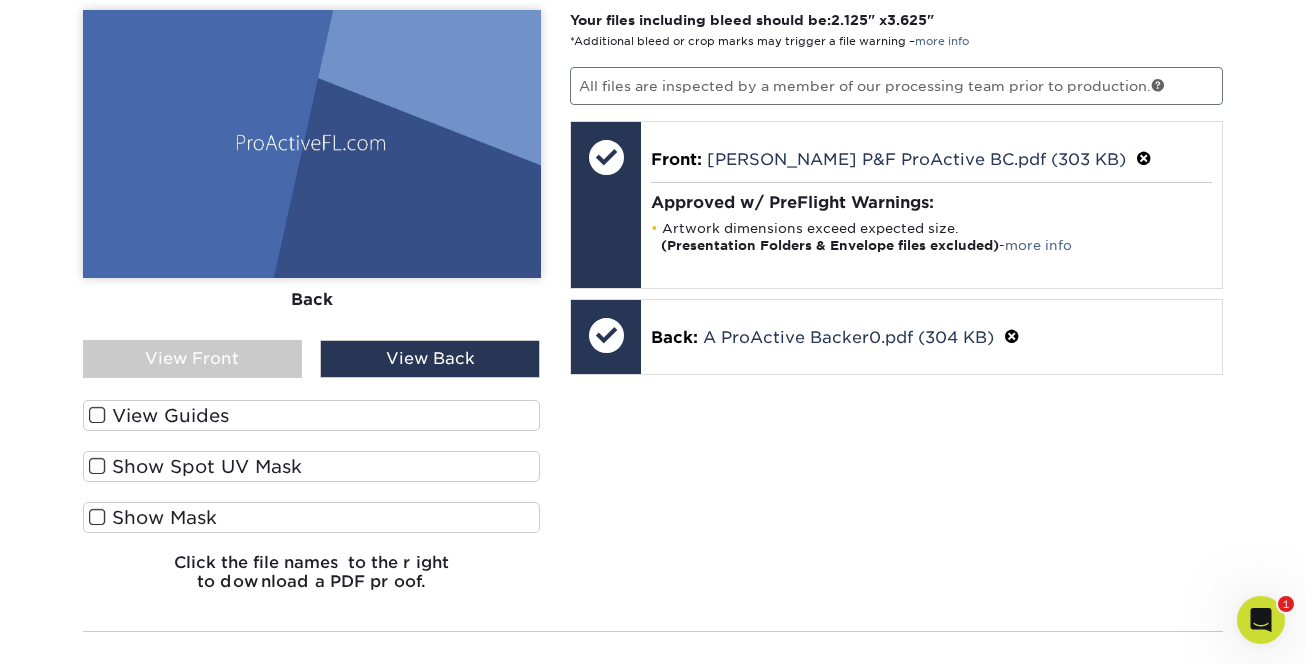 click on "View Front" at bounding box center [193, 359] 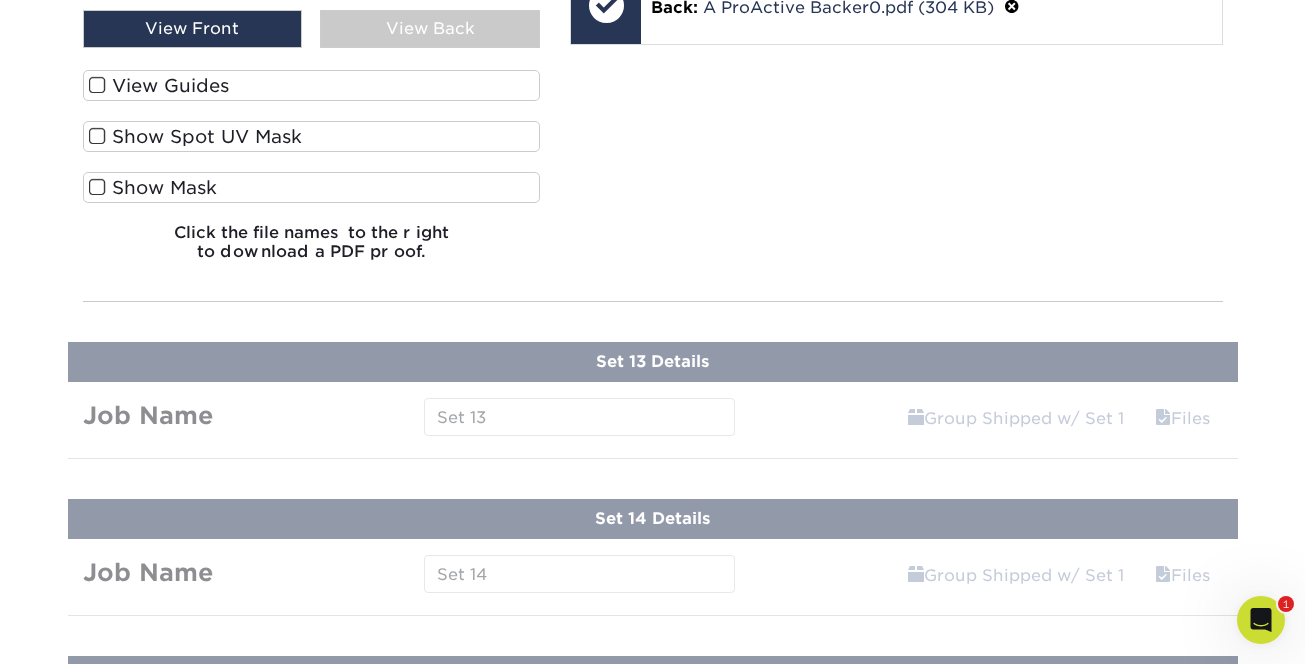 scroll, scrollTop: 3300, scrollLeft: 0, axis: vertical 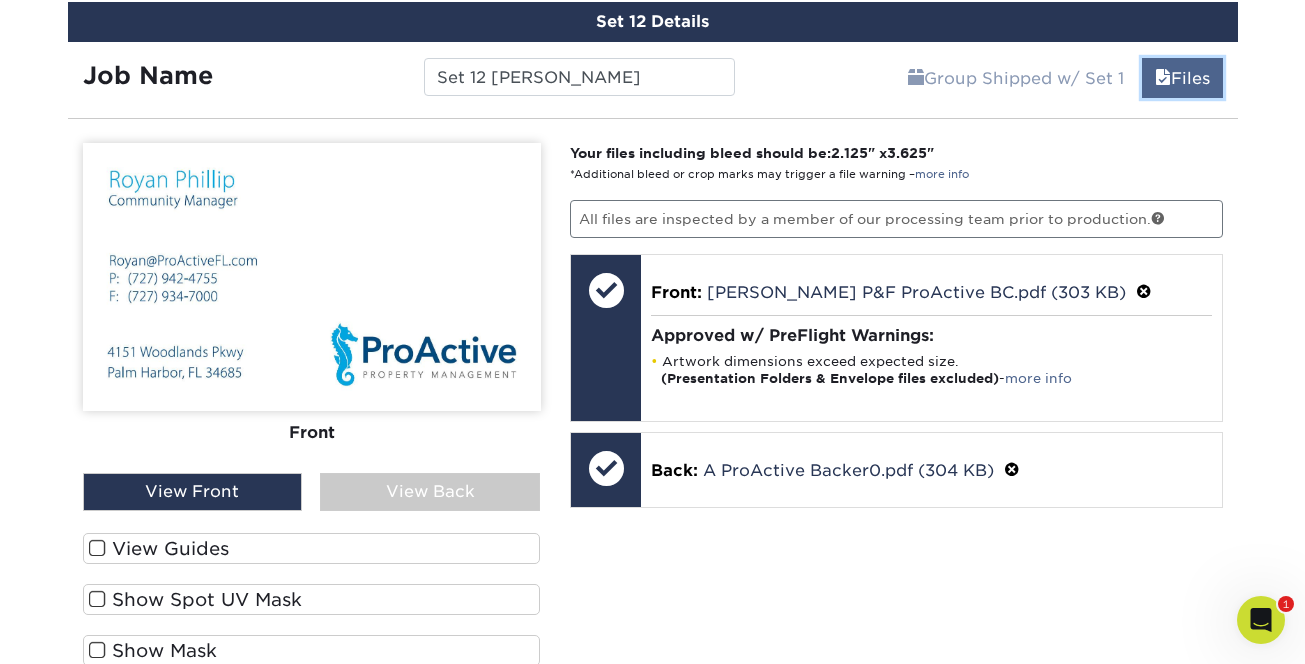 click on "Files" at bounding box center [1182, 78] 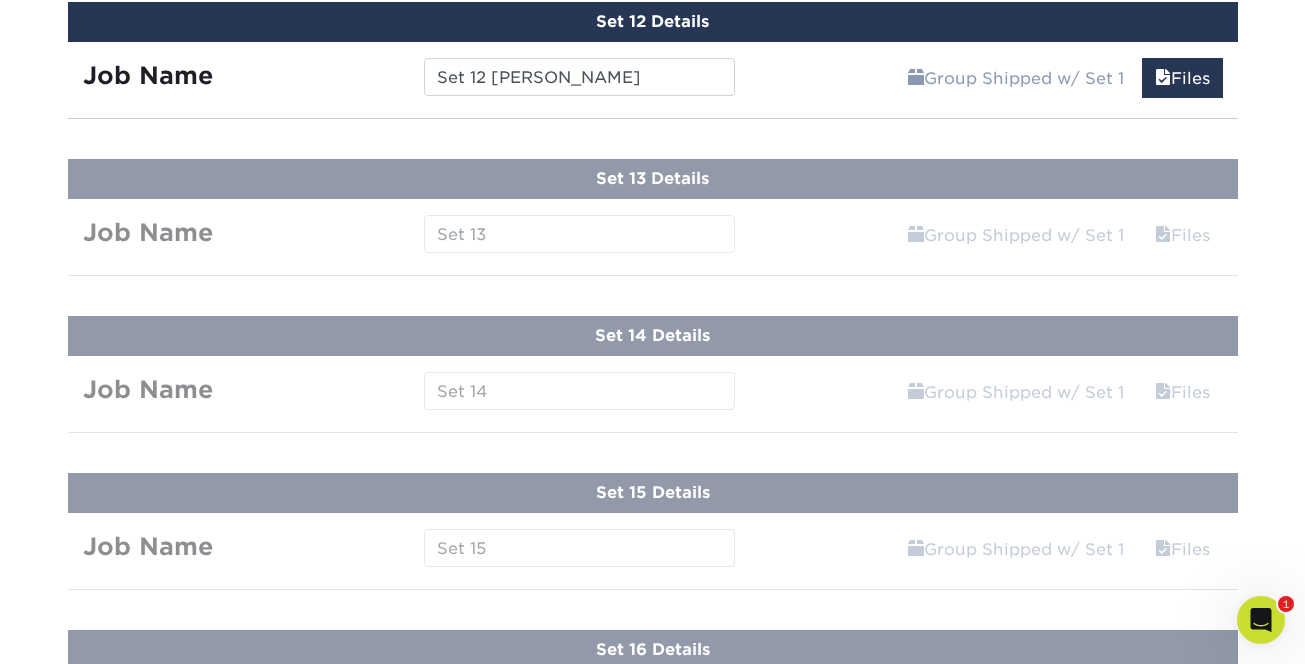 click on "Products
Business Cards
C1S  Business Cards" at bounding box center (652, -976) 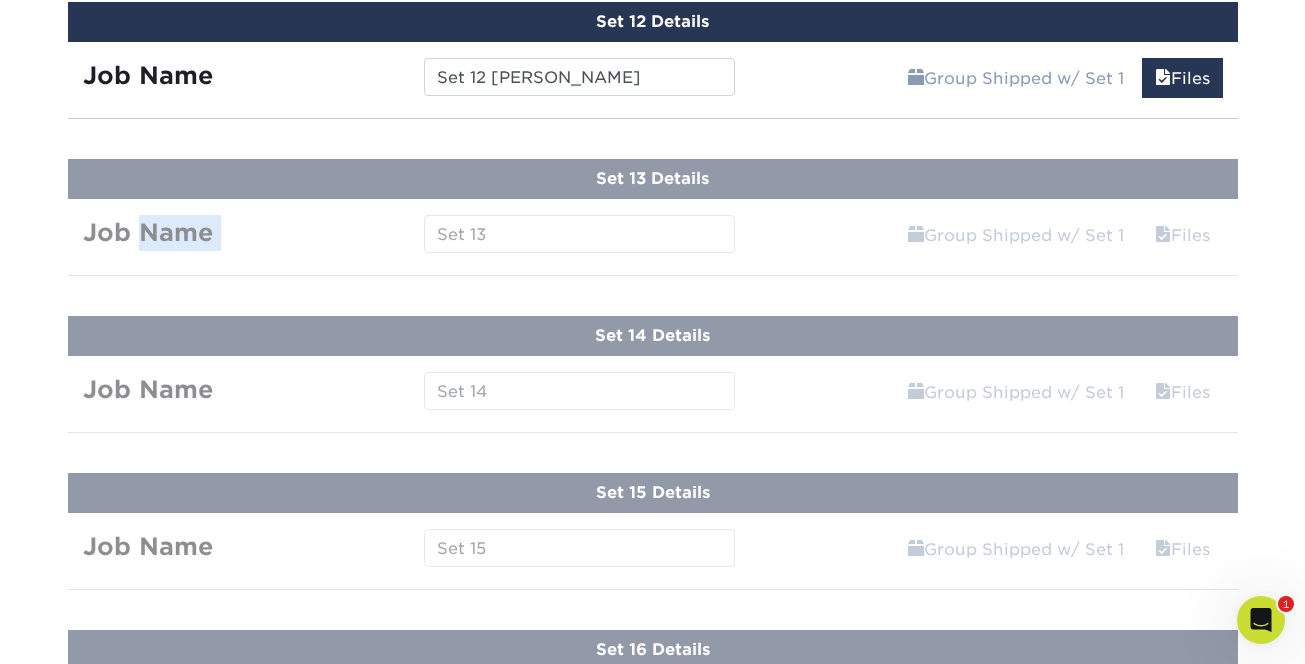 click on "Products
Business Cards
C1S  Business Cards" at bounding box center (652, -976) 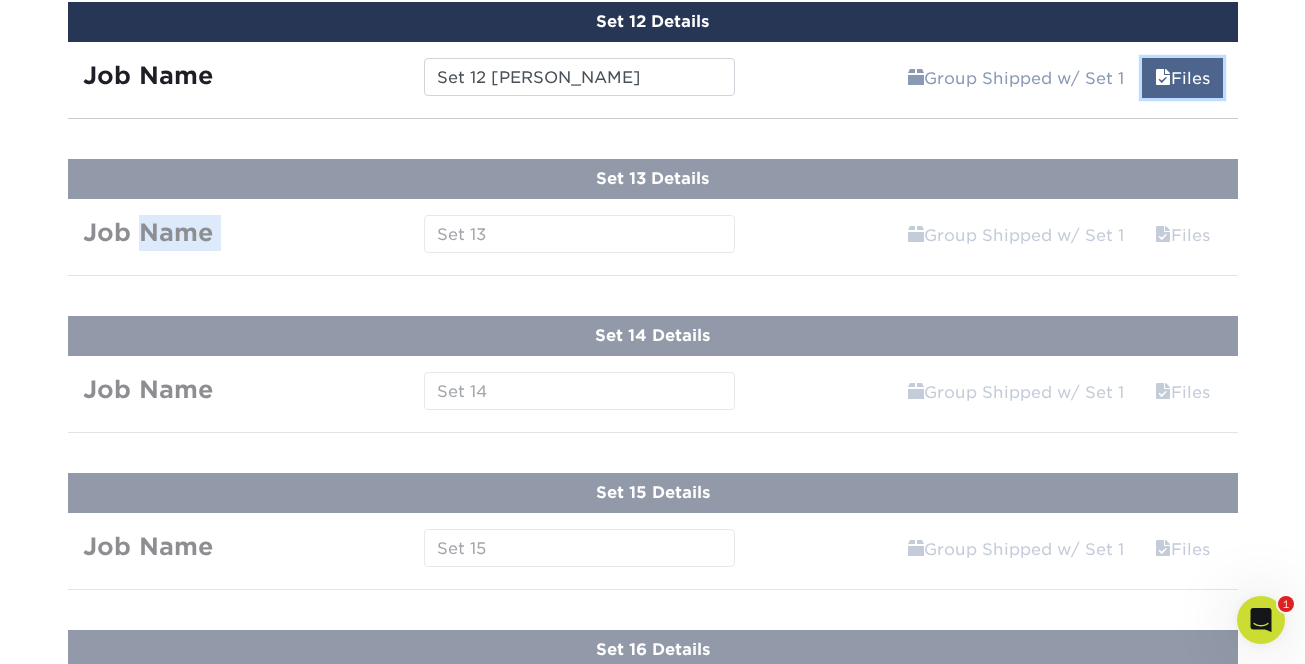 click on "Files" at bounding box center [1182, 78] 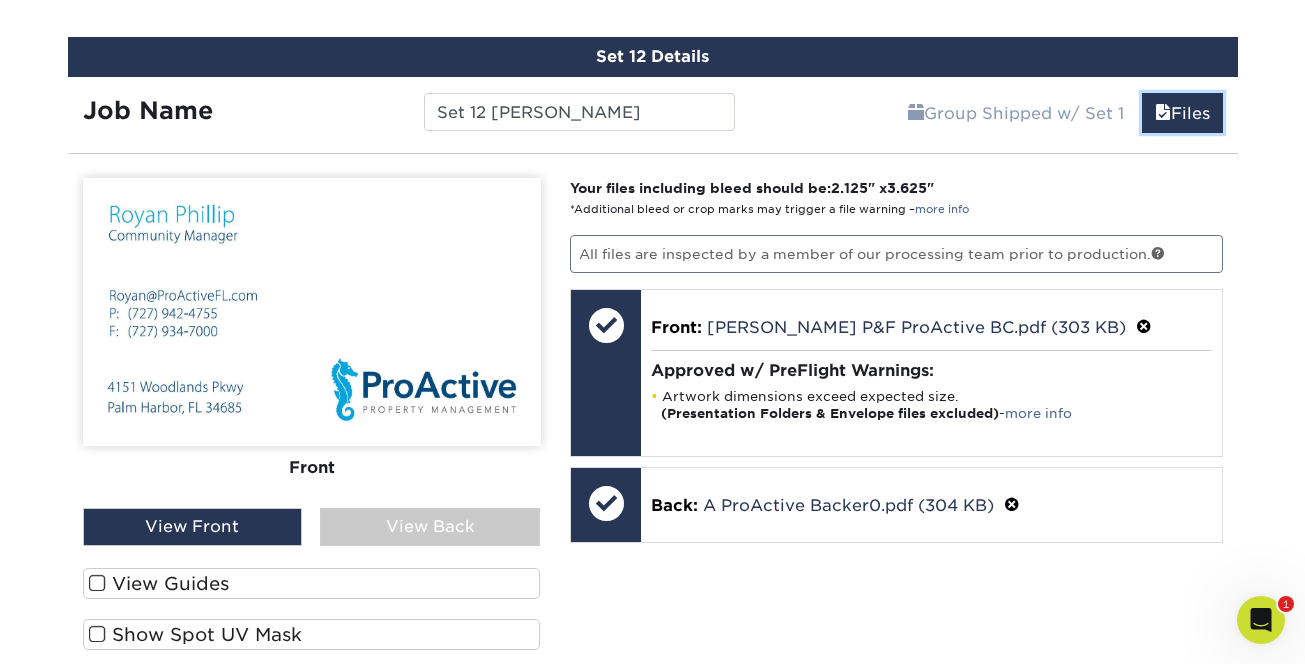 scroll, scrollTop: 2823, scrollLeft: 0, axis: vertical 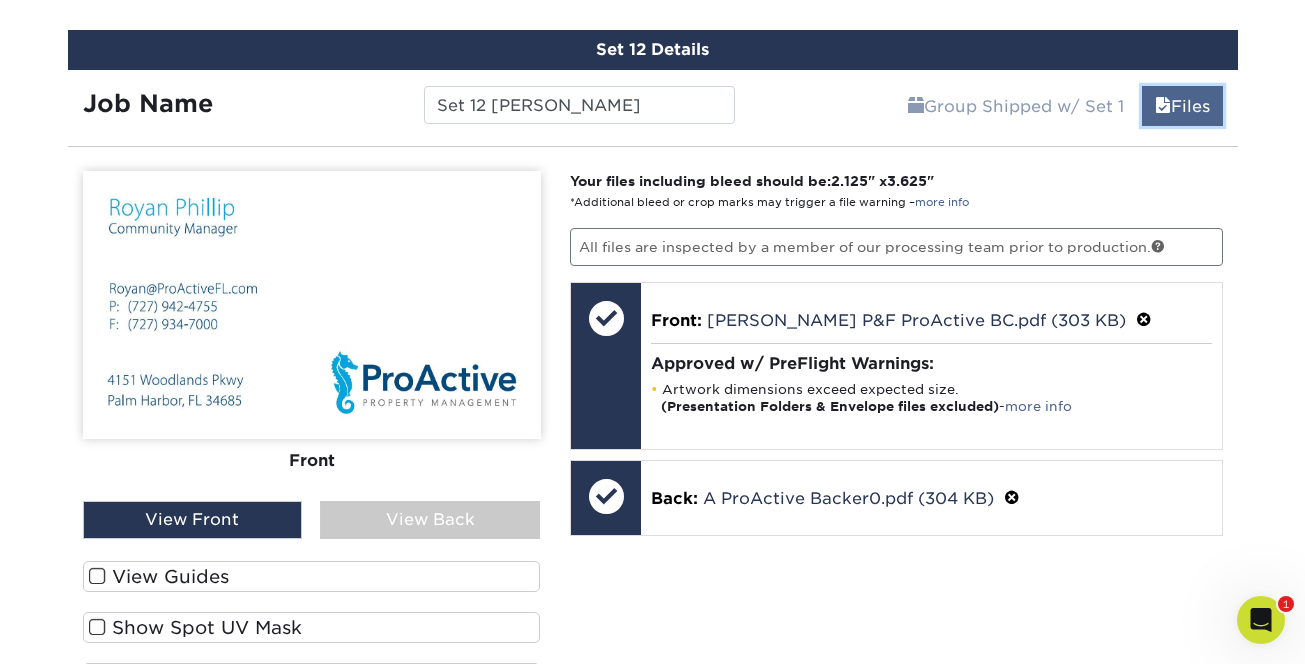 click on "Files" at bounding box center (1182, 106) 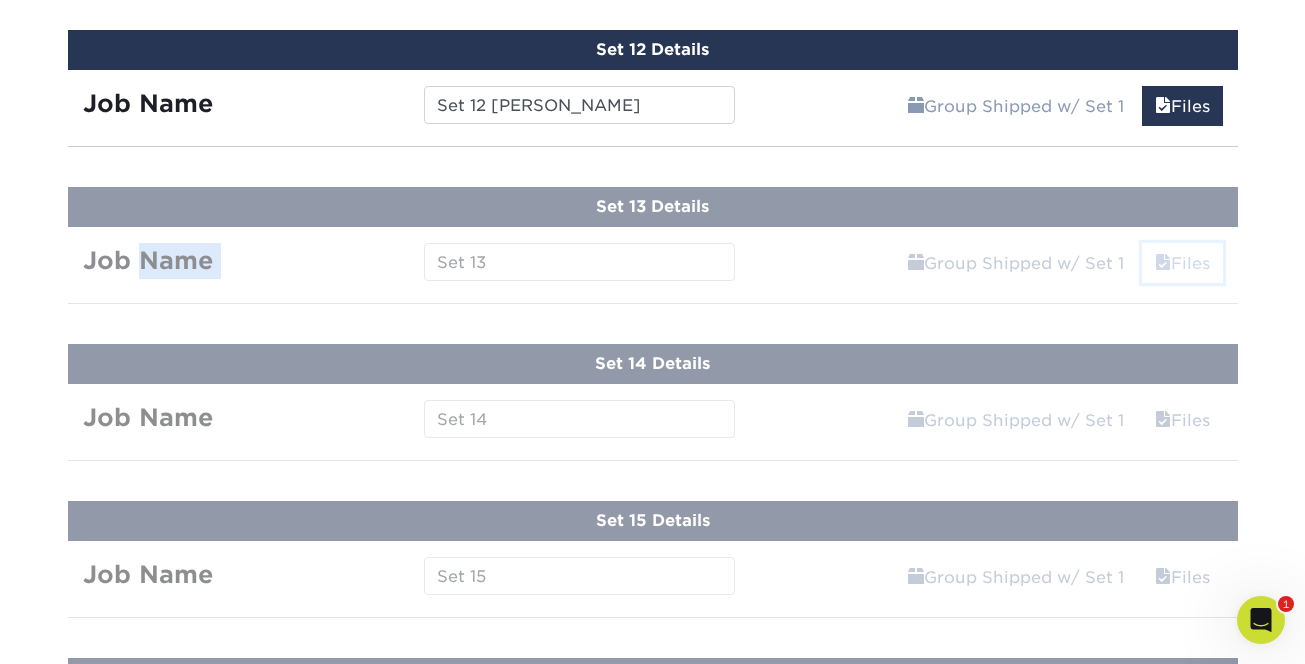 click on "Files" at bounding box center [1182, 263] 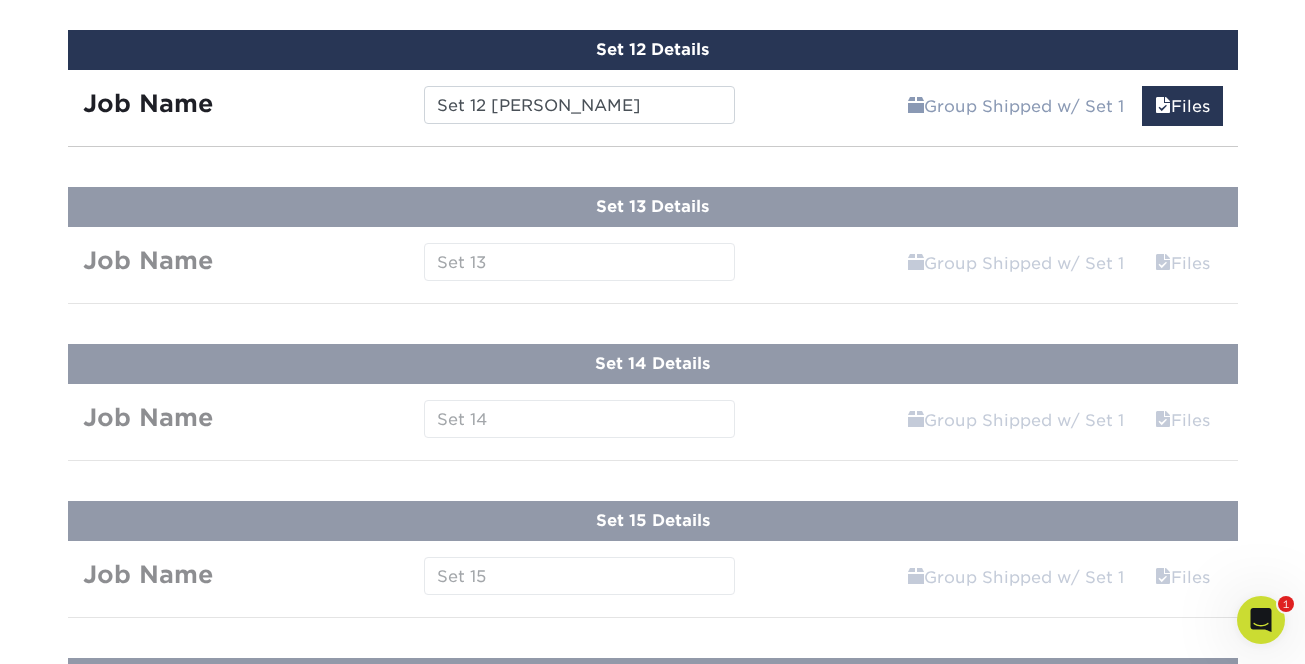 click on "Products
Business Cards
C1S  Business Cards" at bounding box center (652, -948) 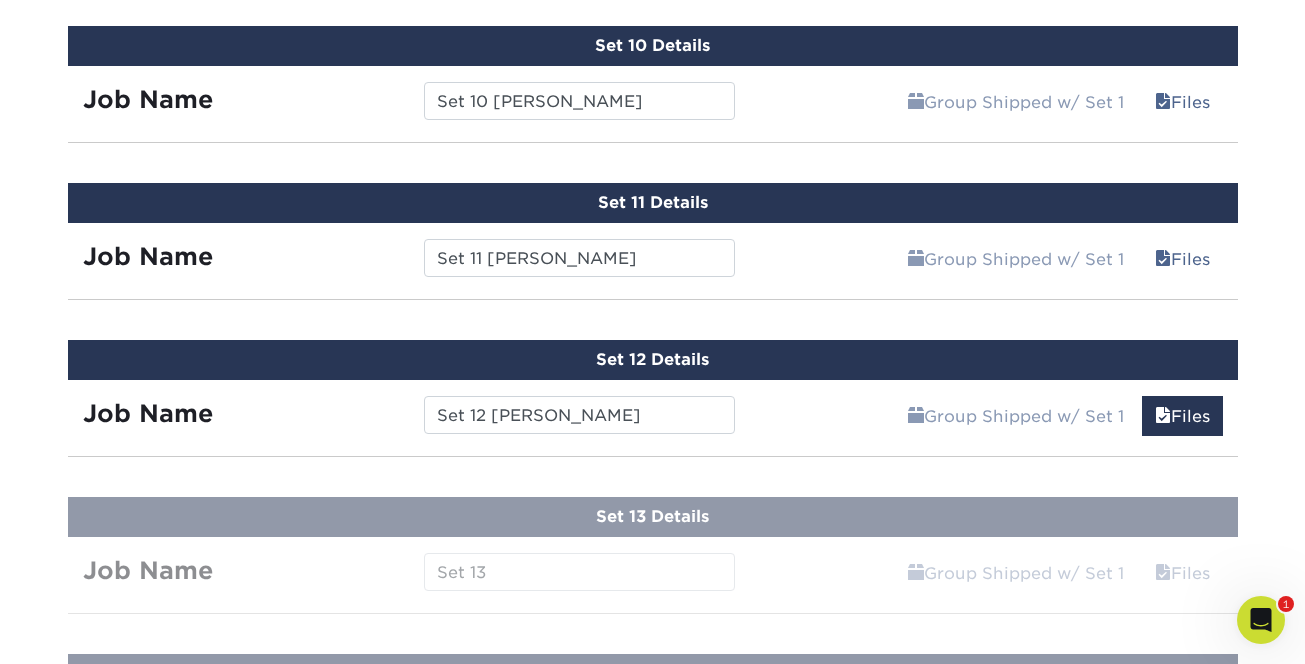 scroll, scrollTop: 2539, scrollLeft: 0, axis: vertical 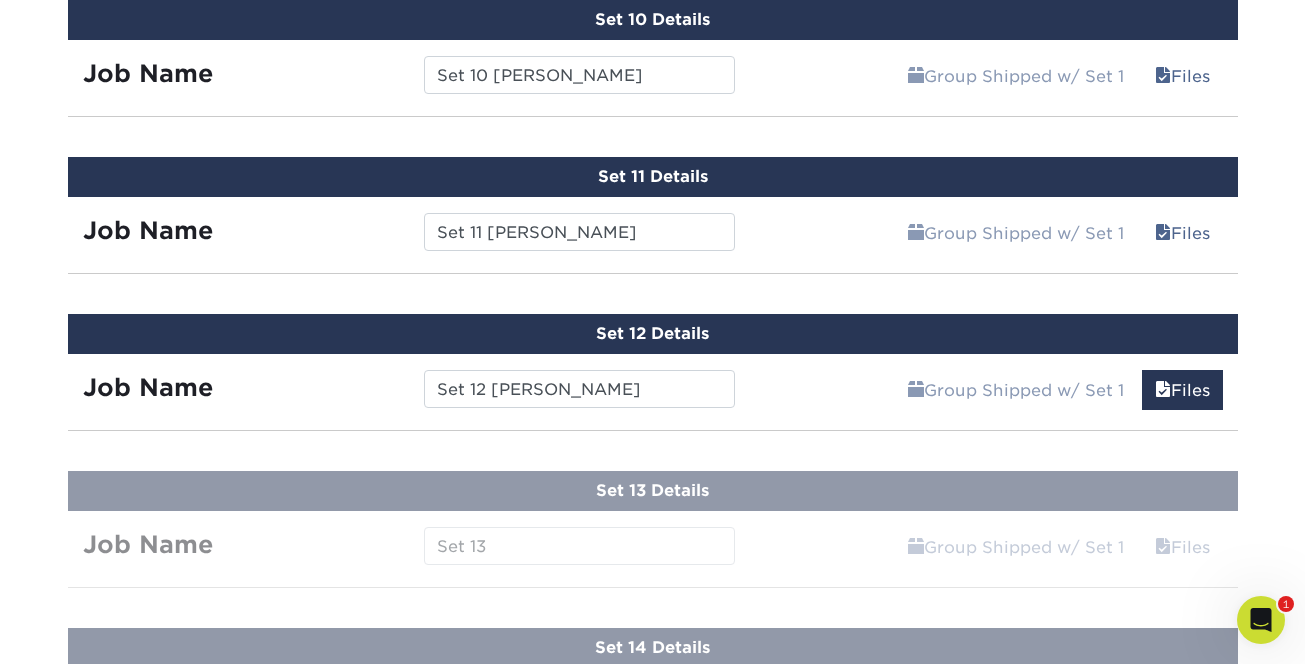 drag, startPoint x: 209, startPoint y: 387, endPoint x: 346, endPoint y: 395, distance: 137.23338 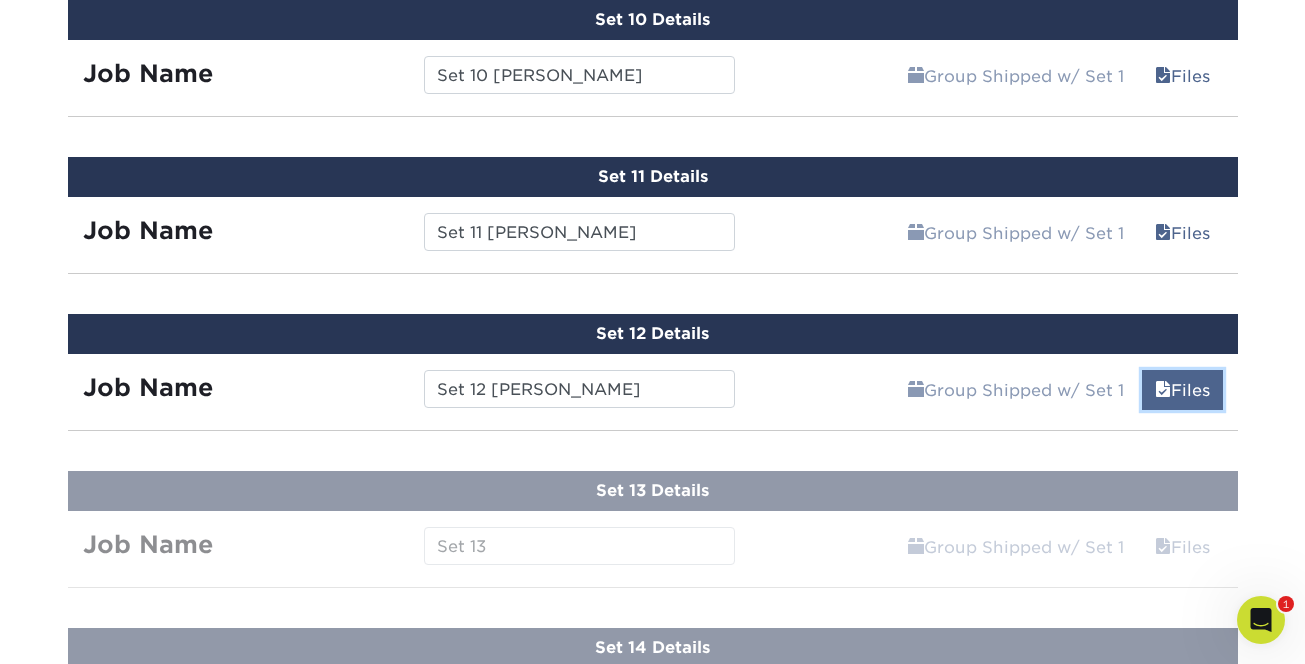 click at bounding box center [1163, 390] 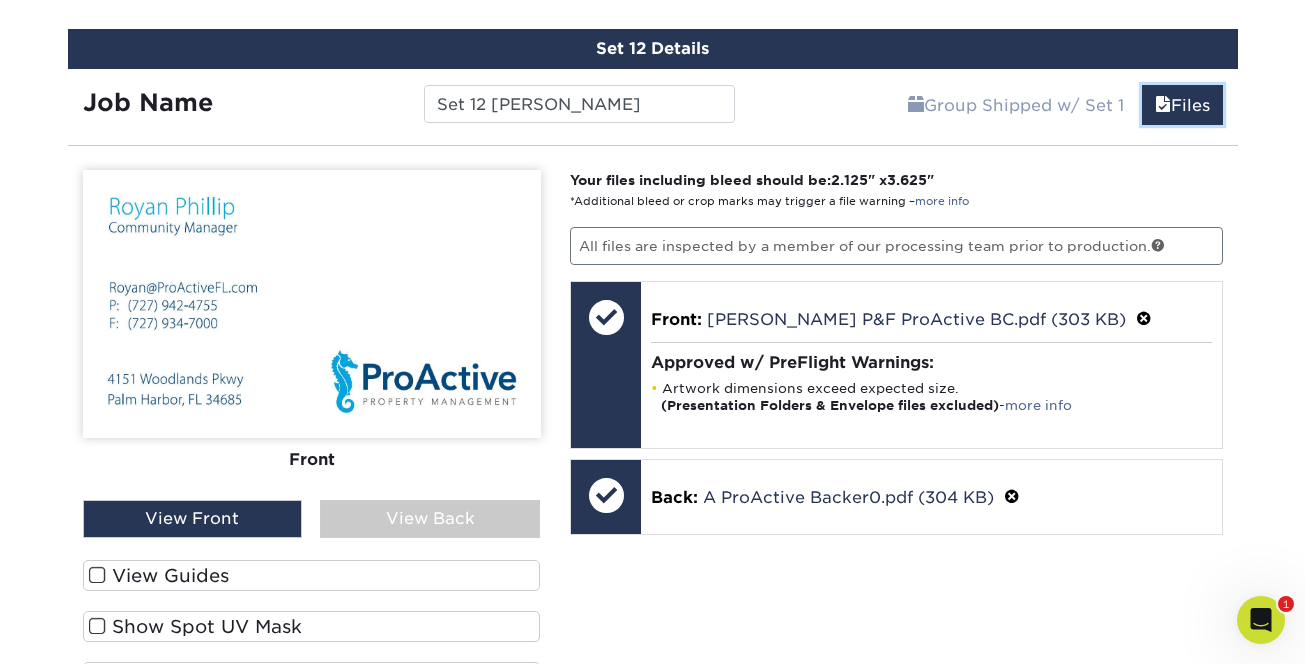 scroll, scrollTop: 2831, scrollLeft: 0, axis: vertical 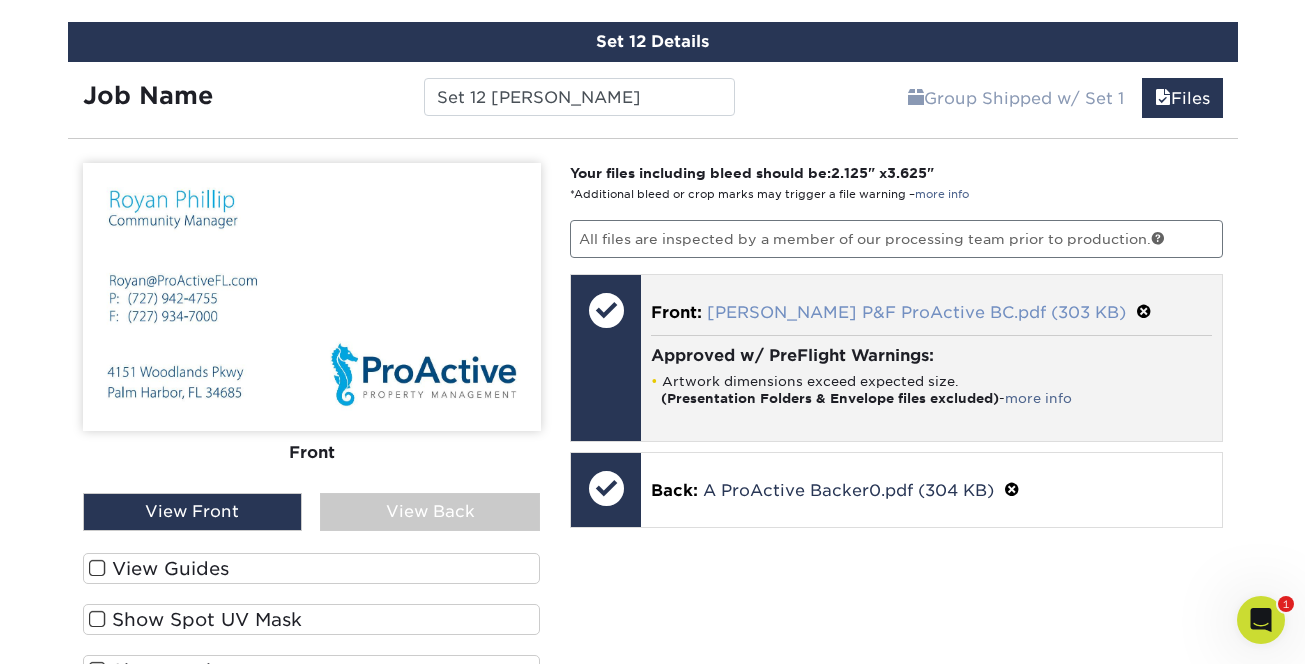 click on "Phillips P&F ProActive BC.pdf (303 KB)" at bounding box center (916, 312) 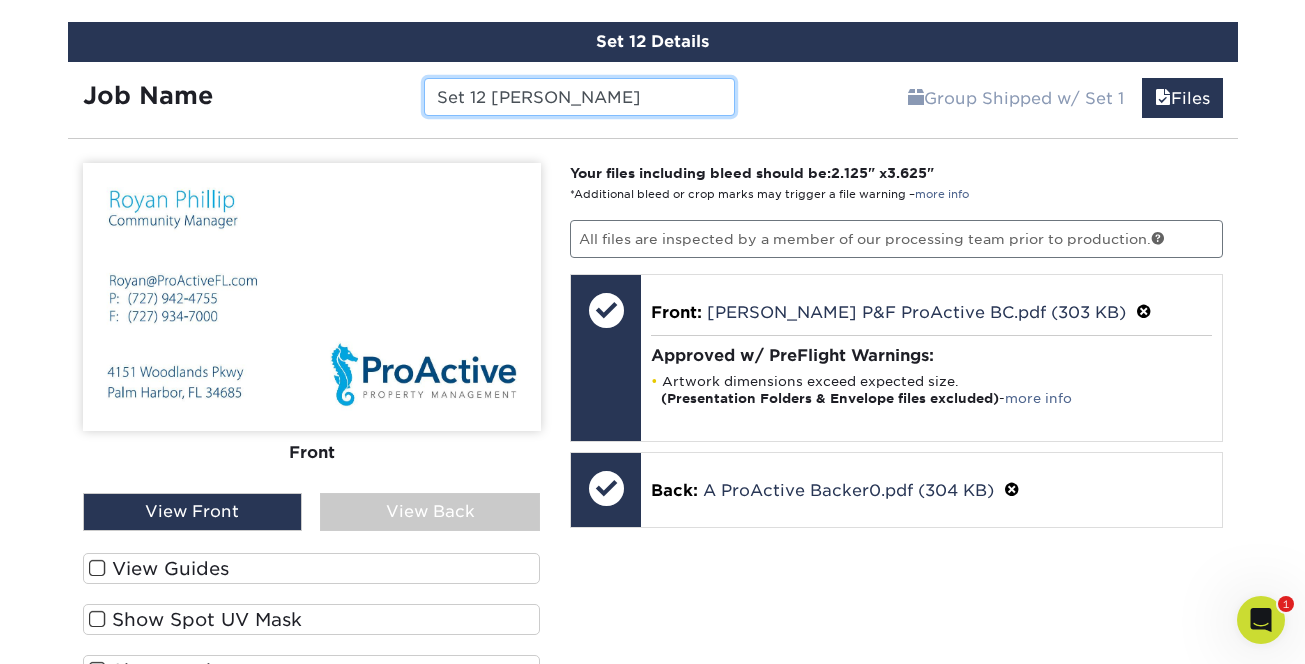 click on "Set 12 Phillips PF" at bounding box center (579, 97) 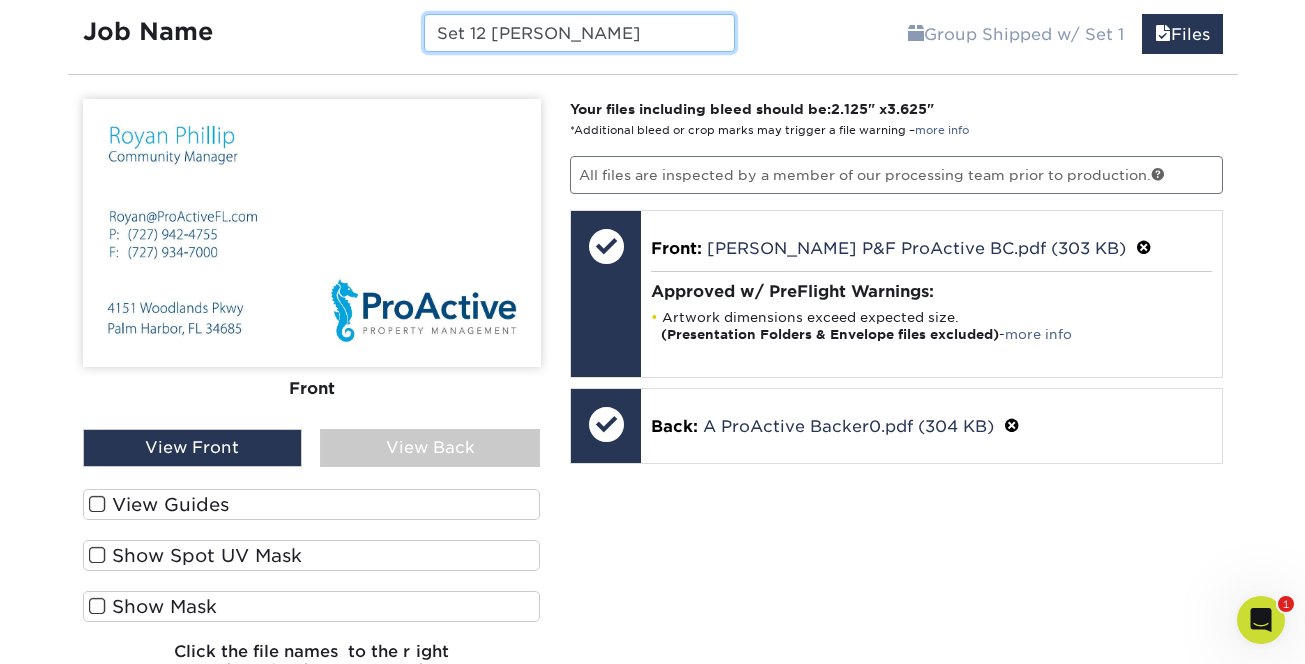 scroll, scrollTop: 2859, scrollLeft: 0, axis: vertical 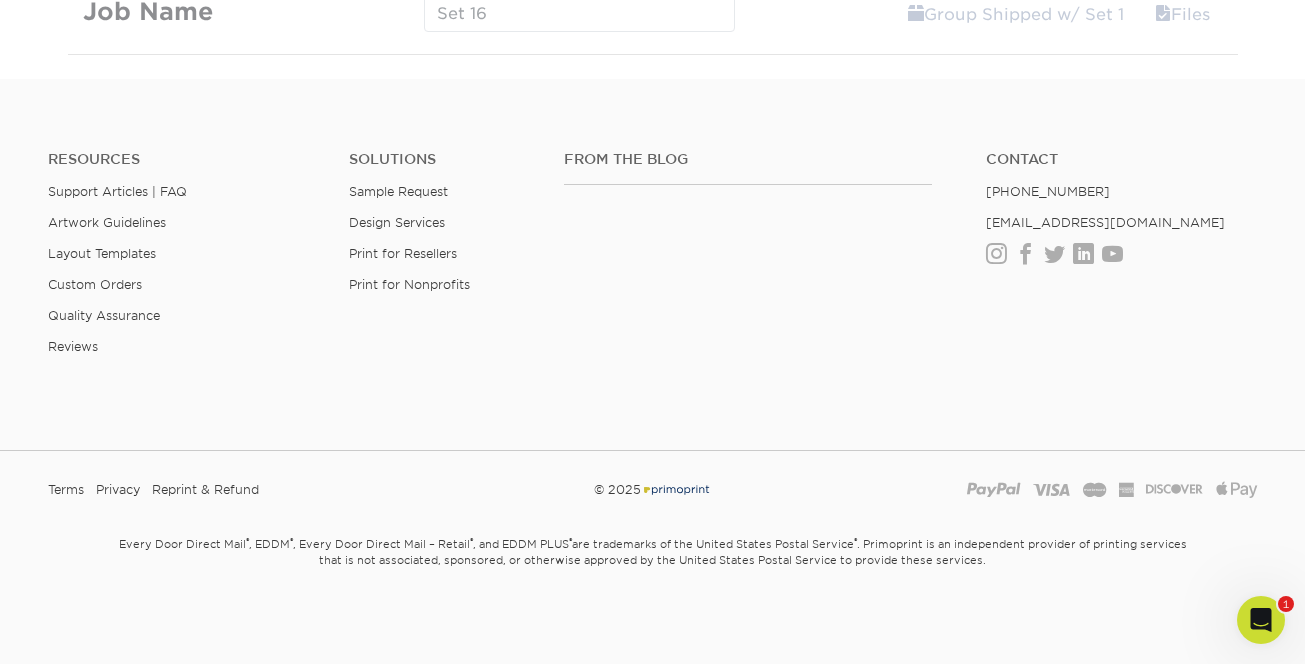 click 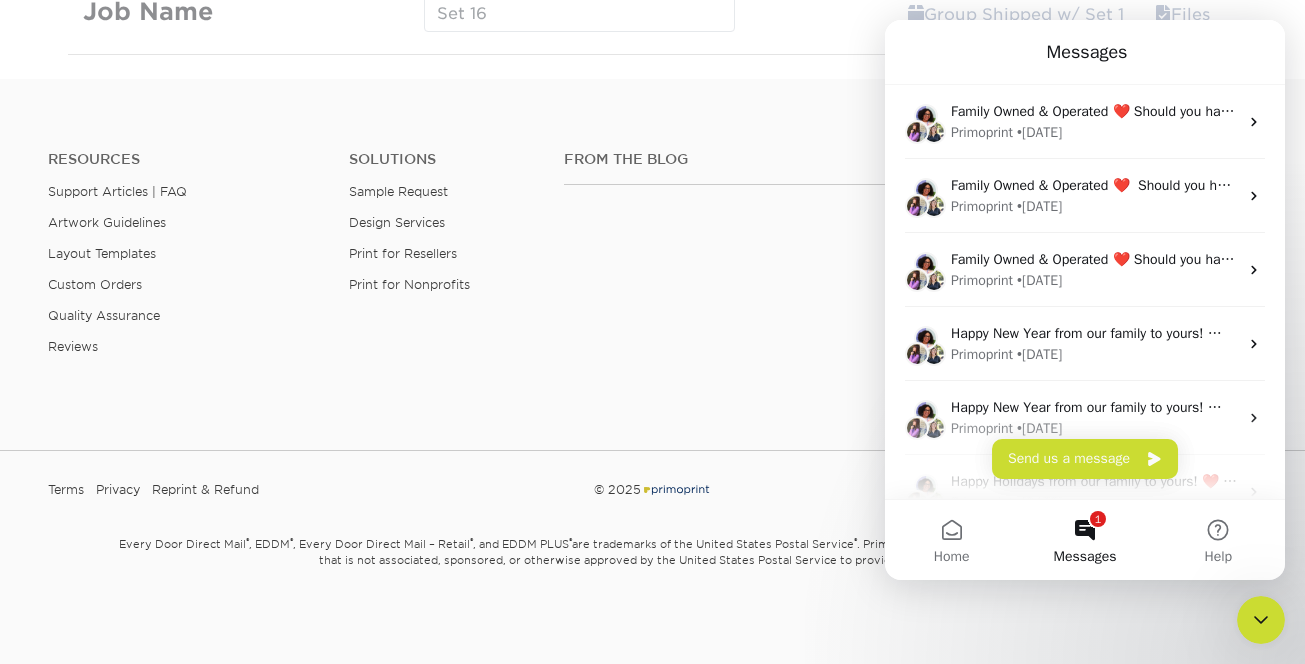 click on "Send us a message" at bounding box center [1085, 459] 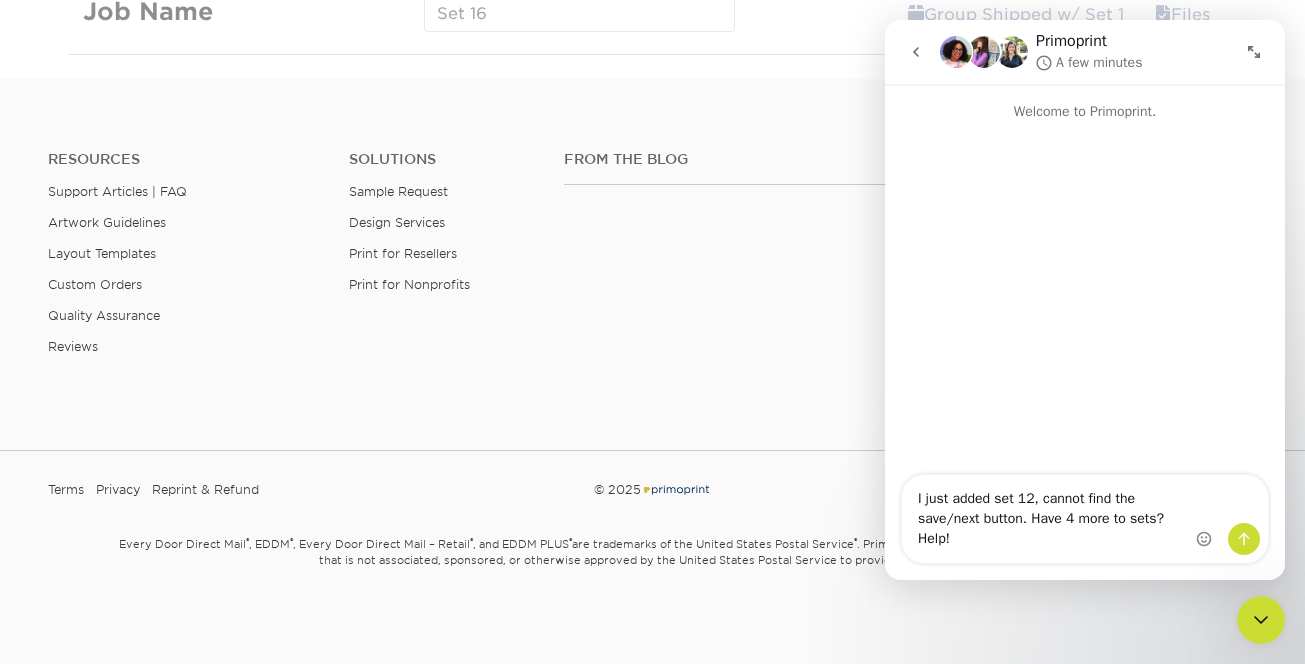 type on "I just added set 12, cannot find the save/next button. Have 4 more to sets? Help!" 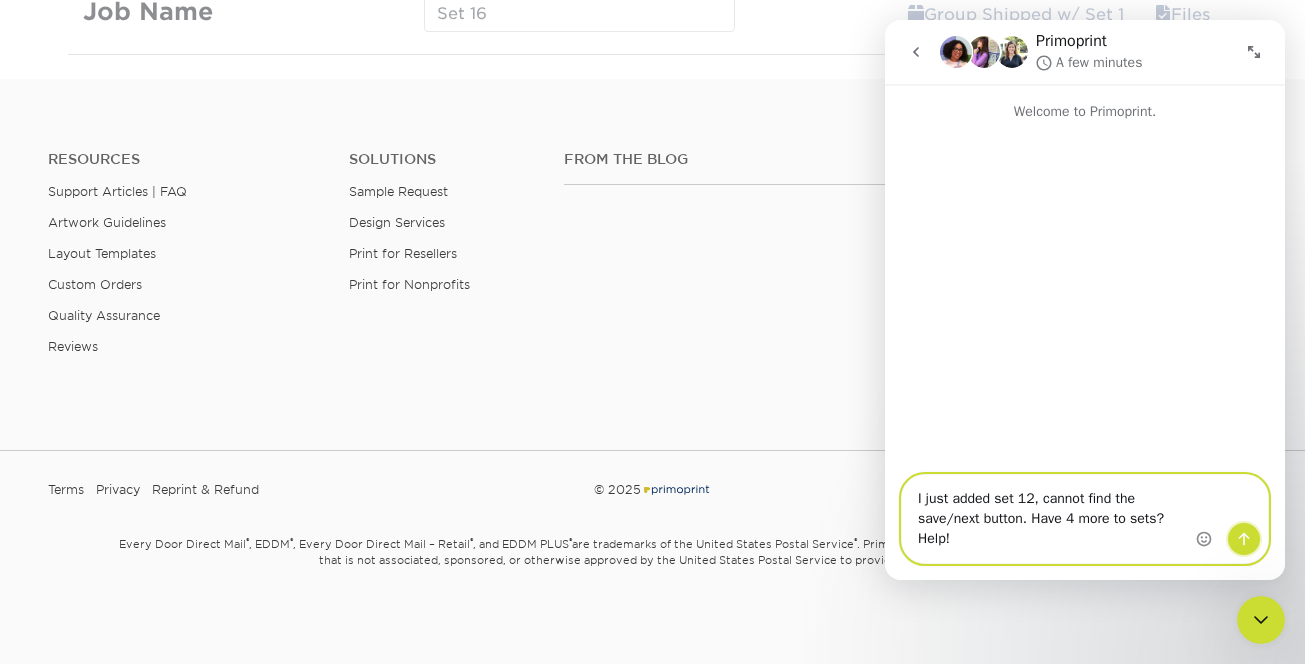 click 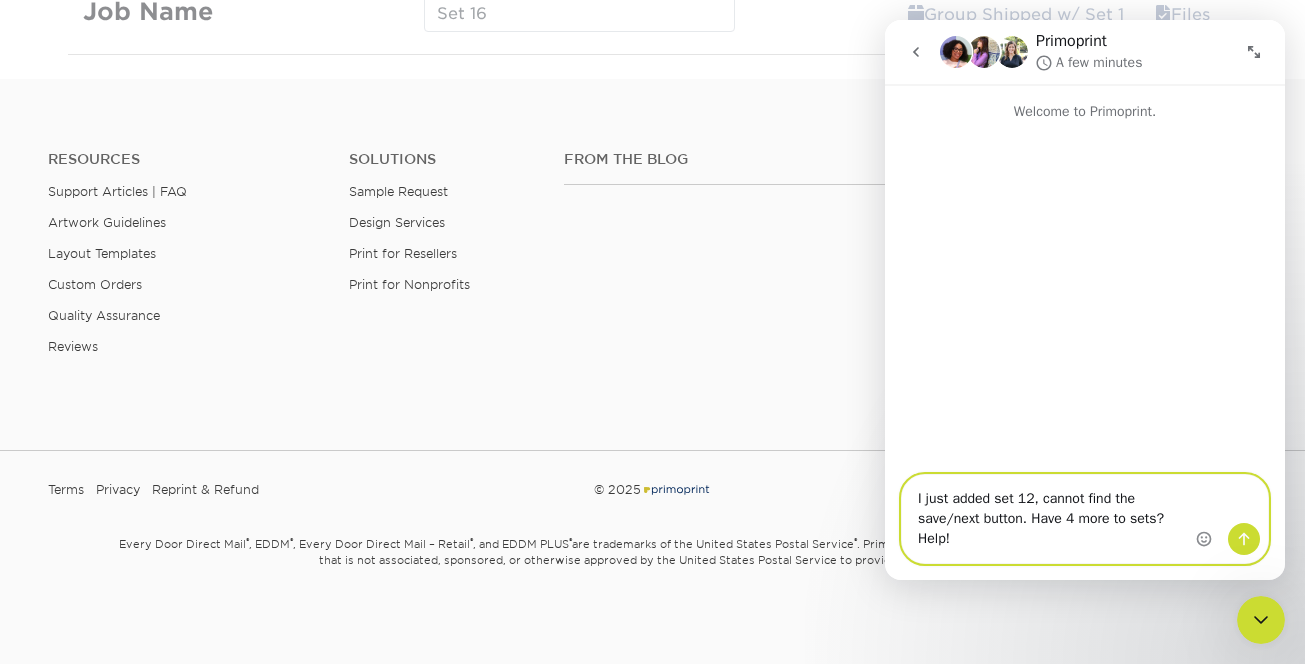 type 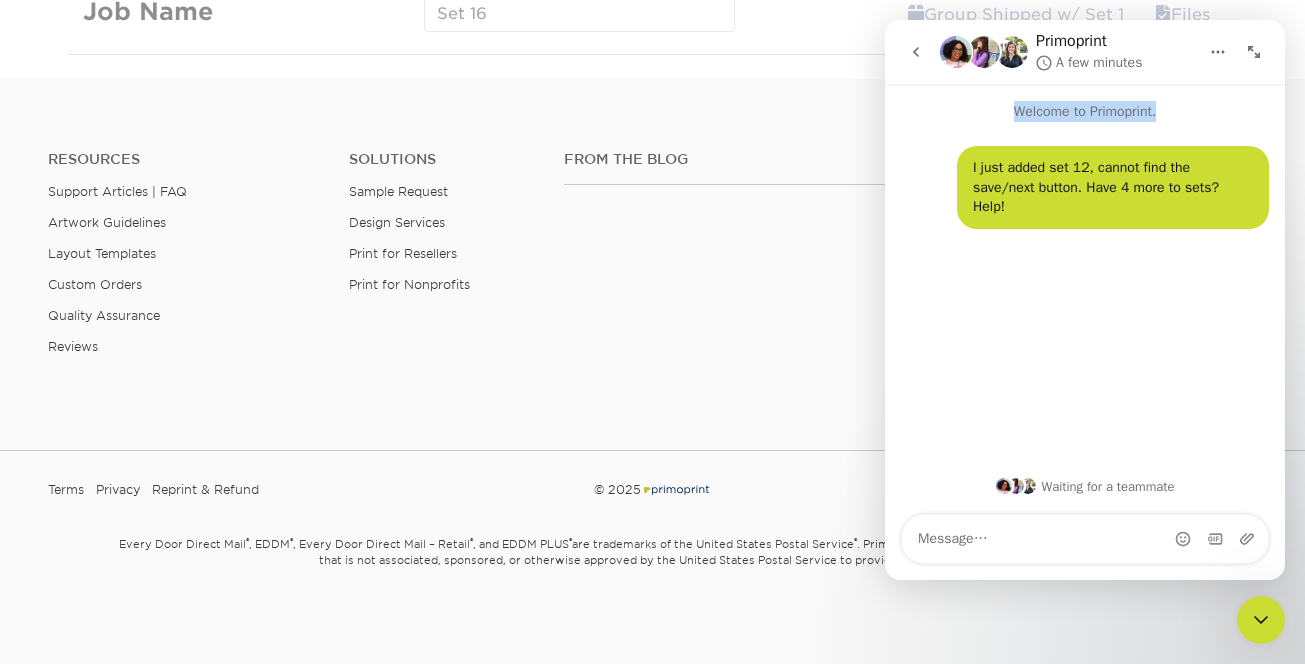 drag, startPoint x: 1199, startPoint y: 78, endPoint x: 1415, endPoint y: 105, distance: 217.68095 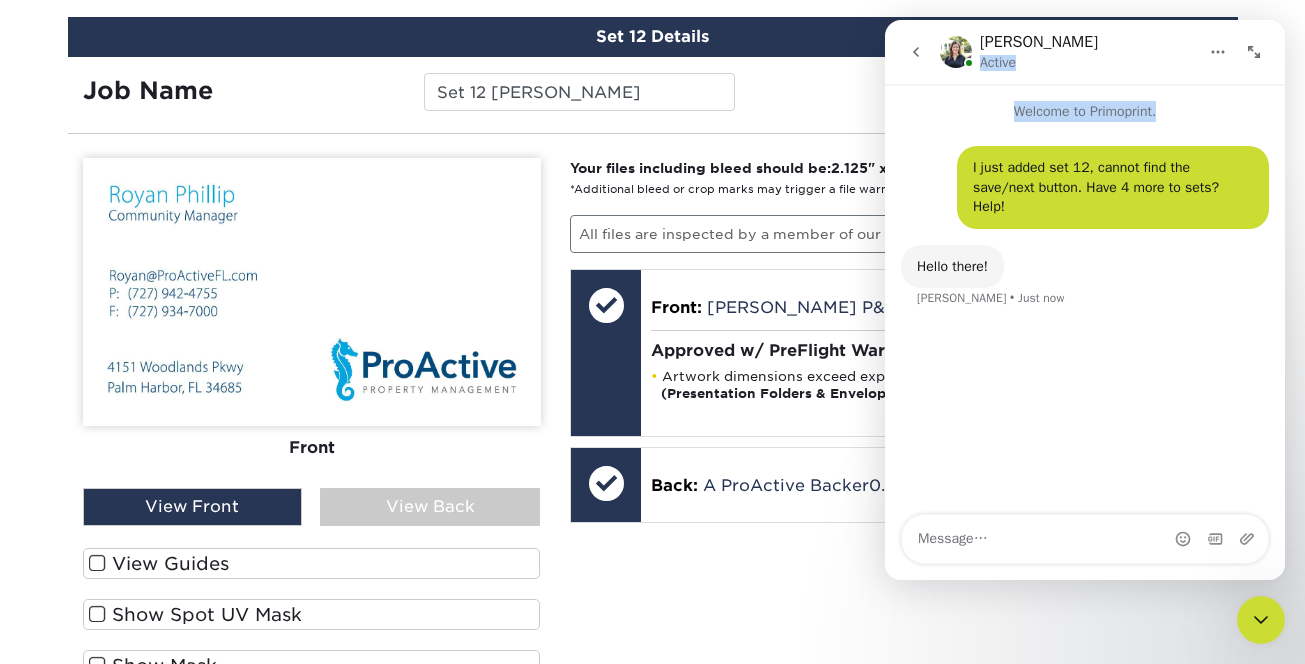 scroll, scrollTop: 2997, scrollLeft: 0, axis: vertical 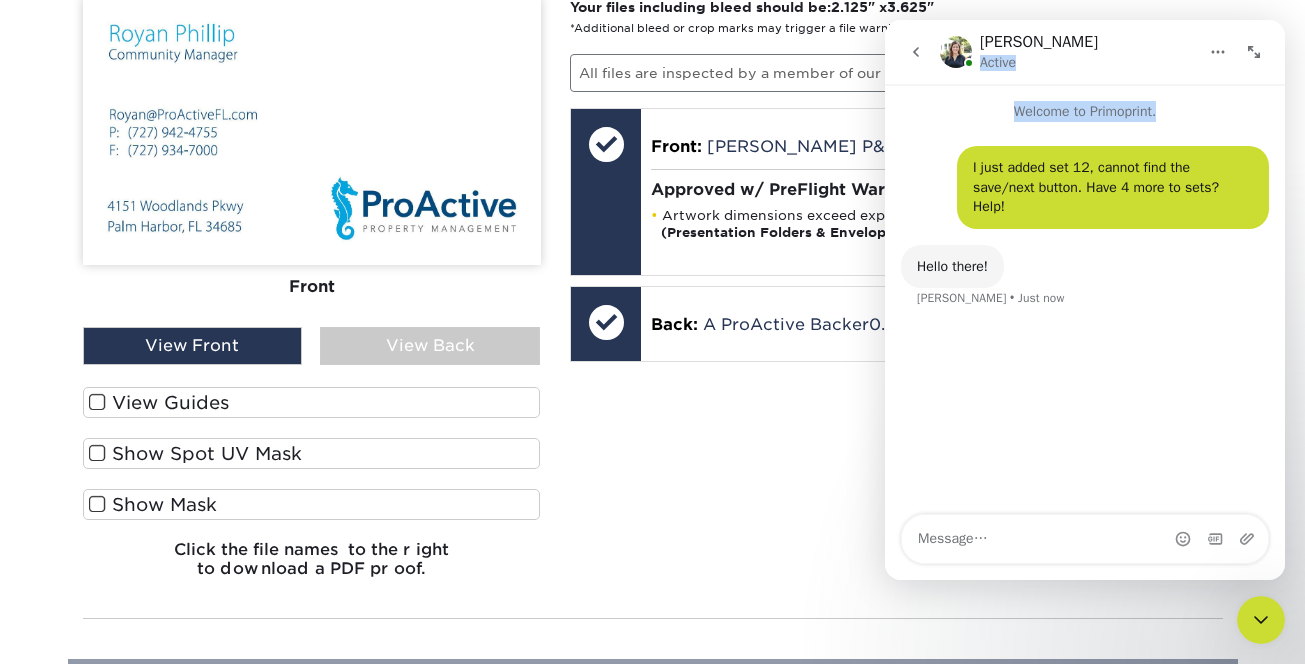 drag, startPoint x: 1309, startPoint y: 595, endPoint x: 370, endPoint y: 381, distance: 963.07684 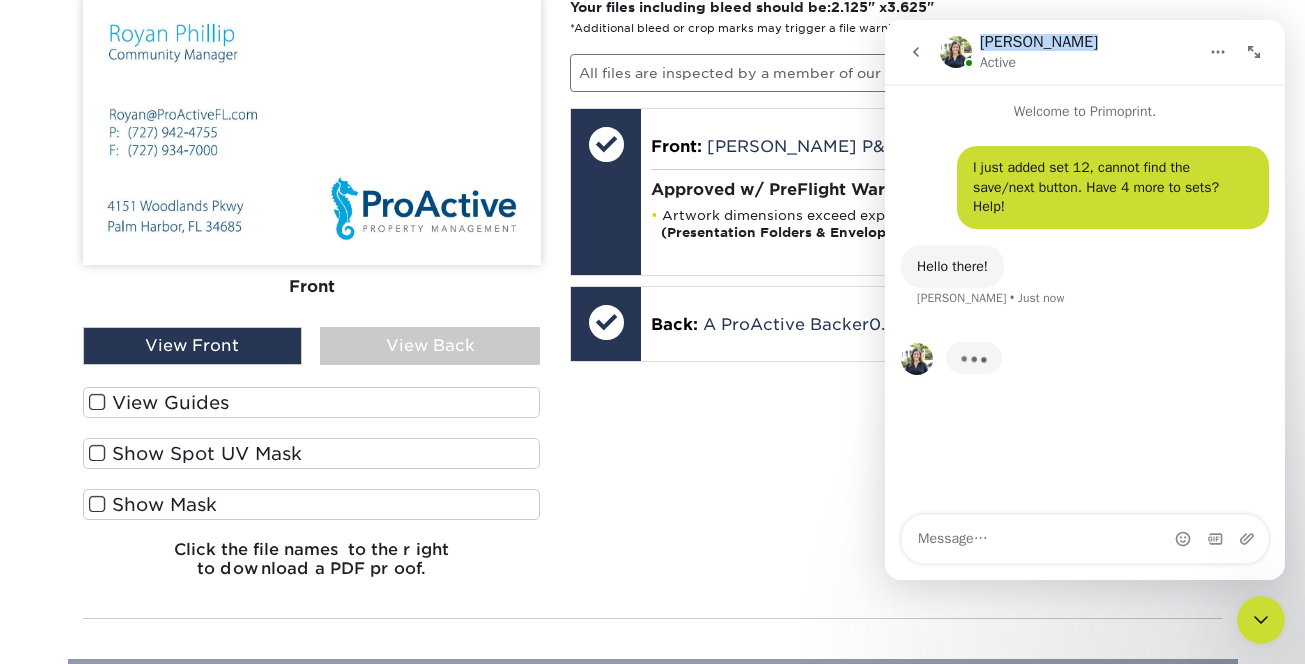 drag, startPoint x: 1074, startPoint y: 26, endPoint x: 1097, endPoint y: 42, distance: 28.01785 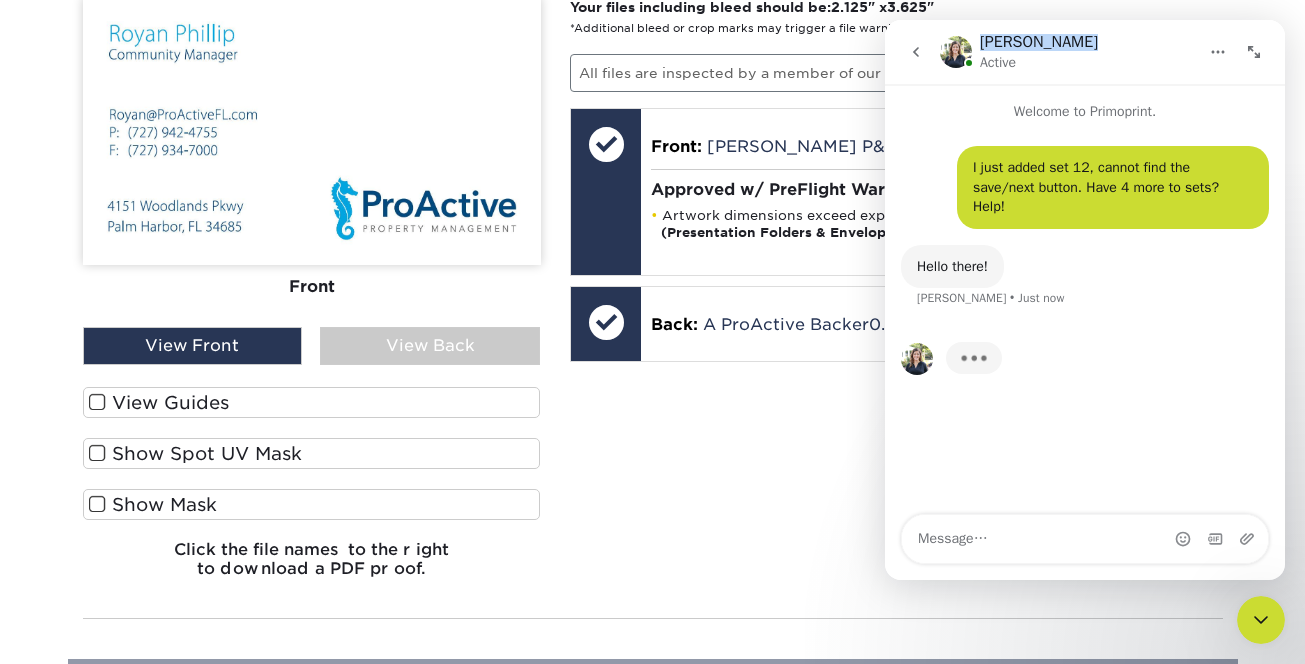 click on "Irene Active" at bounding box center [1085, 52] 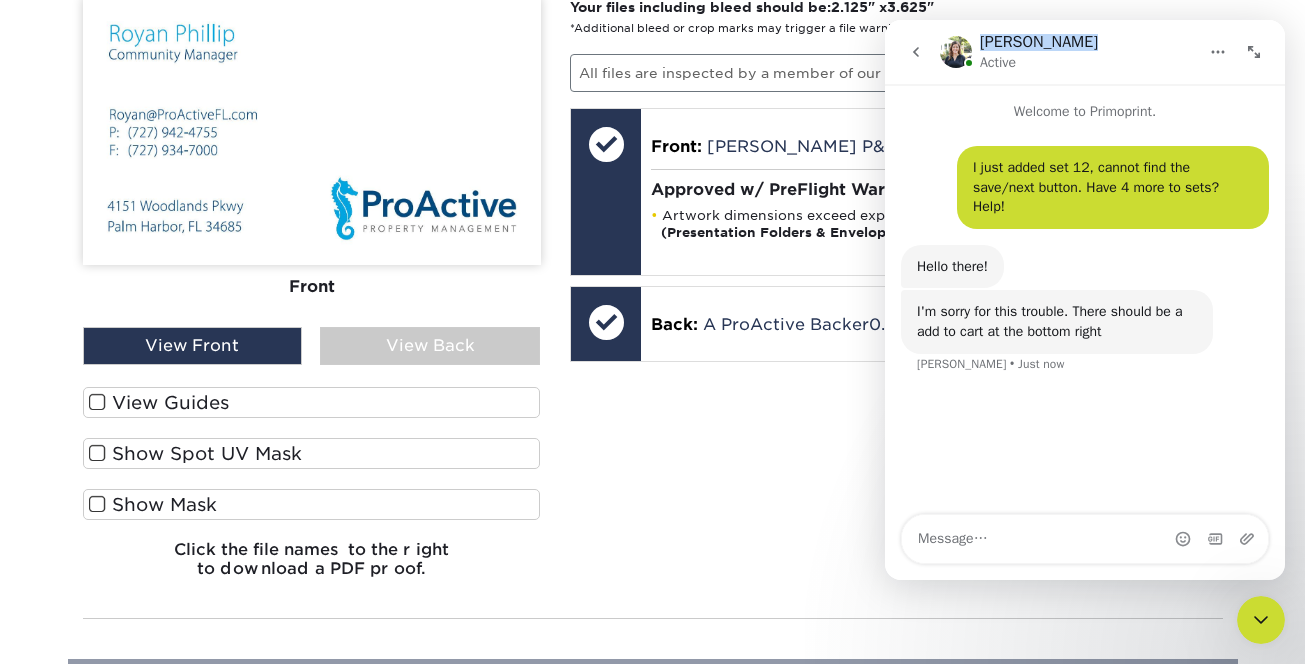 drag, startPoint x: 786, startPoint y: 446, endPoint x: 796, endPoint y: 504, distance: 58.855755 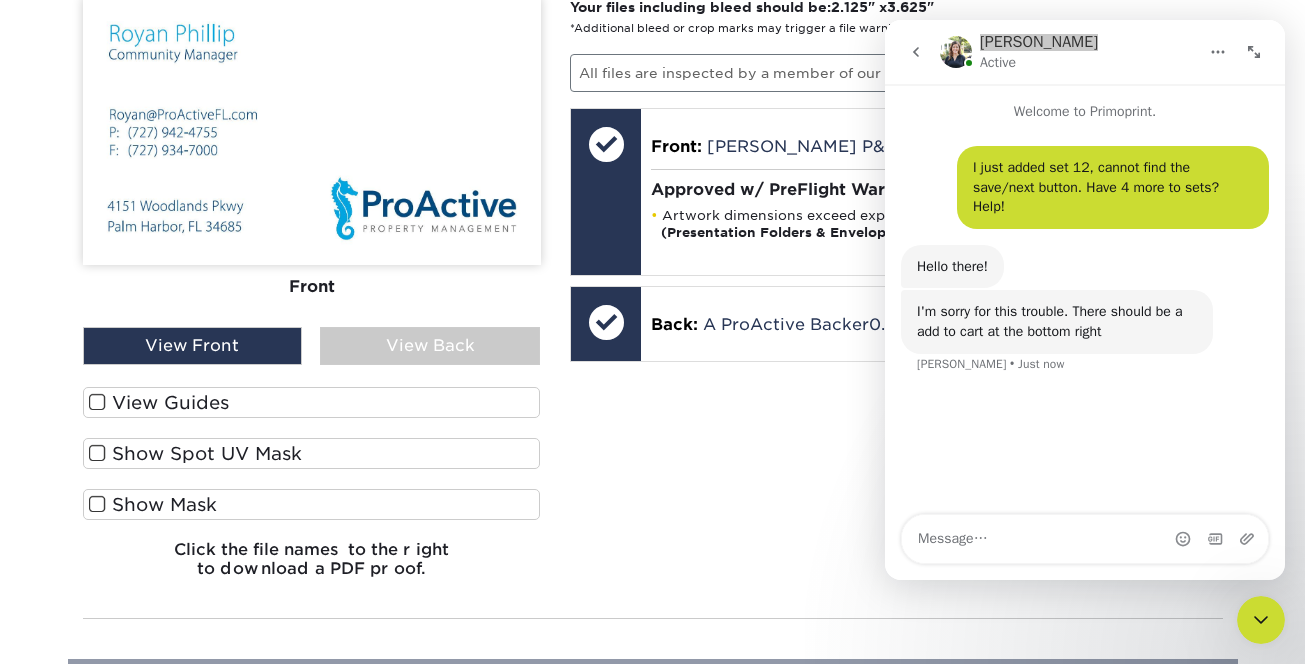 click on "Your files including bleed should be:  2.125 " x  3.625 "
*Additional bleed or crop marks may trigger a file warning –  more info
All files are inspected by a member of our processing team prior to production.
Front: Click to select or drag and drop the file here.
Choose file
Phillips P&F ProActive BC.pdf      0.3  MiB               ✔    ✘
Front:   Phillips P&F ProActive BC.pdf (303 KB)
Processing...
Front:   Phillips P&F ProActive BC.pdf (303 KB)
Artwork dimensions exceed expected size. (Presentation Folders & Envelope files excluded)  -  more info
Replace
Approve with Errors *
* This may delay your delivery date!" at bounding box center (896, 295) 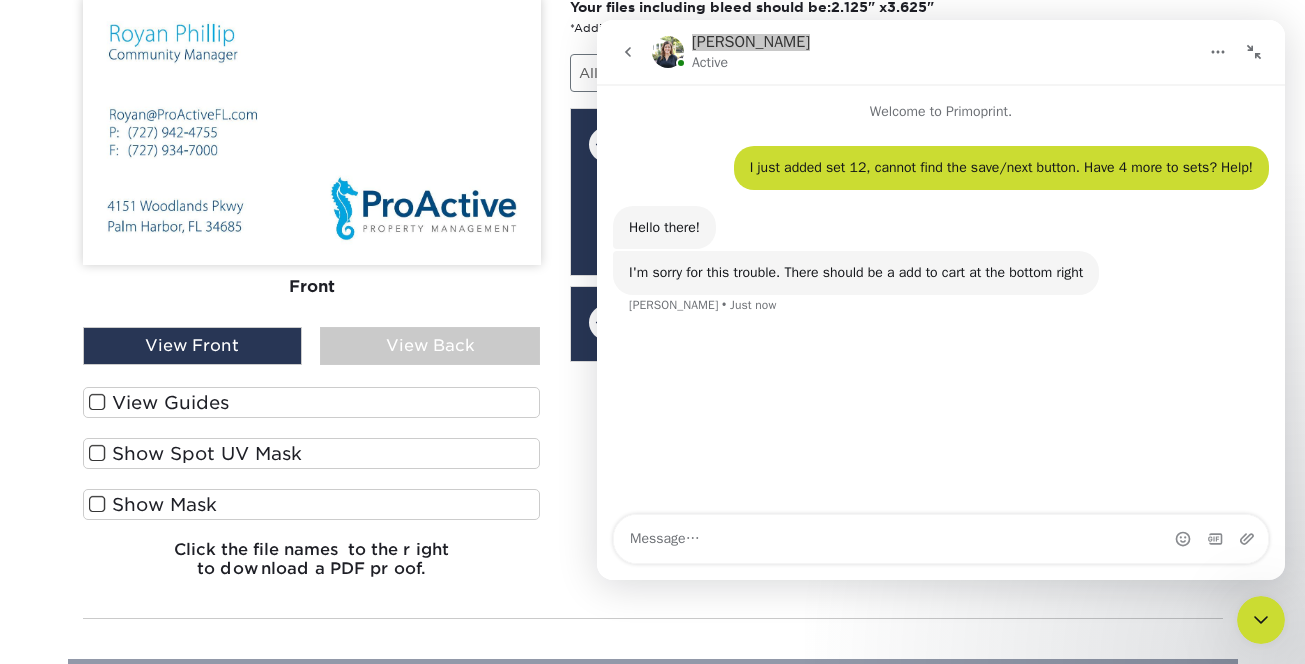click 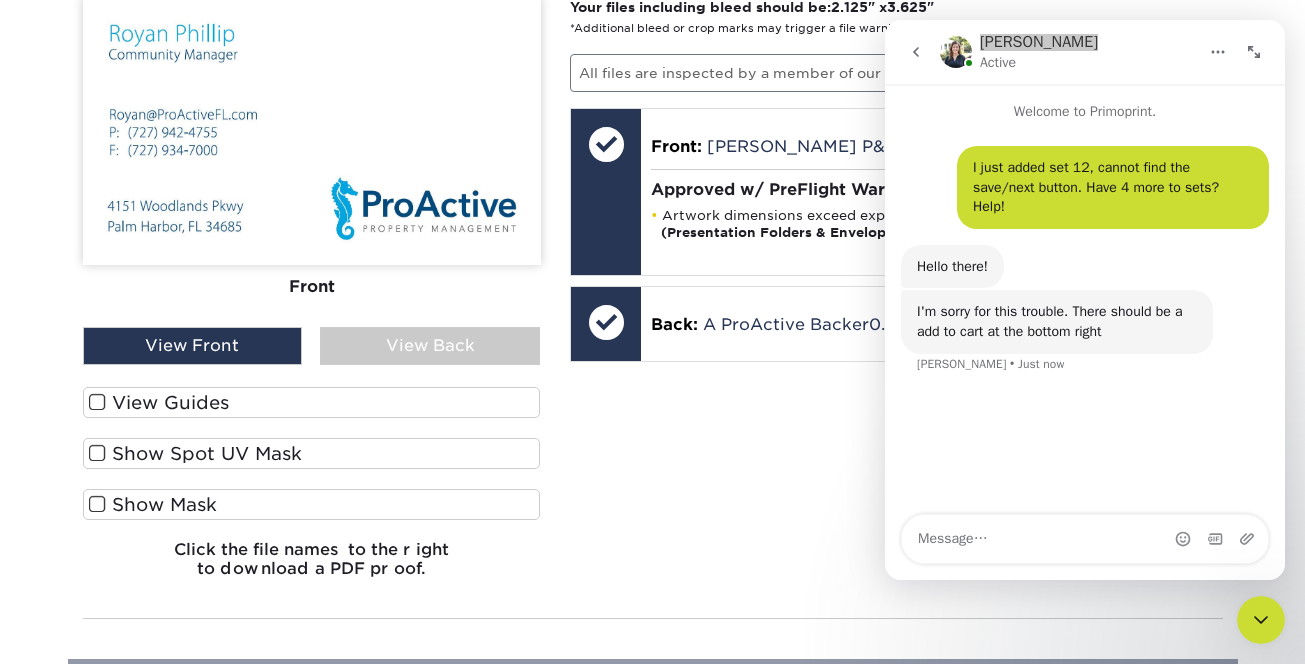 click 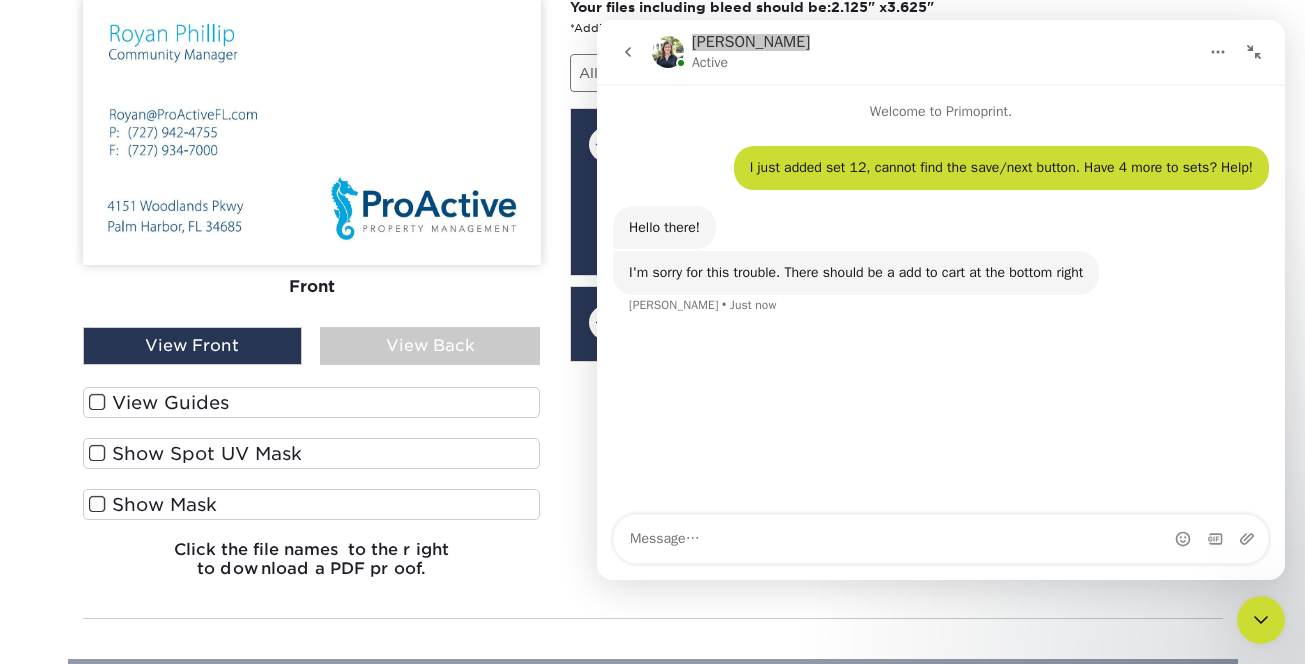 click 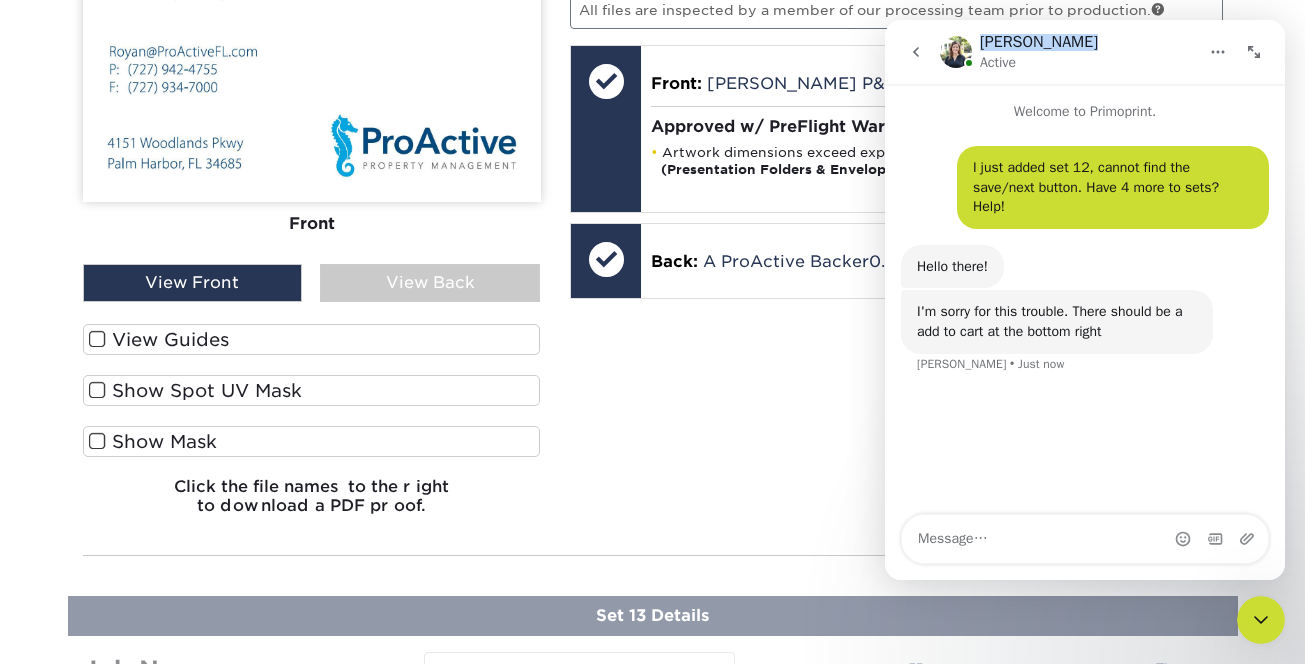 scroll, scrollTop: 2979, scrollLeft: 0, axis: vertical 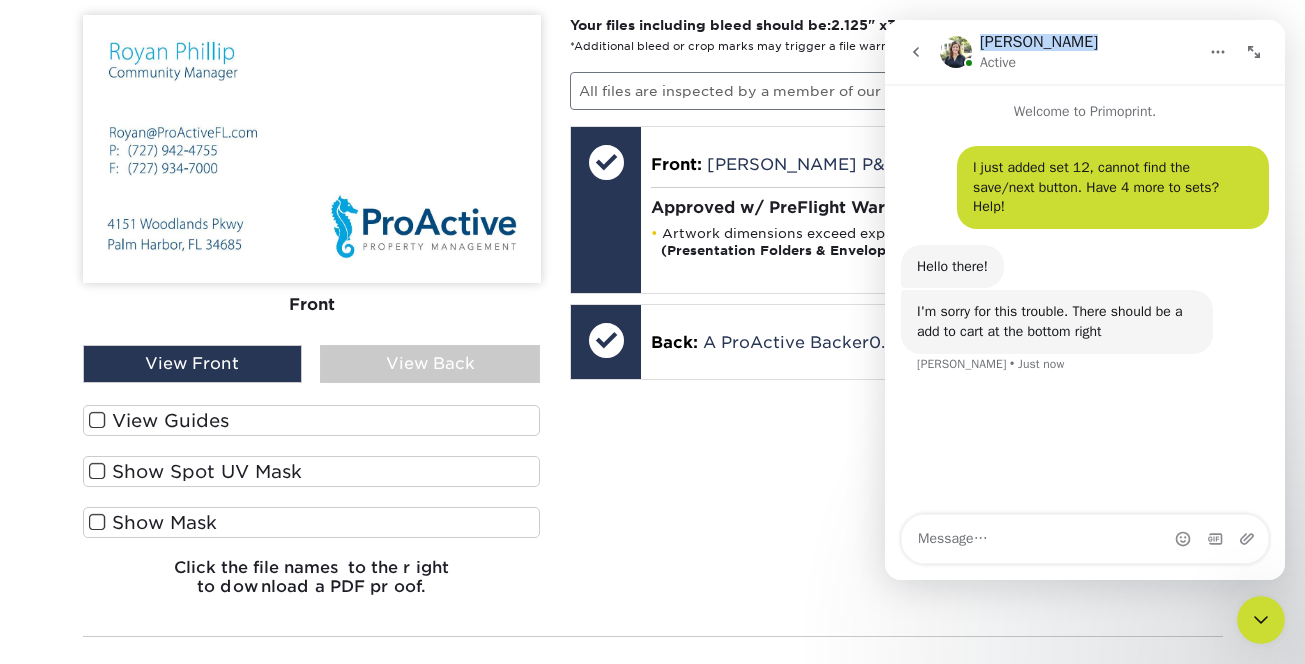 click 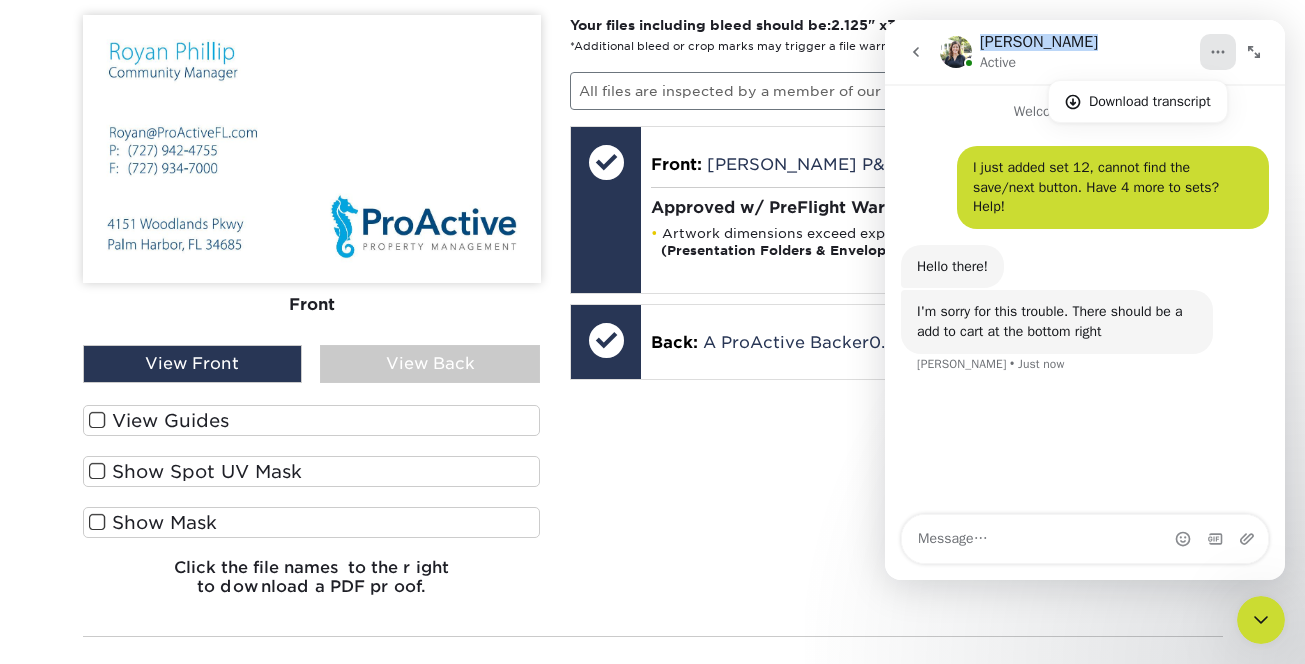 click 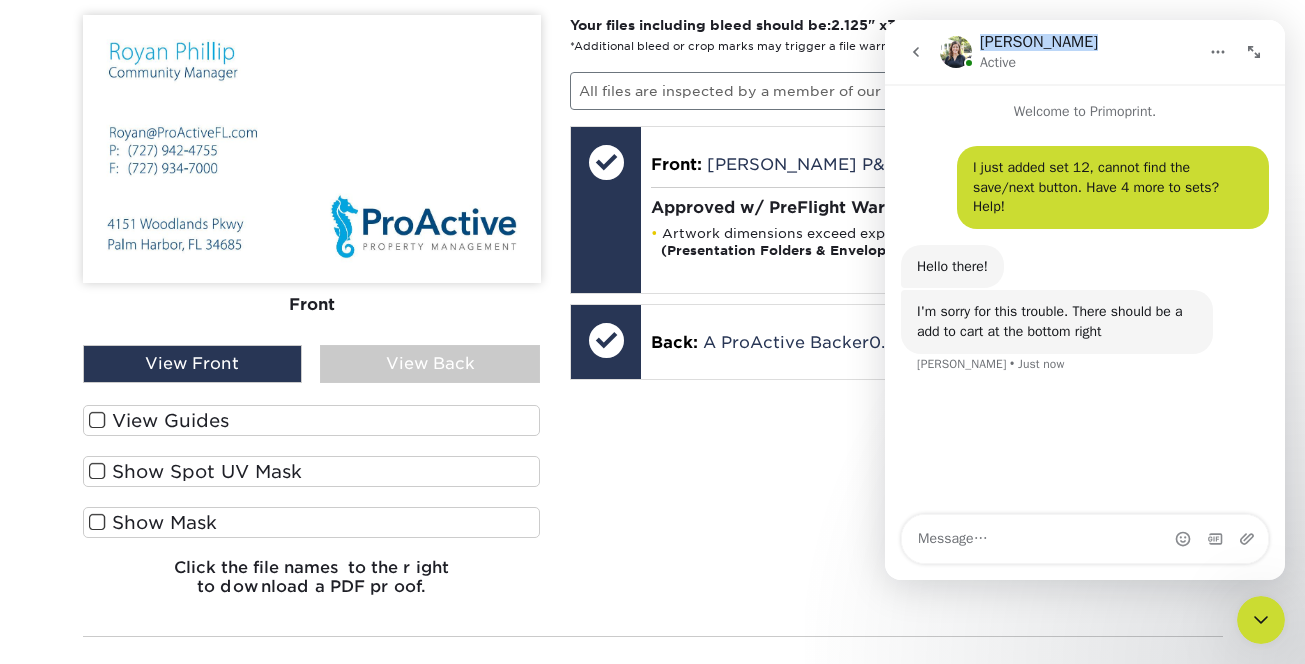 click 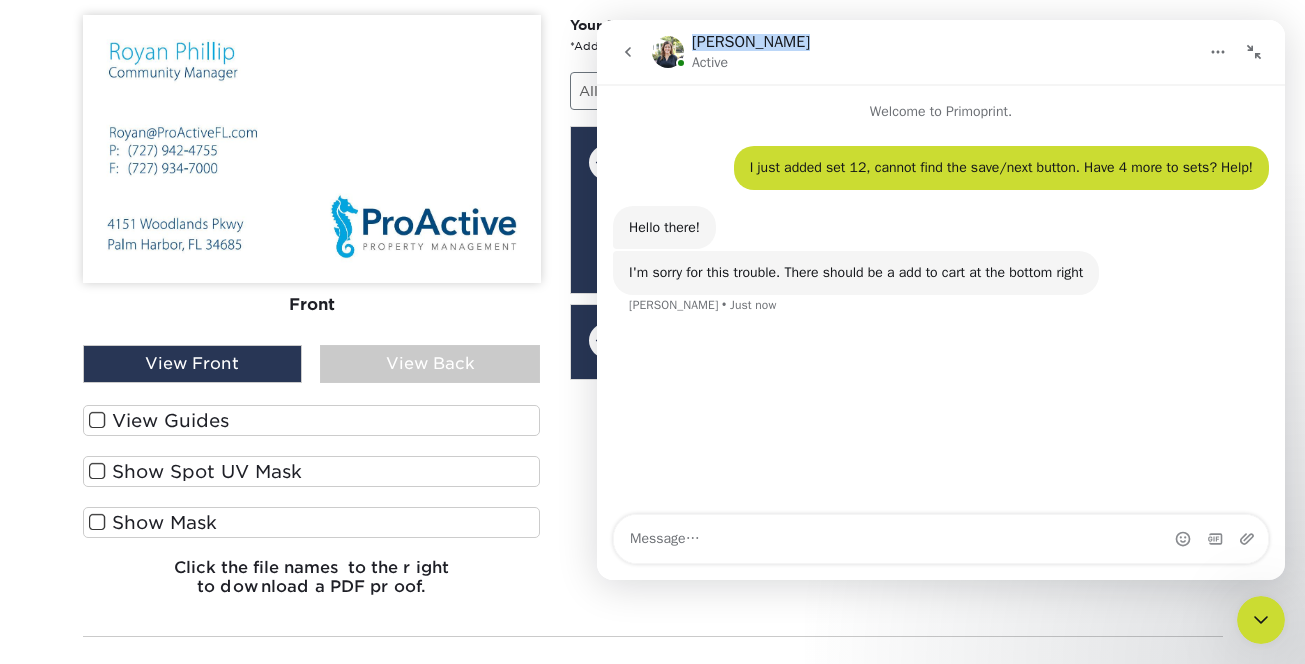 click 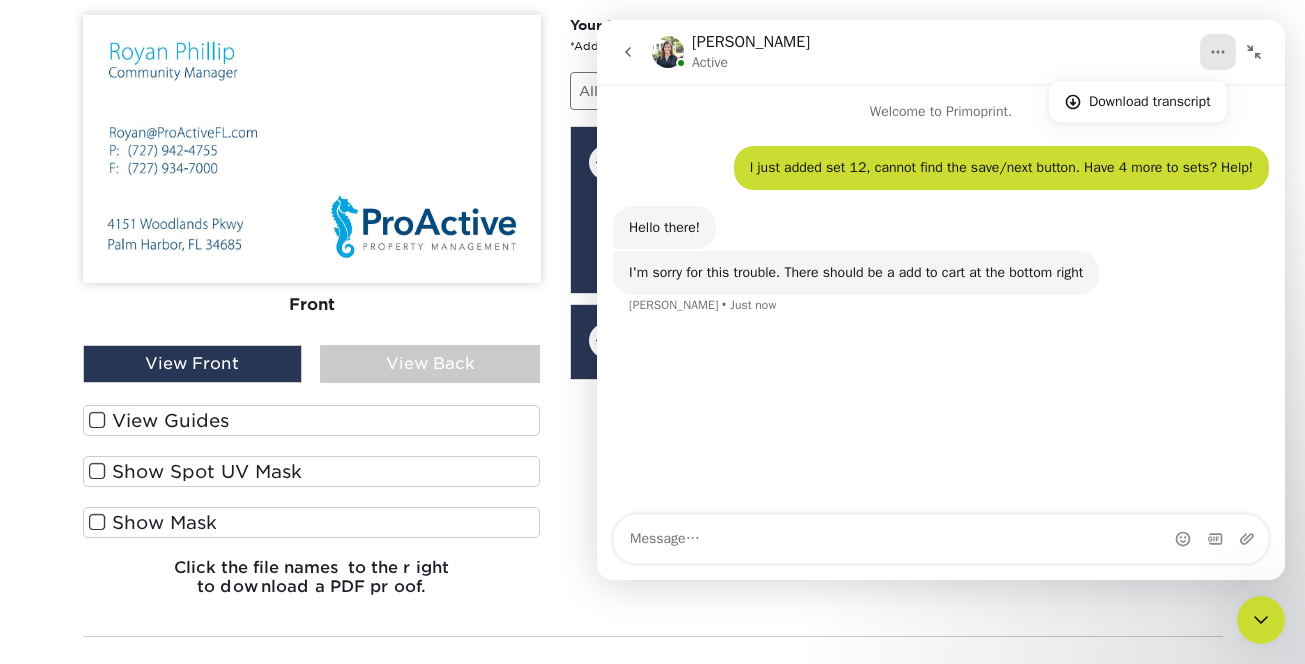 click on "I just added set 12, cannot find the save/next button. Have 4 more to sets? Help! Kim    •   1m ago Hello there!  Irene    •   1m ago I'm sorry for this trouble. There should be a add to cart at the bottom right Irene    •   Just now" at bounding box center (941, 319) 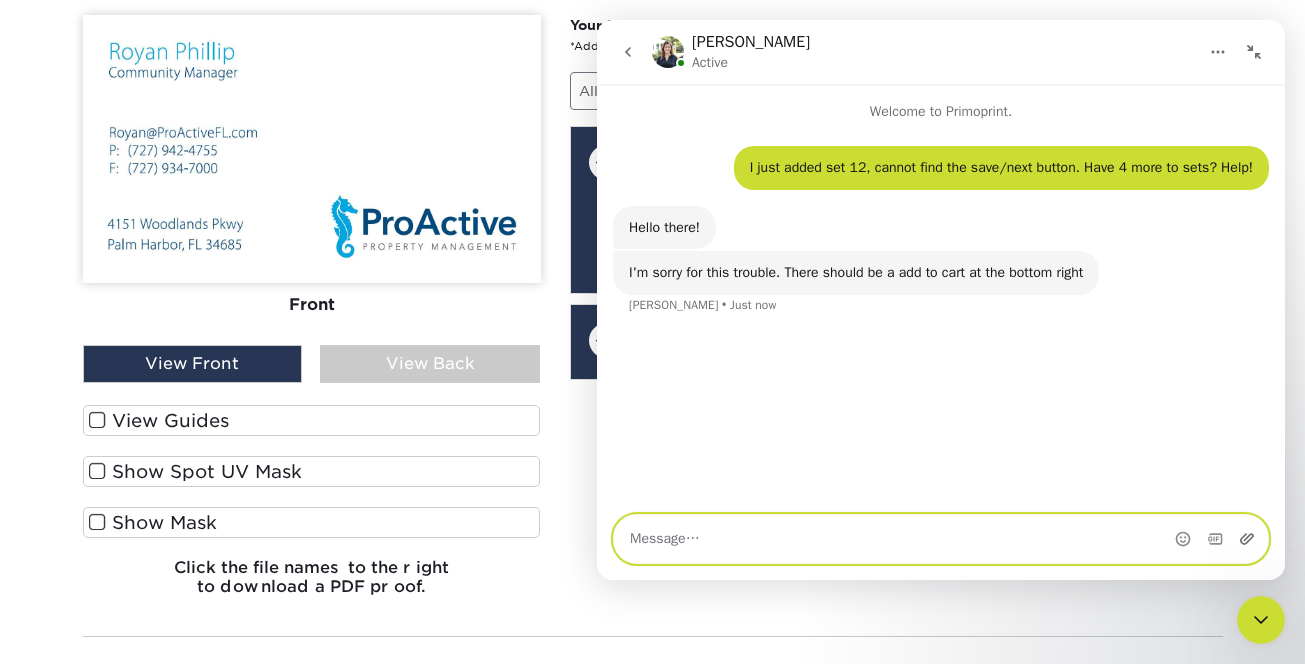 click 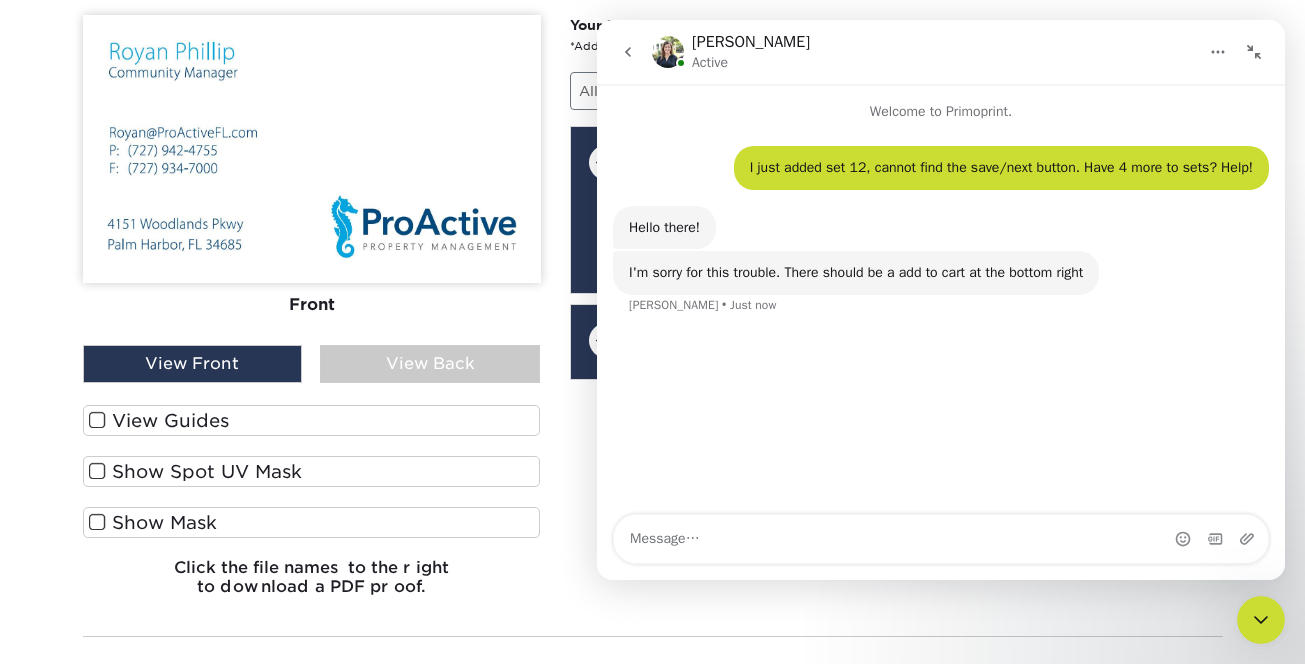 click on "Irene Active" at bounding box center [925, 52] 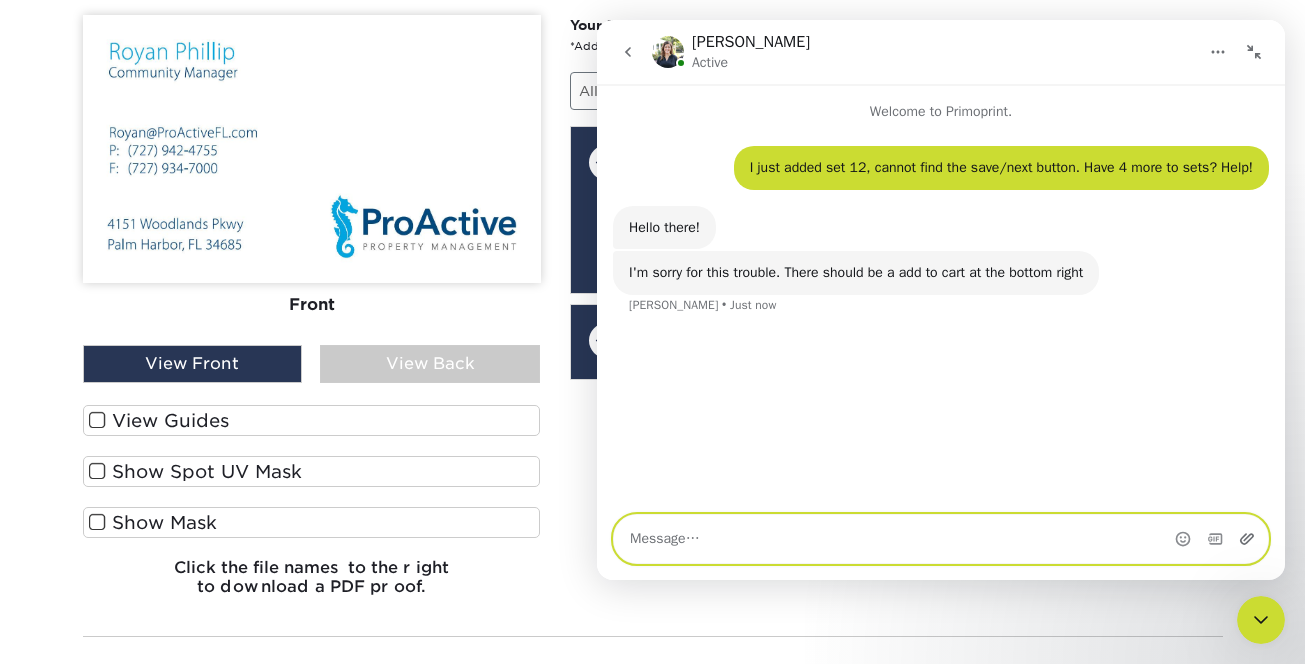 click 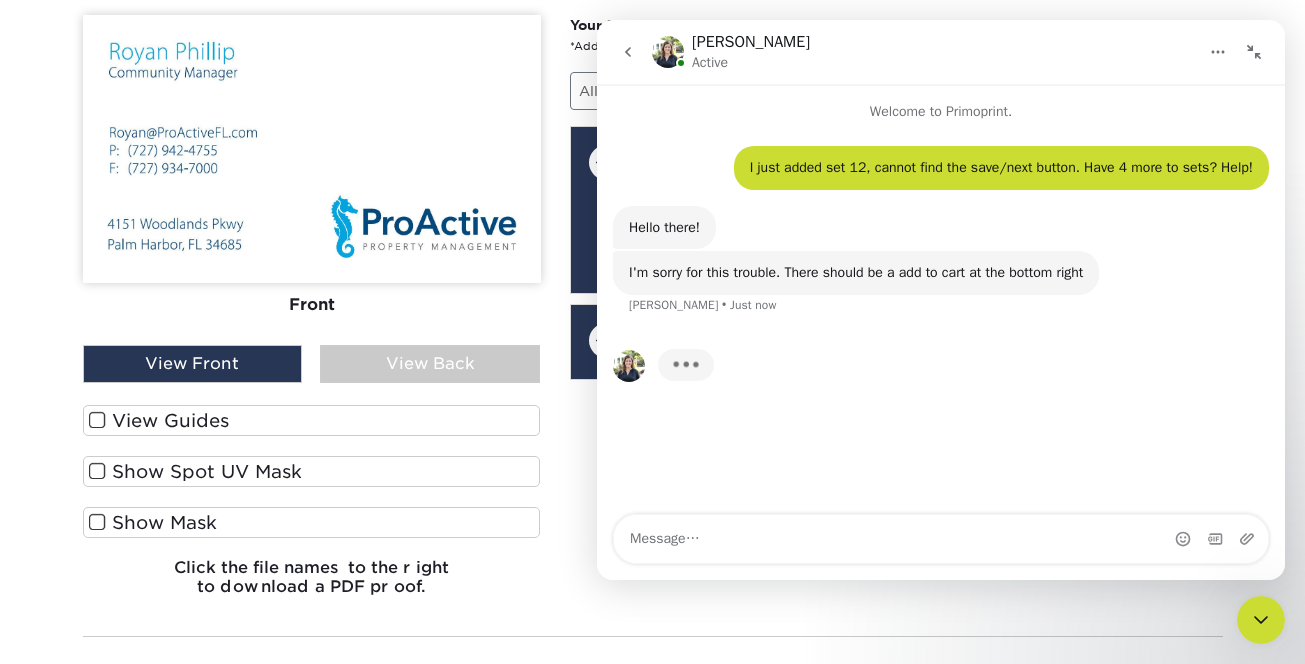 click 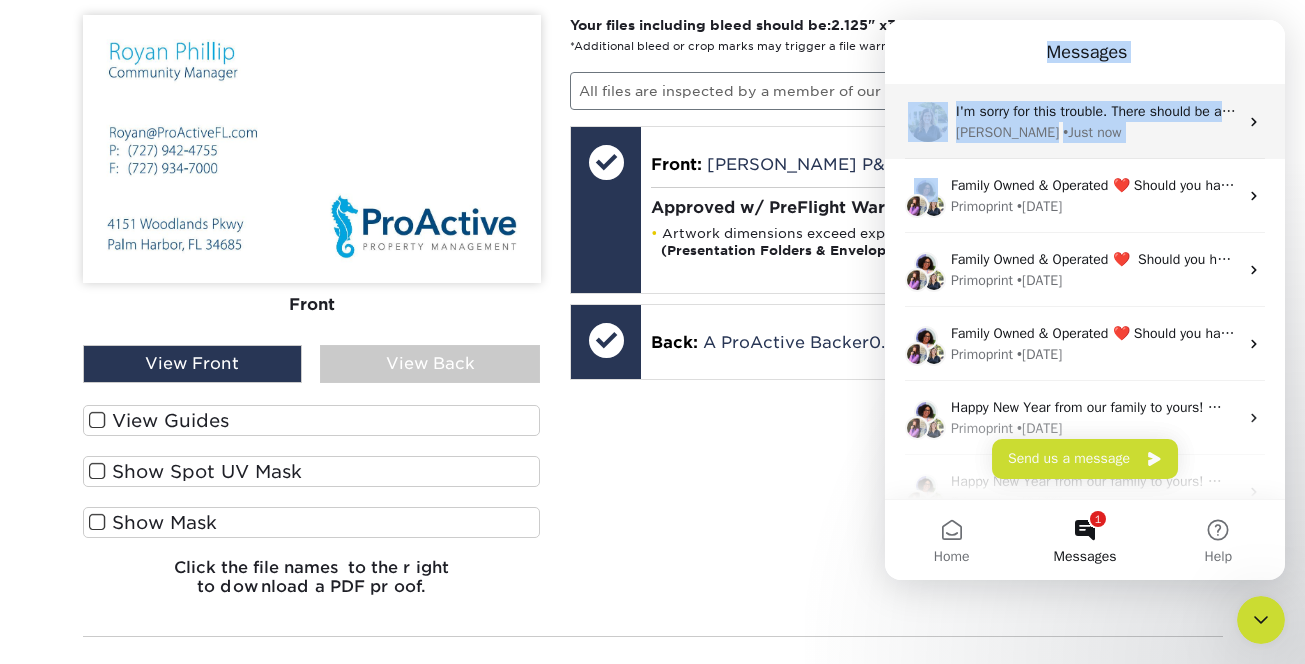 drag, startPoint x: 927, startPoint y: 20, endPoint x: 1263, endPoint y: 87, distance: 342.61493 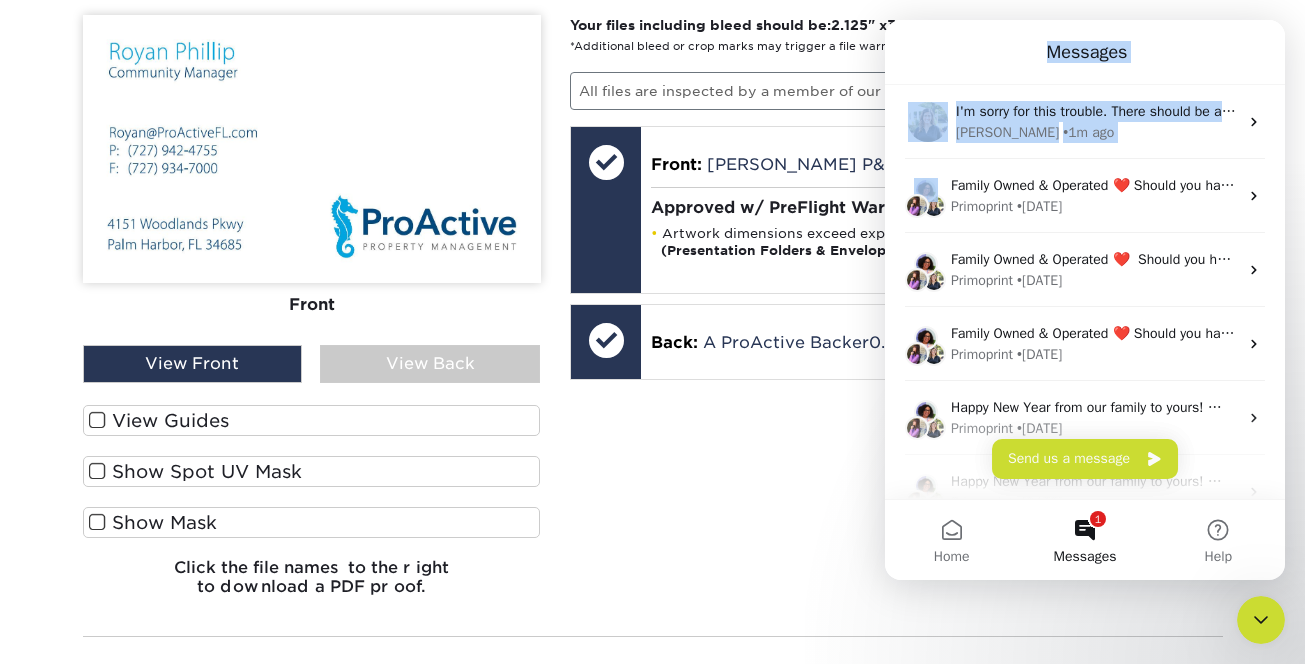click on "1 Messages" at bounding box center [1084, 540] 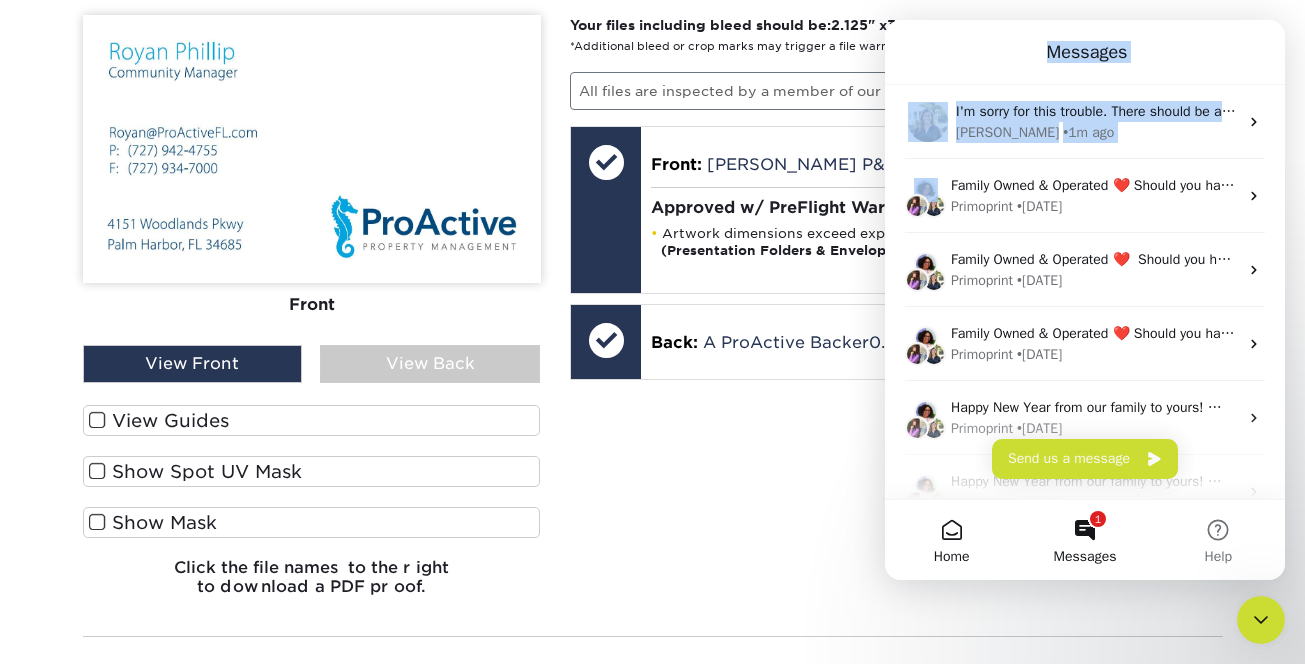 click on "Home" at bounding box center (951, 540) 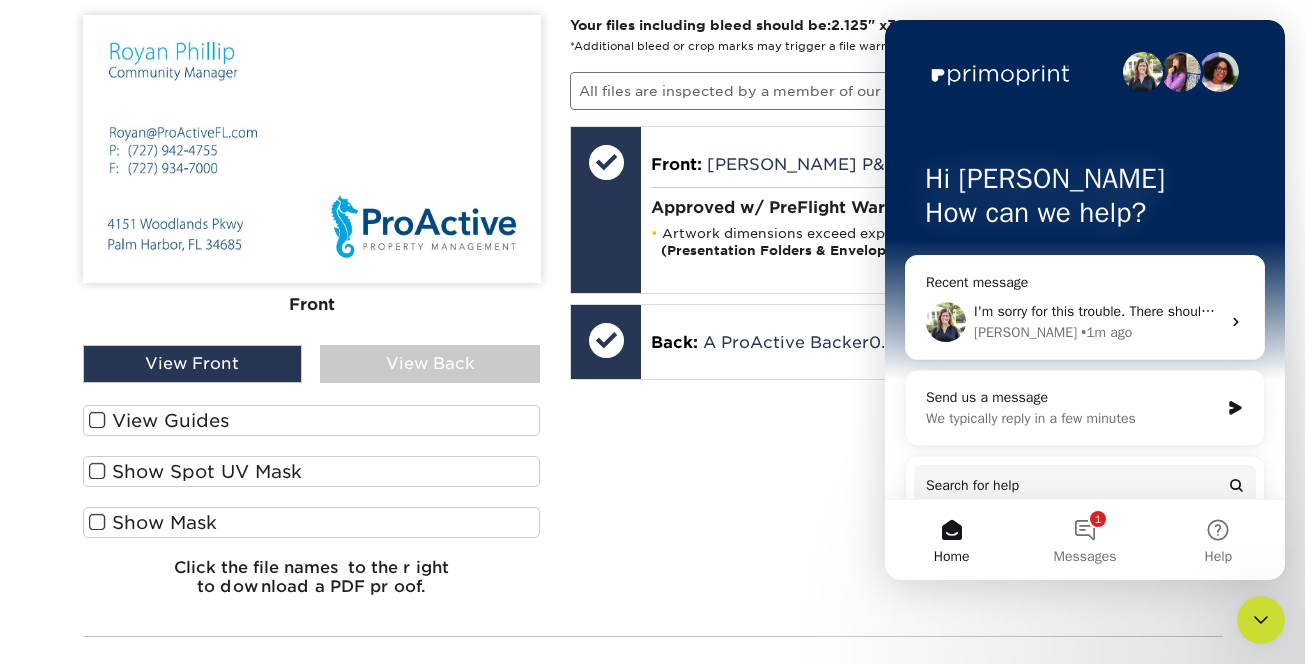 click on "Hi Kim 👋 How can we help?" at bounding box center [1085, 200] 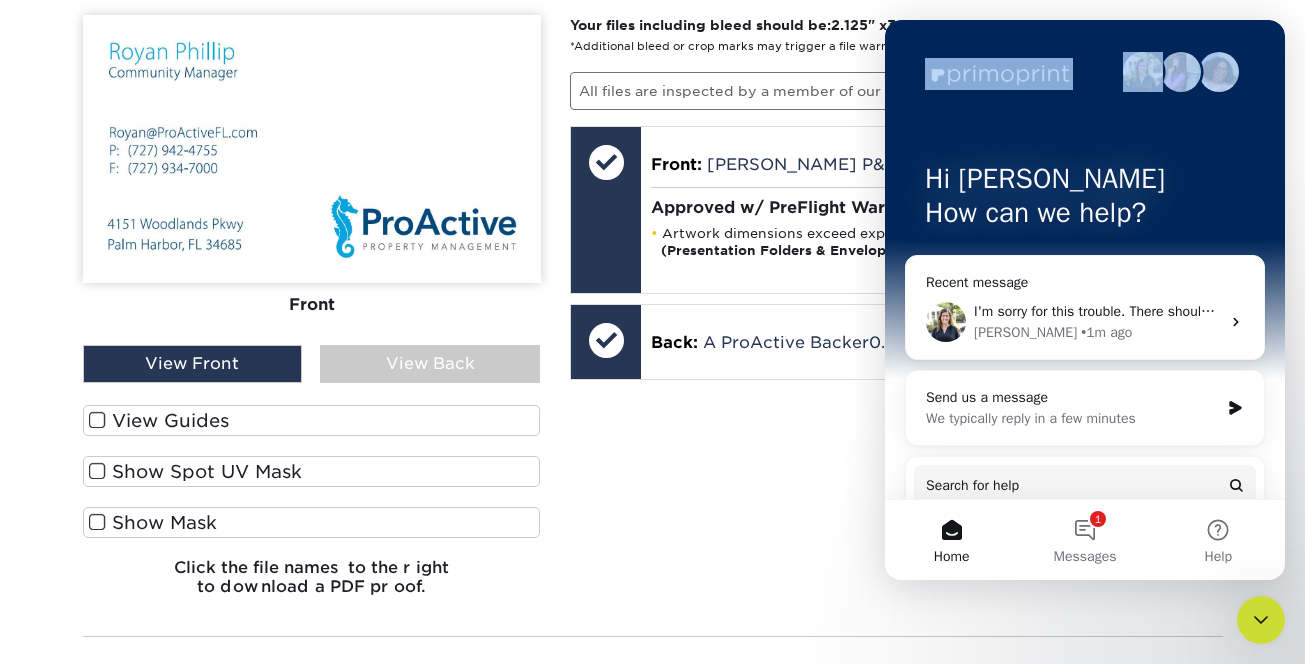 drag, startPoint x: 1084, startPoint y: 38, endPoint x: 1134, endPoint y: 43, distance: 50.24938 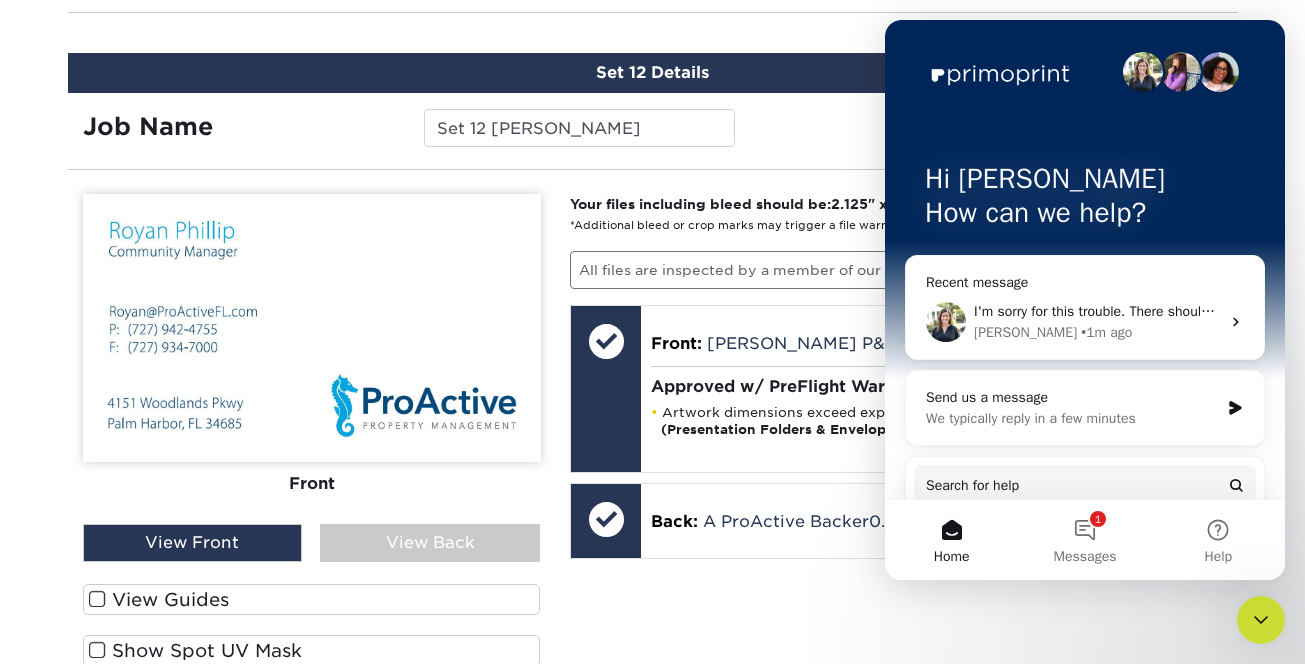 scroll, scrollTop: 2778, scrollLeft: 0, axis: vertical 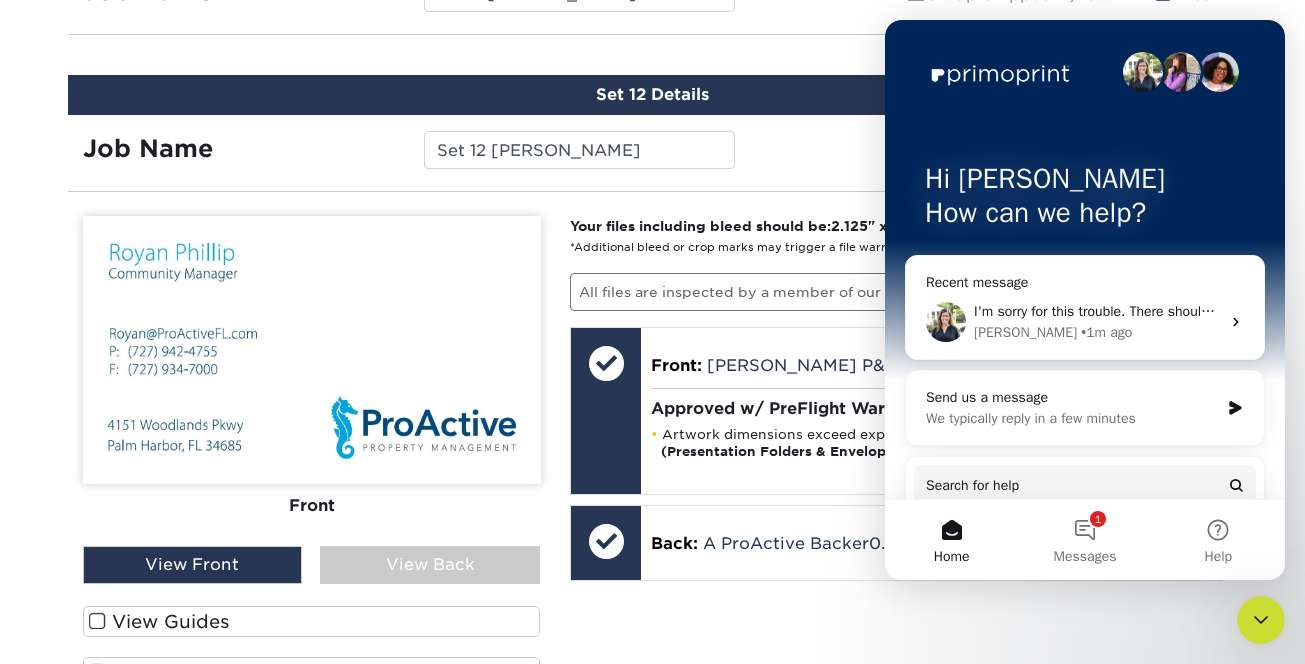click on "I'm sorry for this trouble. There should be a add to cart at the bottom right" at bounding box center (1201, 311) 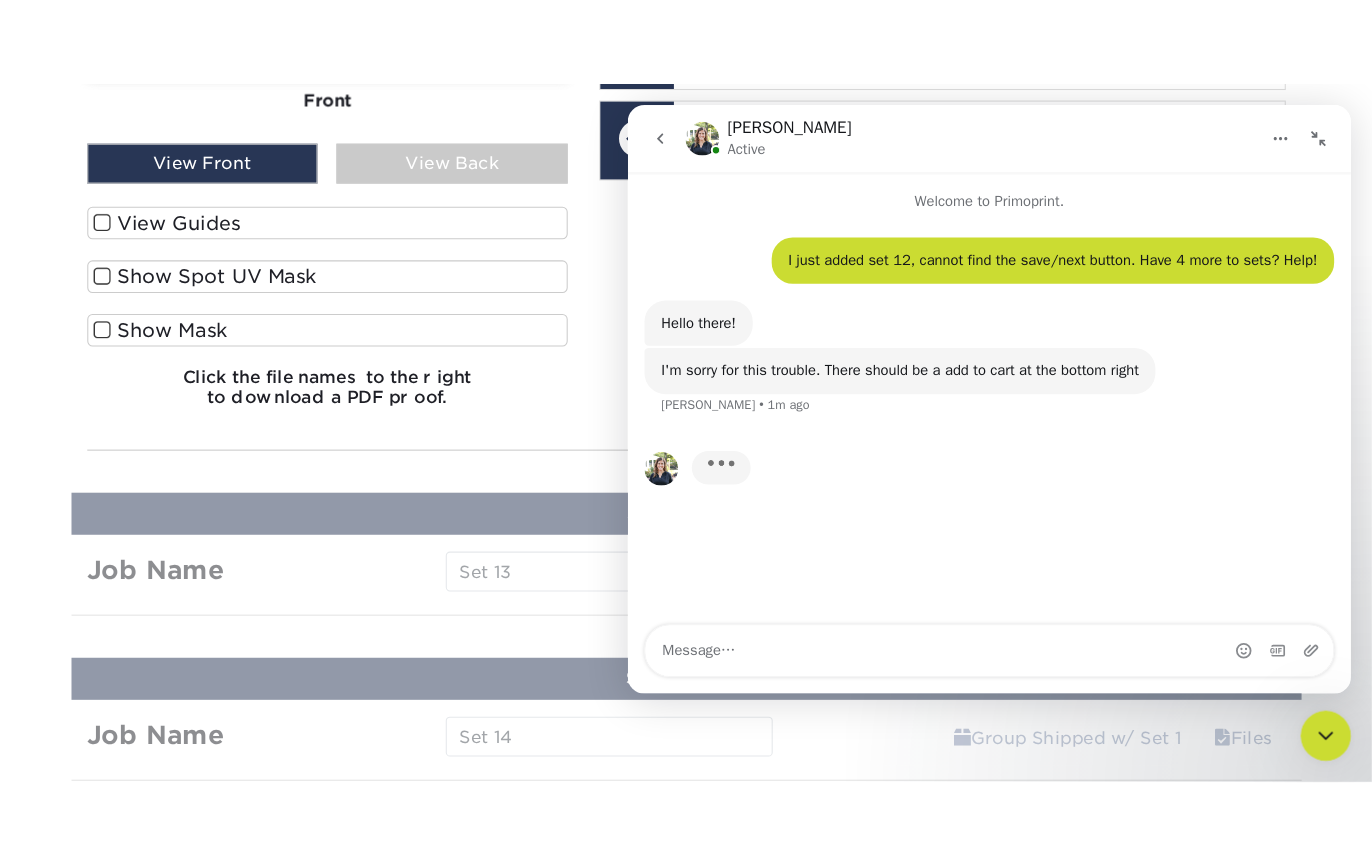 scroll, scrollTop: 3252, scrollLeft: 0, axis: vertical 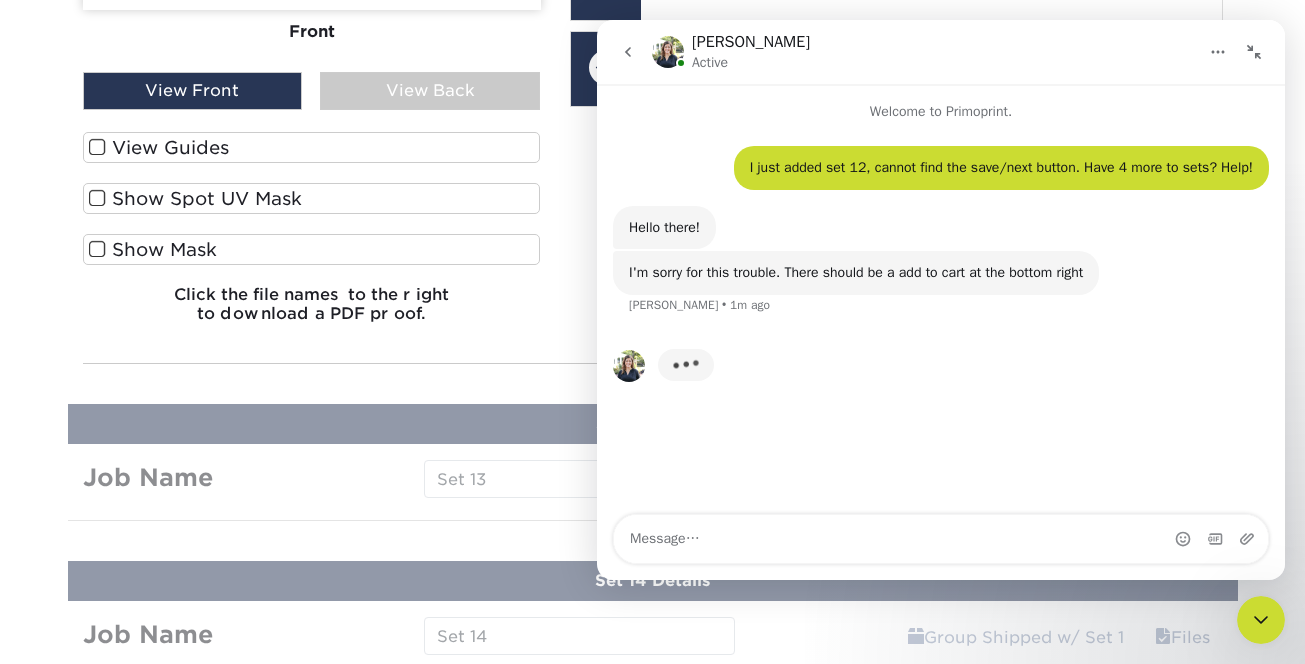 drag, startPoint x: 1308, startPoint y: 445, endPoint x: 683, endPoint y: 540, distance: 632.1788 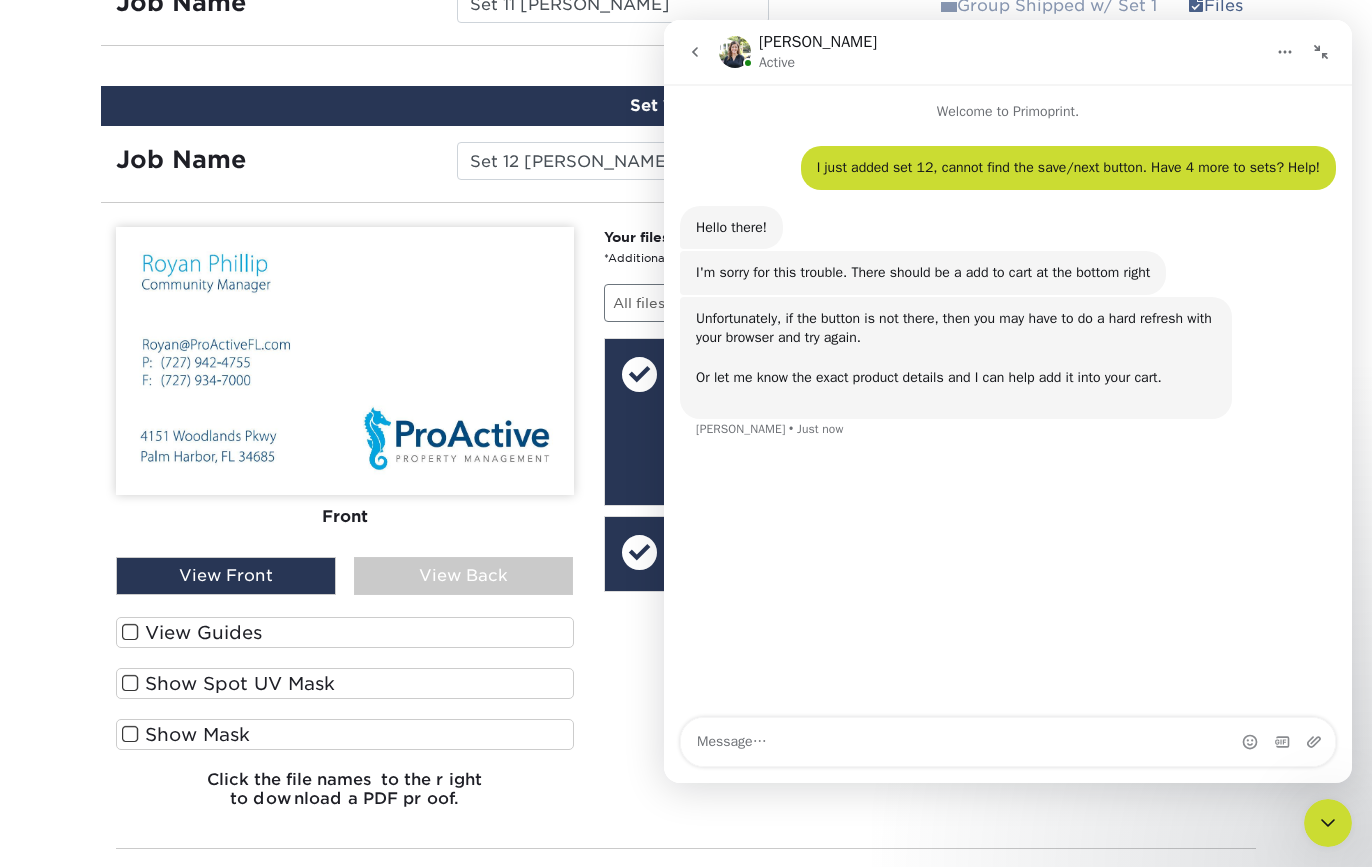 scroll, scrollTop: 2923, scrollLeft: 0, axis: vertical 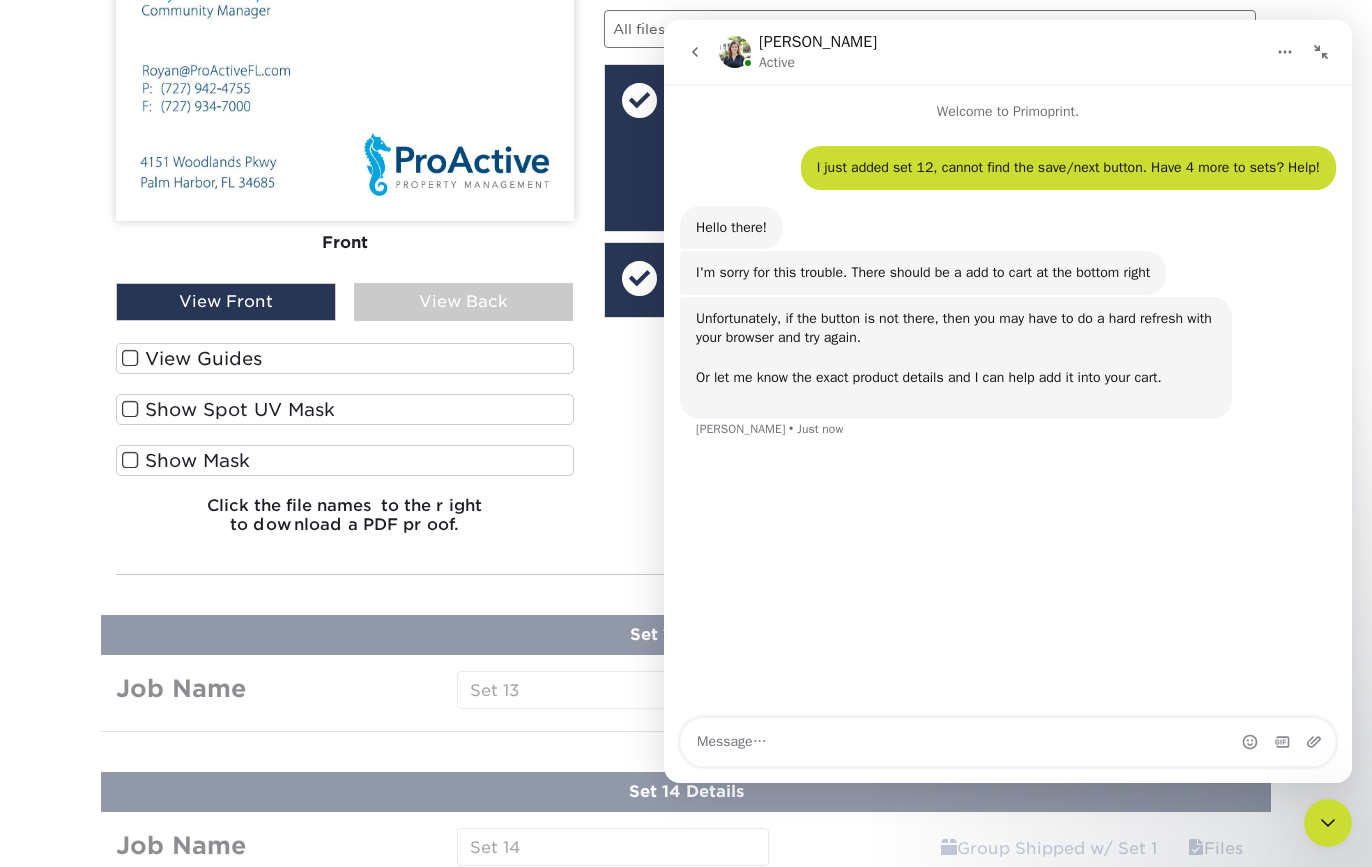 click 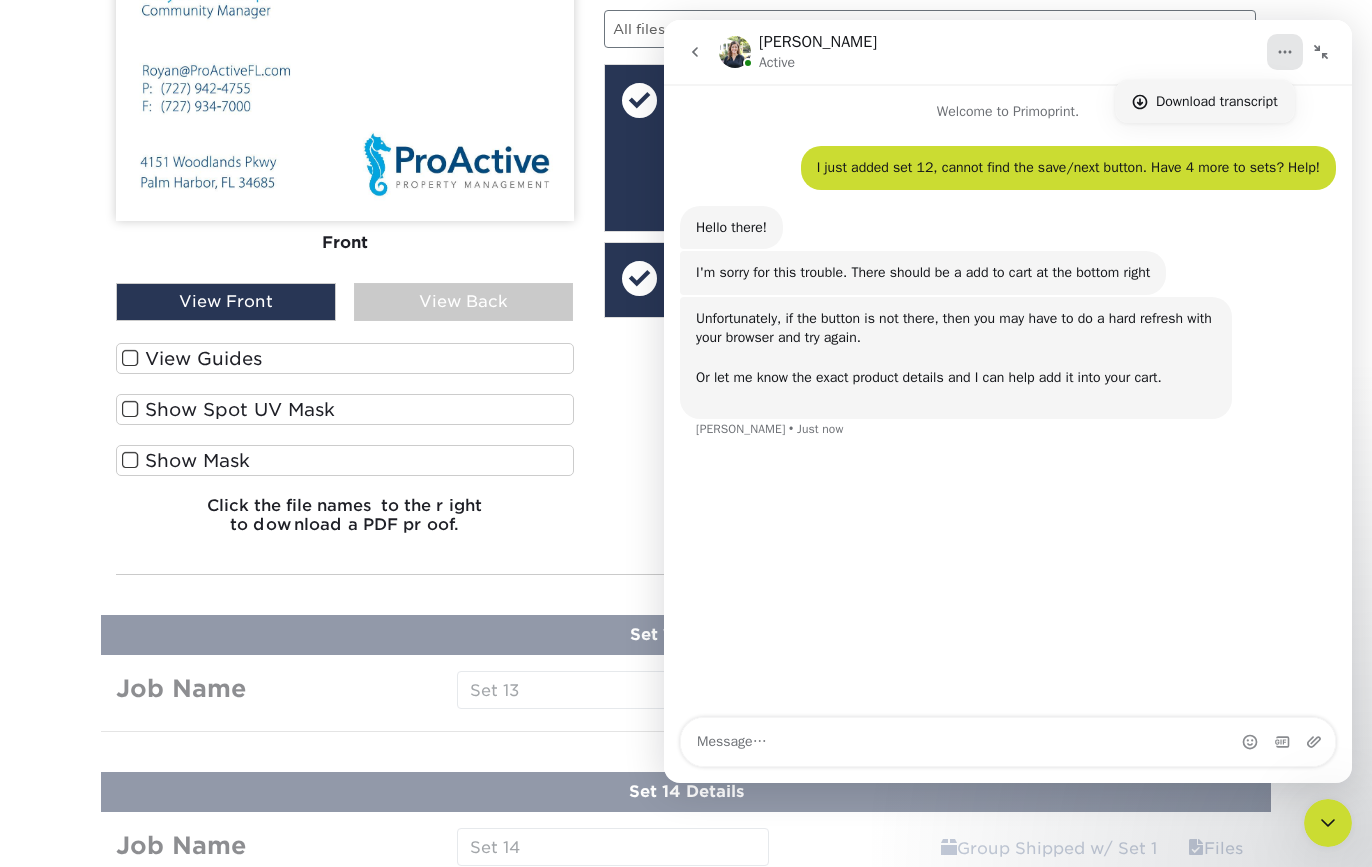 click on "Download transcript" at bounding box center (1217, 101) 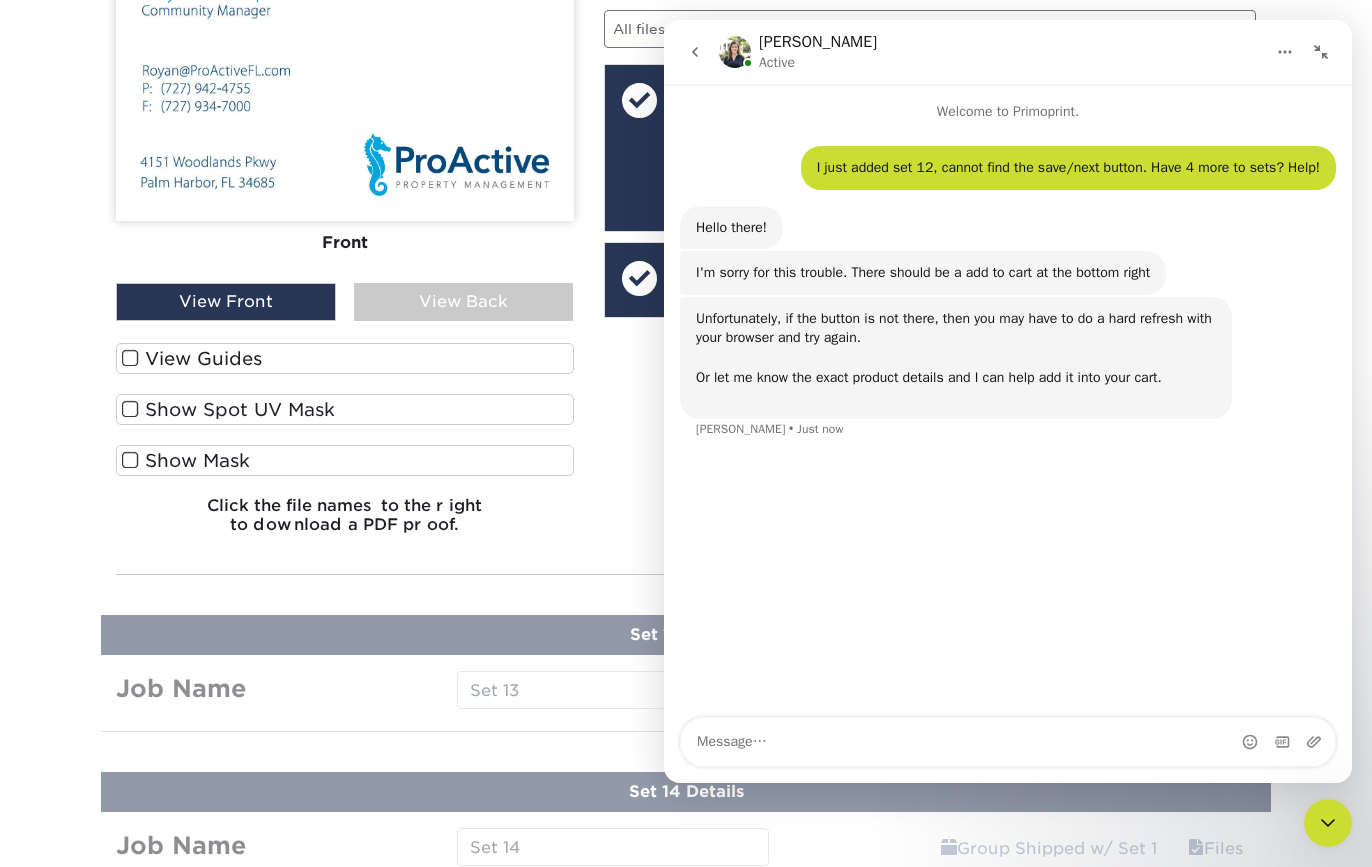 click 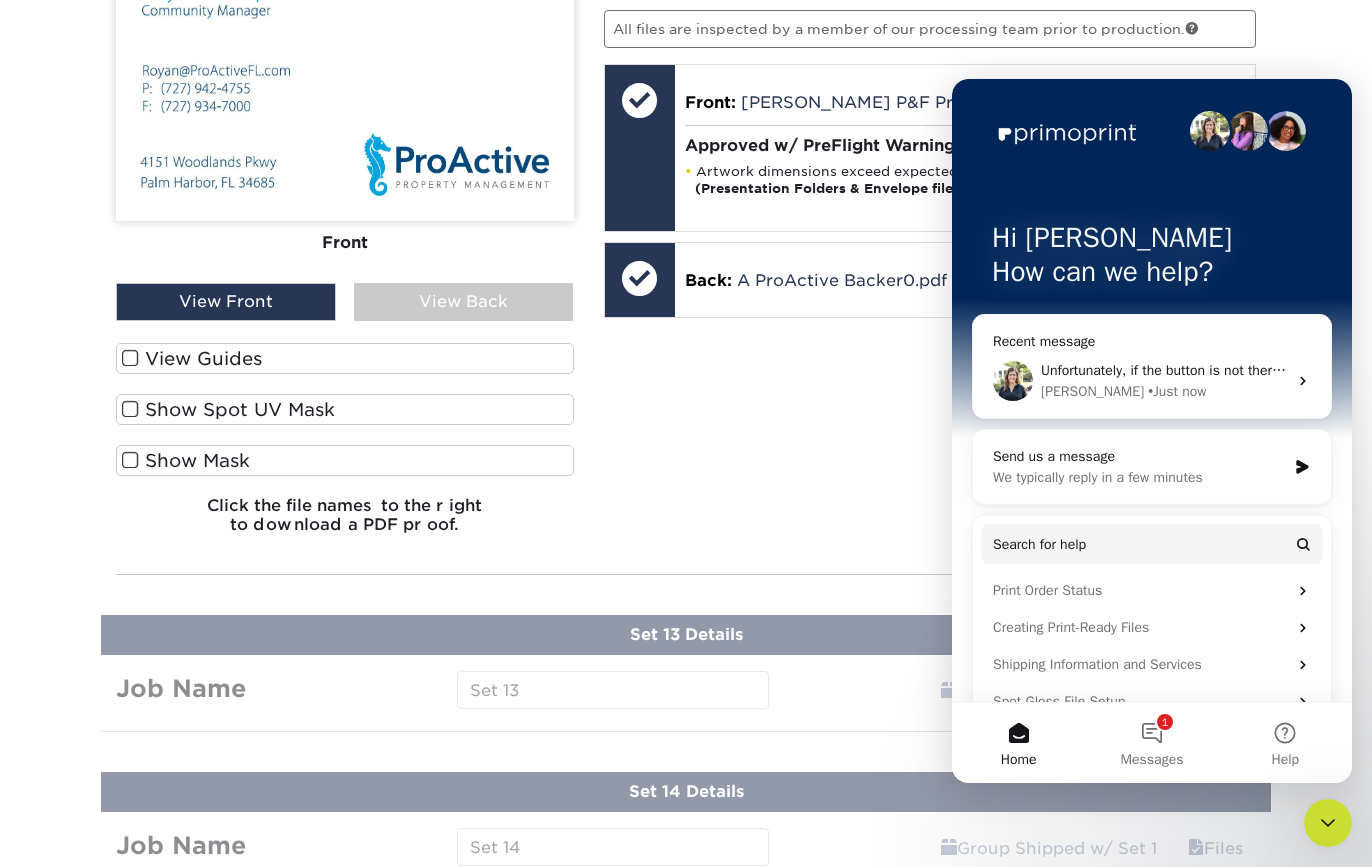 drag, startPoint x: 1127, startPoint y: 92, endPoint x: 977, endPoint y: 117, distance: 152.06906 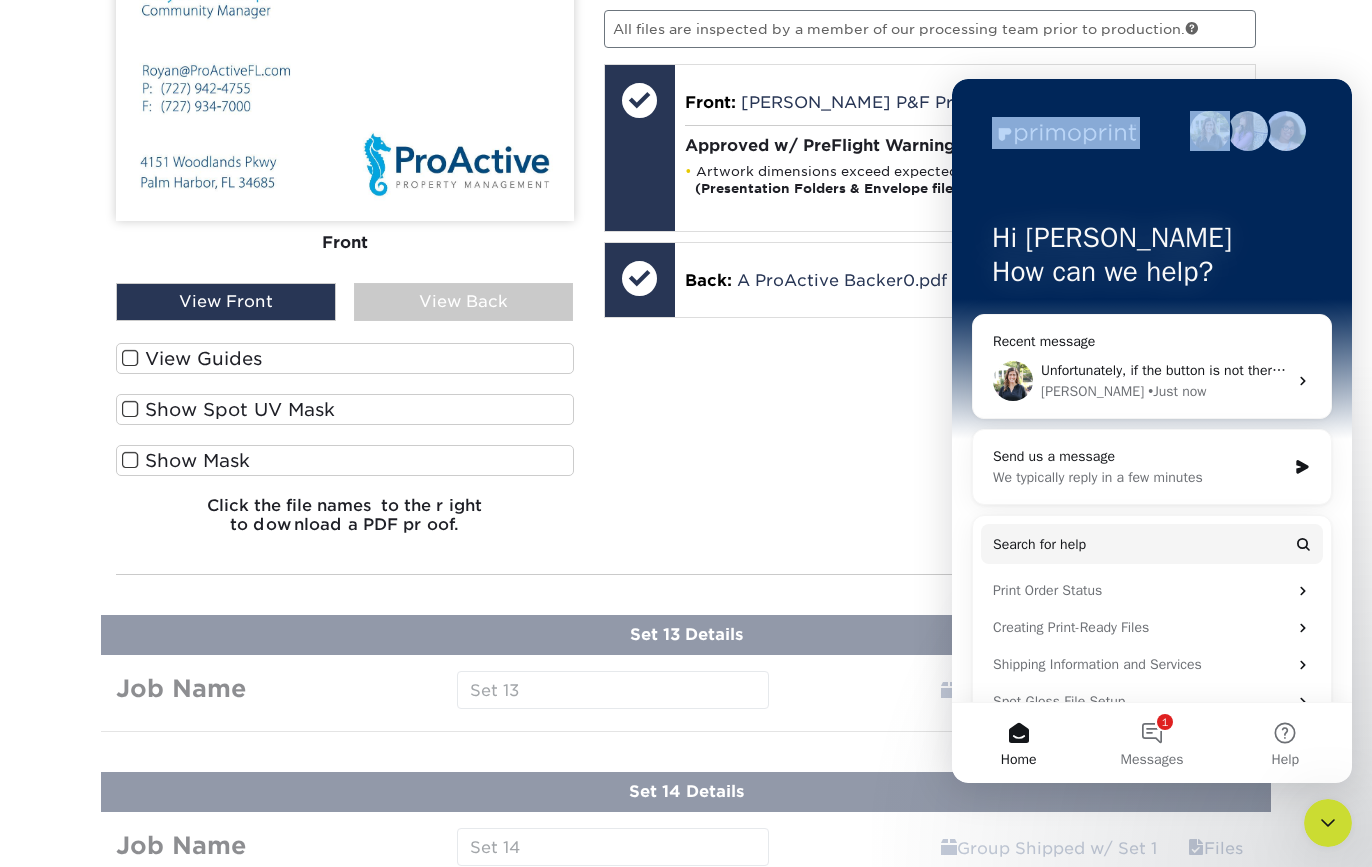 drag, startPoint x: 1005, startPoint y: 99, endPoint x: 806, endPoint y: 231, distance: 238.79907 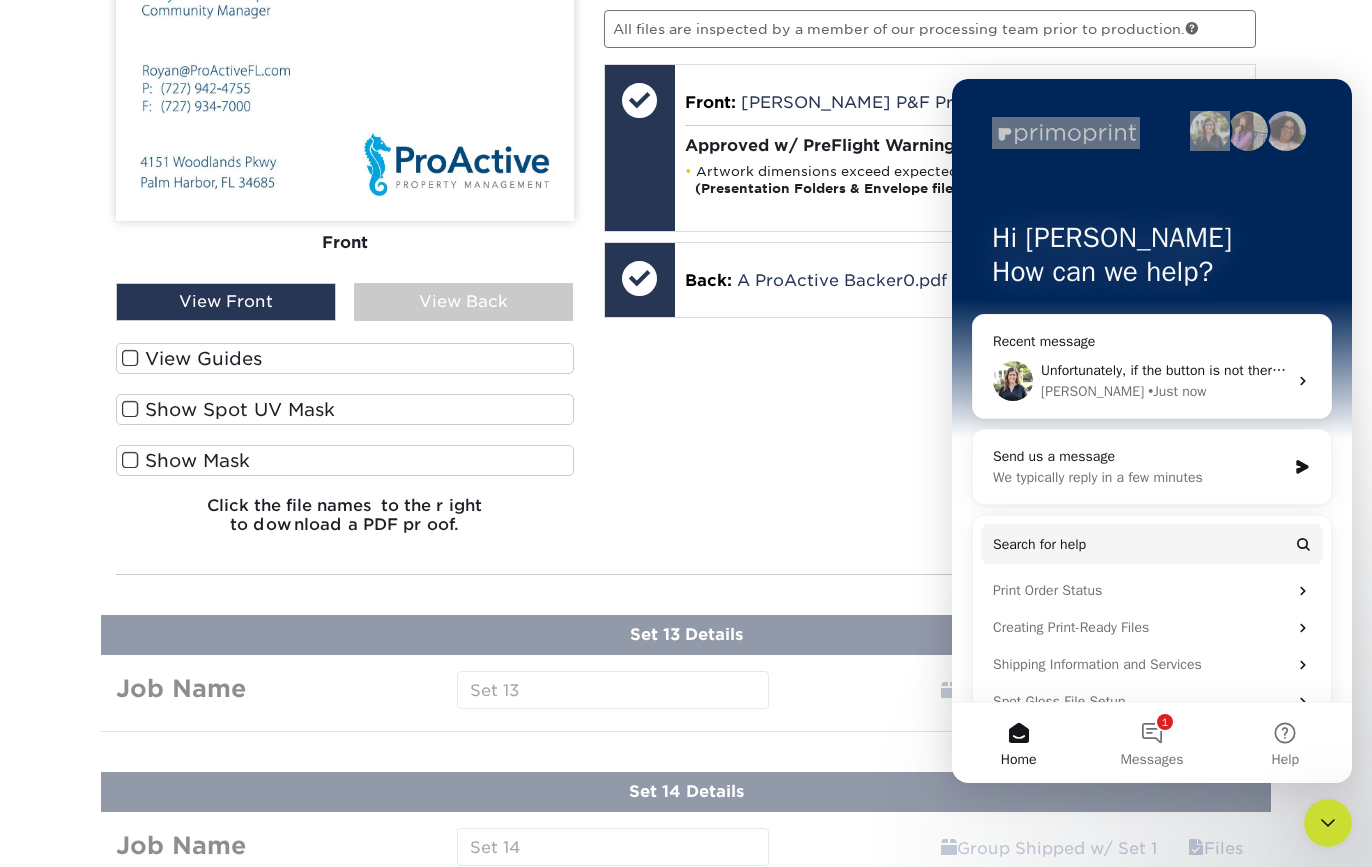 click on "Your files including bleed should be:  2.125 " x  3.625 "
*Additional bleed or crop marks may trigger a file warning –  more info
All files are inspected by a member of our processing team prior to production.
Front: Click to select or drag and drop the file here.
Choose file
Phillips P&F ProActive BC.pdf      0.3  MiB               ✔    ✘
Front:   Phillips P&F ProActive BC.pdf (303 KB)
Processing...
Front:   Phillips P&F ProActive BC.pdf (303 KB)
Artwork dimensions exceed expected size. (Presentation Folders & Envelope files excluded)  -  more info
Replace
Approve with Errors *
* This may delay your delivery date!" at bounding box center [930, 251] 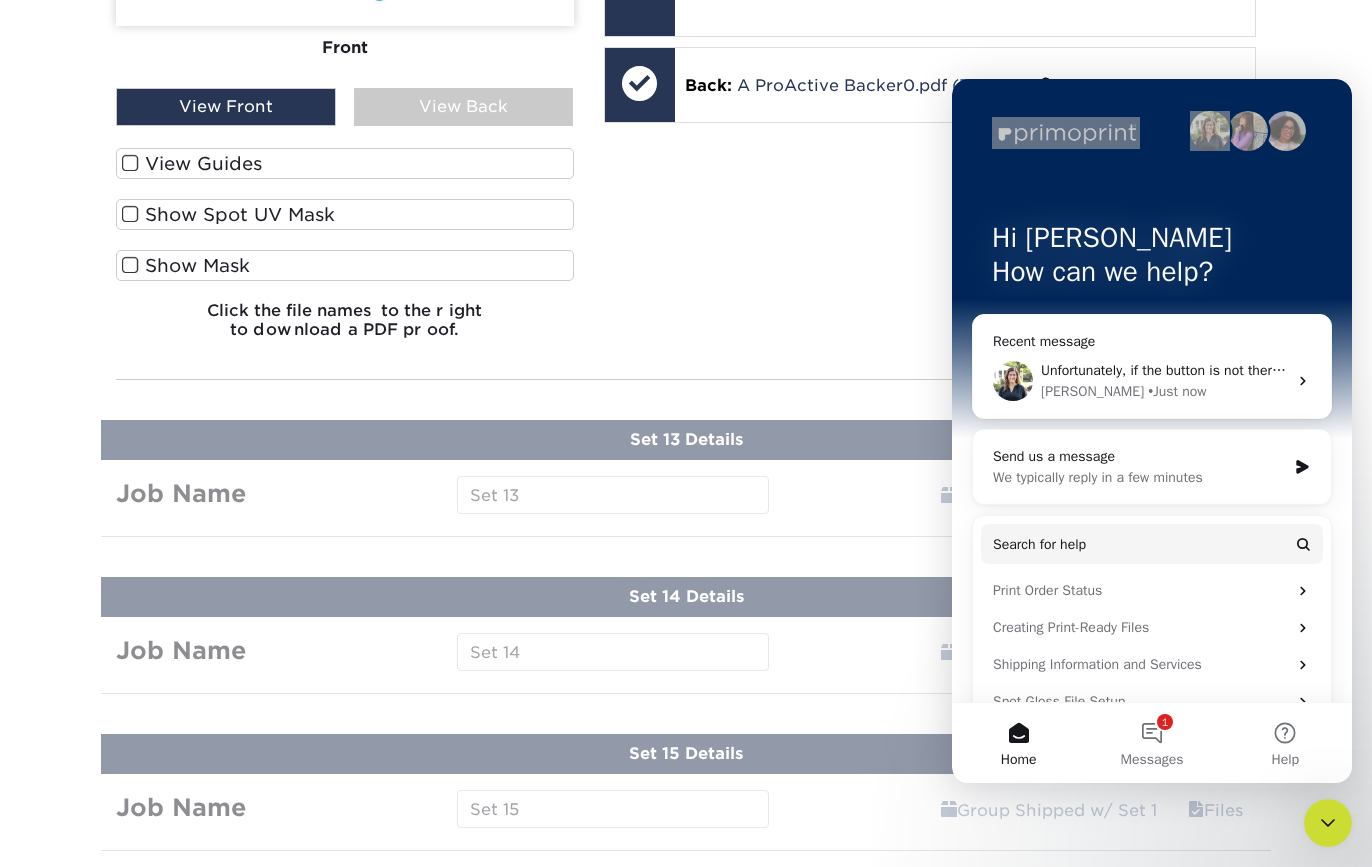 scroll, scrollTop: 3348, scrollLeft: 0, axis: vertical 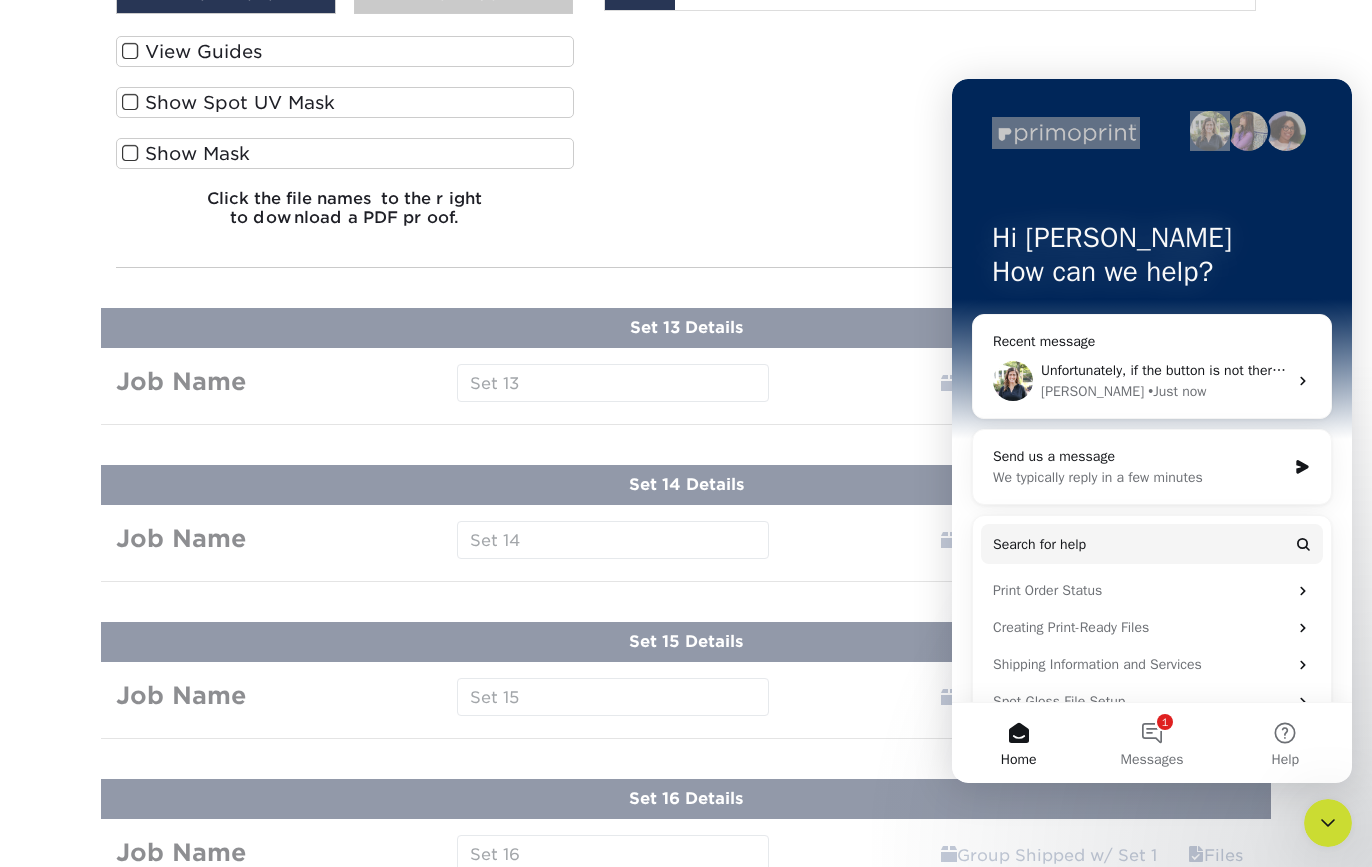 drag, startPoint x: 1379, startPoint y: 610, endPoint x: 260, endPoint y: 585, distance: 1119.2792 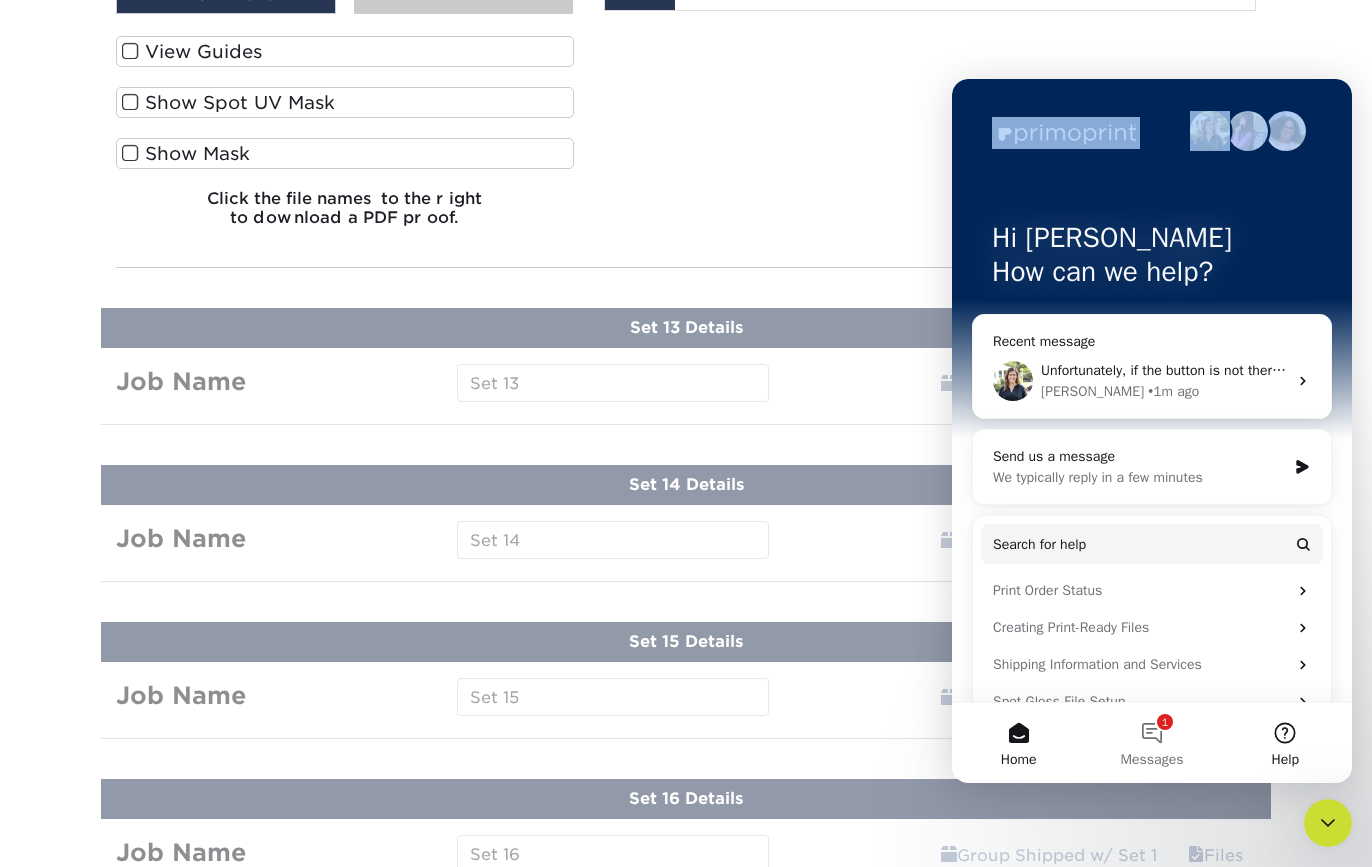click on "Help" at bounding box center (1285, 760) 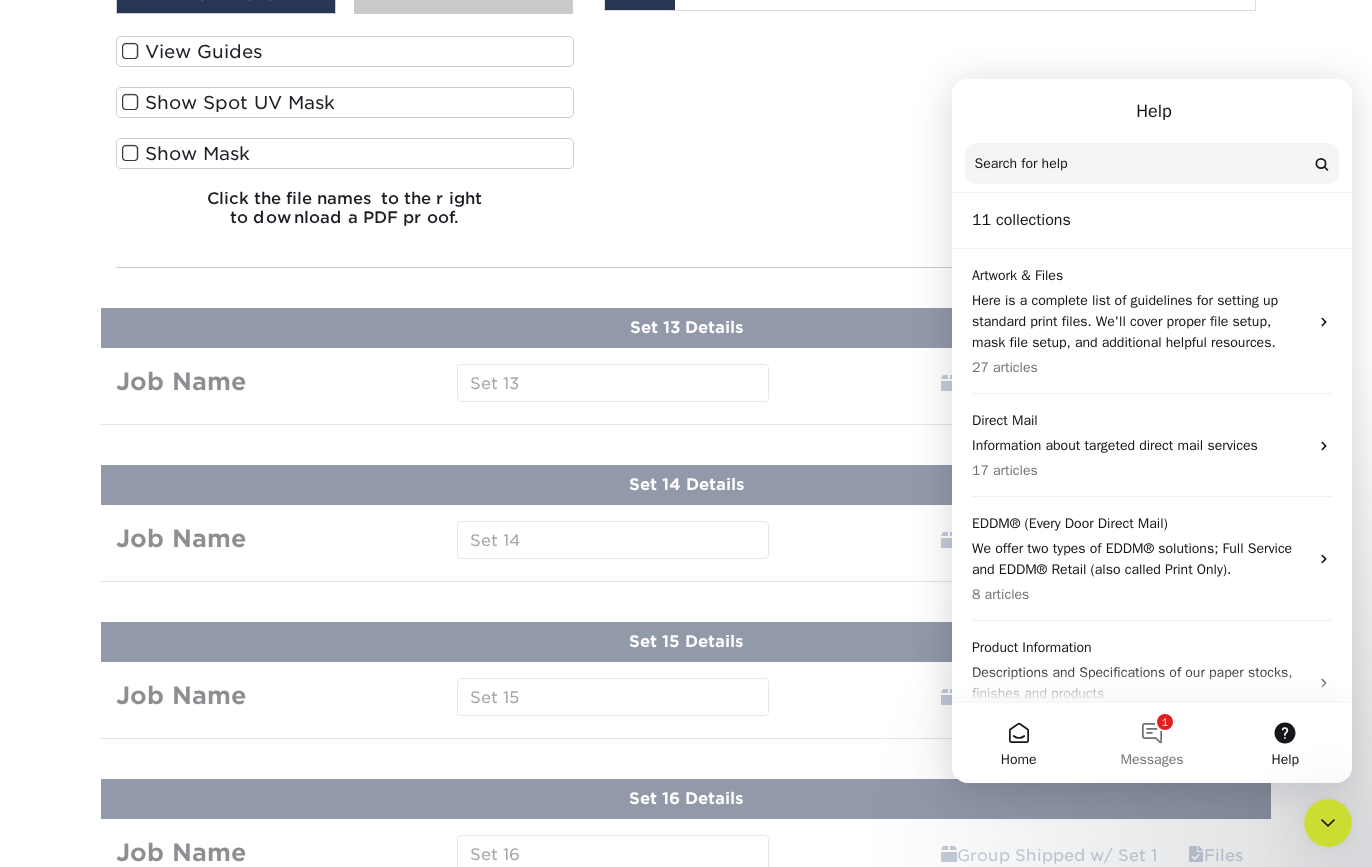 click on "Home" at bounding box center [1018, 743] 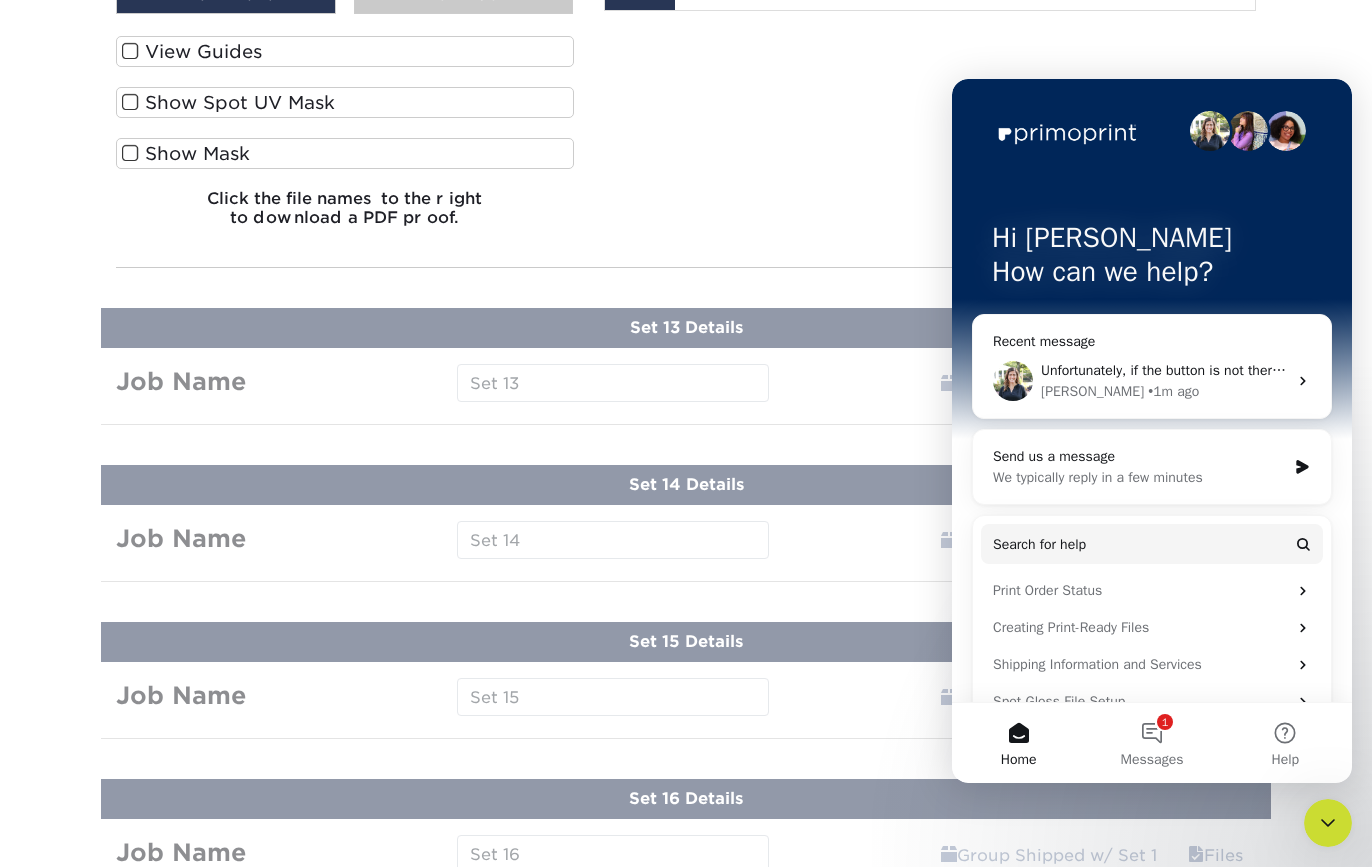 click on "Home" at bounding box center [1018, 743] 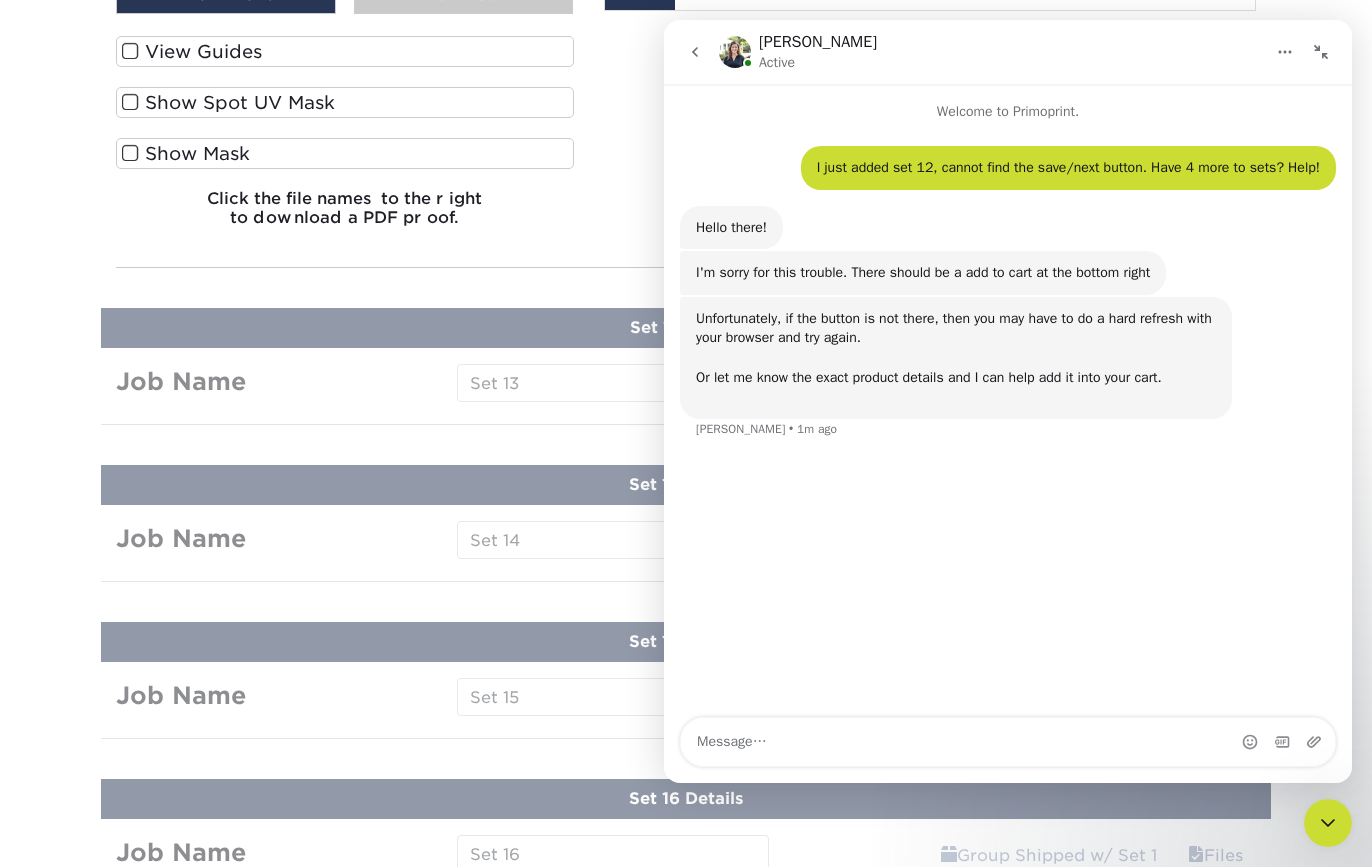 drag, startPoint x: 1315, startPoint y: 54, endPoint x: 1247, endPoint y: 41, distance: 69.2315 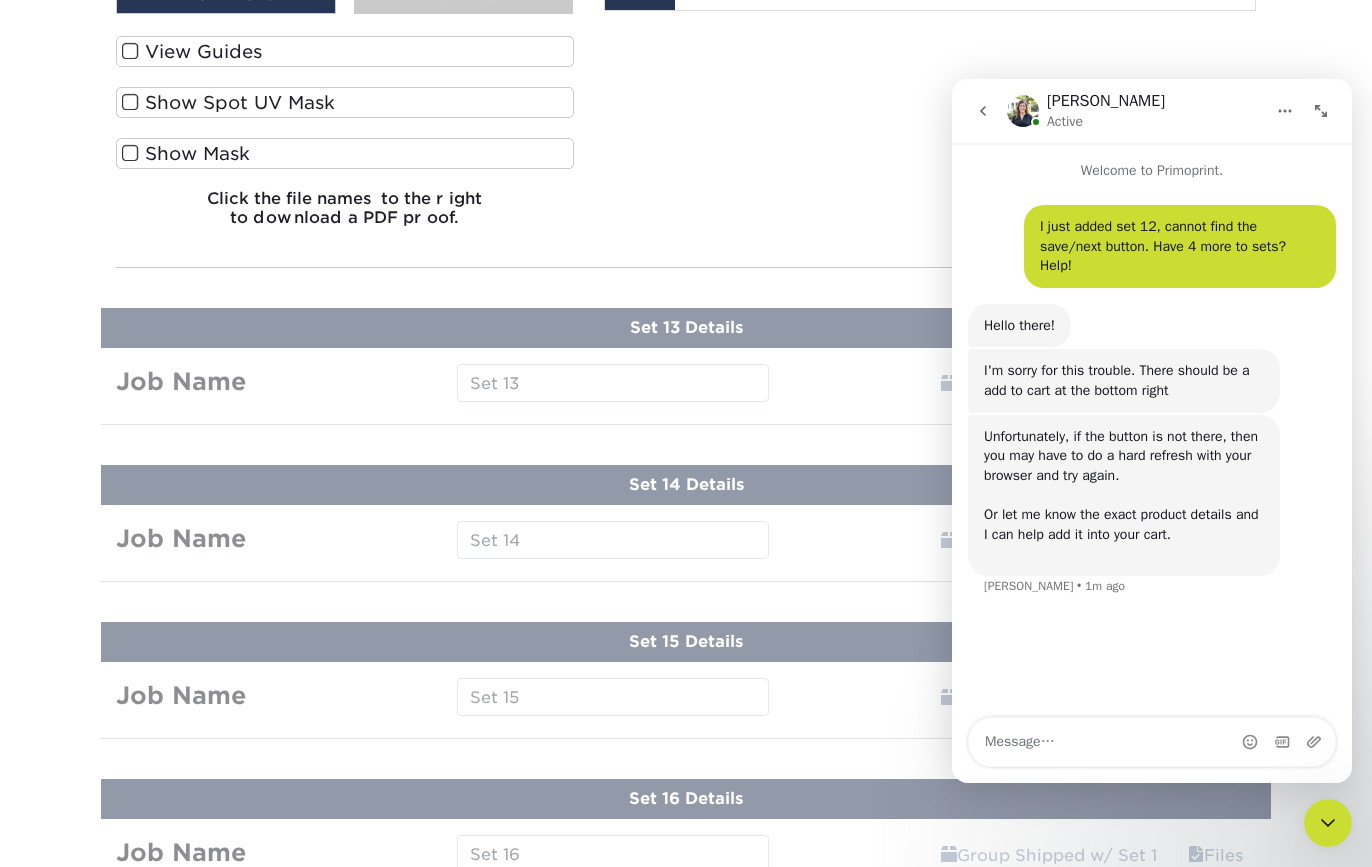 click 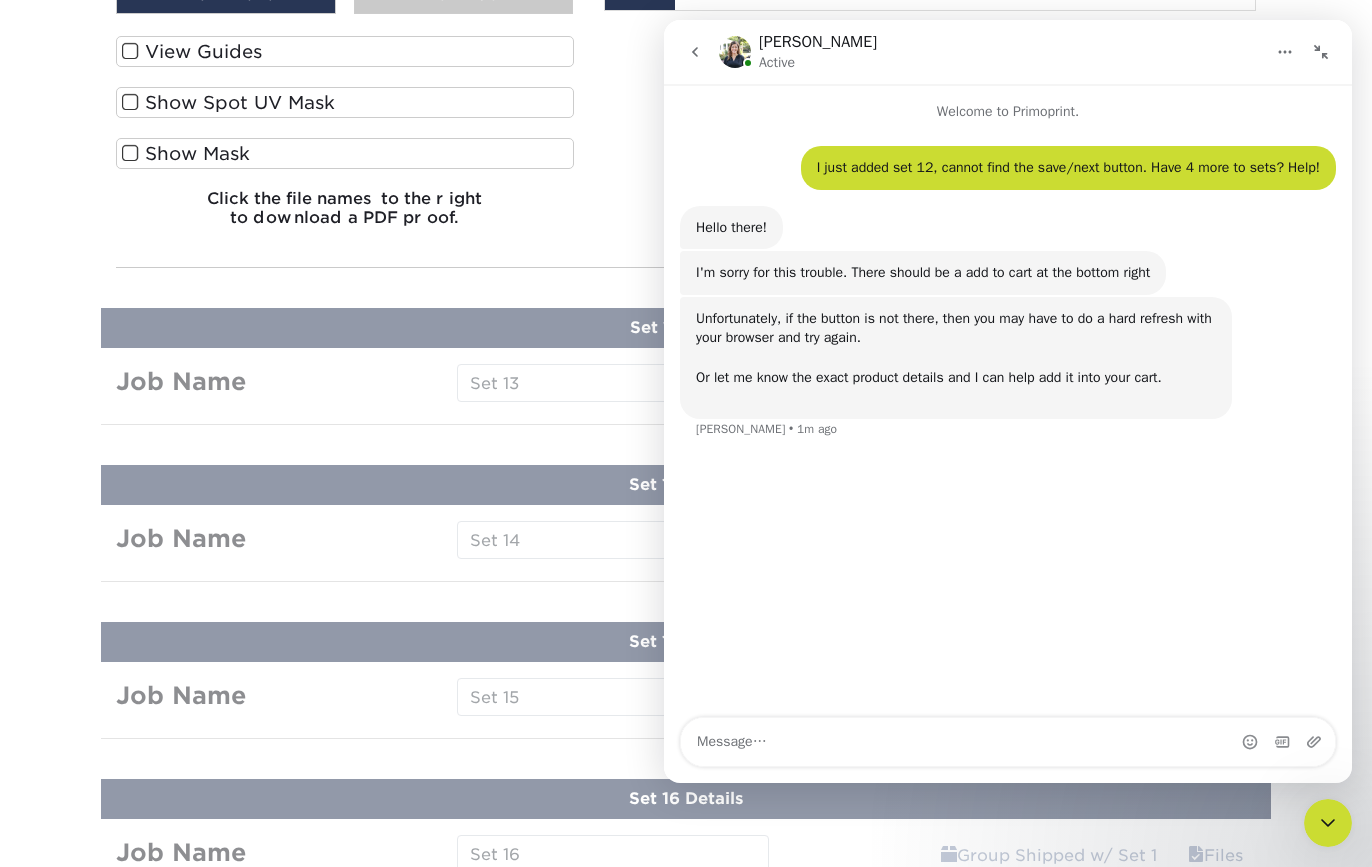 click 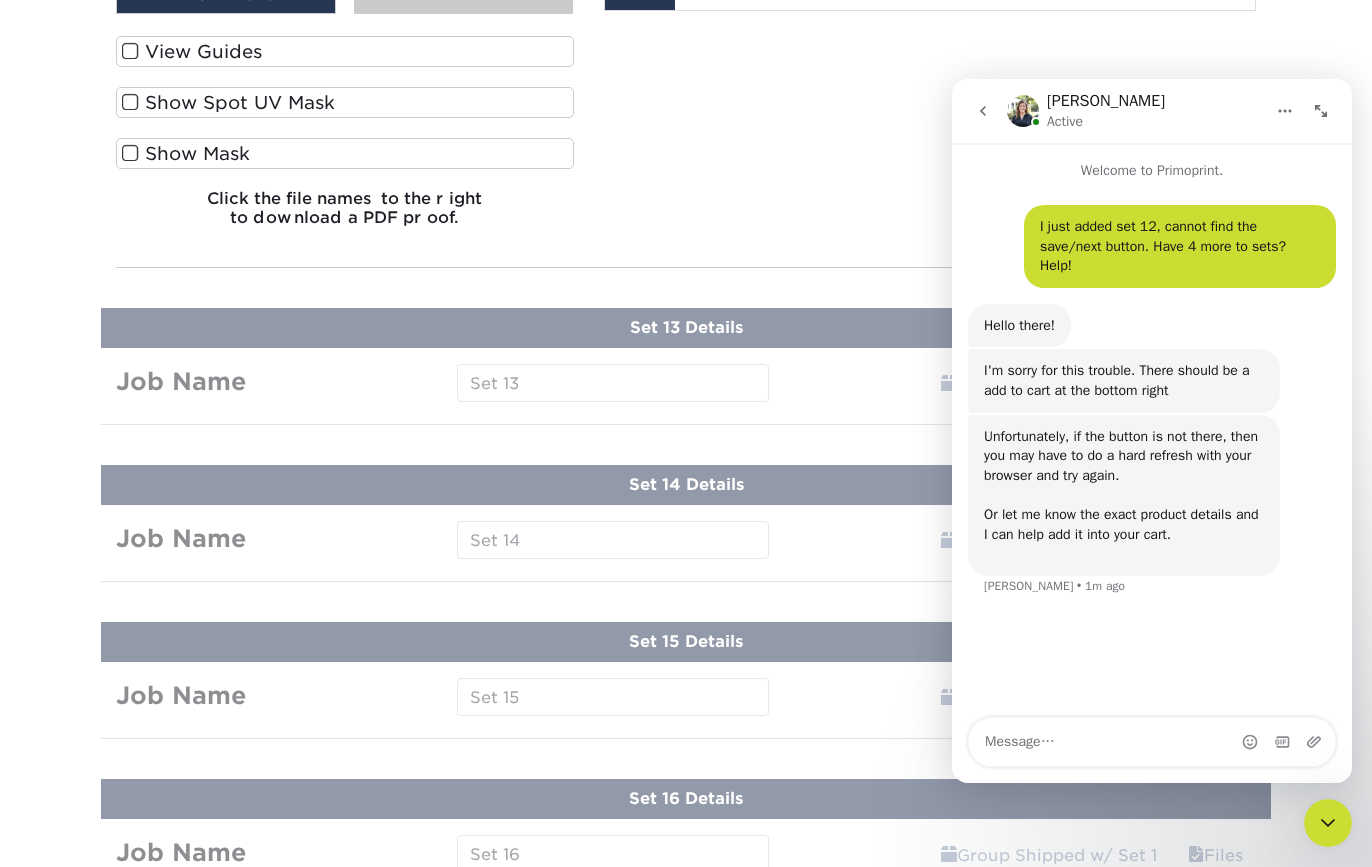 click 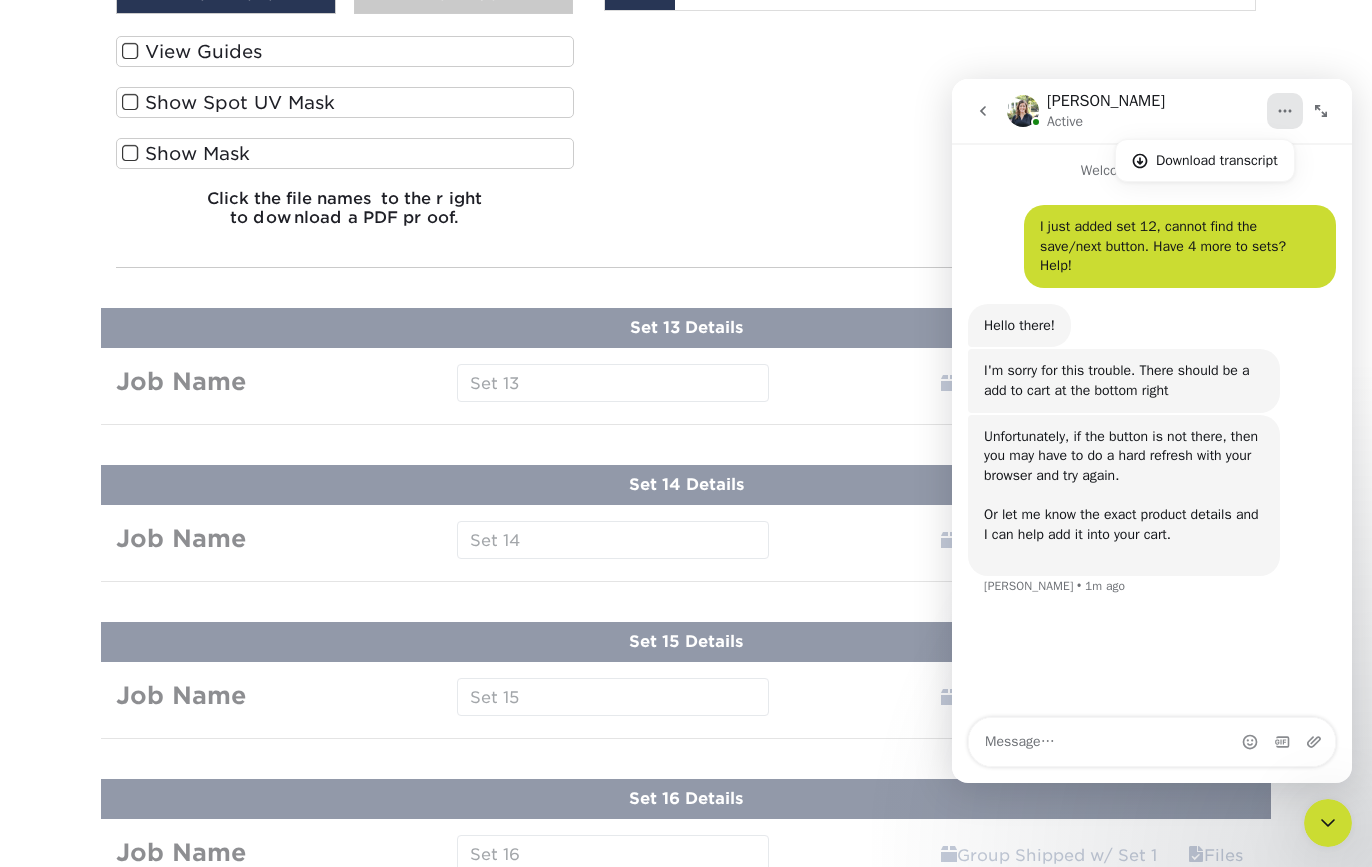 click 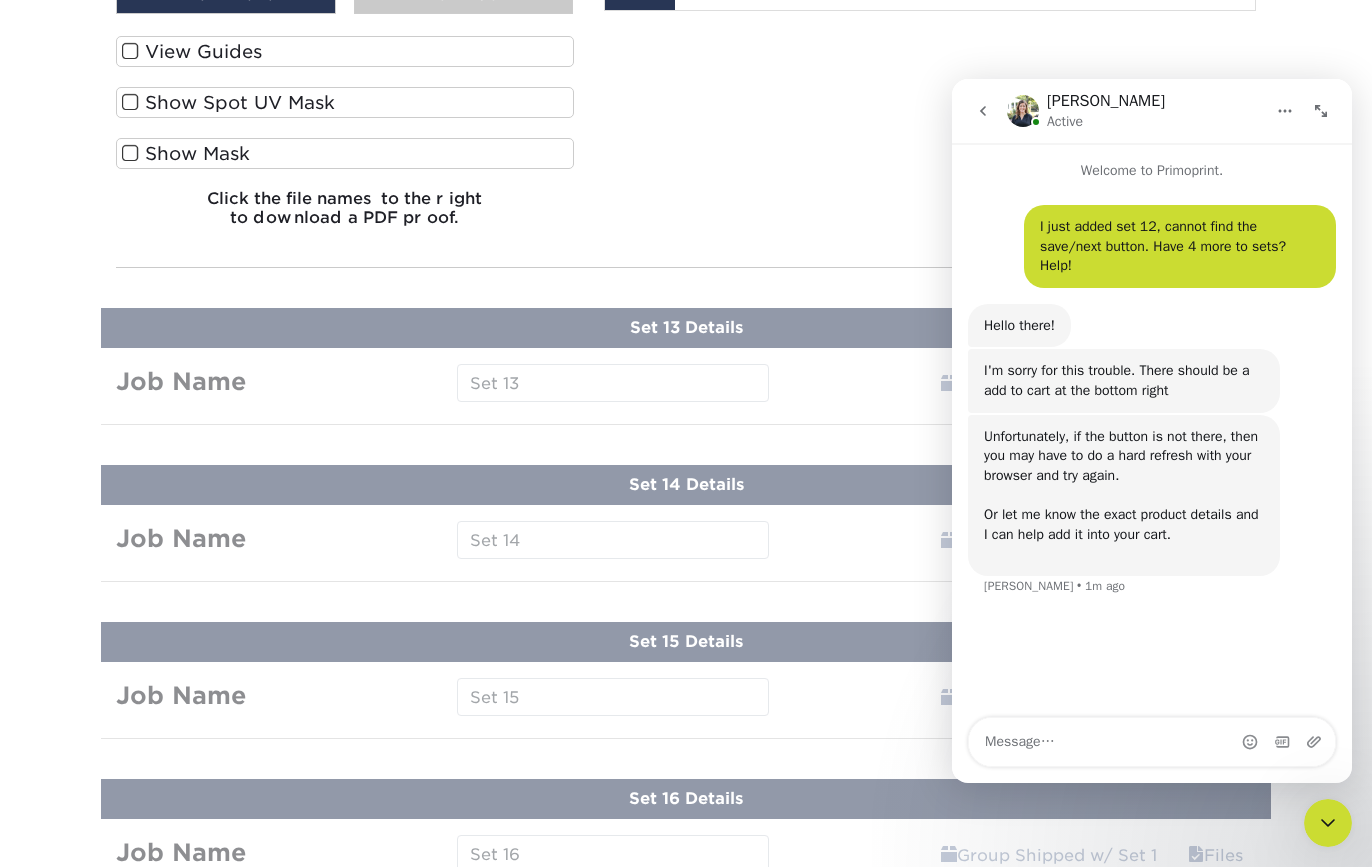 click on "Your files including bleed should be:  2.125 " x  3.625 "
*Additional bleed or crop marks may trigger a file warning –  more info
All files are inspected by a member of our processing team prior to production.
Front: Click to select or drag and drop the file here.
Choose file
Phillips P&F ProActive BC.pdf      0.3  MiB               ✔    ✘
Front:   Phillips P&F ProActive BC.pdf (303 KB)
Processing...
Front:   Phillips P&F ProActive BC.pdf (303 KB)
Artwork dimensions exceed expected size. (Presentation Folders & Envelope files excluded)  -  more info
Replace
Approve with Errors *
* This may delay your delivery date!" at bounding box center [930, -56] 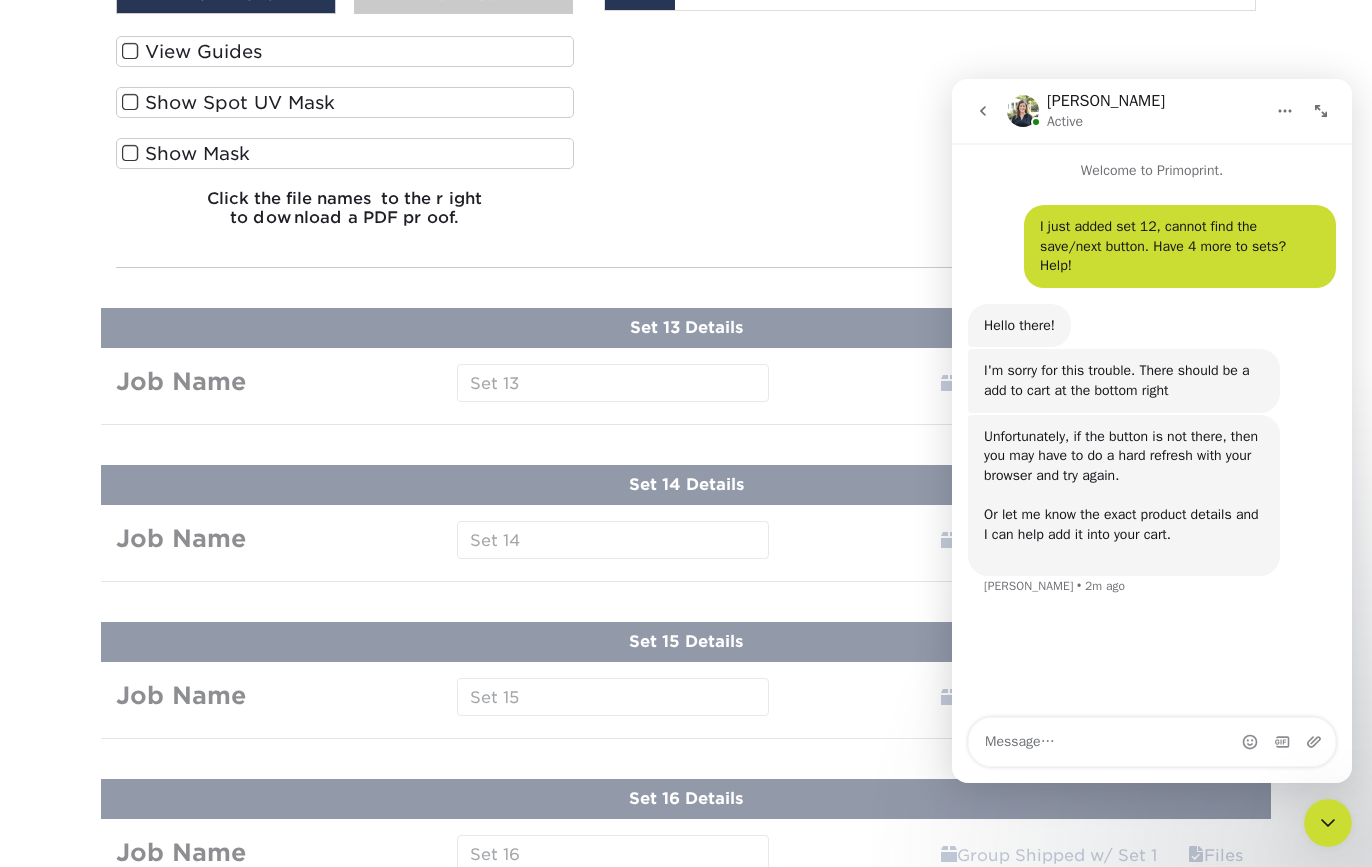 click on "Your files including bleed should be:  2.125 " x  3.625 "
*Additional bleed or crop marks may trigger a file warning –  more info
All files are inspected by a member of our processing team prior to production.
Front: Click to select or drag and drop the file here.
Choose file
Phillips P&F ProActive BC.pdf      0.3  MiB               ✔    ✘
Front:   Phillips P&F ProActive BC.pdf (303 KB)
Processing...
Front:   Phillips P&F ProActive BC.pdf (303 KB)
Artwork dimensions exceed expected size. (Presentation Folders & Envelope files excluded)  -  more info
Replace
Approve with Errors *
* This may delay your delivery date!" at bounding box center (930, -56) 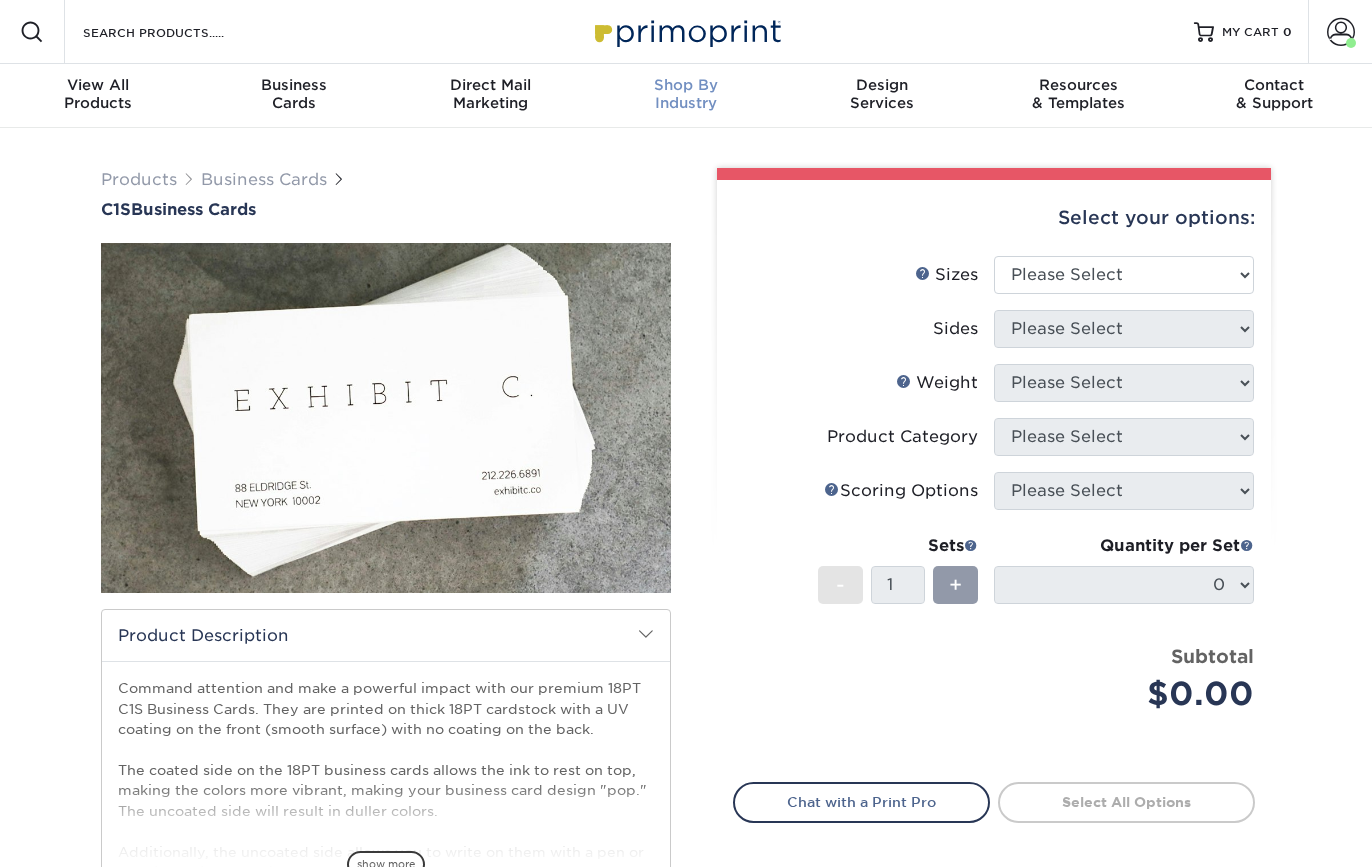 scroll, scrollTop: 0, scrollLeft: 0, axis: both 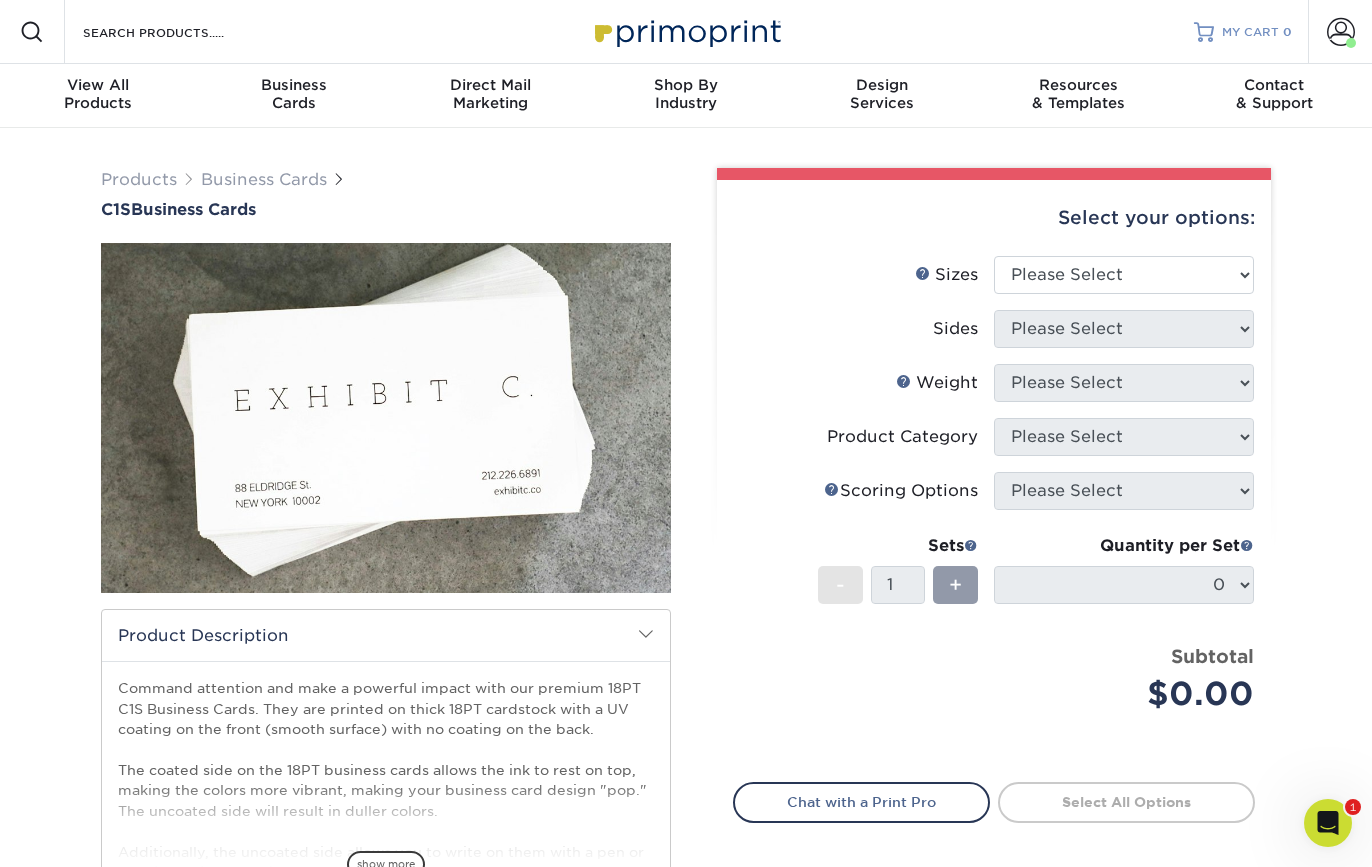 click on "MY CART   0" at bounding box center [1243, 32] 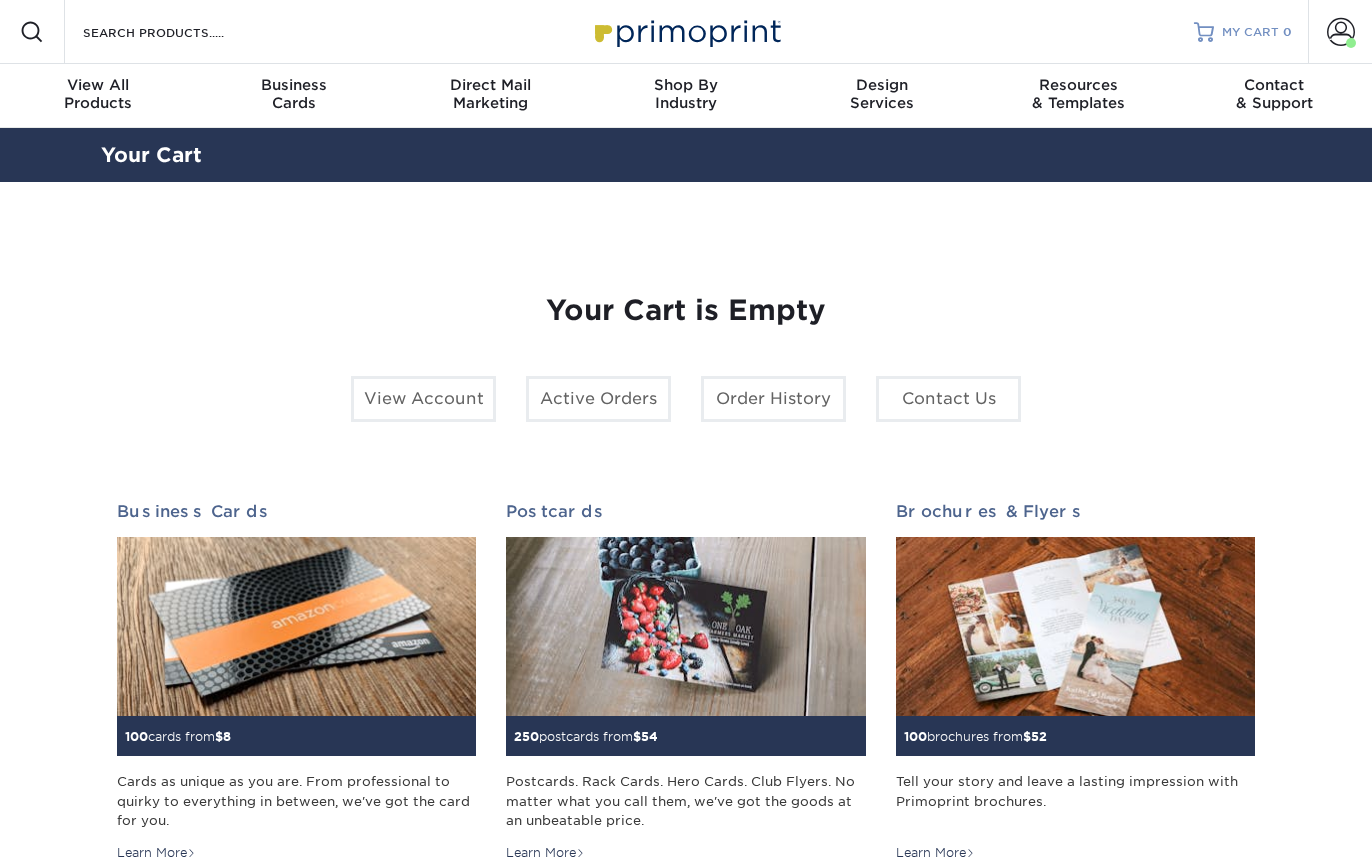 scroll, scrollTop: 0, scrollLeft: 0, axis: both 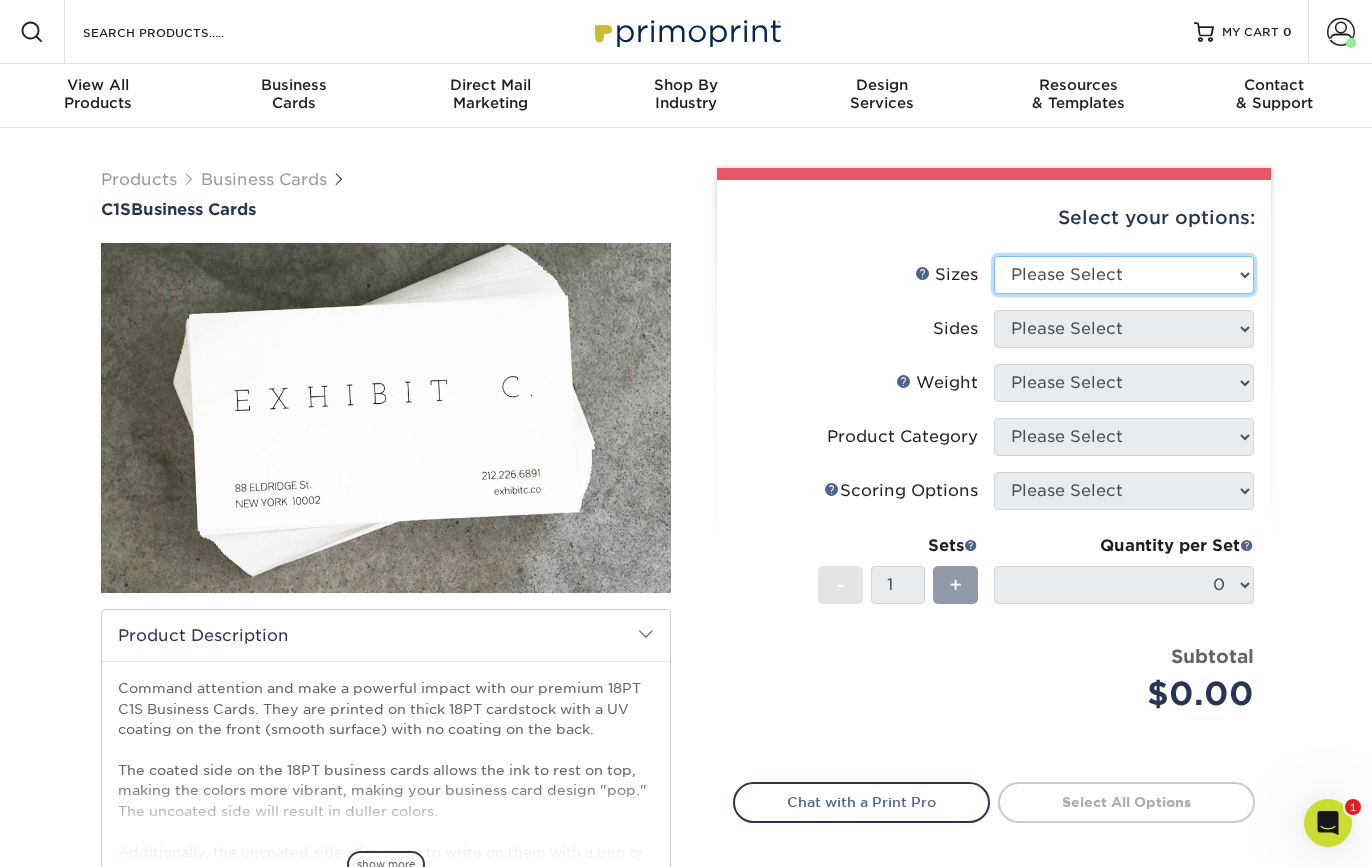 click on "Please Select
2" x 3.5" - Standard
2.125" x 3.375" - European
2.5" x 2.5" - Square
3.5" x 4" - Foldover Card" at bounding box center [1124, 275] 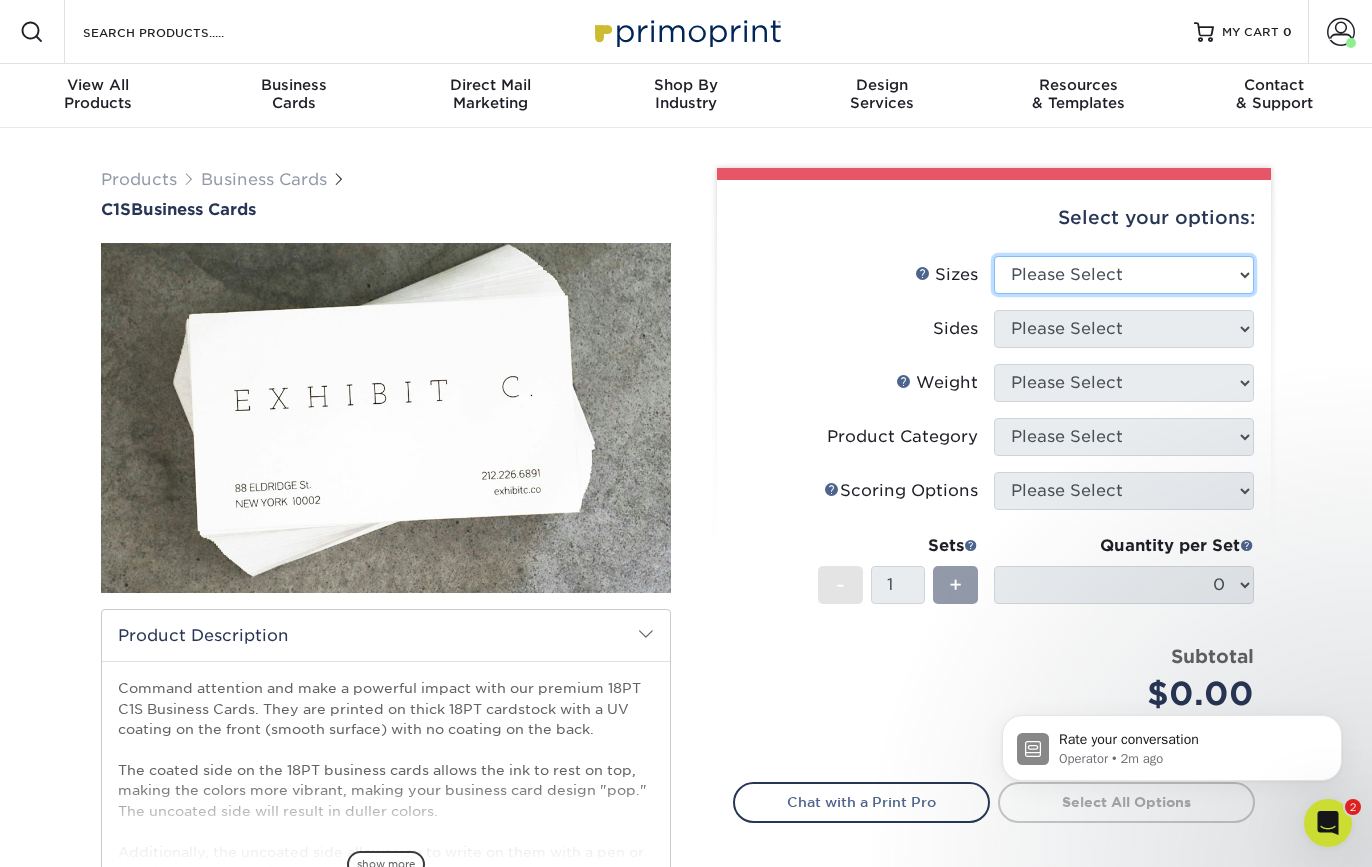 scroll, scrollTop: 0, scrollLeft: 0, axis: both 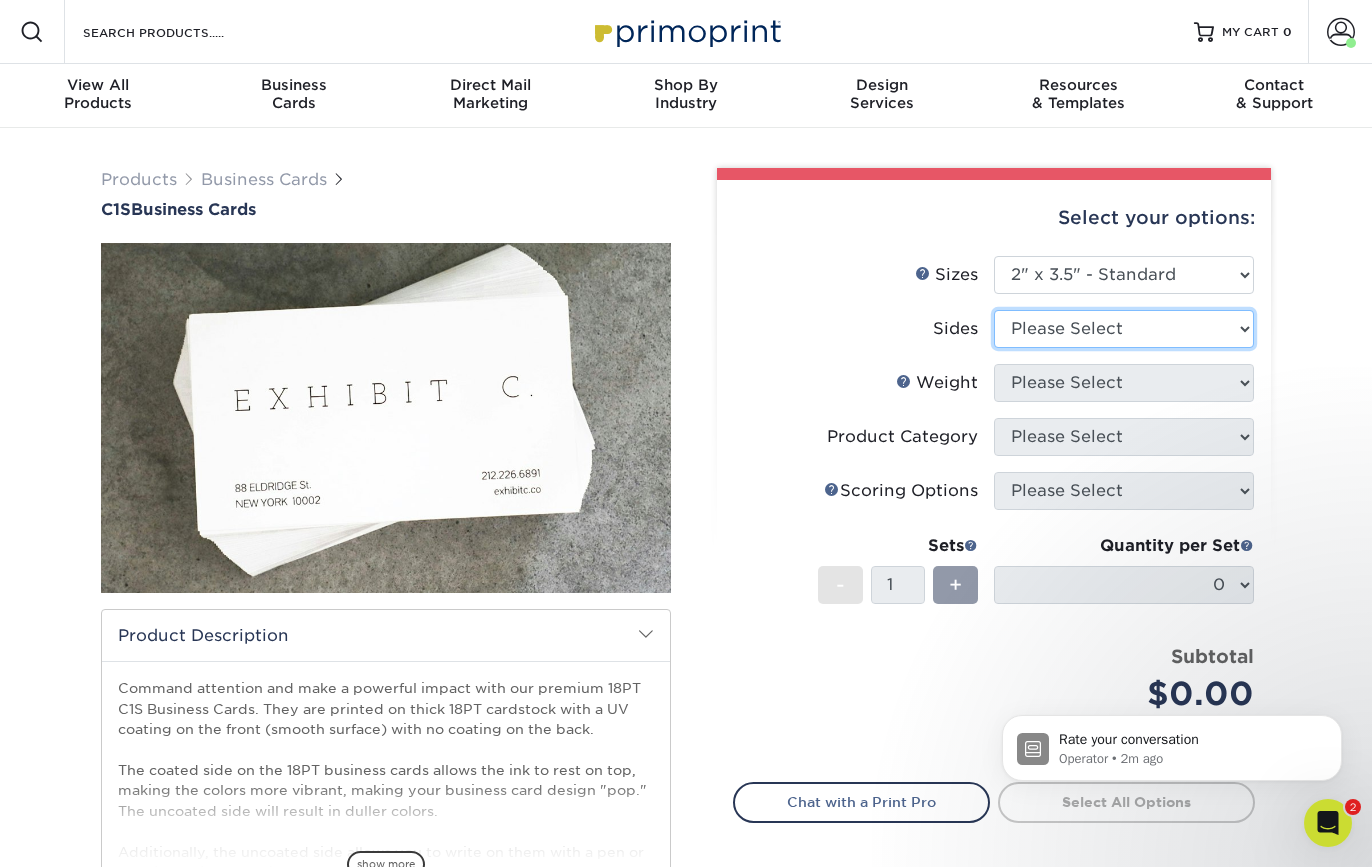 click on "Please Select Print Both Sides Print Front Only" at bounding box center (1124, 329) 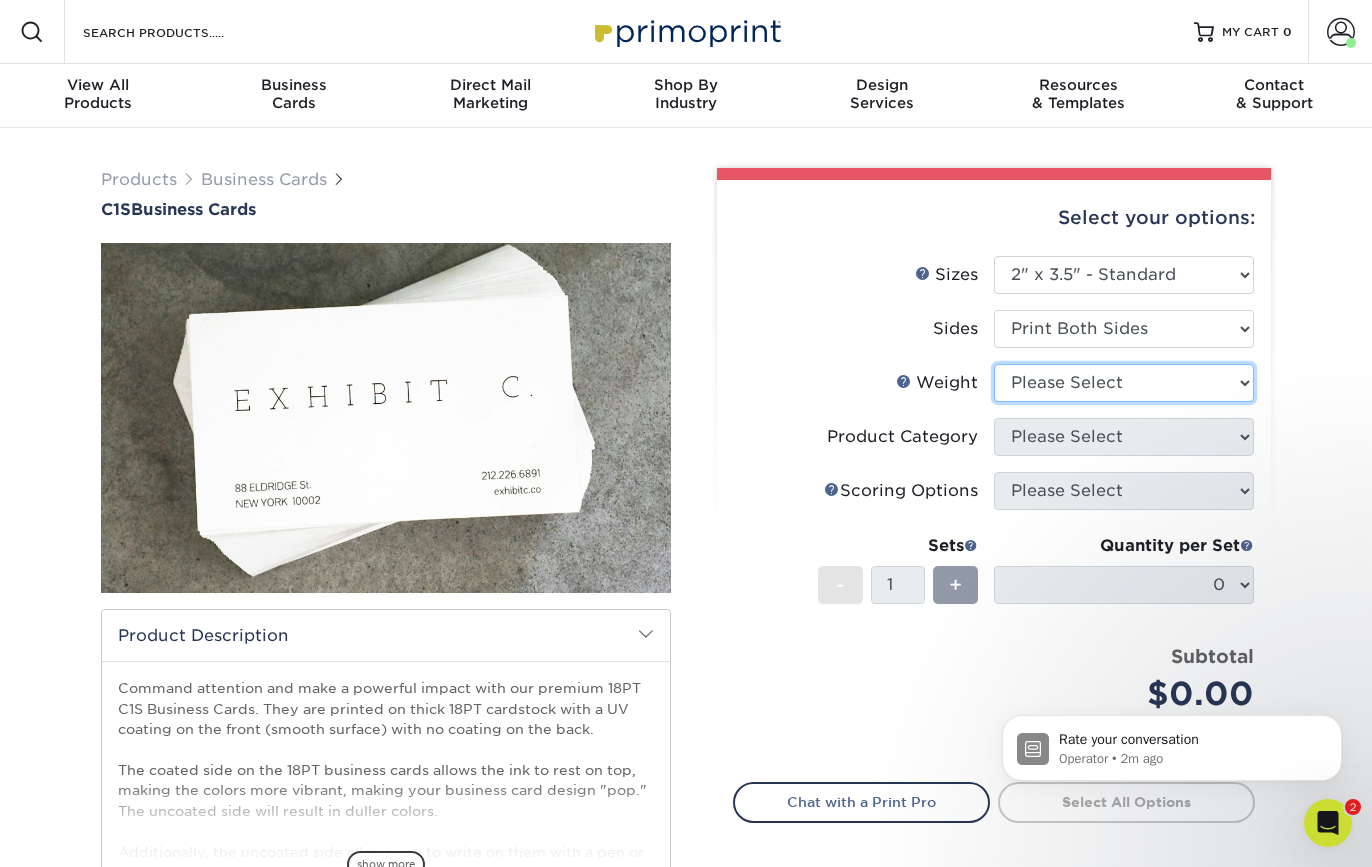 click on "Please Select 18PT C1S" at bounding box center [1124, 383] 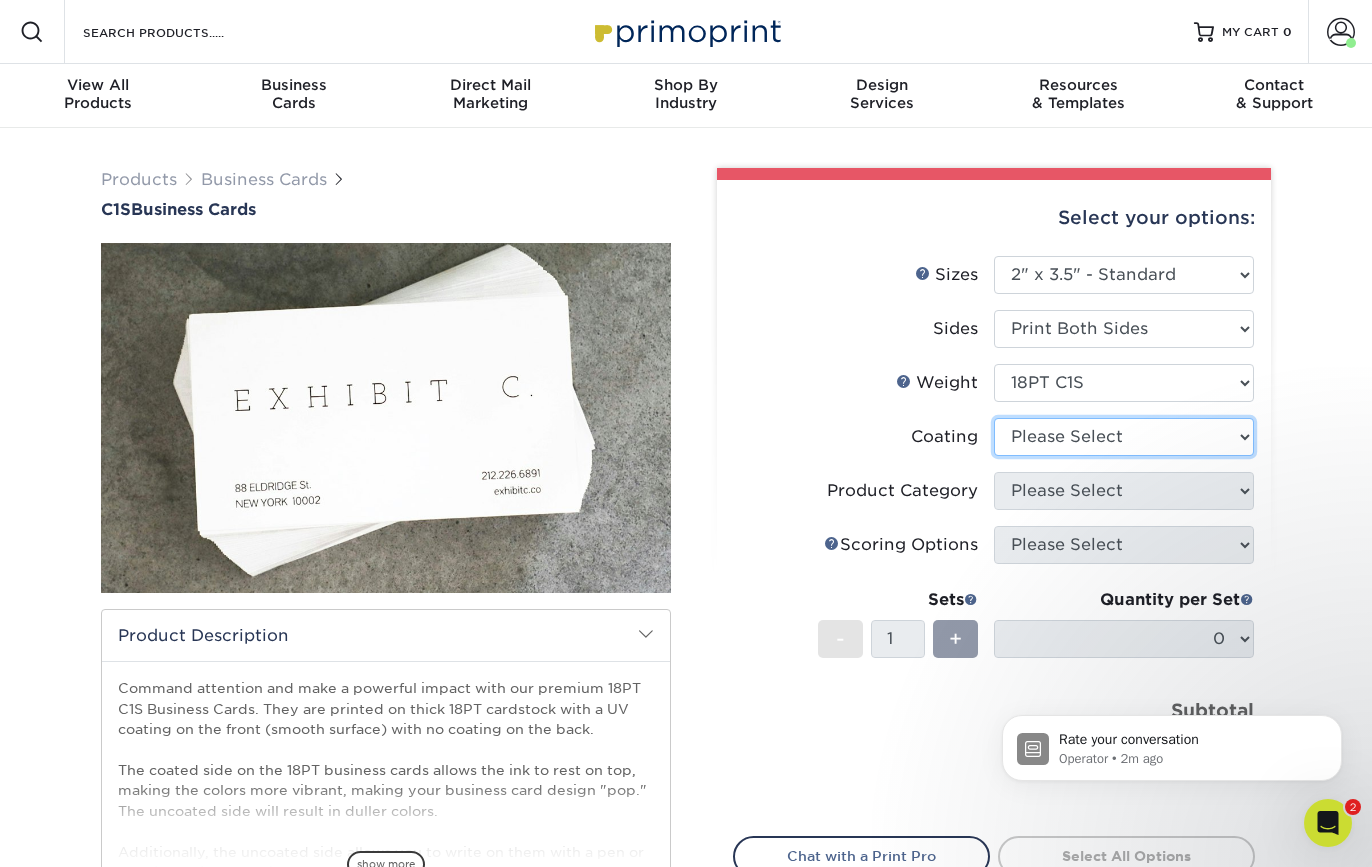 click at bounding box center [1124, 437] 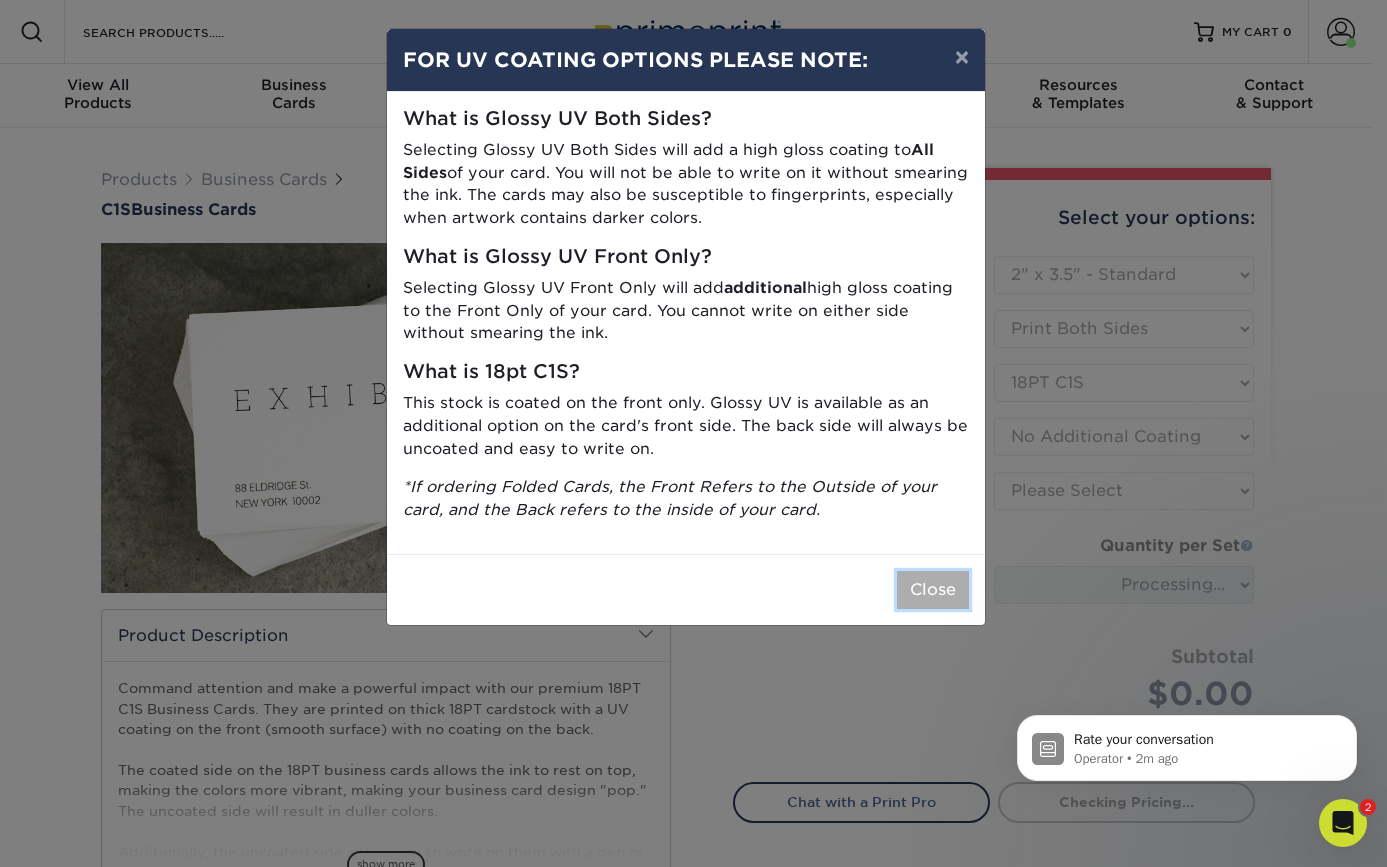 drag, startPoint x: 934, startPoint y: 589, endPoint x: 1057, endPoint y: 560, distance: 126.37247 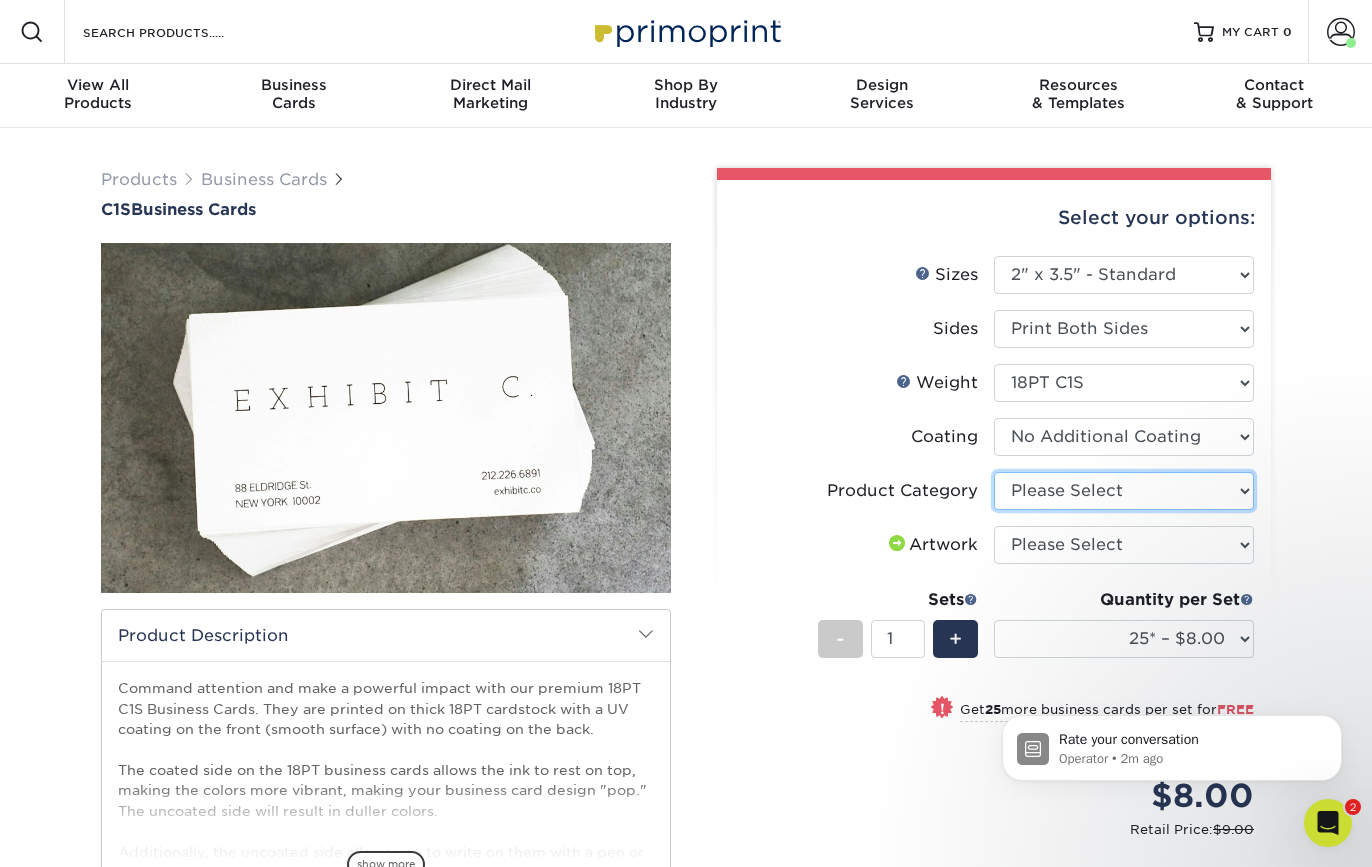 click on "Please Select Business Cards" at bounding box center (1124, 491) 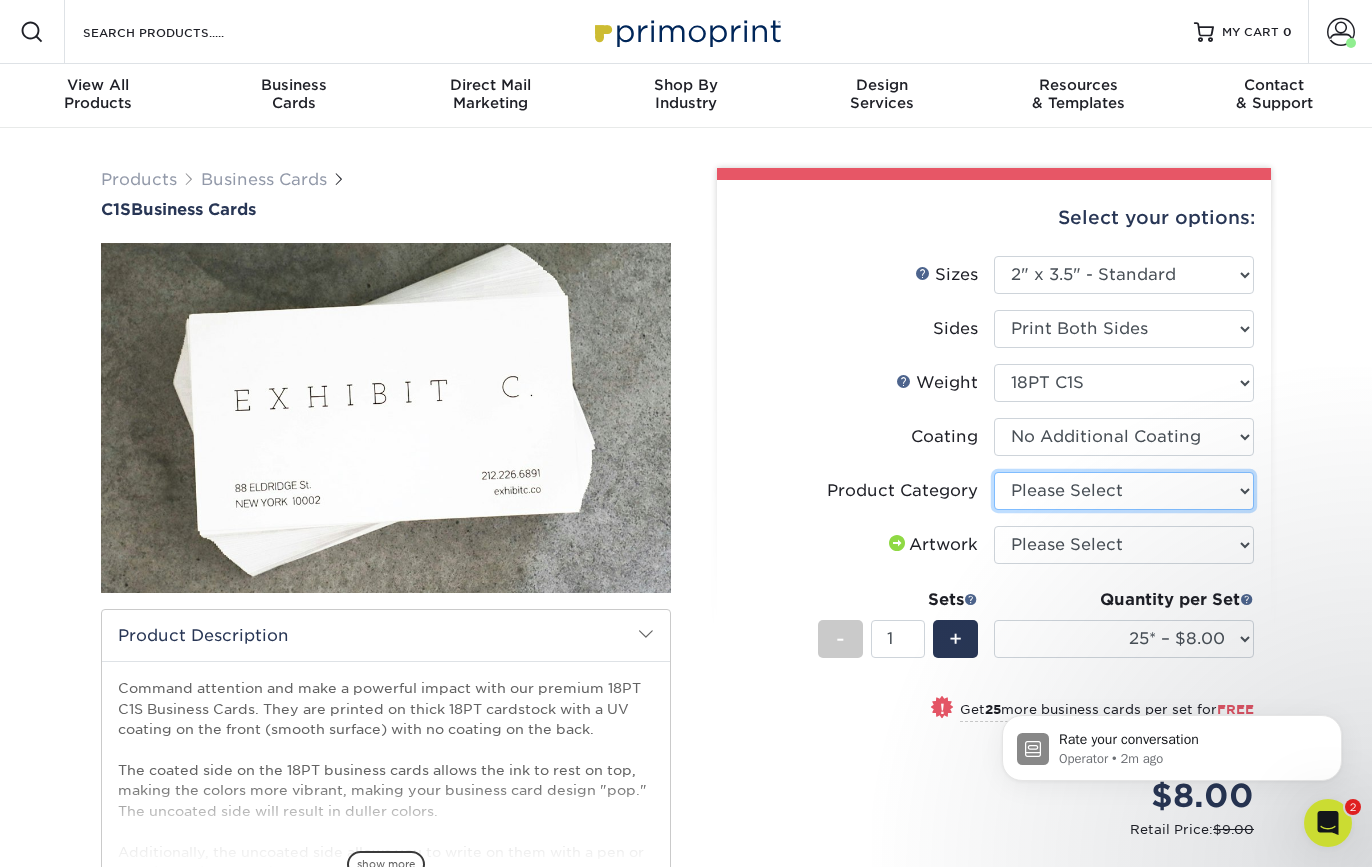 select on "3b5148f1-0588-4f88-a218-97bcfdce65c1" 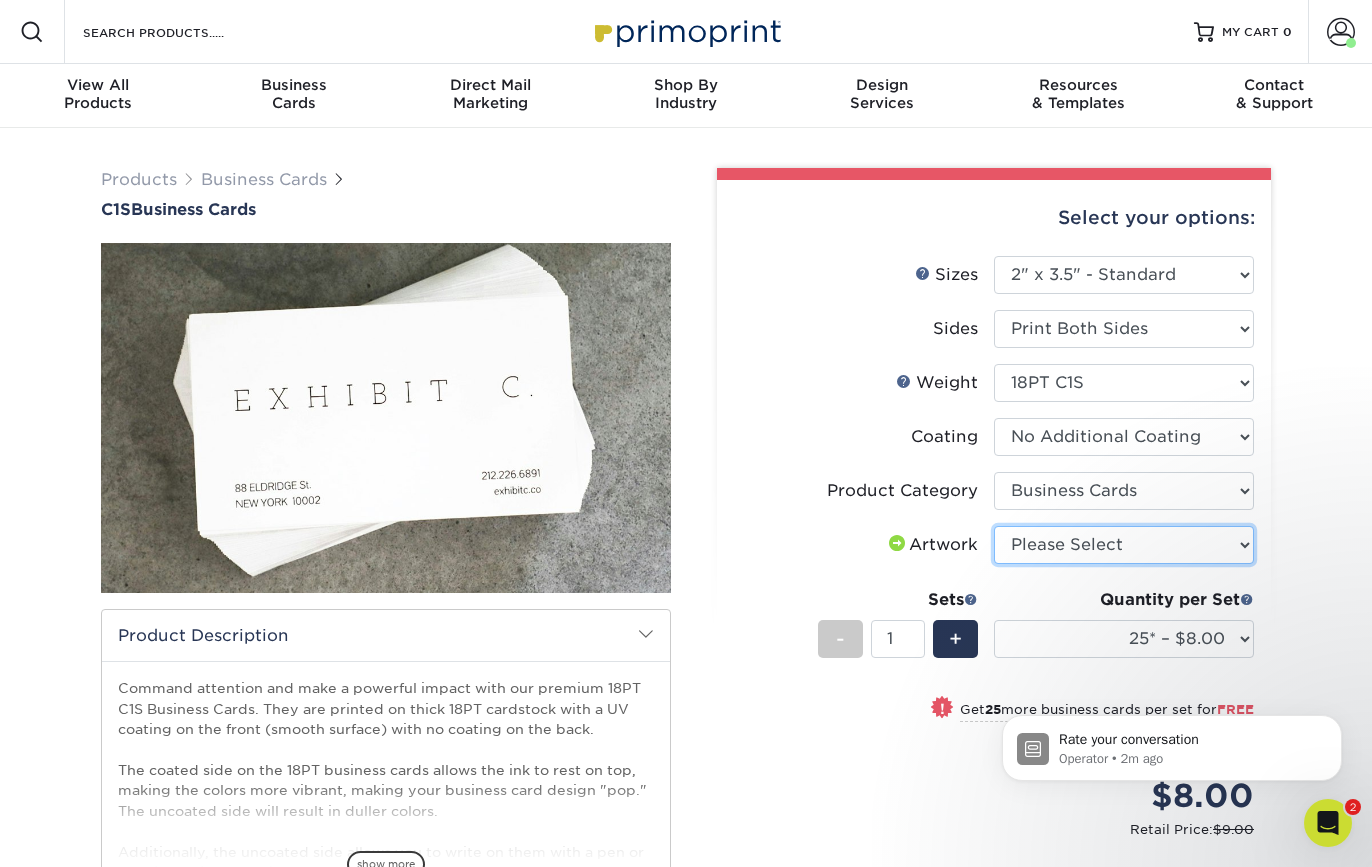 click on "Please Select I will upload files I need a design - $100" at bounding box center (1124, 545) 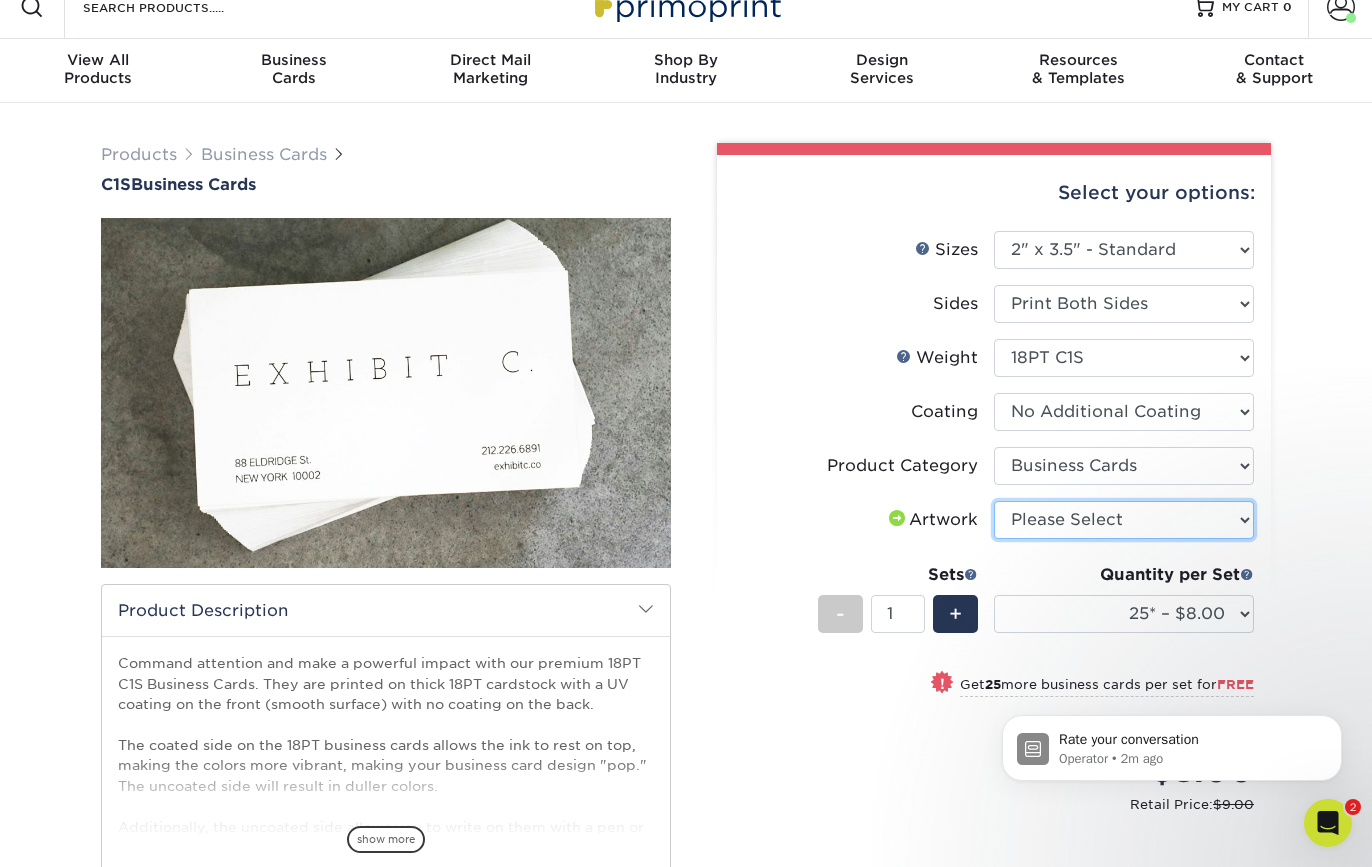 scroll, scrollTop: 0, scrollLeft: 0, axis: both 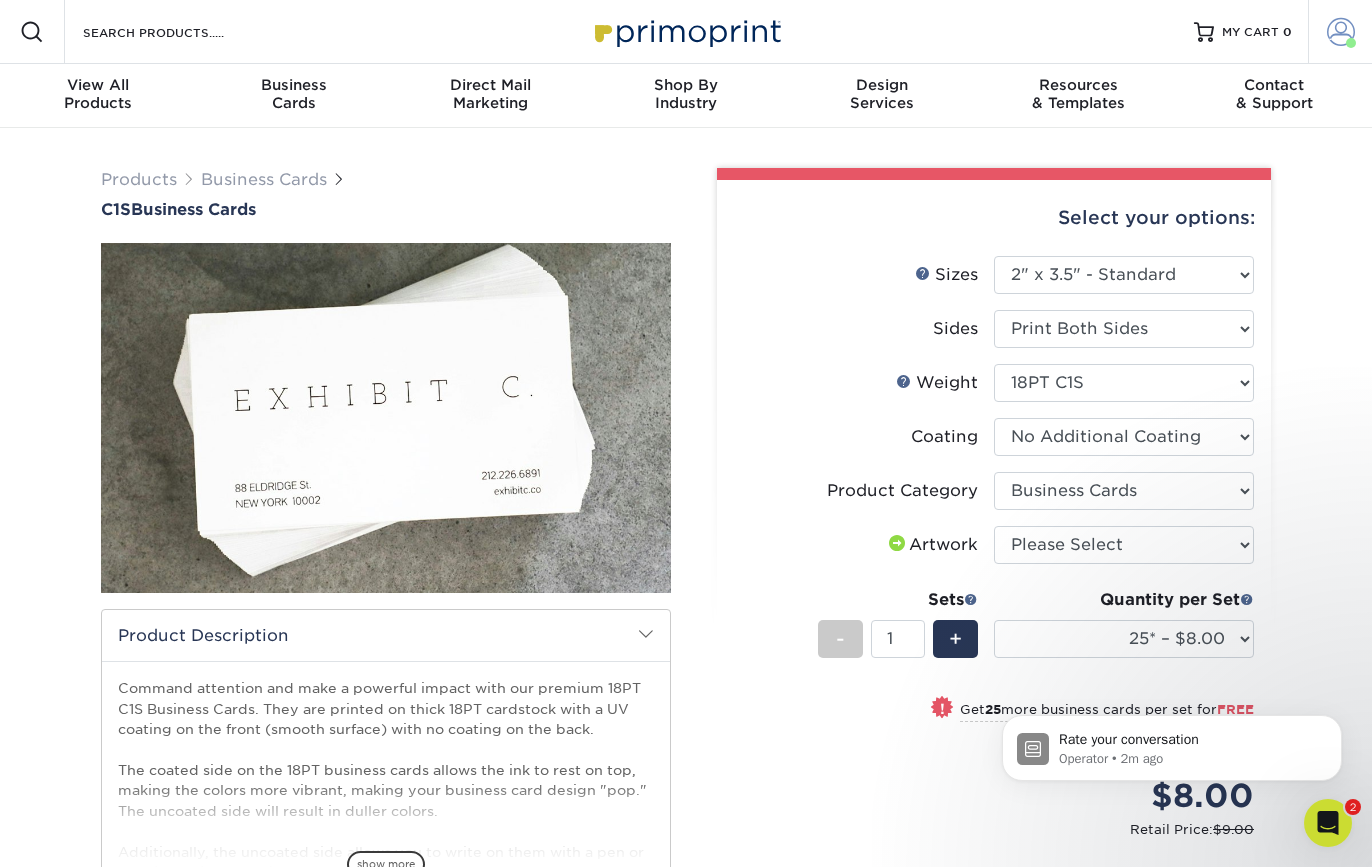 click at bounding box center [1341, 32] 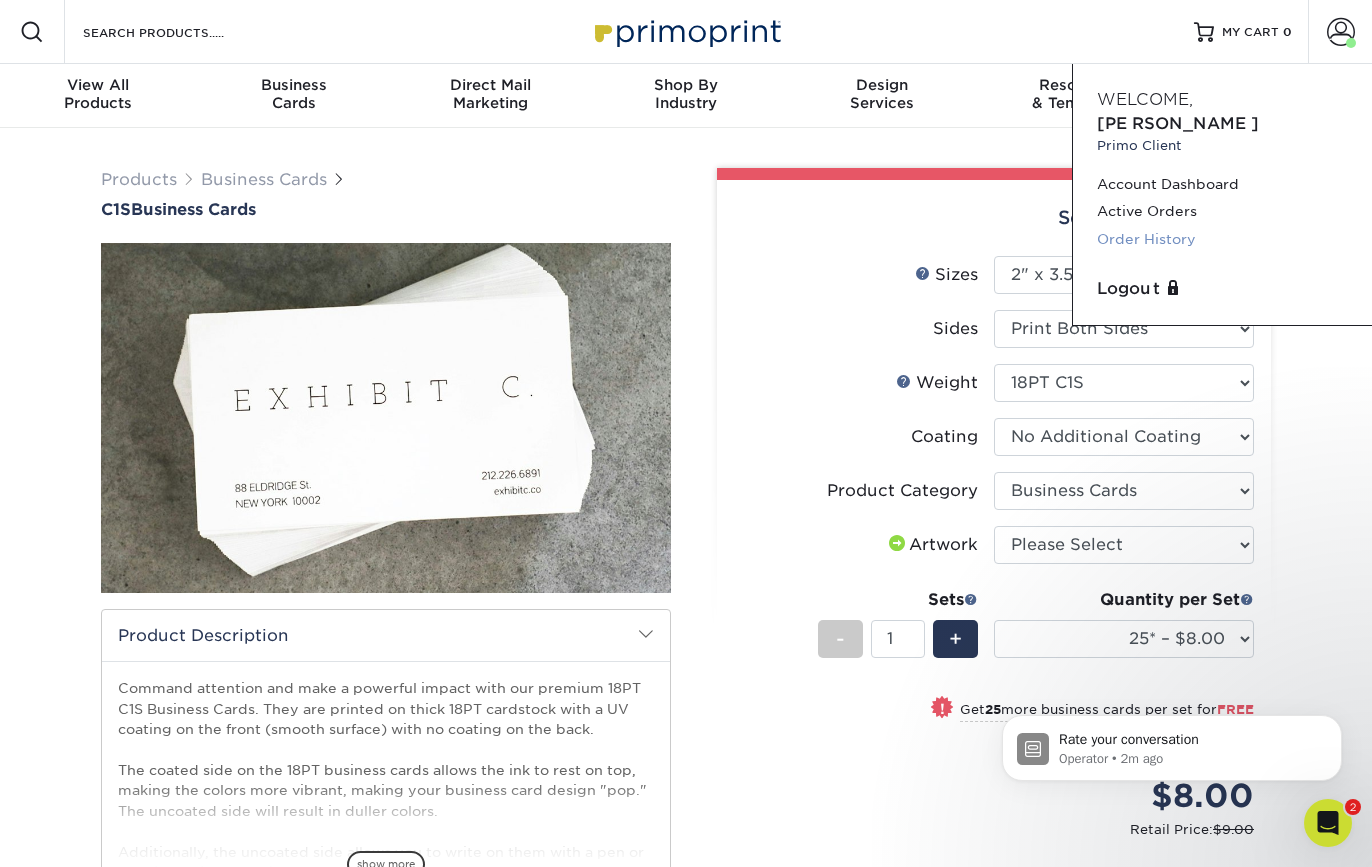 click on "Order History" at bounding box center [1222, 239] 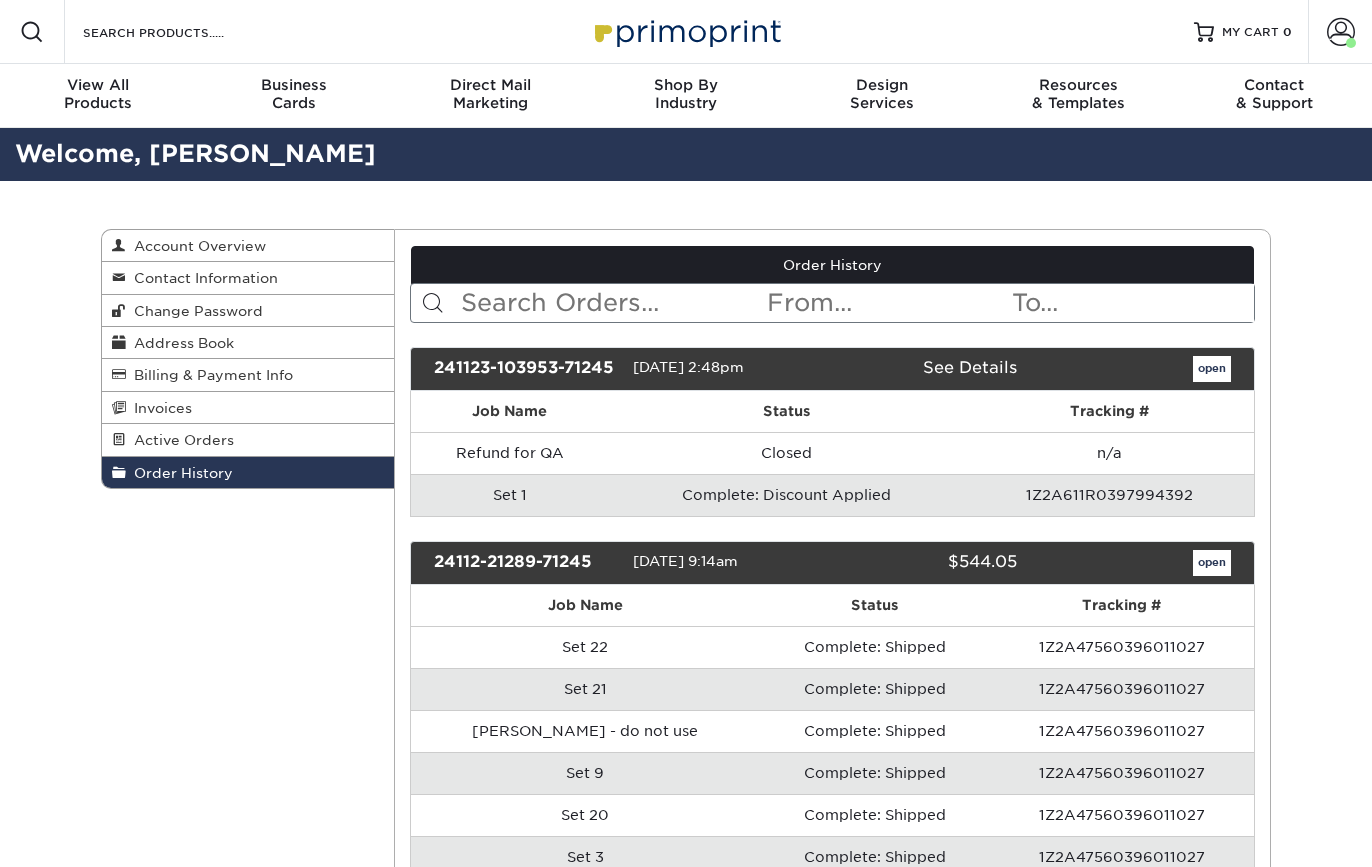 scroll, scrollTop: 0, scrollLeft: 0, axis: both 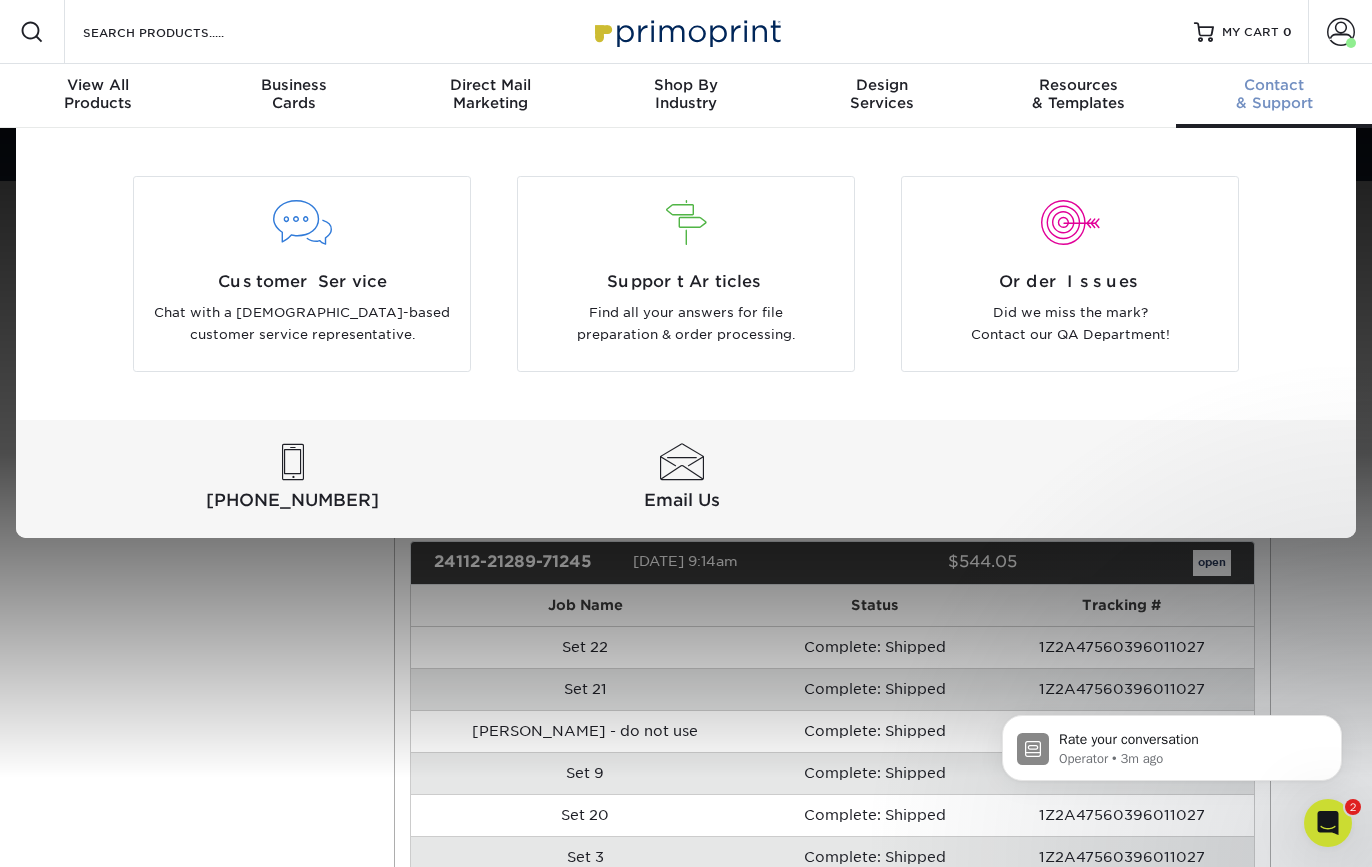 click on "Contact" at bounding box center (1274, 85) 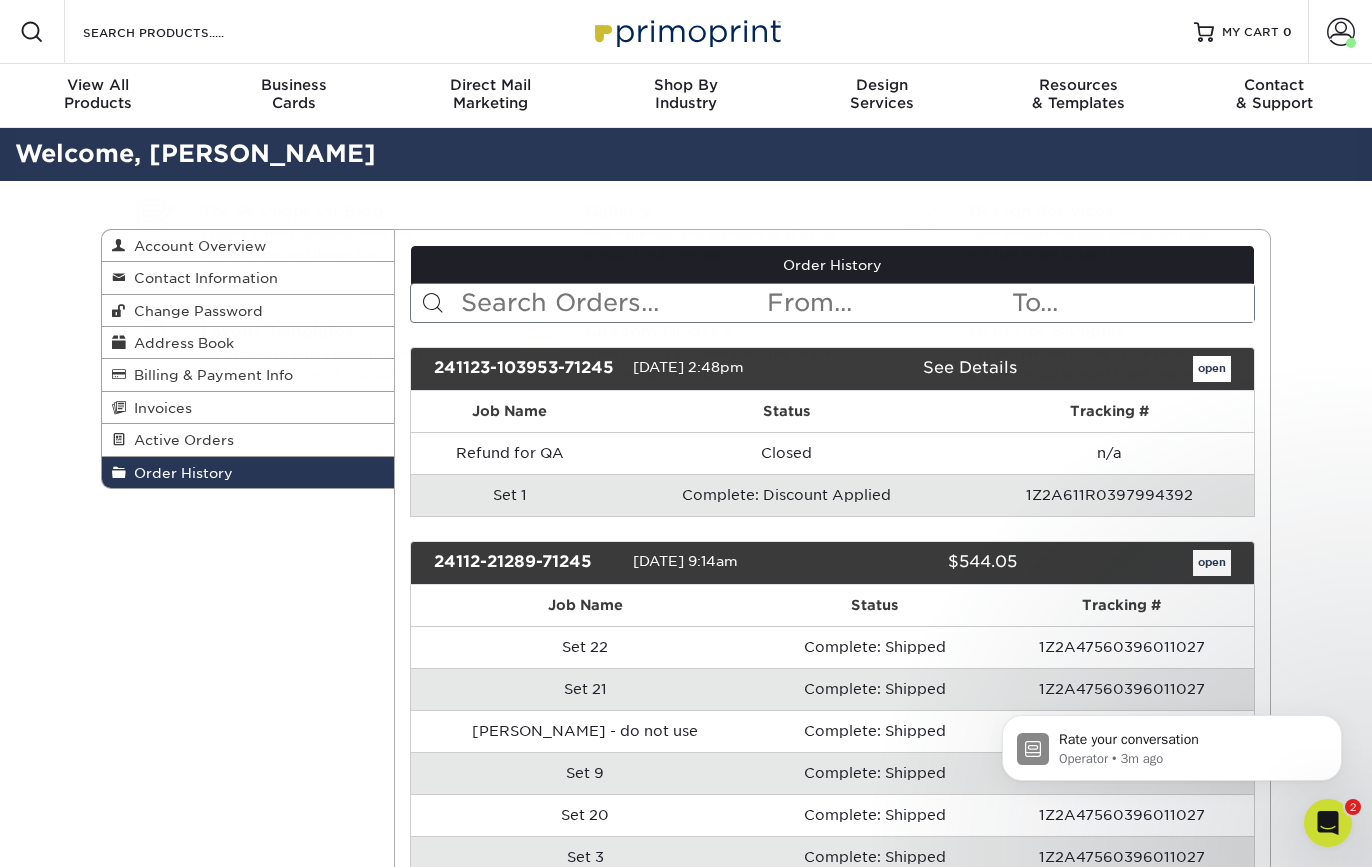click on "Resources Menu
Search Products
Account
[PERSON_NAME] Client
Account Dashboard
Active Orders
Order History
Logout
MY CART   0" at bounding box center (686, 32) 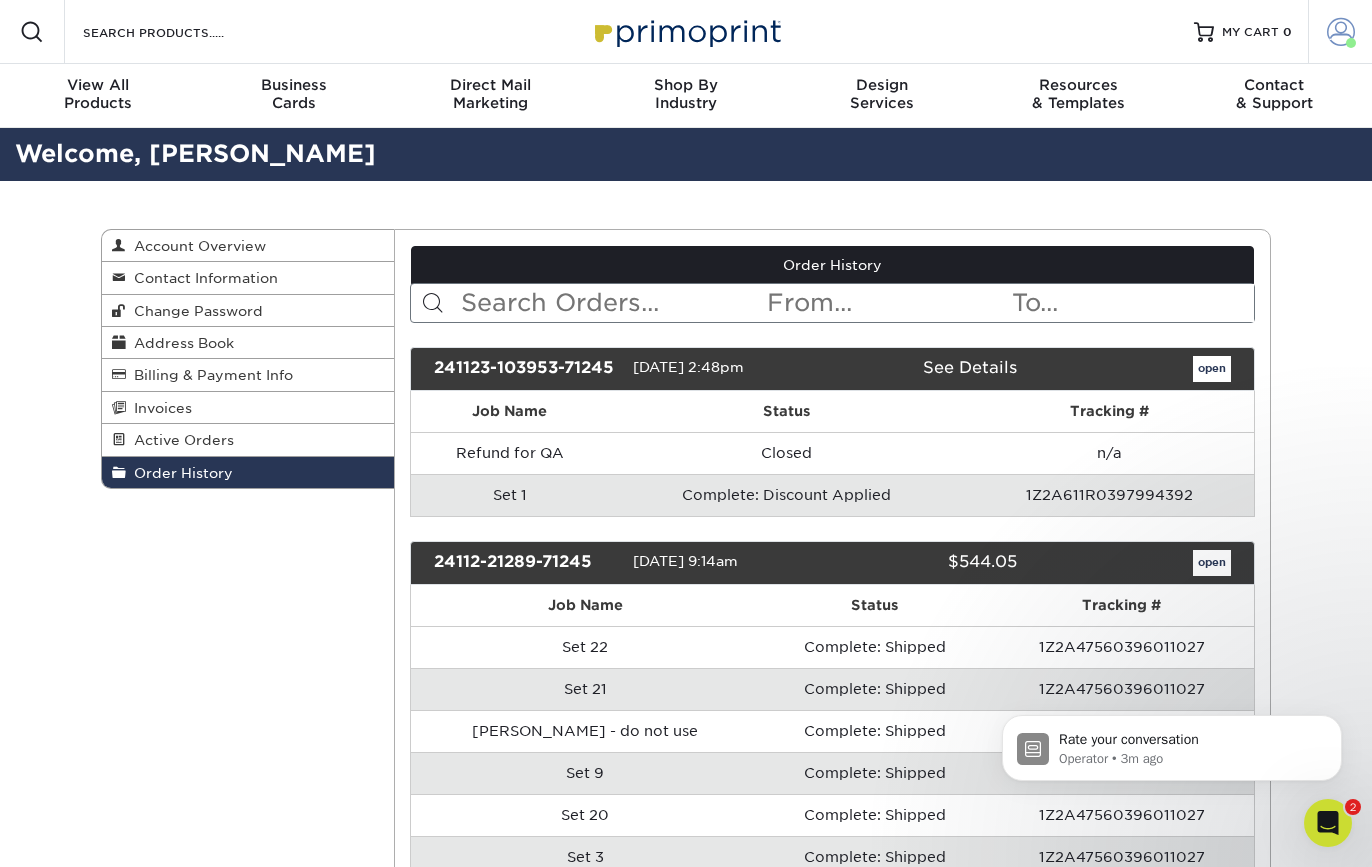 click at bounding box center (1341, 32) 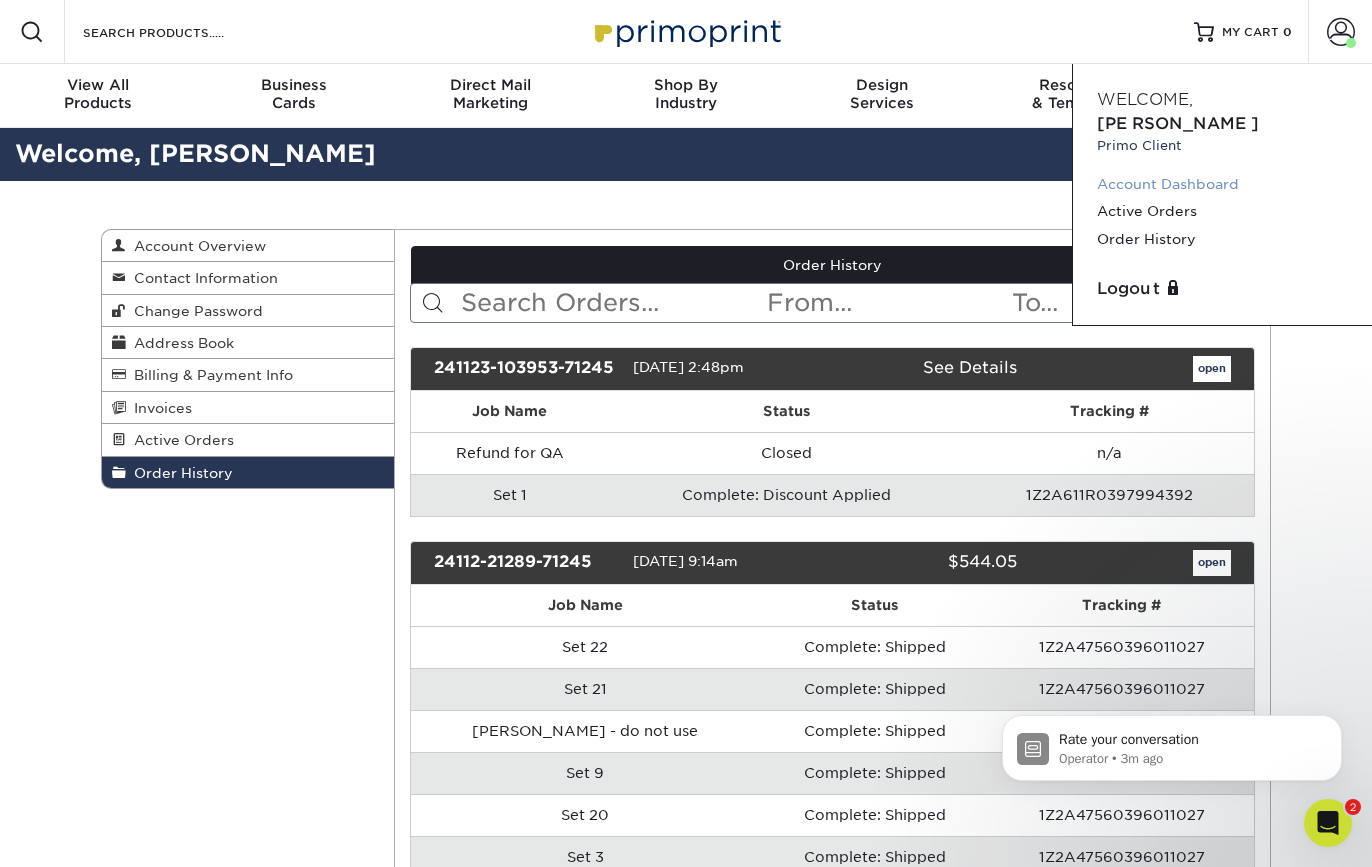 drag, startPoint x: 1161, startPoint y: 154, endPoint x: 1251, endPoint y: 157, distance: 90.04999 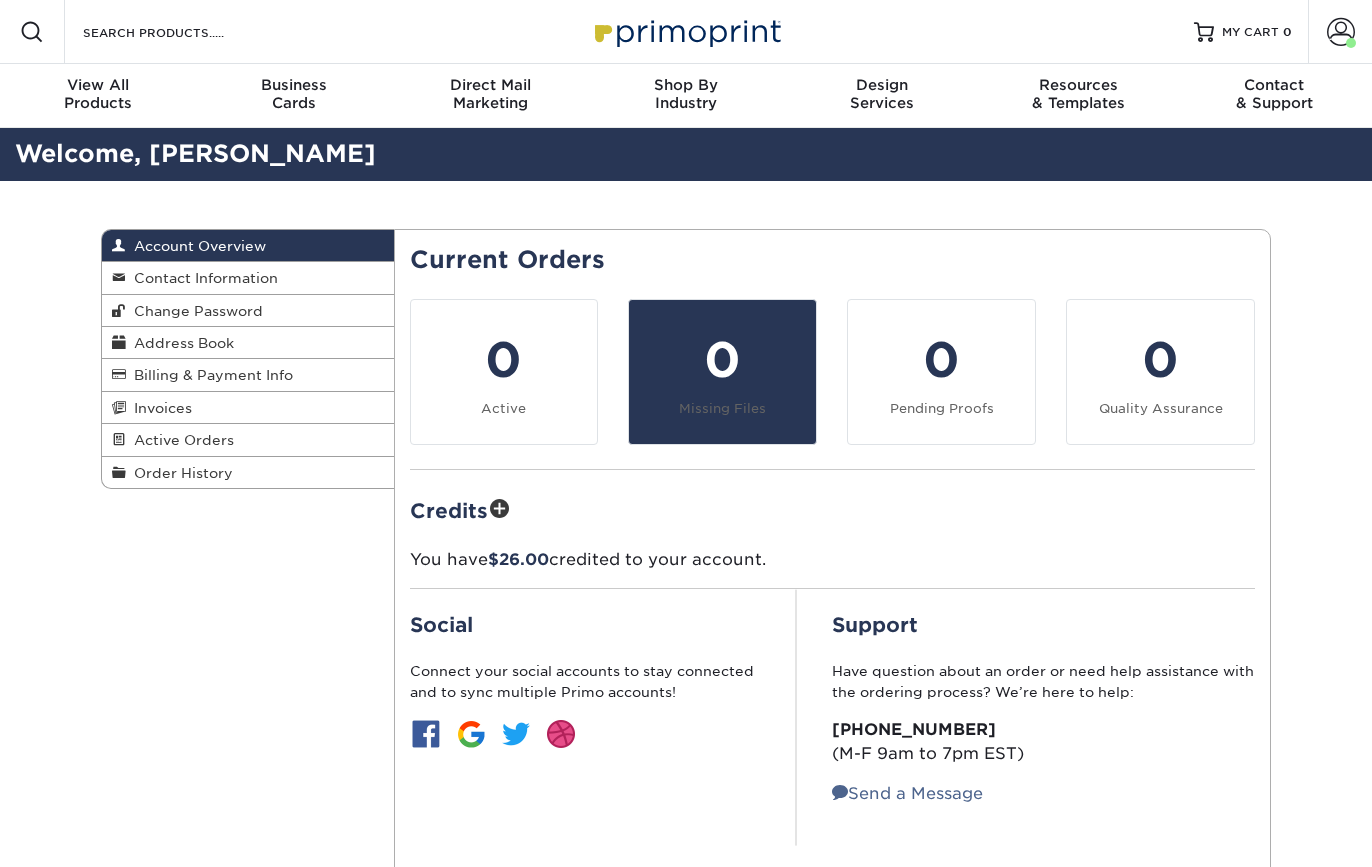 scroll, scrollTop: 0, scrollLeft: 0, axis: both 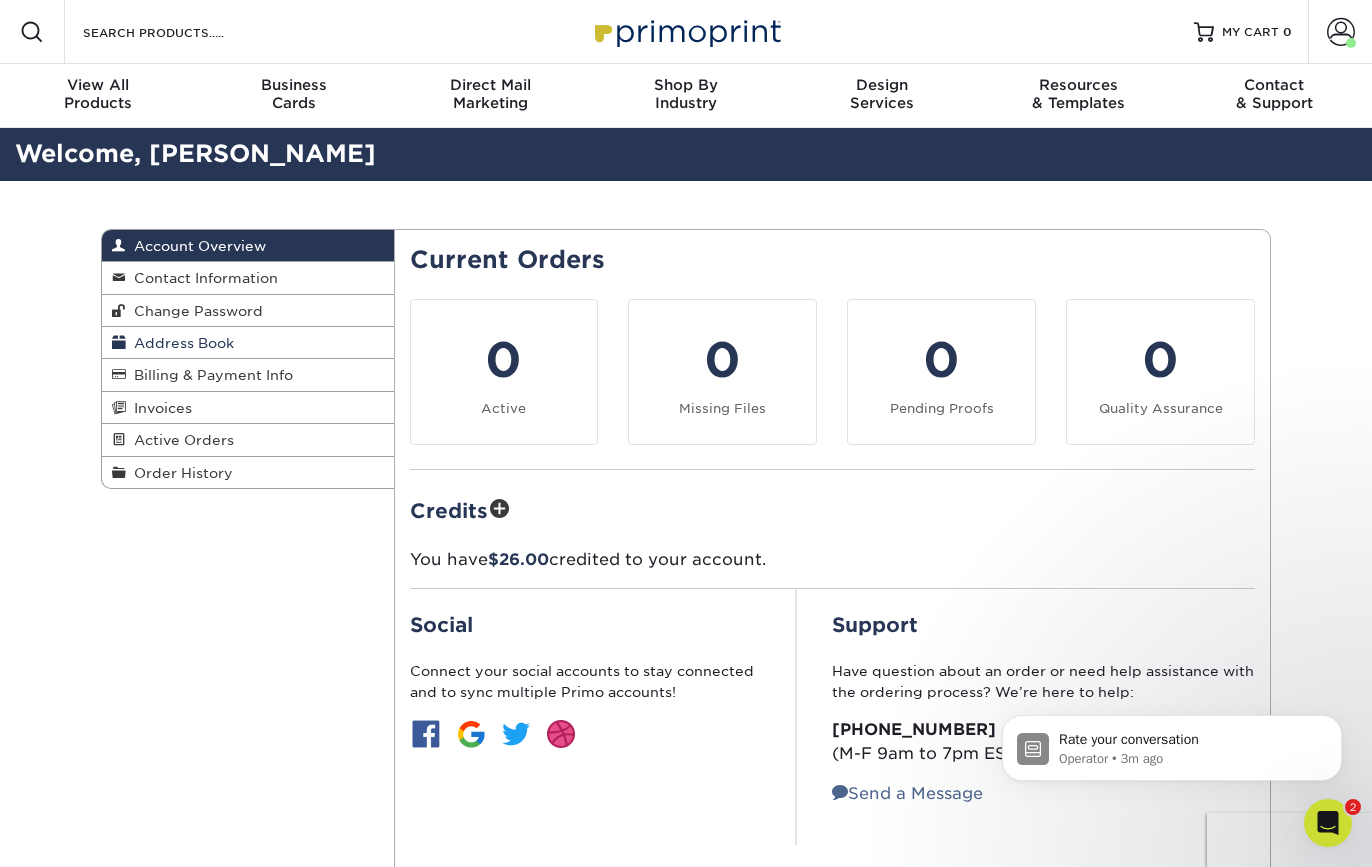 drag, startPoint x: 240, startPoint y: 344, endPoint x: 283, endPoint y: 339, distance: 43.289722 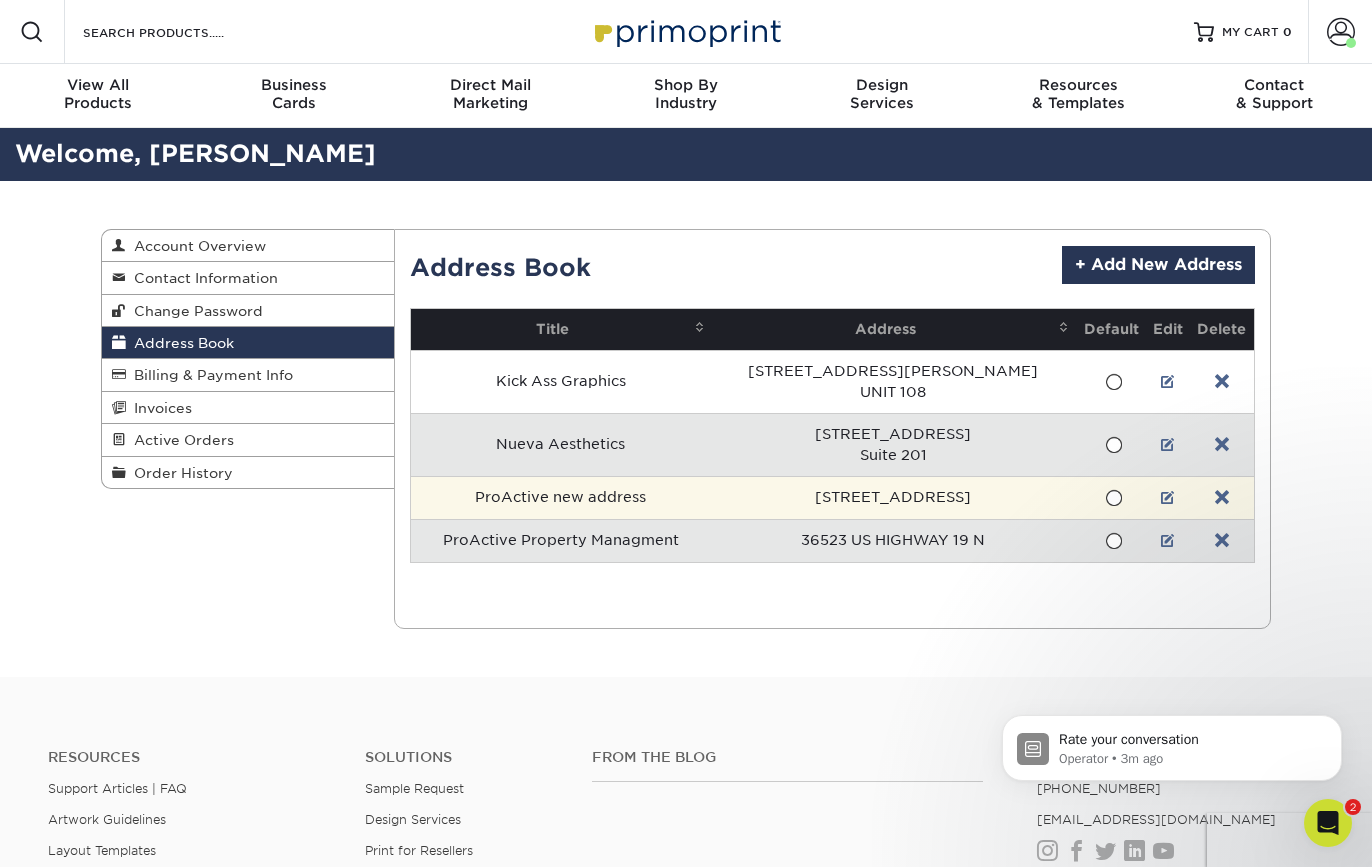 click on "ProActive new address" at bounding box center (561, 497) 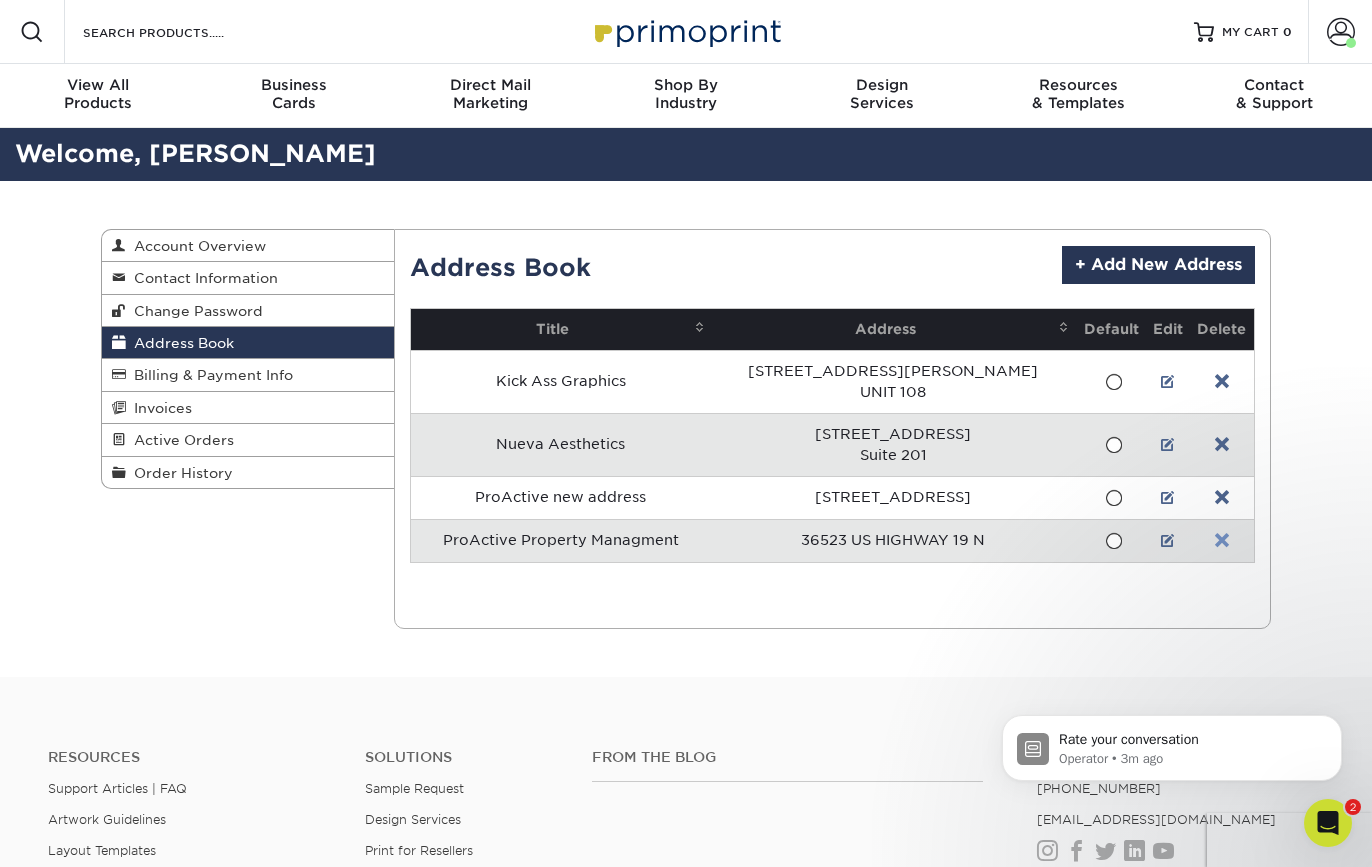 click at bounding box center (1222, 541) 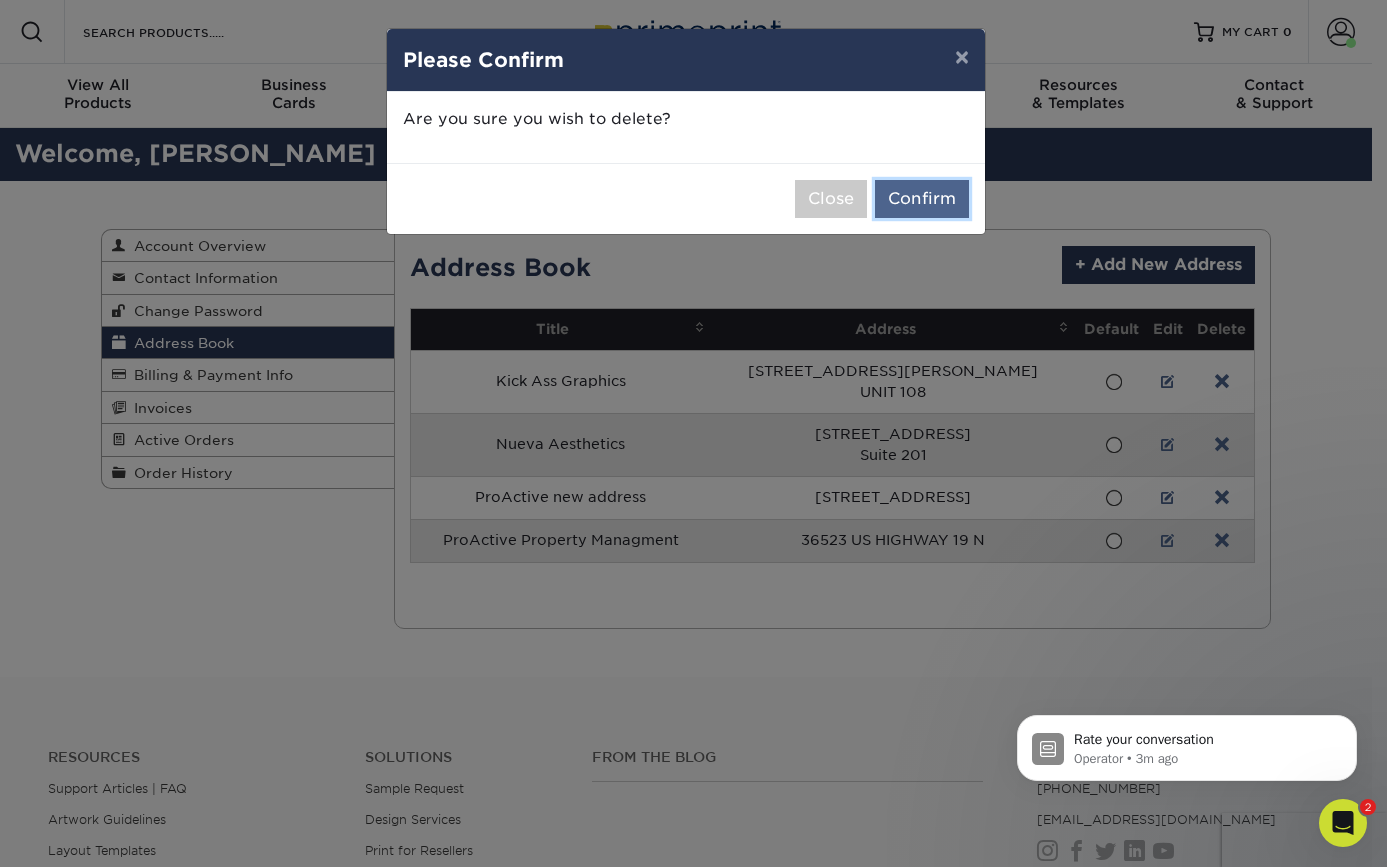 click on "Confirm" at bounding box center (922, 199) 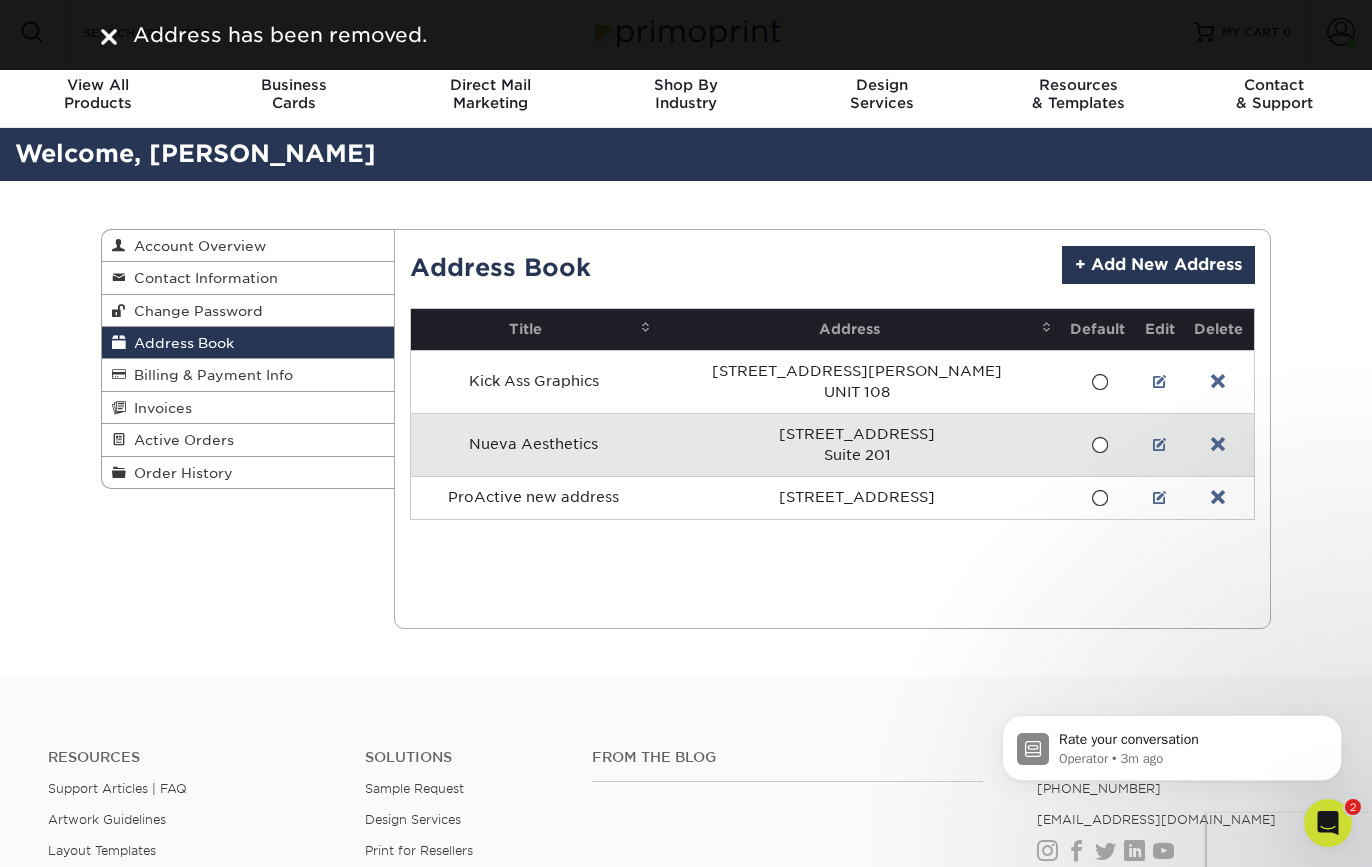 click on "Current Orders
0
Active
0                                                 Missing Files" at bounding box center [833, 429] 